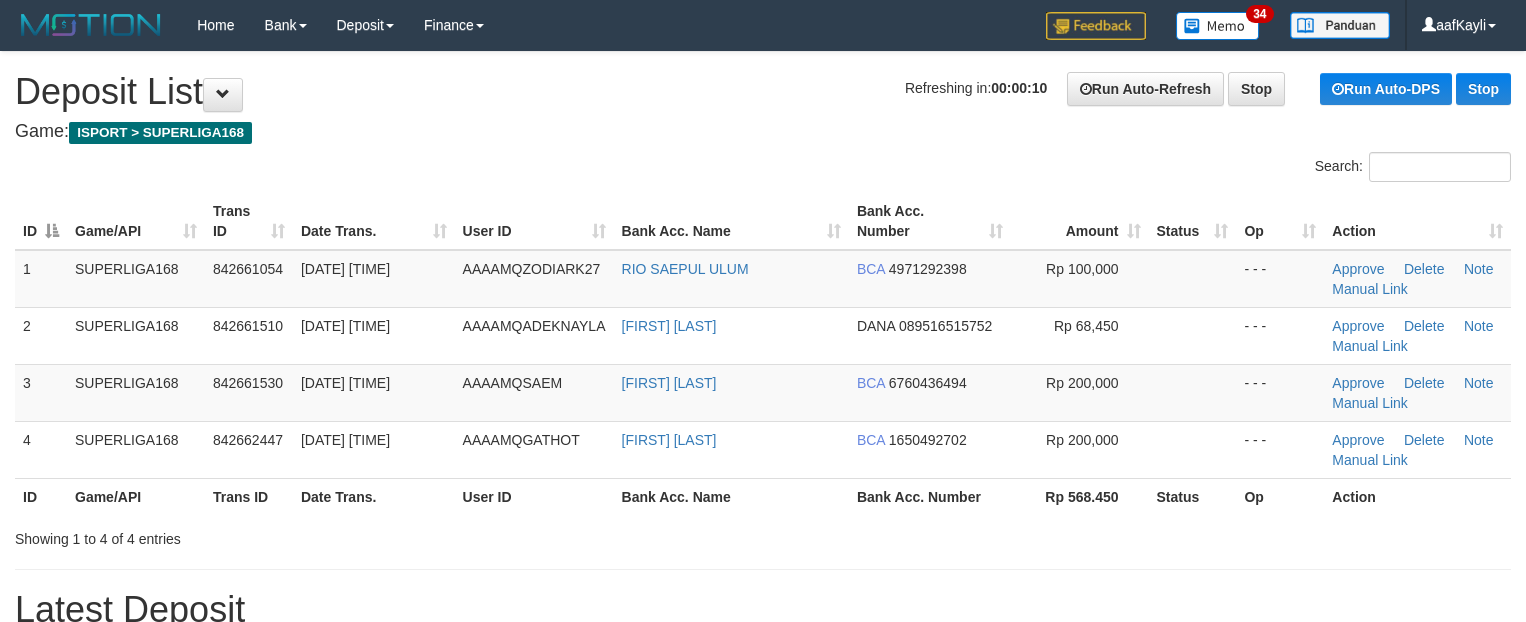 scroll, scrollTop: 0, scrollLeft: 0, axis: both 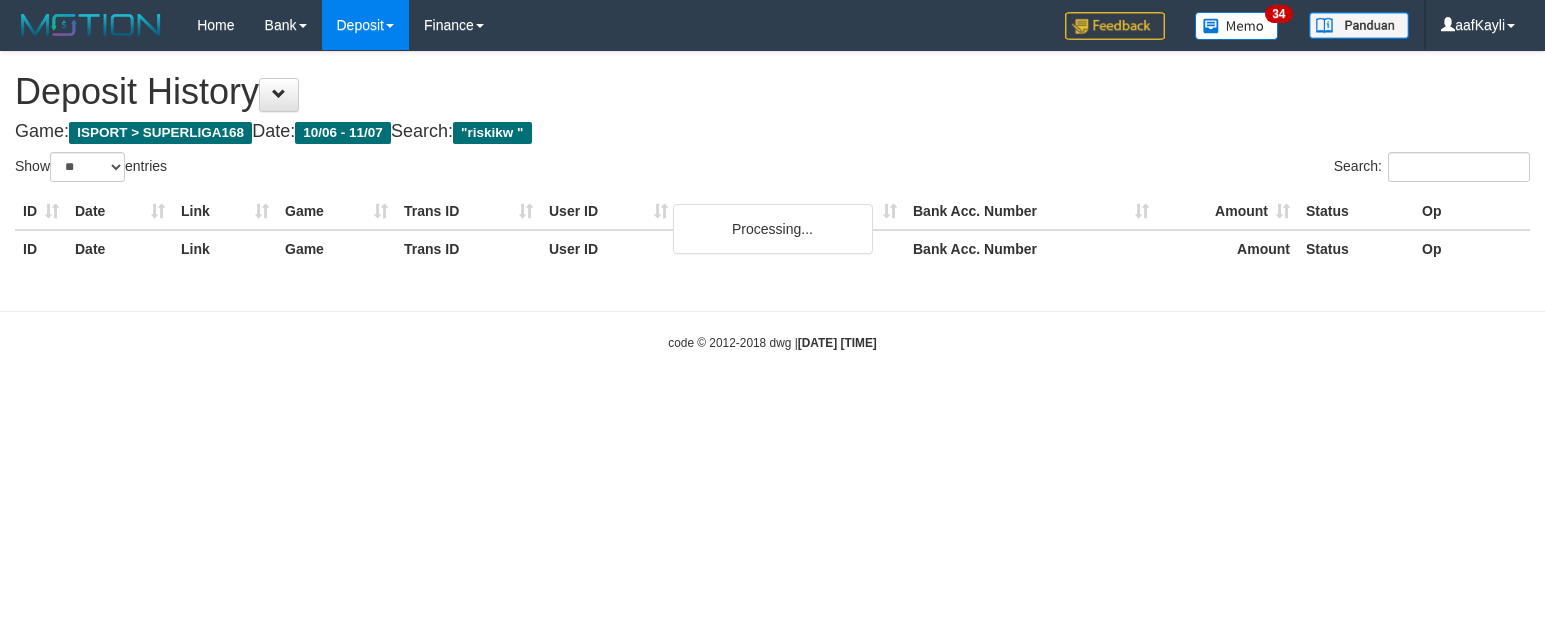 select on "**" 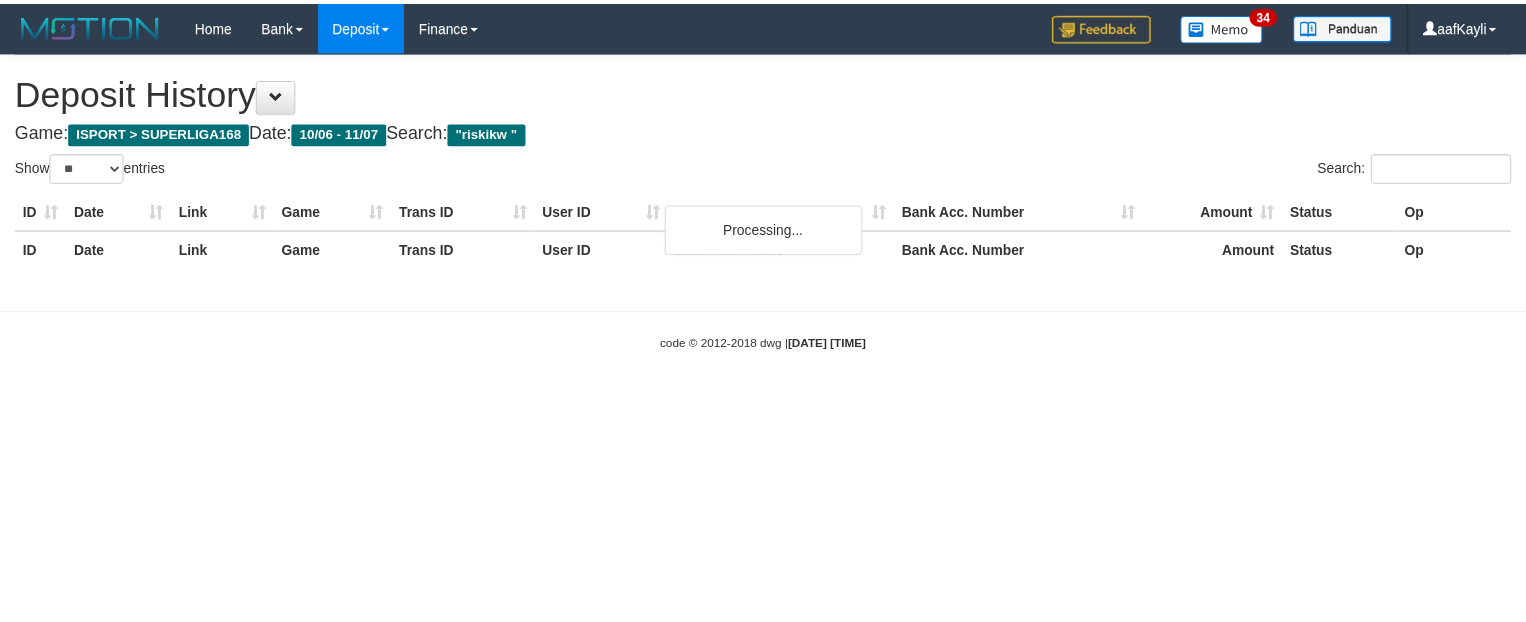 scroll, scrollTop: 0, scrollLeft: 0, axis: both 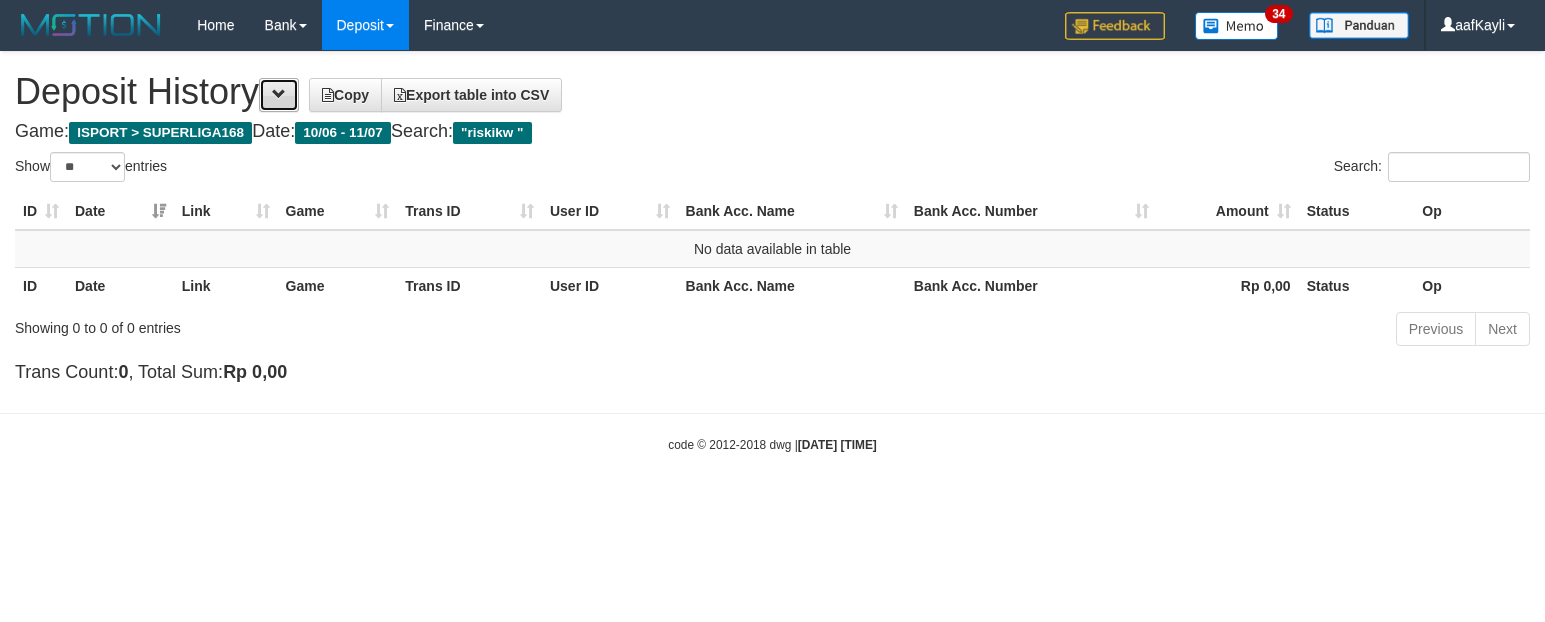 click at bounding box center (279, 95) 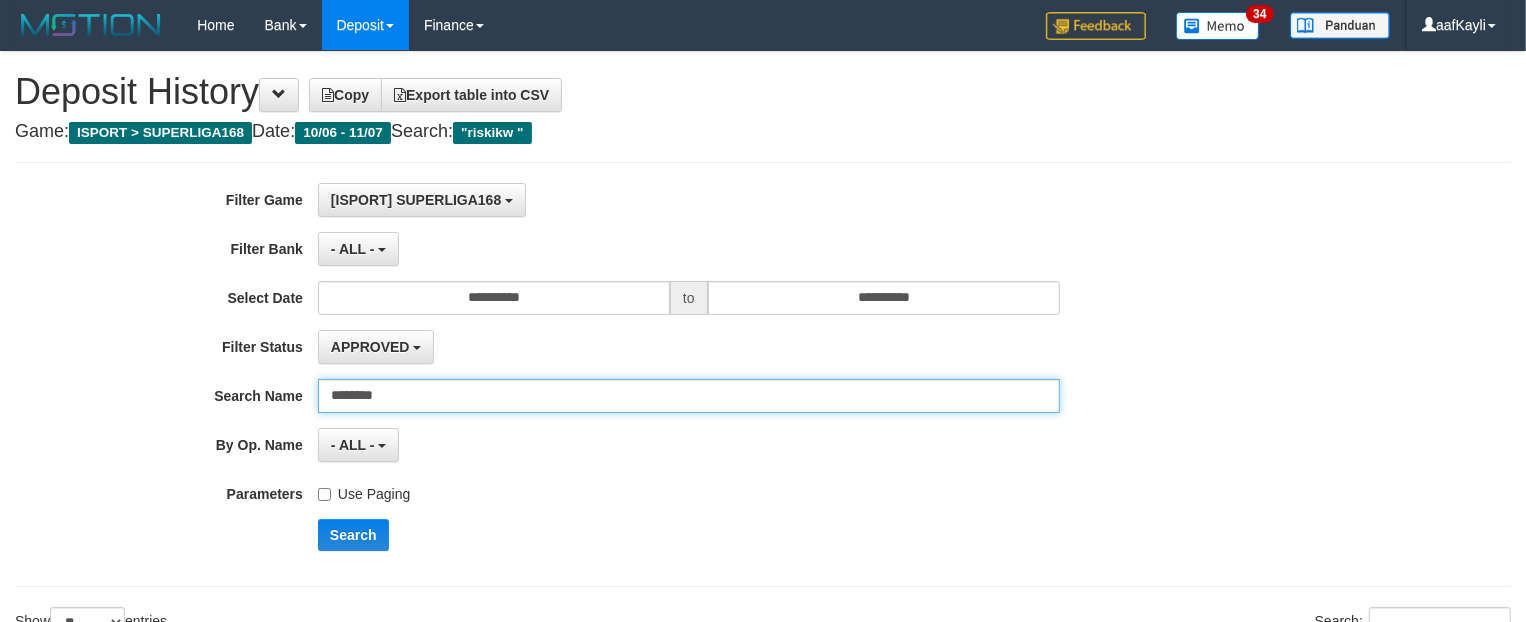 click on "*******" at bounding box center [689, 396] 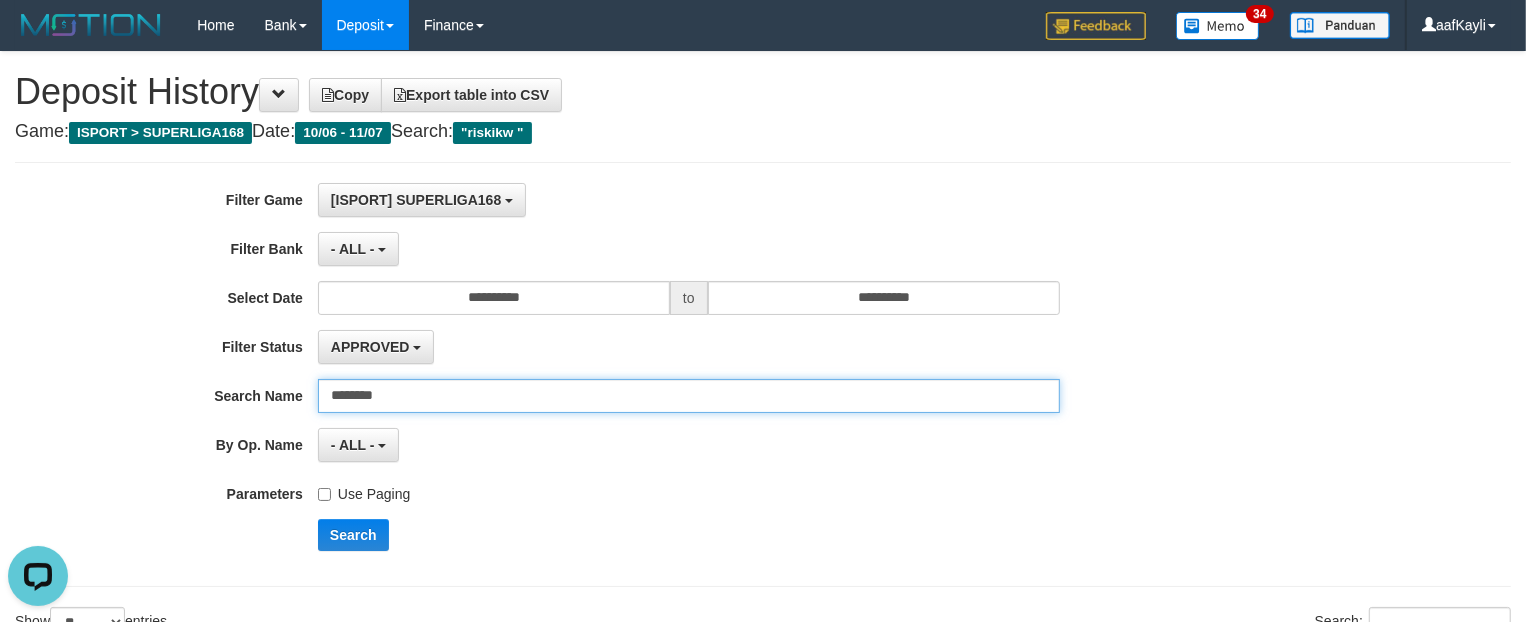 scroll, scrollTop: 0, scrollLeft: 0, axis: both 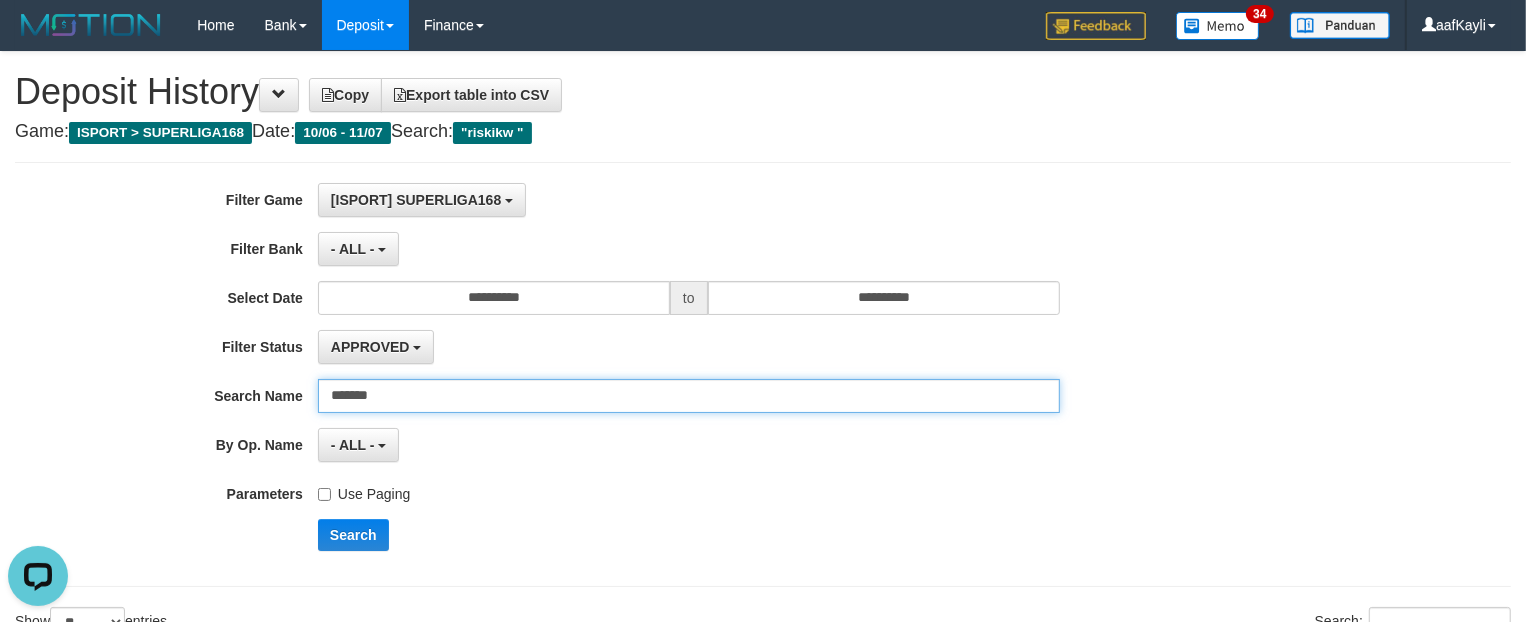 type on "*******" 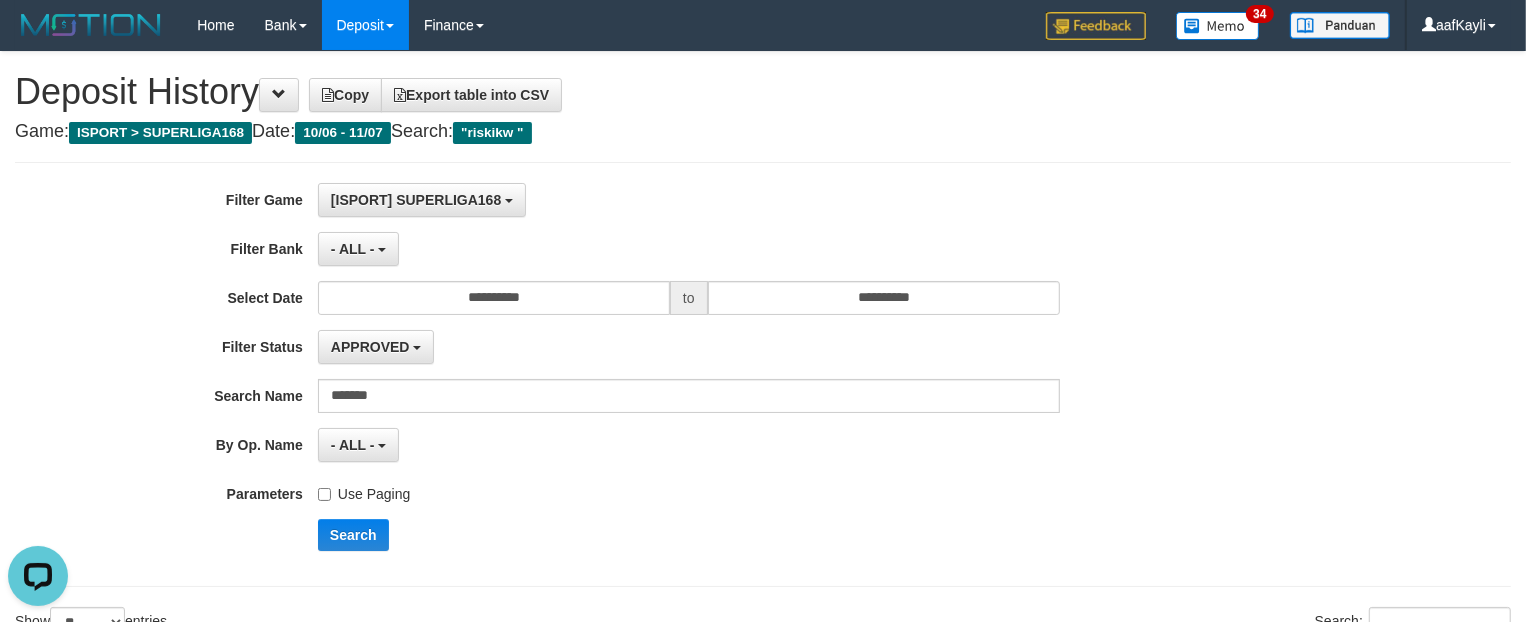 click on "**********" at bounding box center (636, 374) 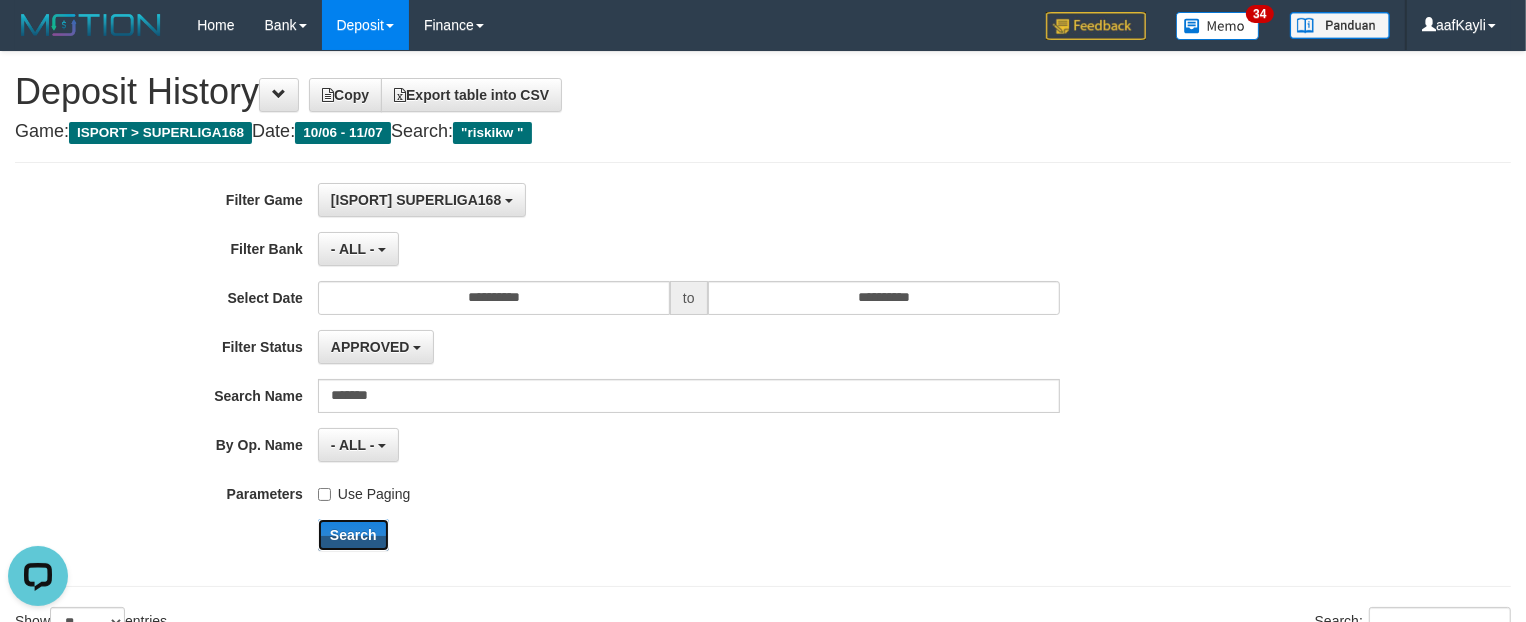 drag, startPoint x: 365, startPoint y: 532, endPoint x: 1205, endPoint y: 621, distance: 844.7017 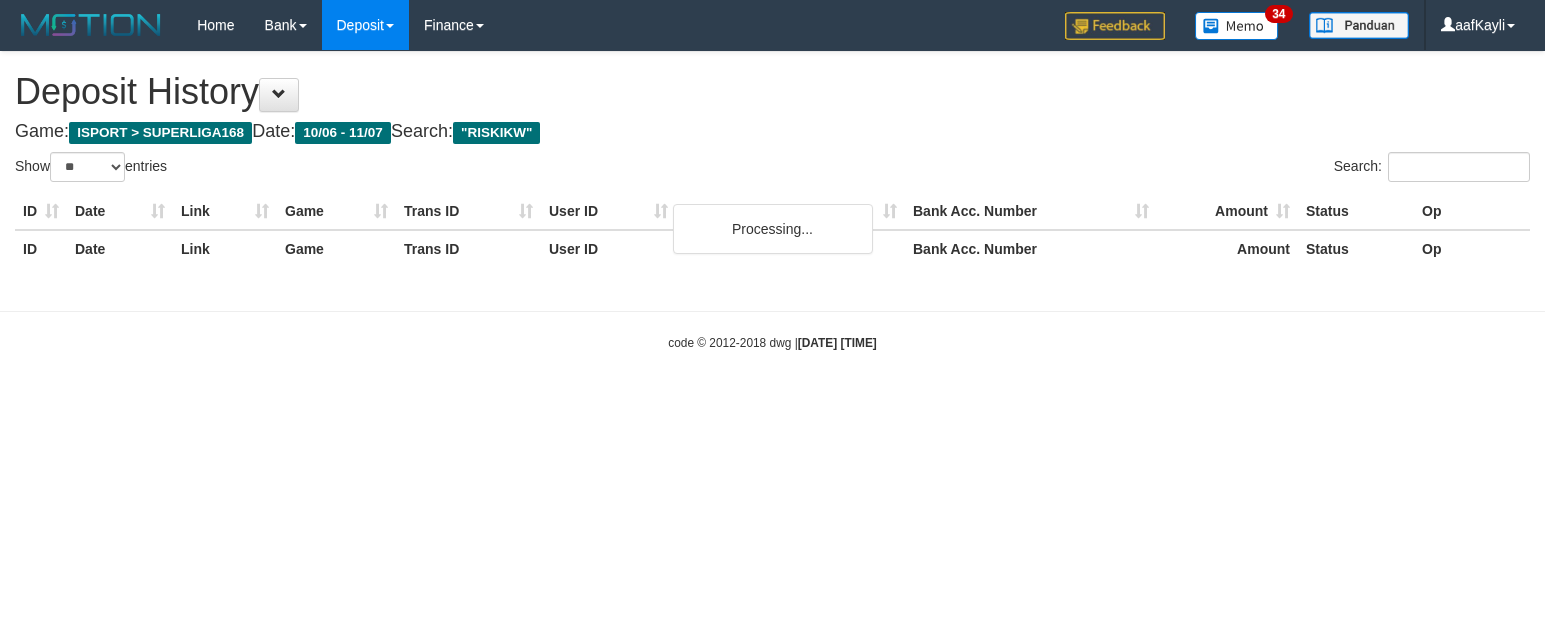 select on "**" 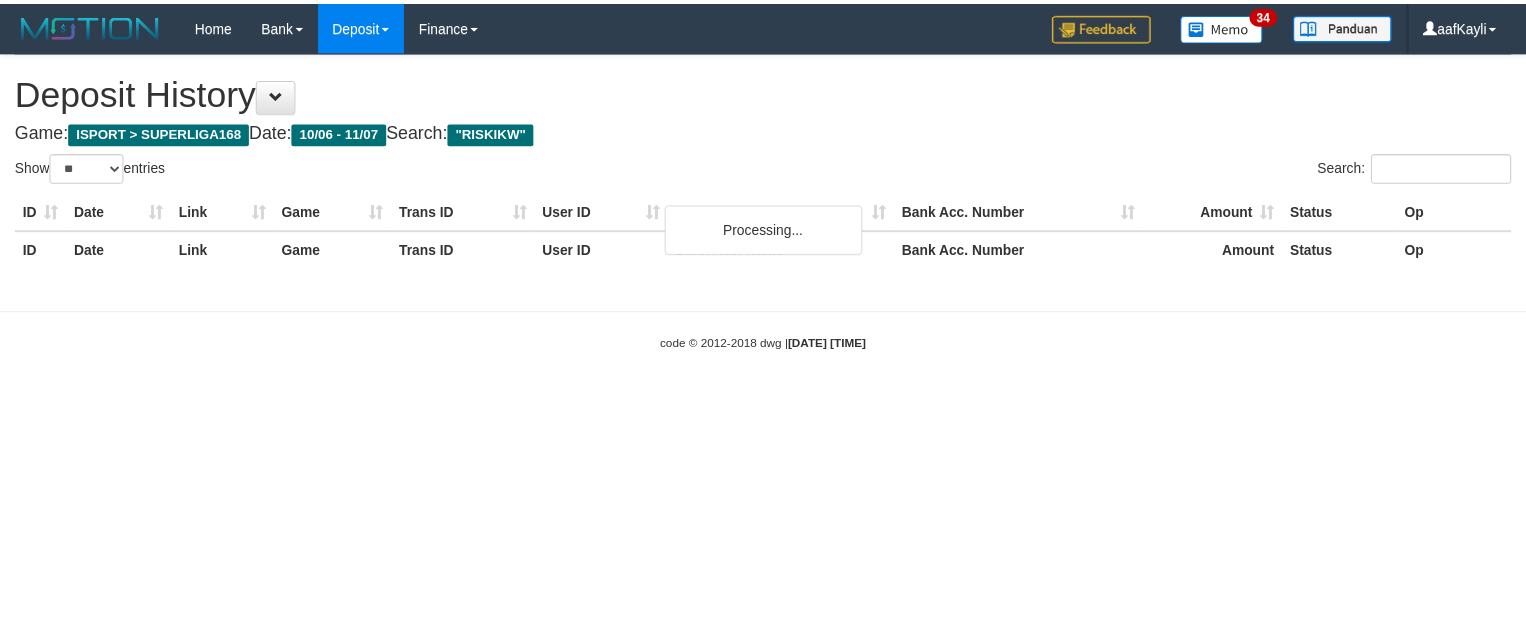scroll, scrollTop: 0, scrollLeft: 0, axis: both 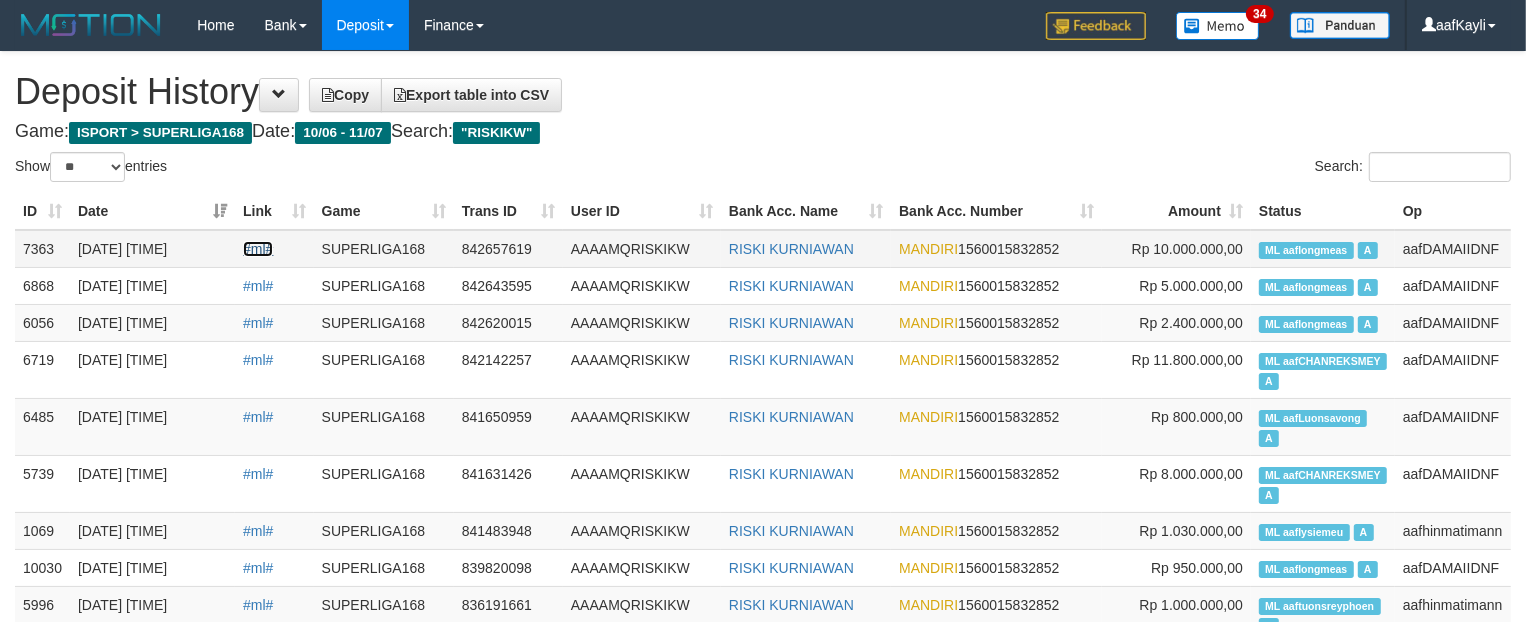 drag, startPoint x: 251, startPoint y: 248, endPoint x: 266, endPoint y: 255, distance: 16.552946 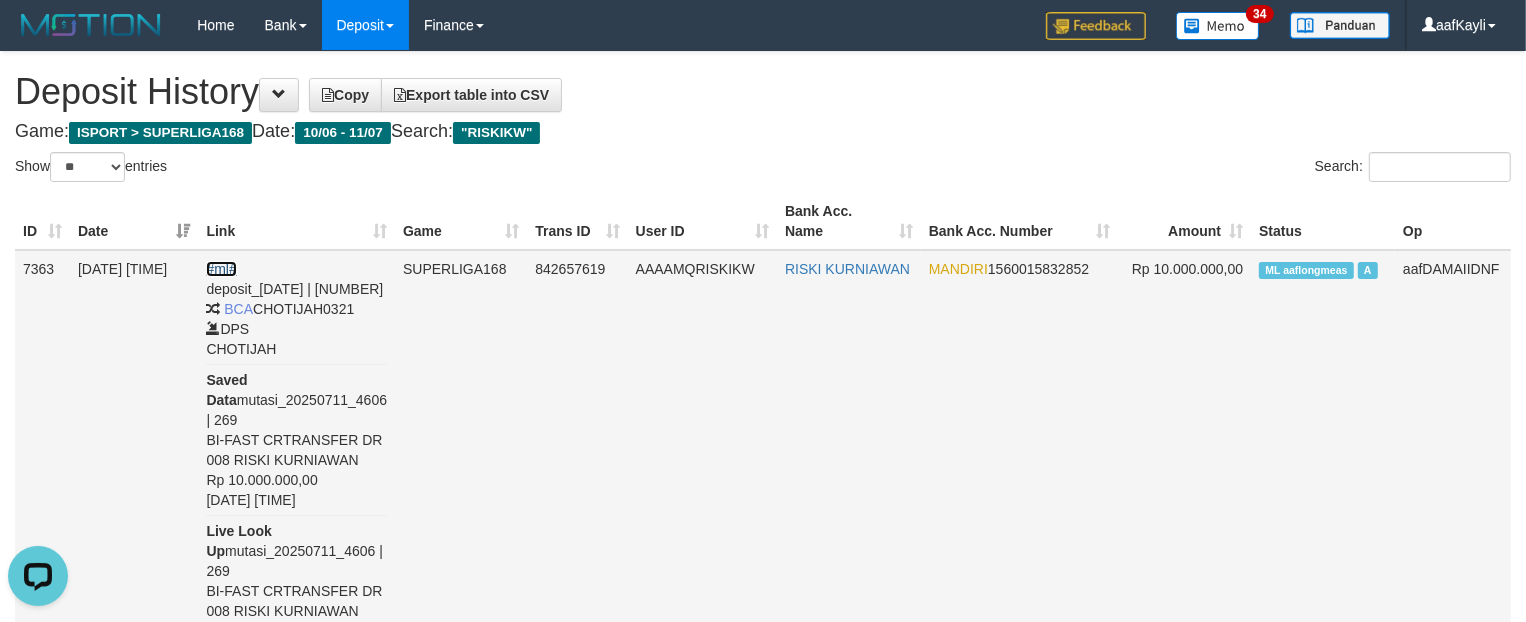 scroll, scrollTop: 0, scrollLeft: 0, axis: both 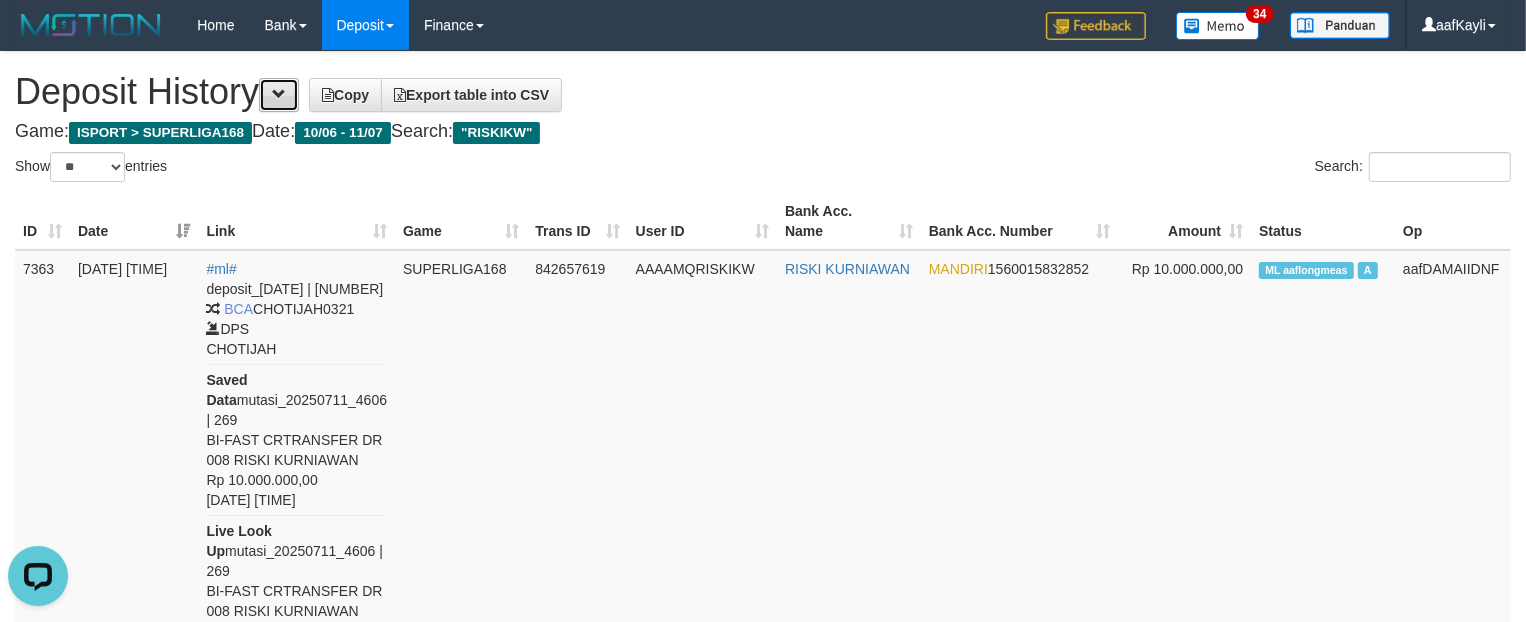 click at bounding box center [279, 95] 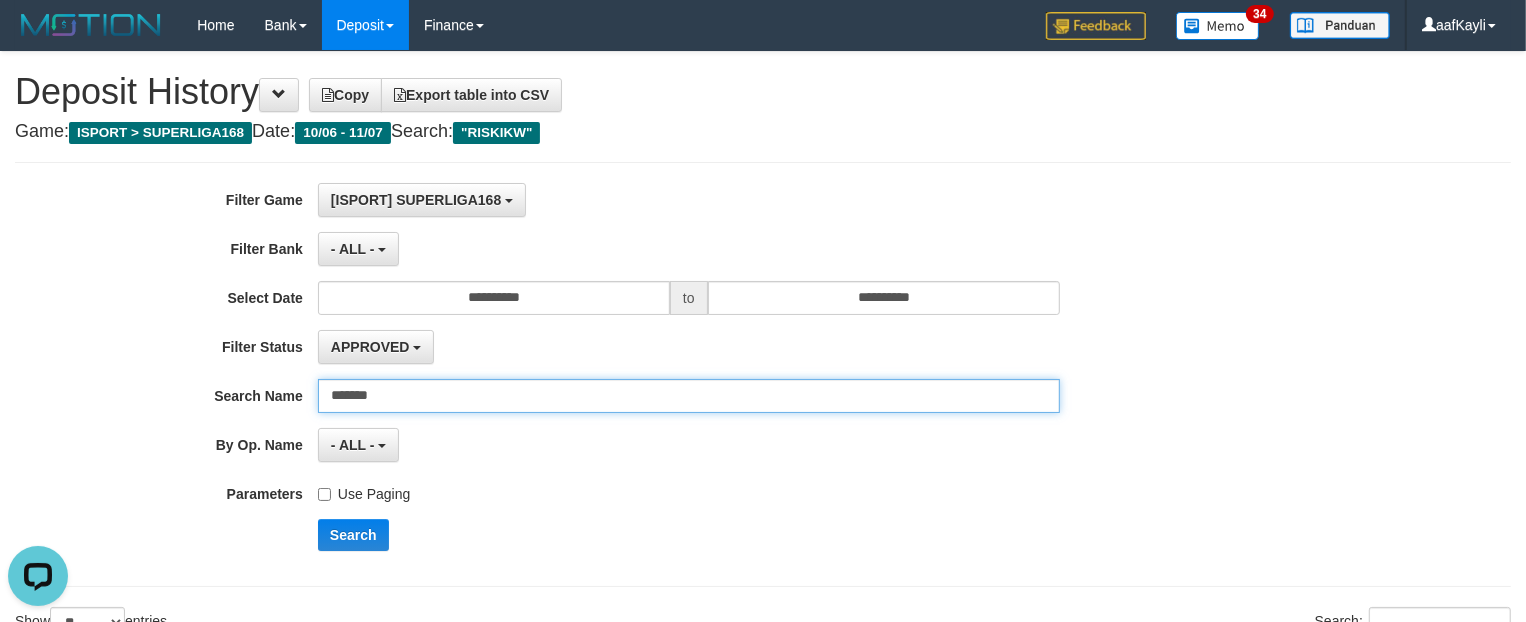 drag, startPoint x: 423, startPoint y: 403, endPoint x: 112, endPoint y: 411, distance: 311.10287 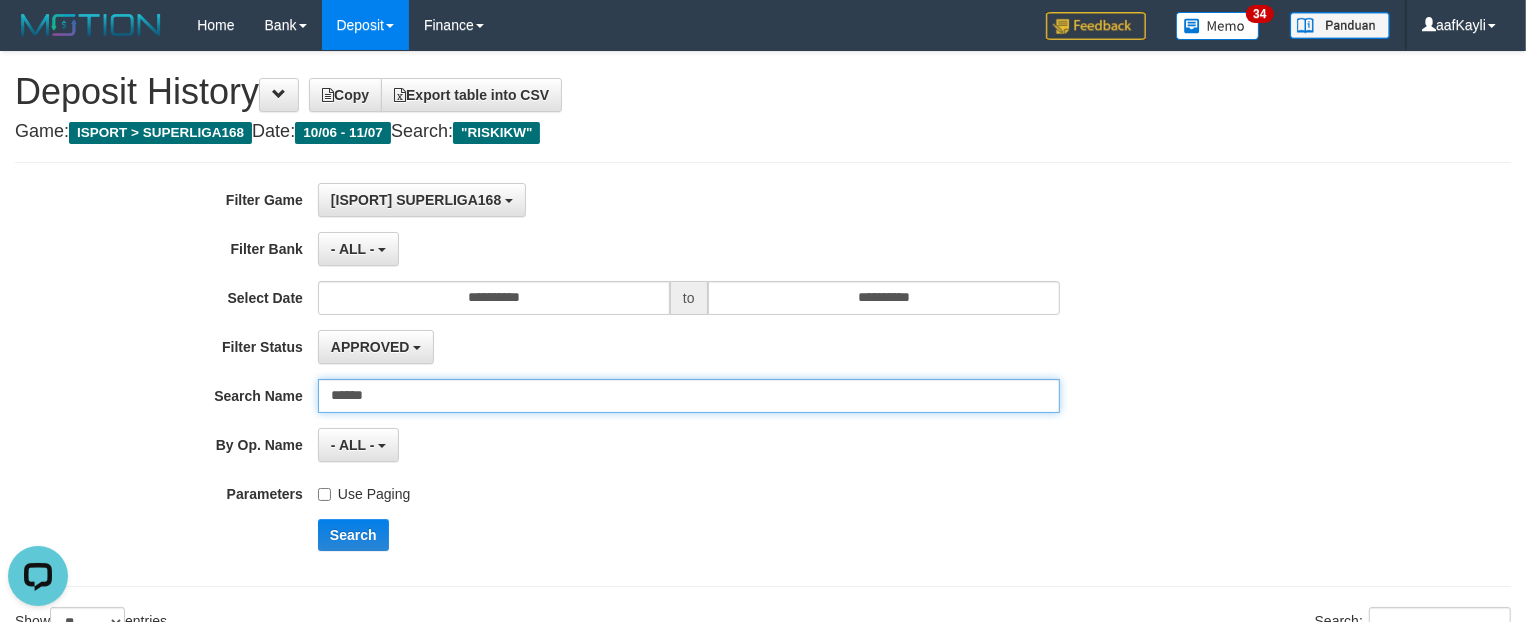 type on "******" 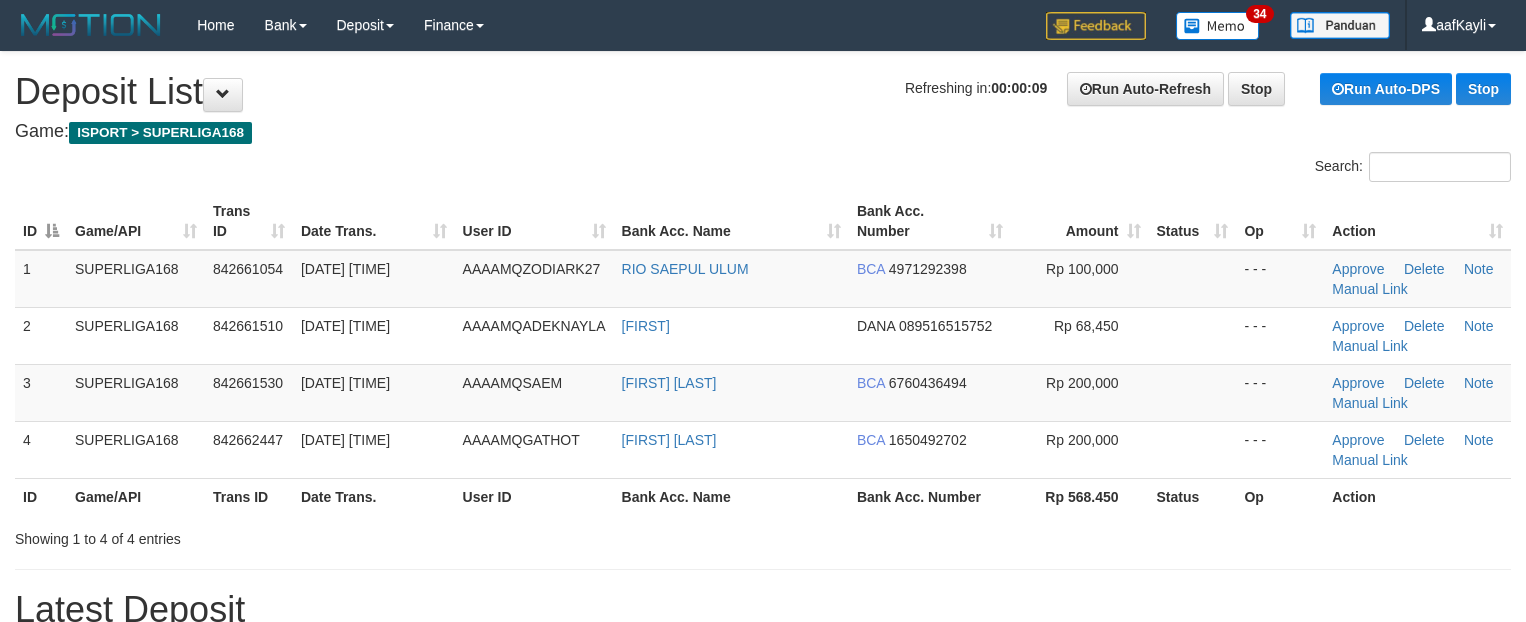 scroll, scrollTop: 0, scrollLeft: 0, axis: both 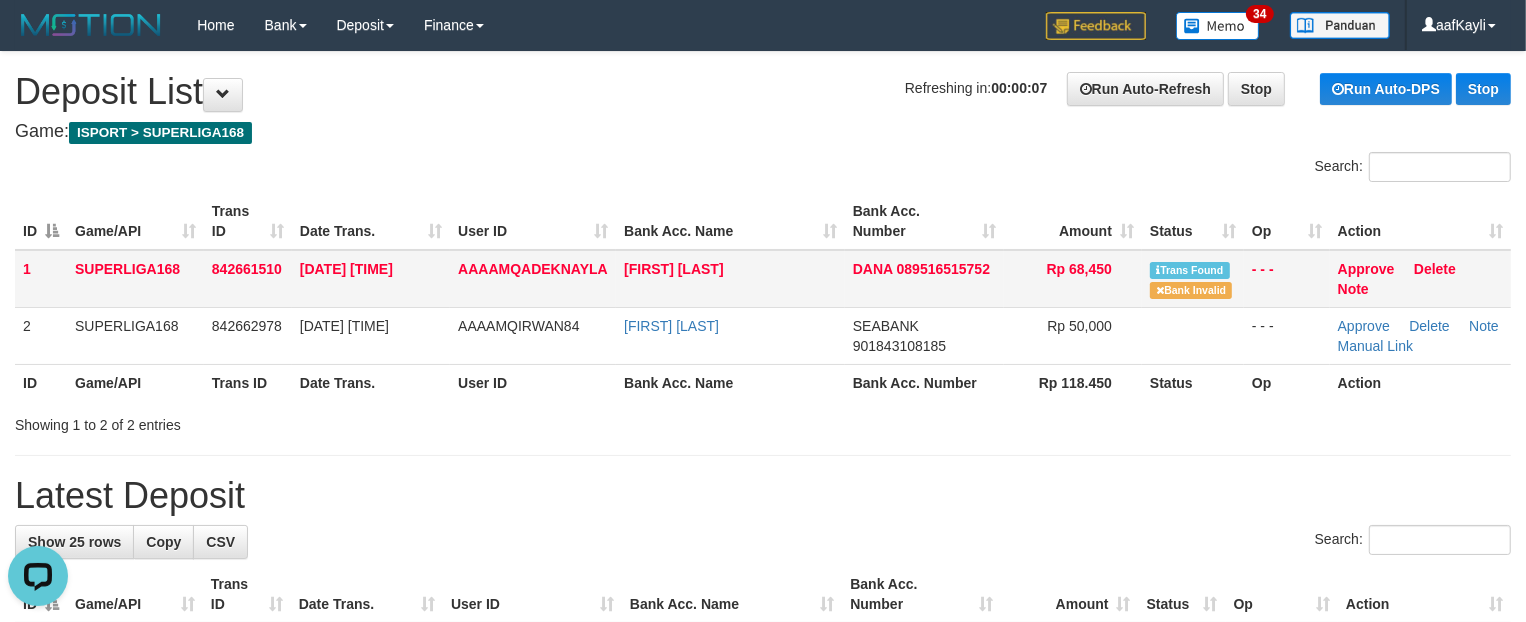 click on "[FIRST] [LAST]" at bounding box center [730, 279] 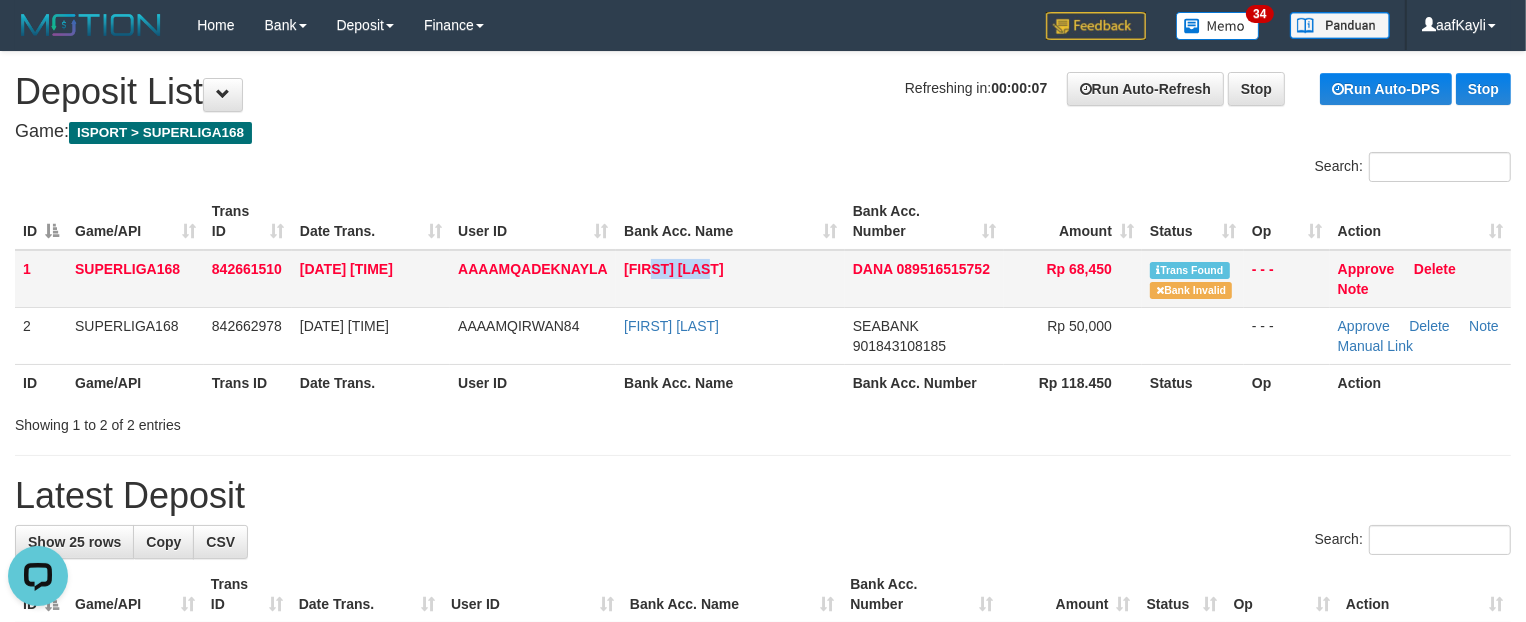 click on "[FIRST] [LAST]" at bounding box center [730, 279] 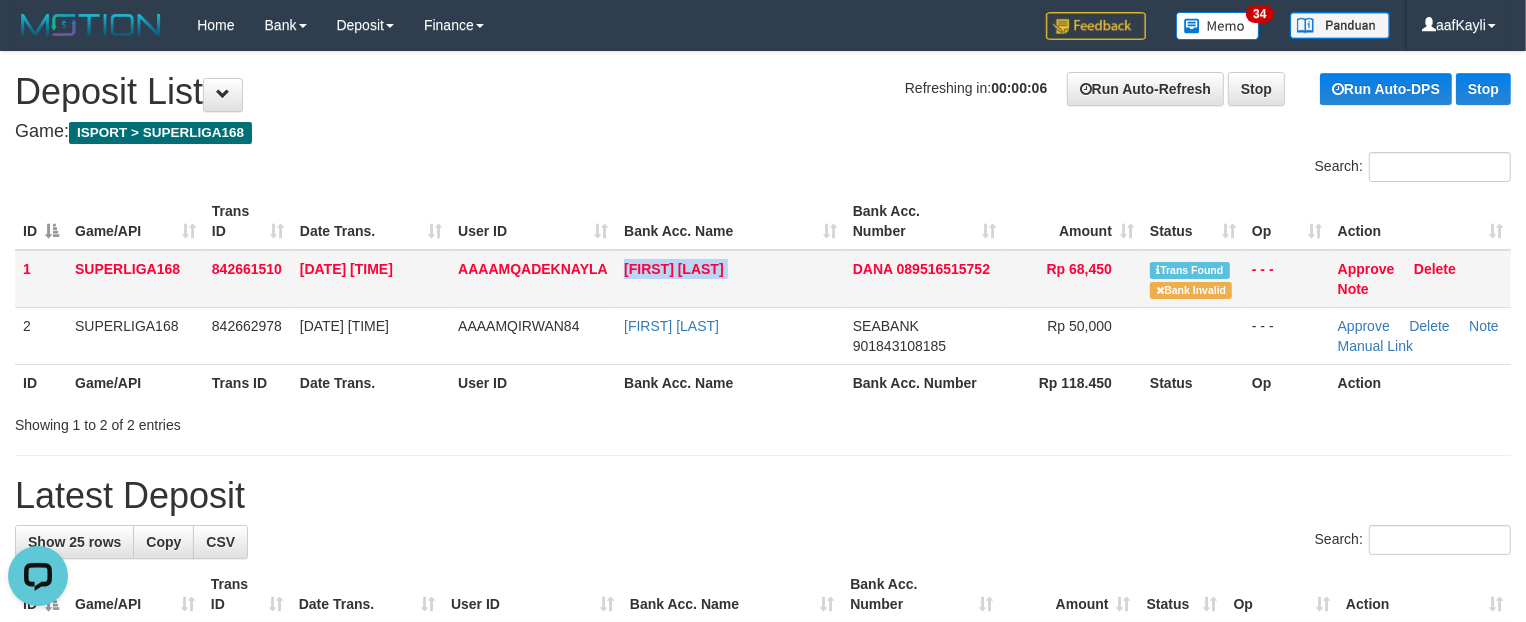 click on "[FIRST] [LAST]" at bounding box center [730, 279] 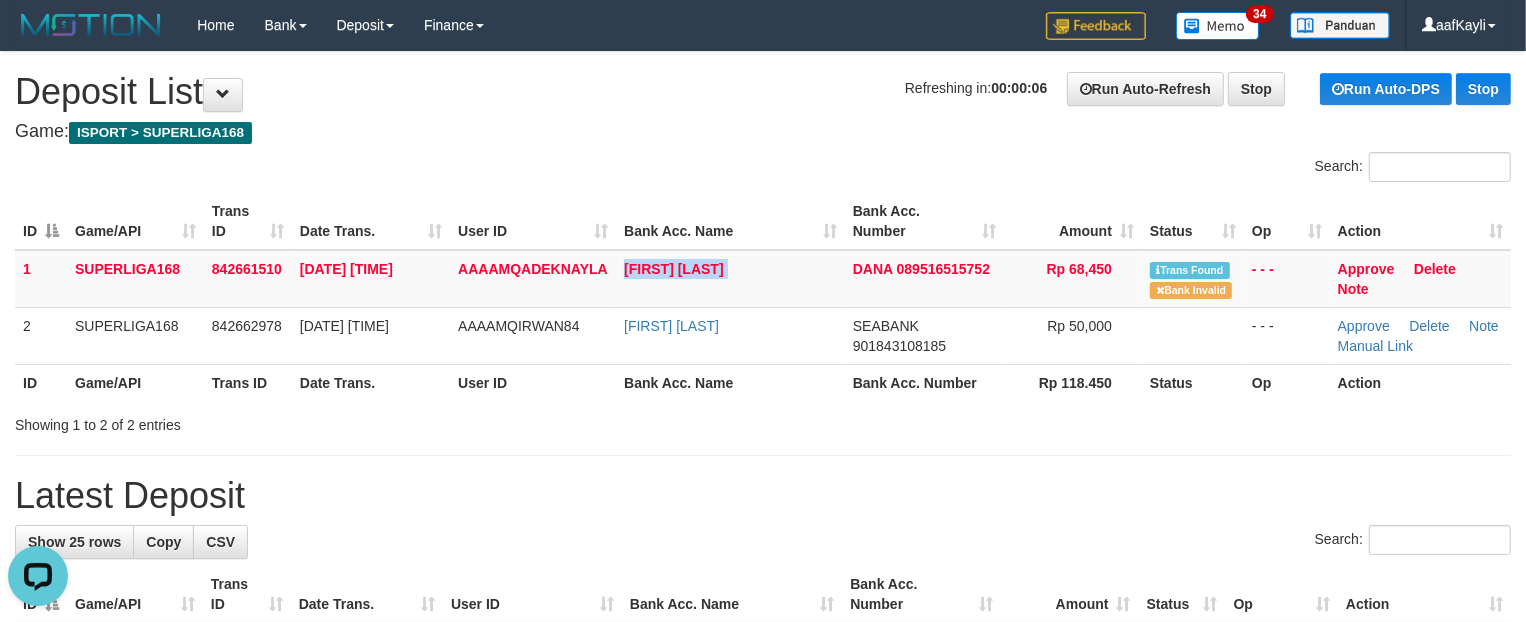 copy on "[FIRST] [LAST]" 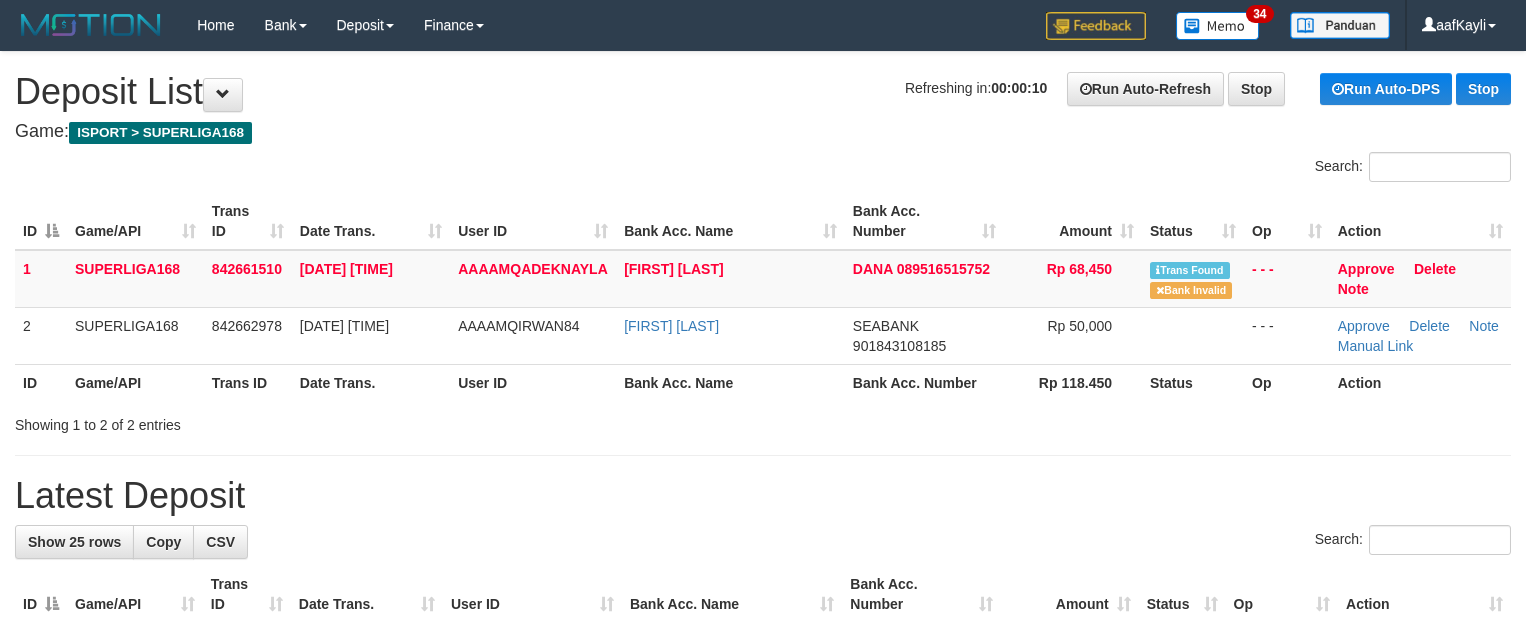 scroll, scrollTop: 0, scrollLeft: 0, axis: both 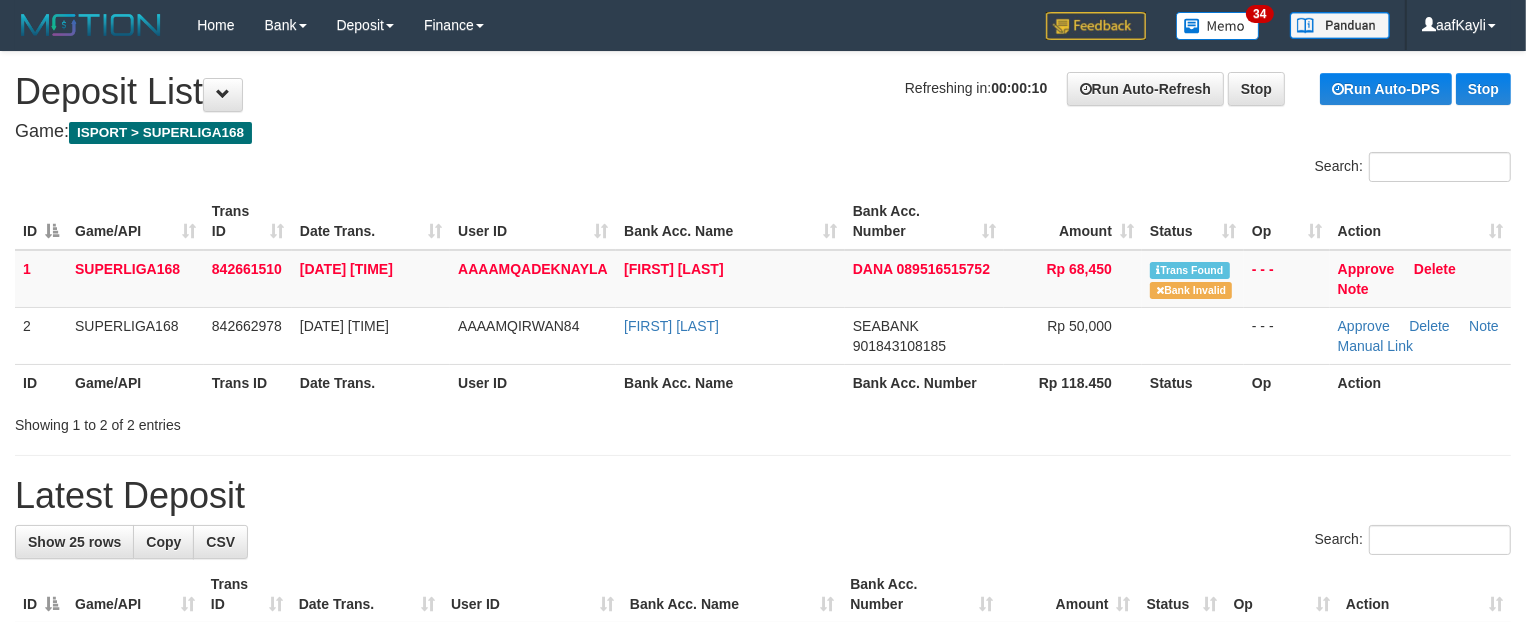 click on "Latest Deposit" at bounding box center [763, 496] 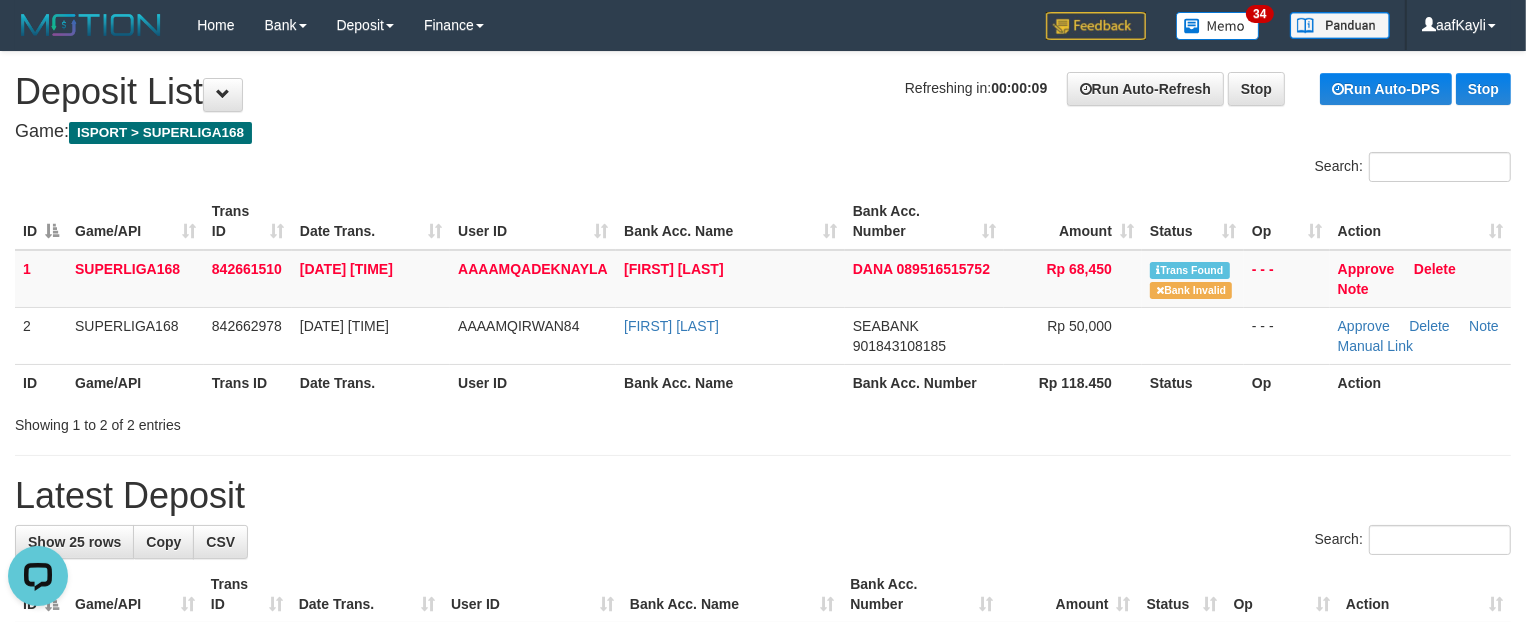 scroll, scrollTop: 0, scrollLeft: 0, axis: both 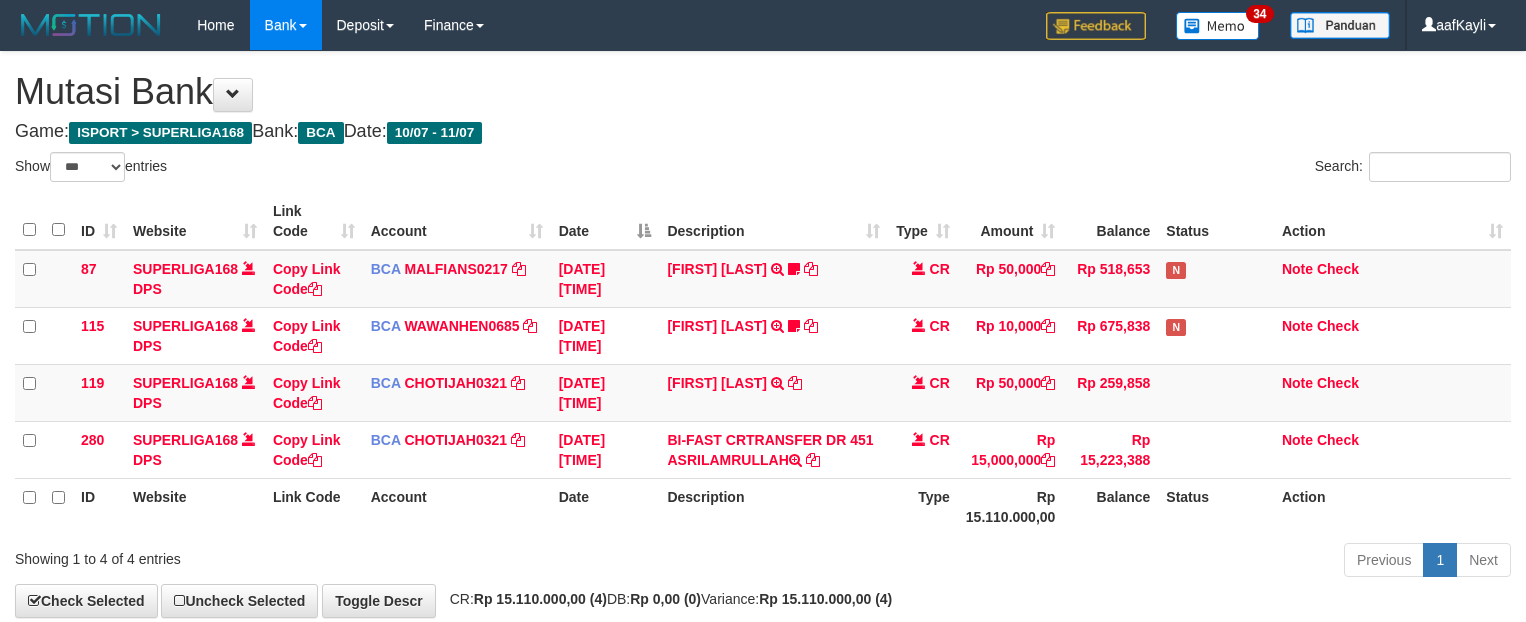 select on "***" 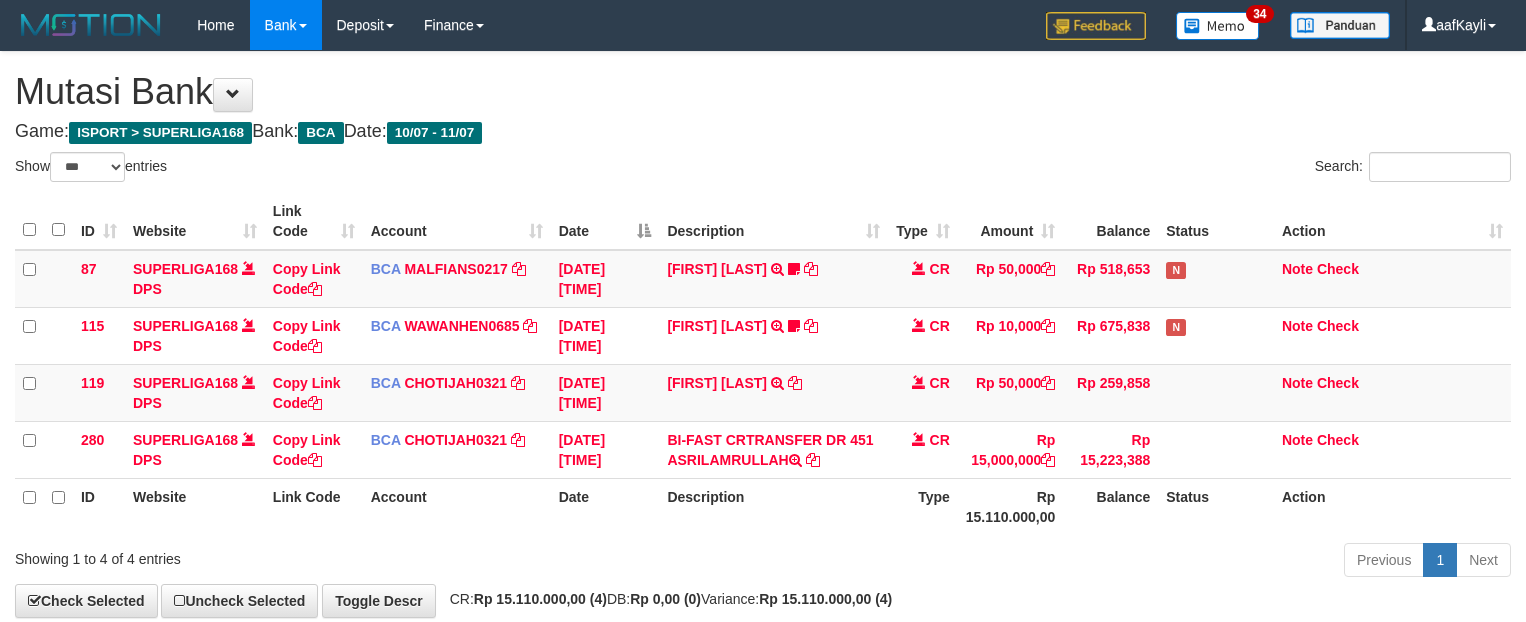 scroll, scrollTop: 32, scrollLeft: 0, axis: vertical 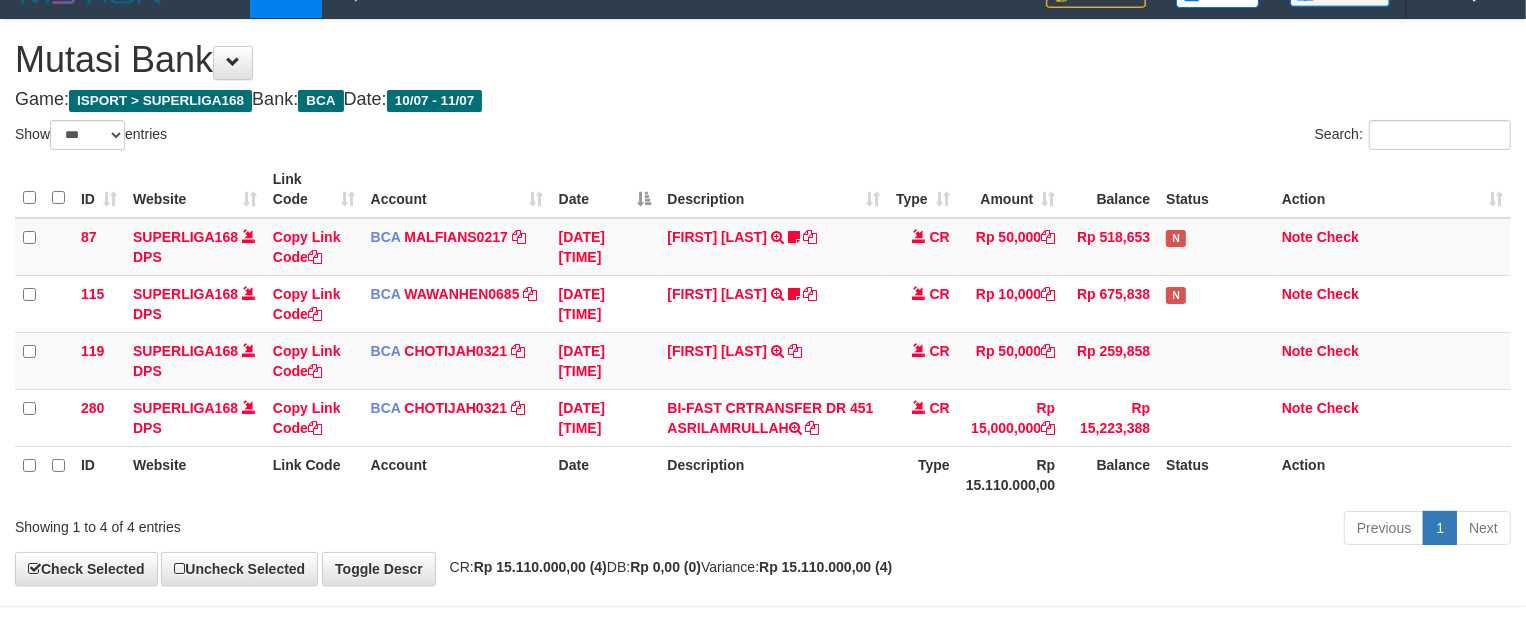 click on "Status" at bounding box center (1216, 474) 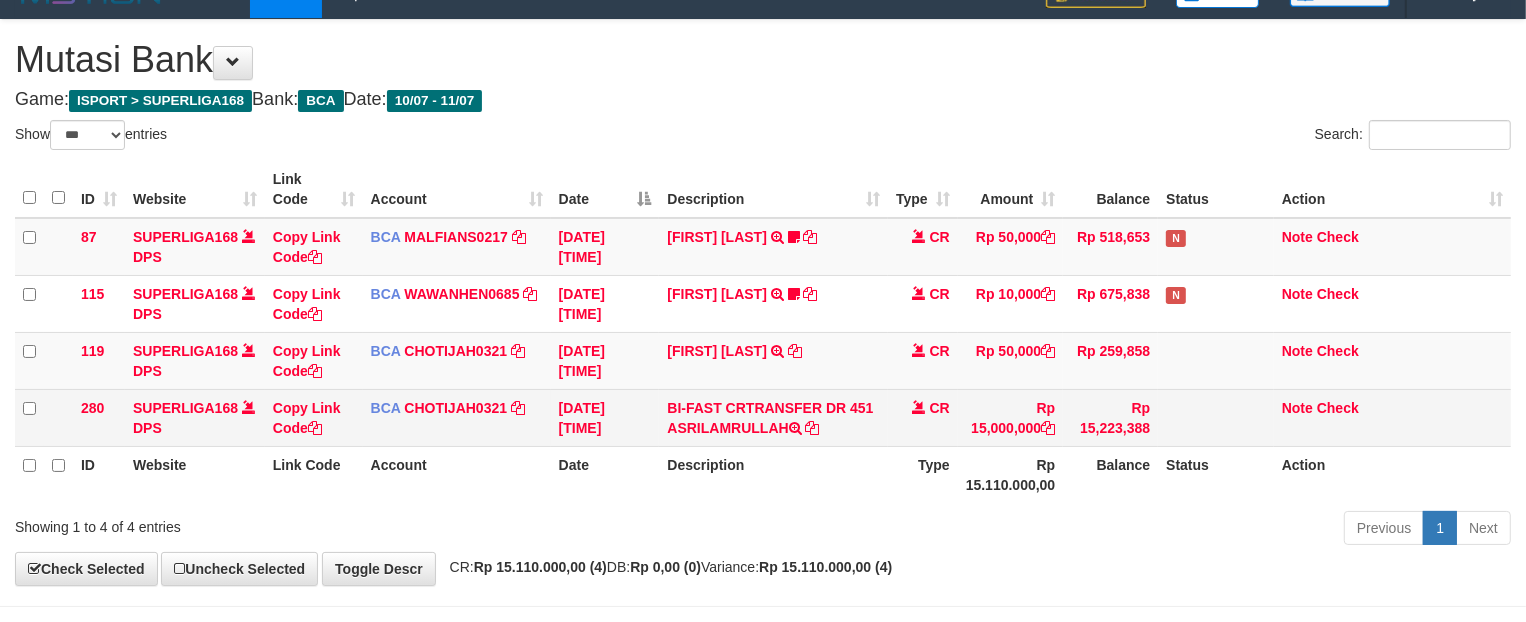 click on "BCA
CHOTIJAH0321
DPS
CHOTIJAH
mutasi_20250711_4606 | 280
mutasi_20250711_4606 | 280" at bounding box center [457, 417] 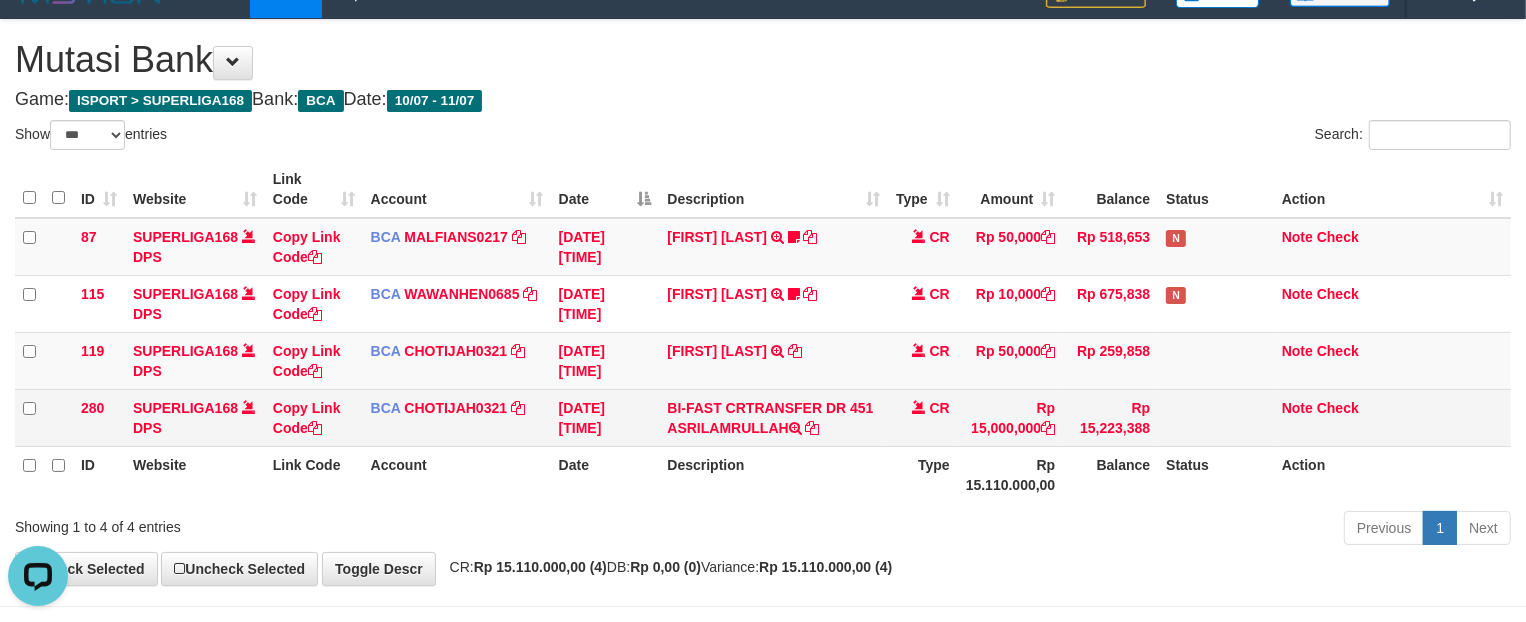 scroll, scrollTop: 0, scrollLeft: 0, axis: both 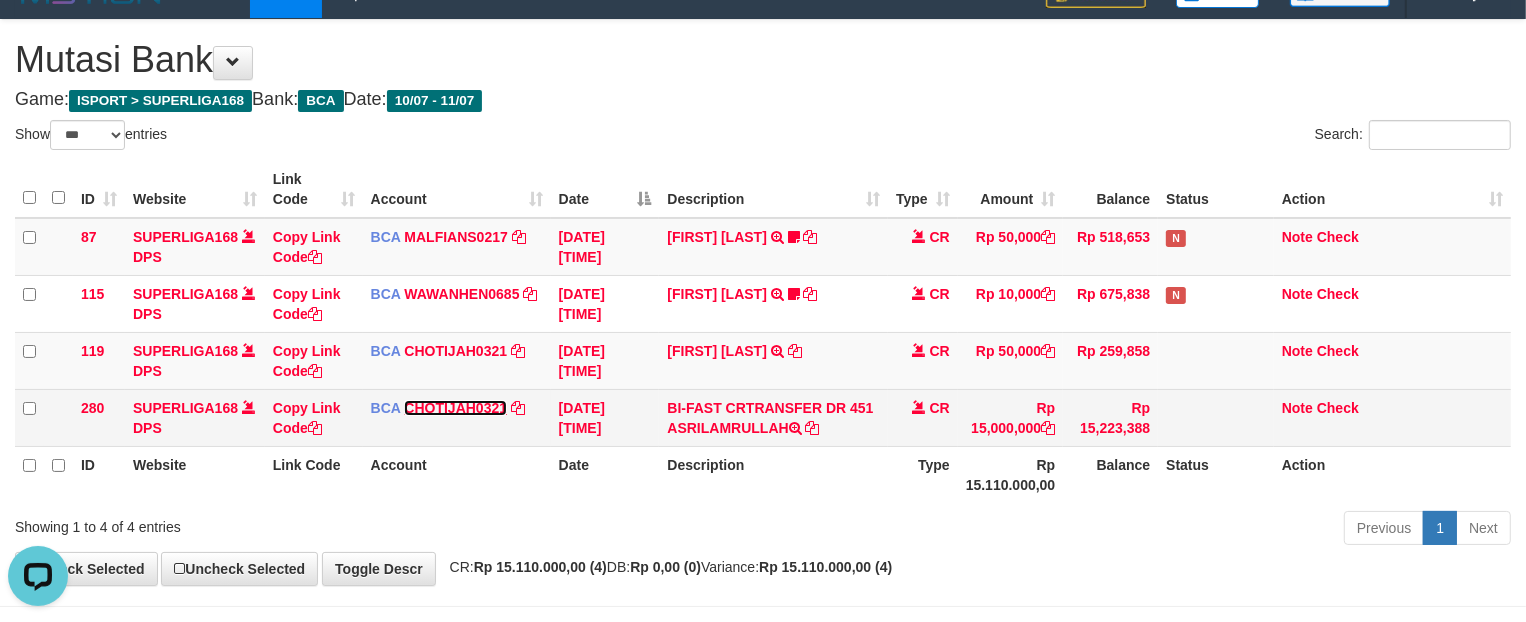 click on "CHOTIJAH0321" at bounding box center (455, 408) 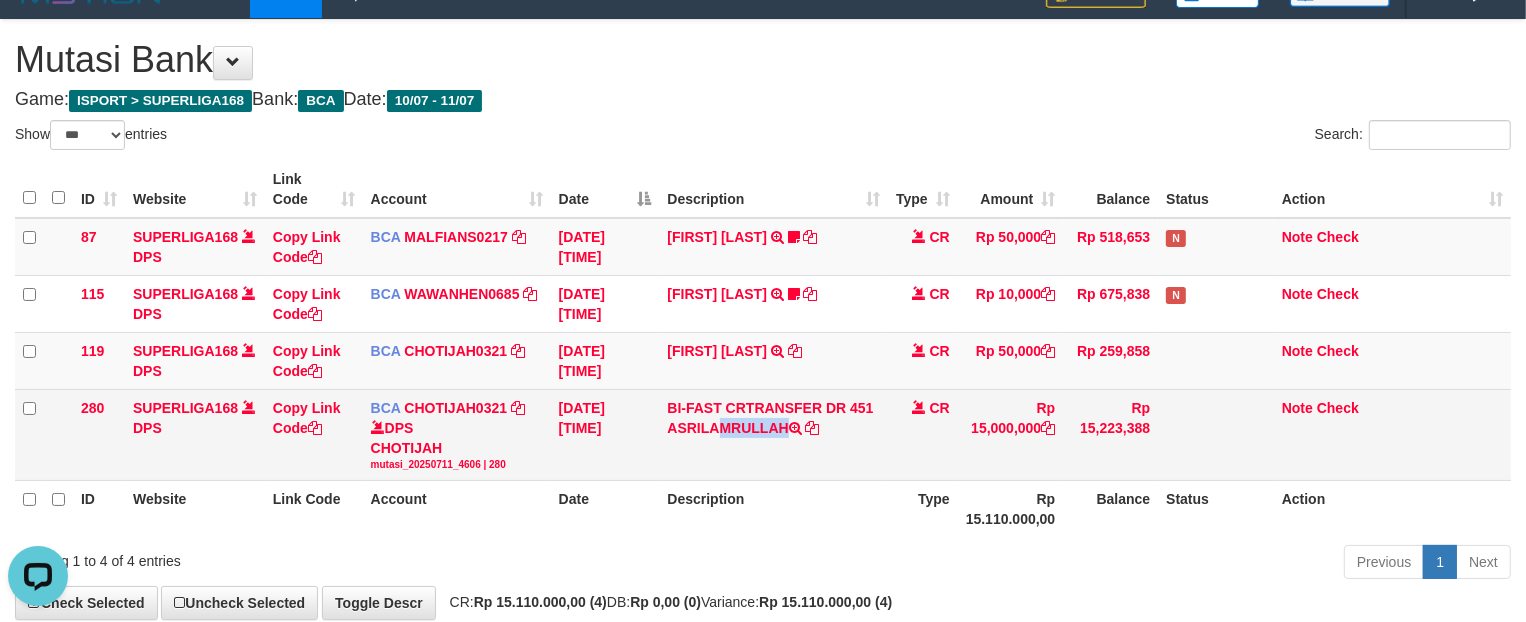 drag, startPoint x: 677, startPoint y: 435, endPoint x: 735, endPoint y: 435, distance: 58 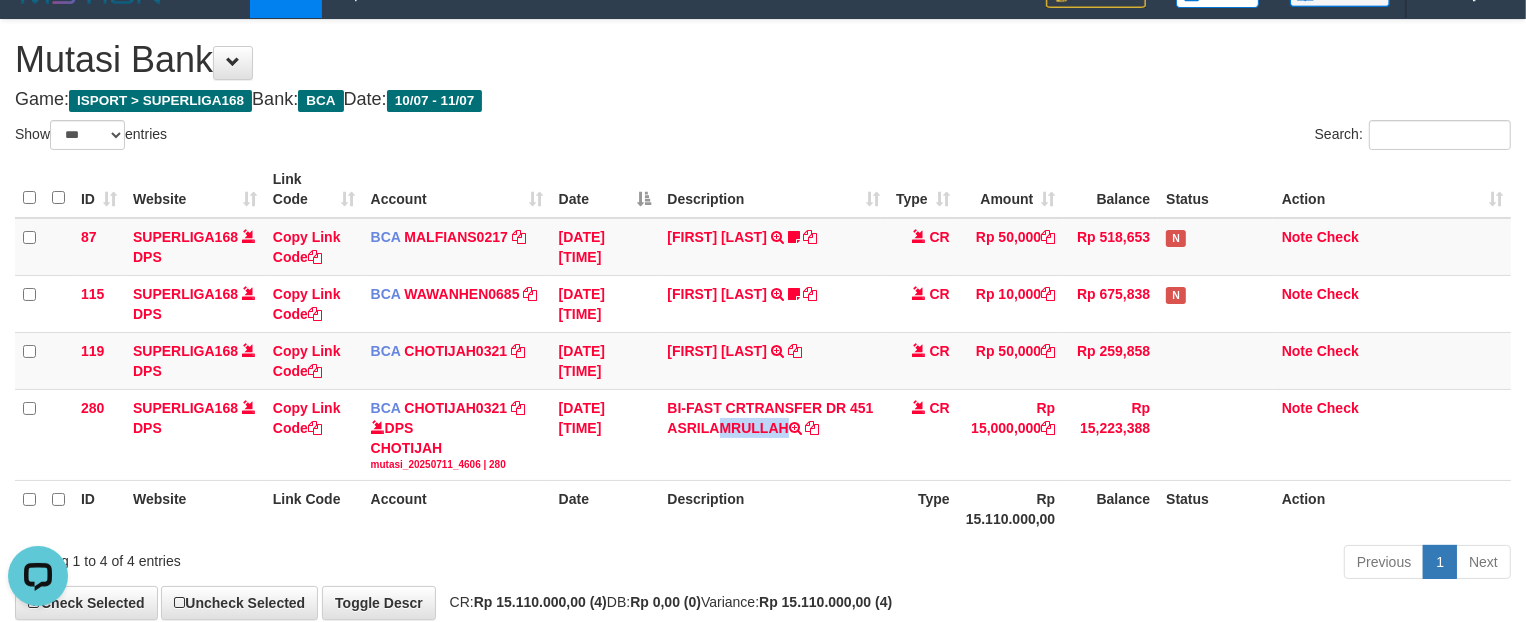 copy on "ASRILAM" 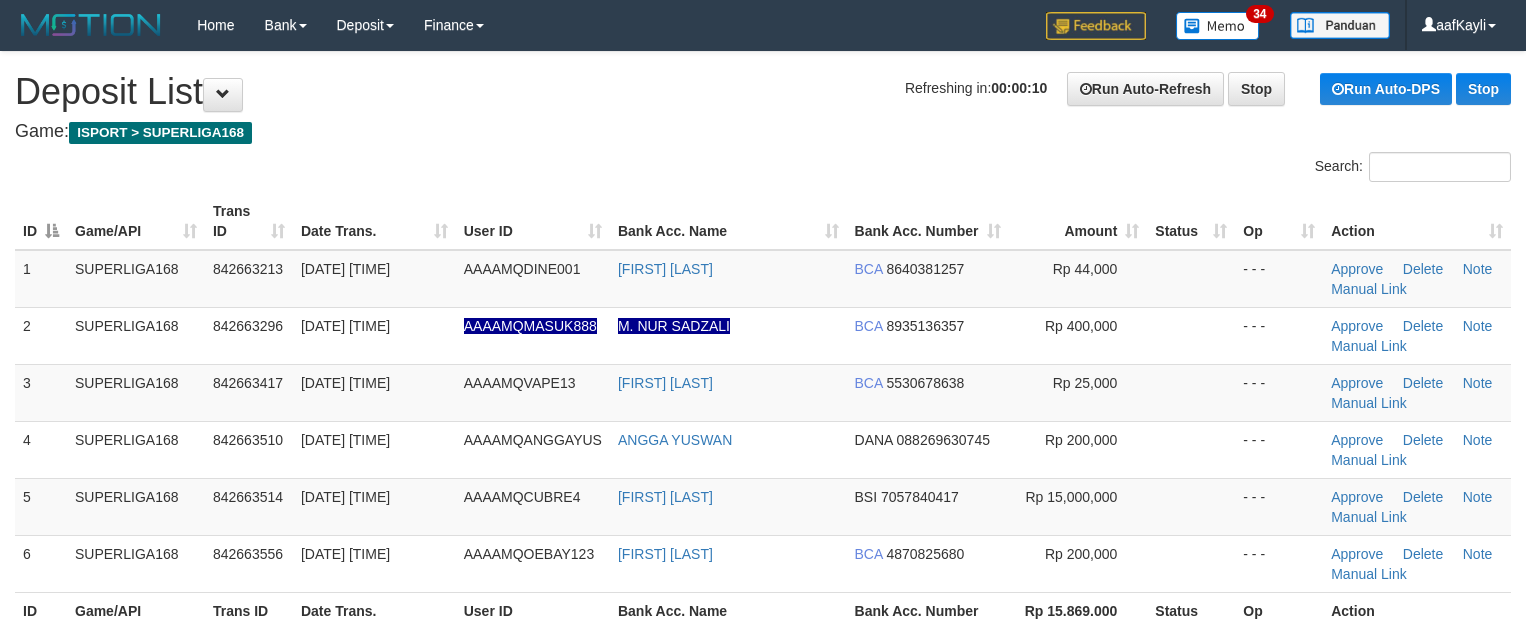 scroll, scrollTop: 0, scrollLeft: 0, axis: both 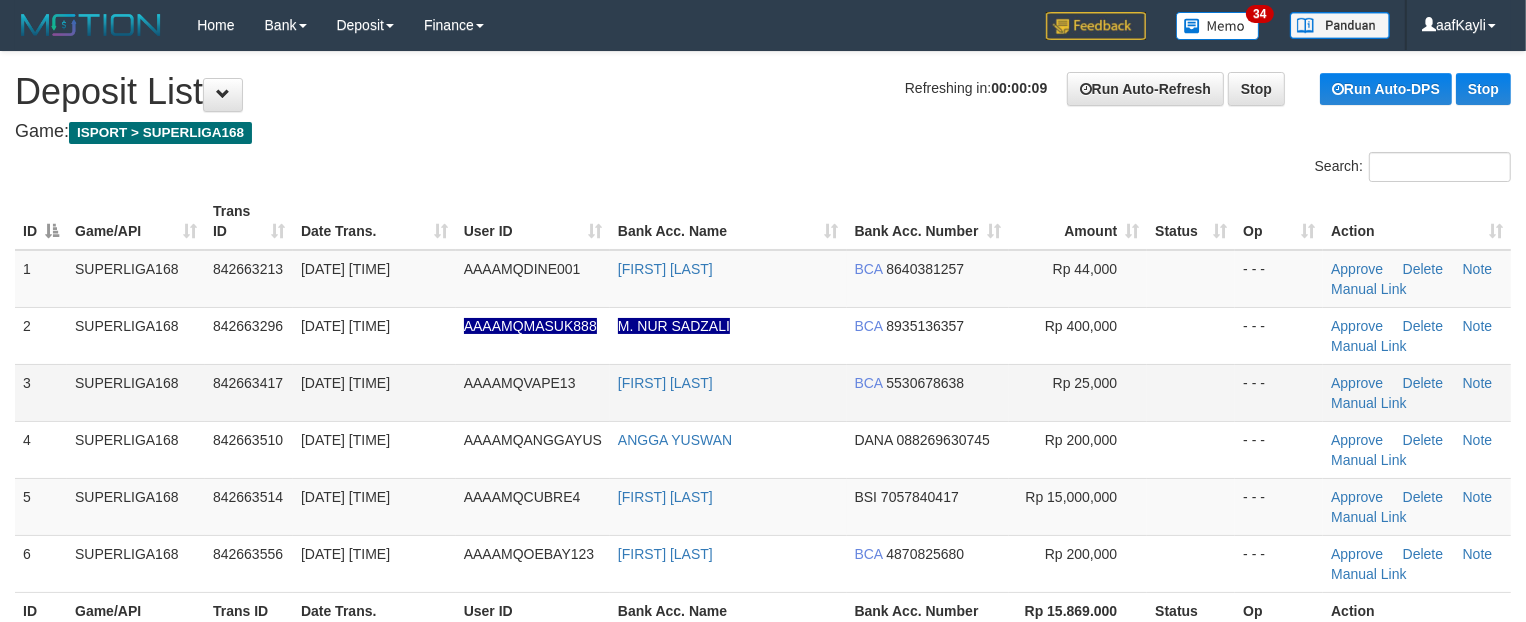 click on "[FIRST] [LAST]" at bounding box center (728, 392) 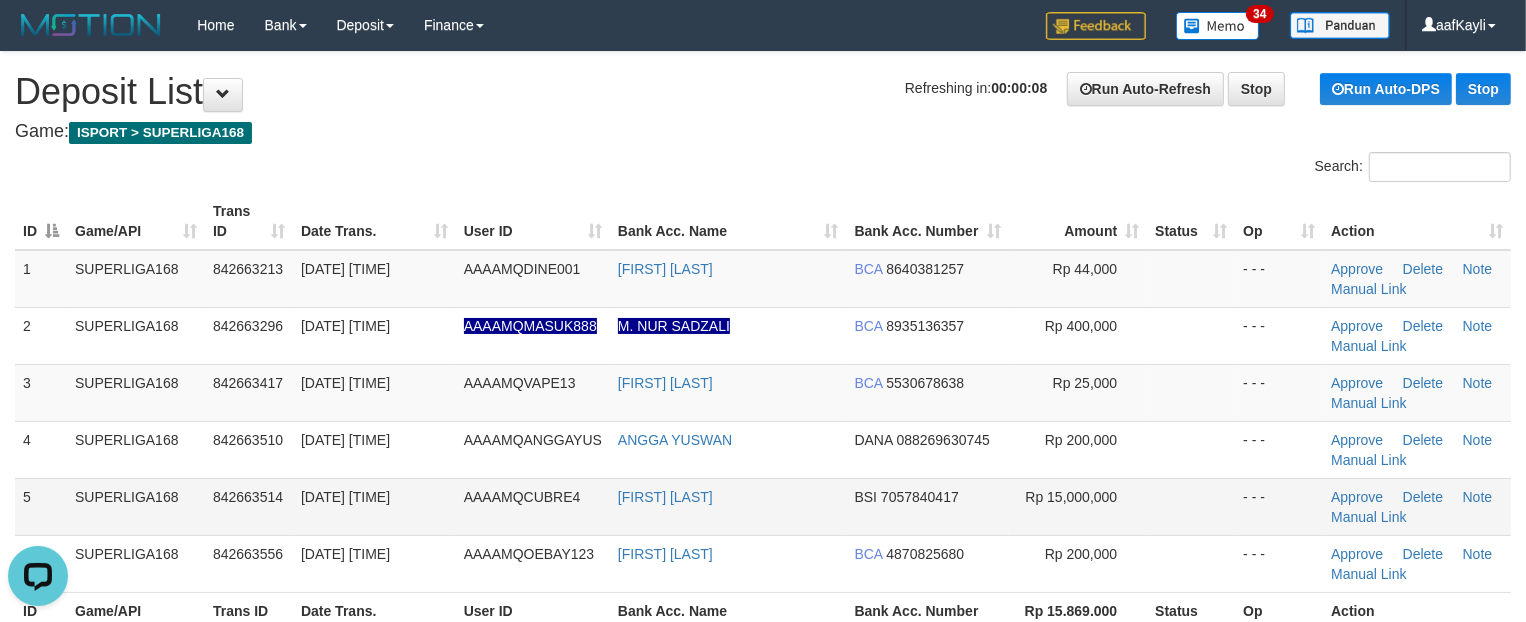 scroll, scrollTop: 0, scrollLeft: 0, axis: both 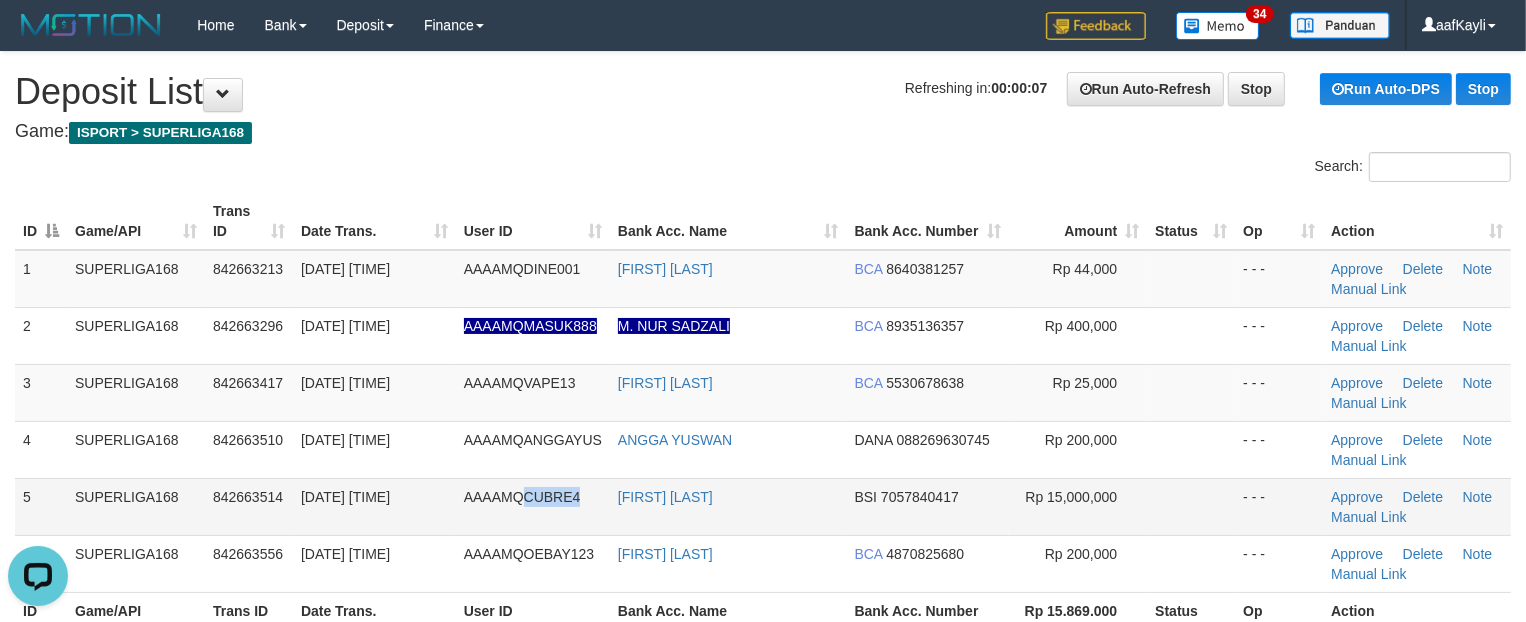 drag, startPoint x: 523, startPoint y: 503, endPoint x: 583, endPoint y: 512, distance: 60.671246 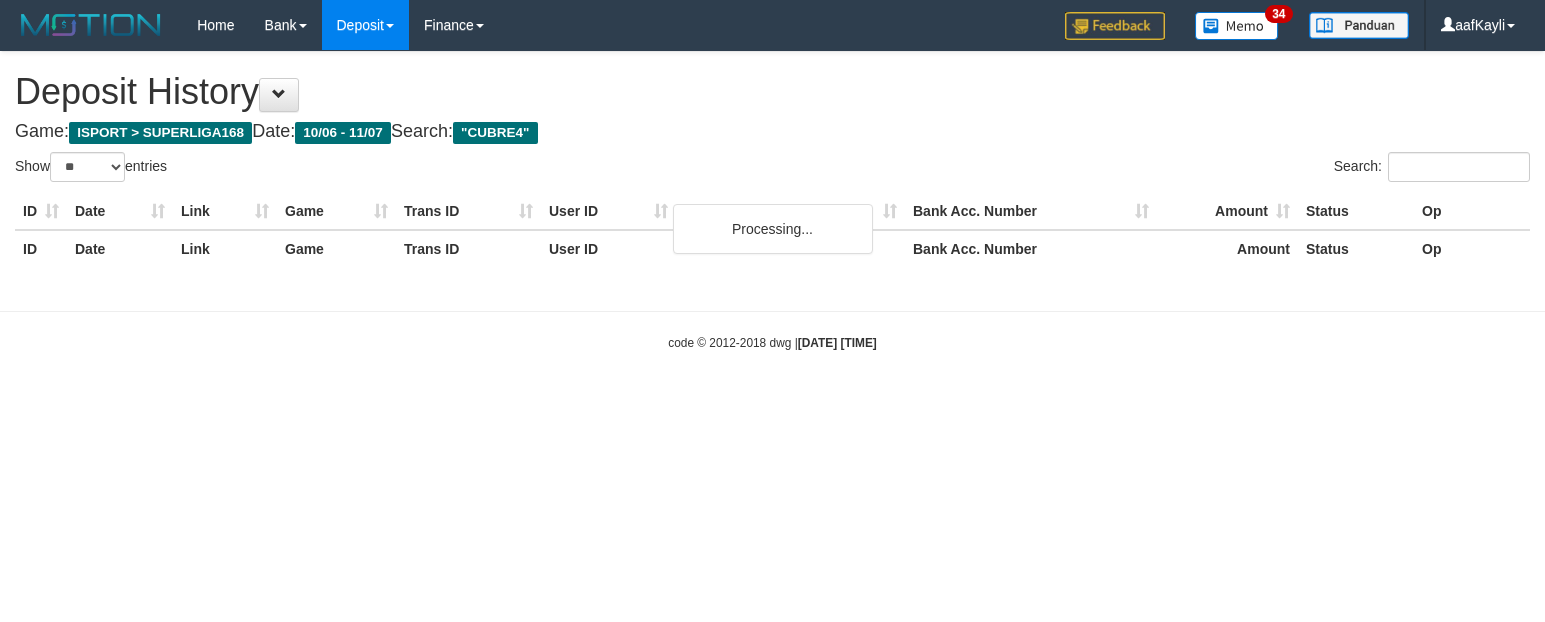 select on "**" 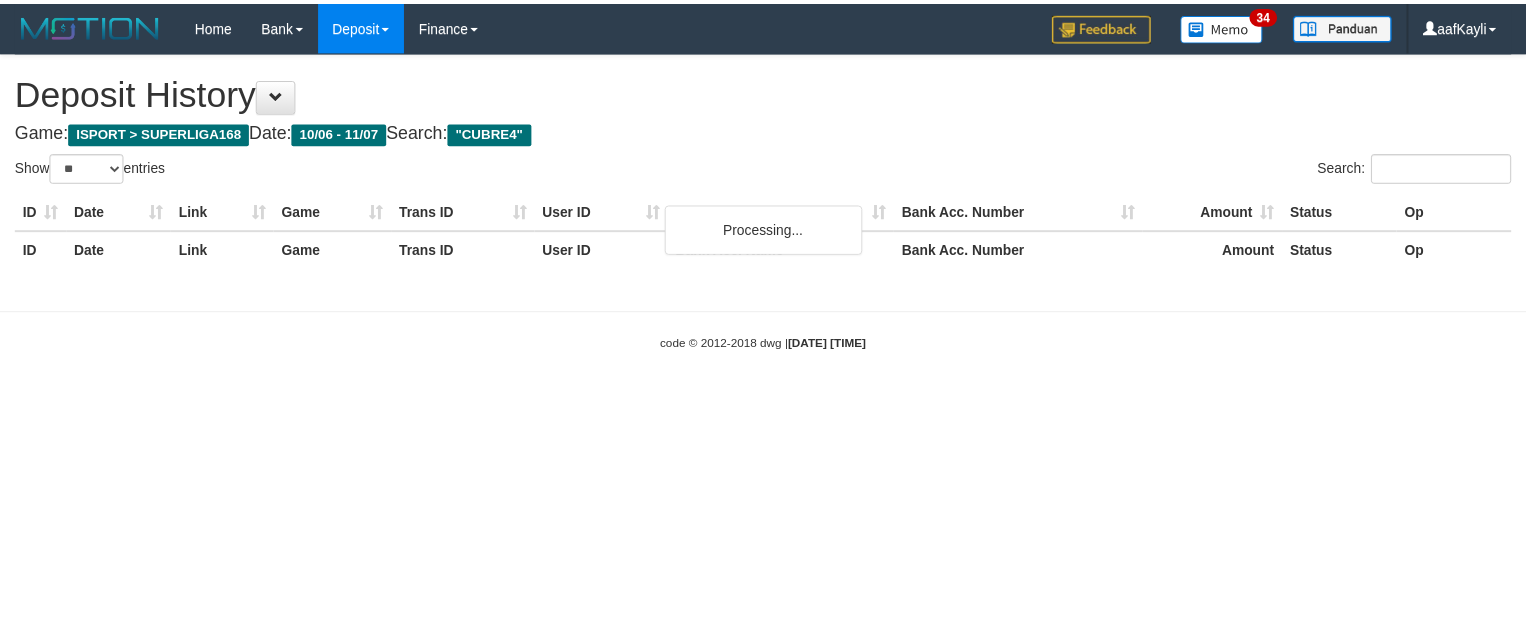scroll, scrollTop: 0, scrollLeft: 0, axis: both 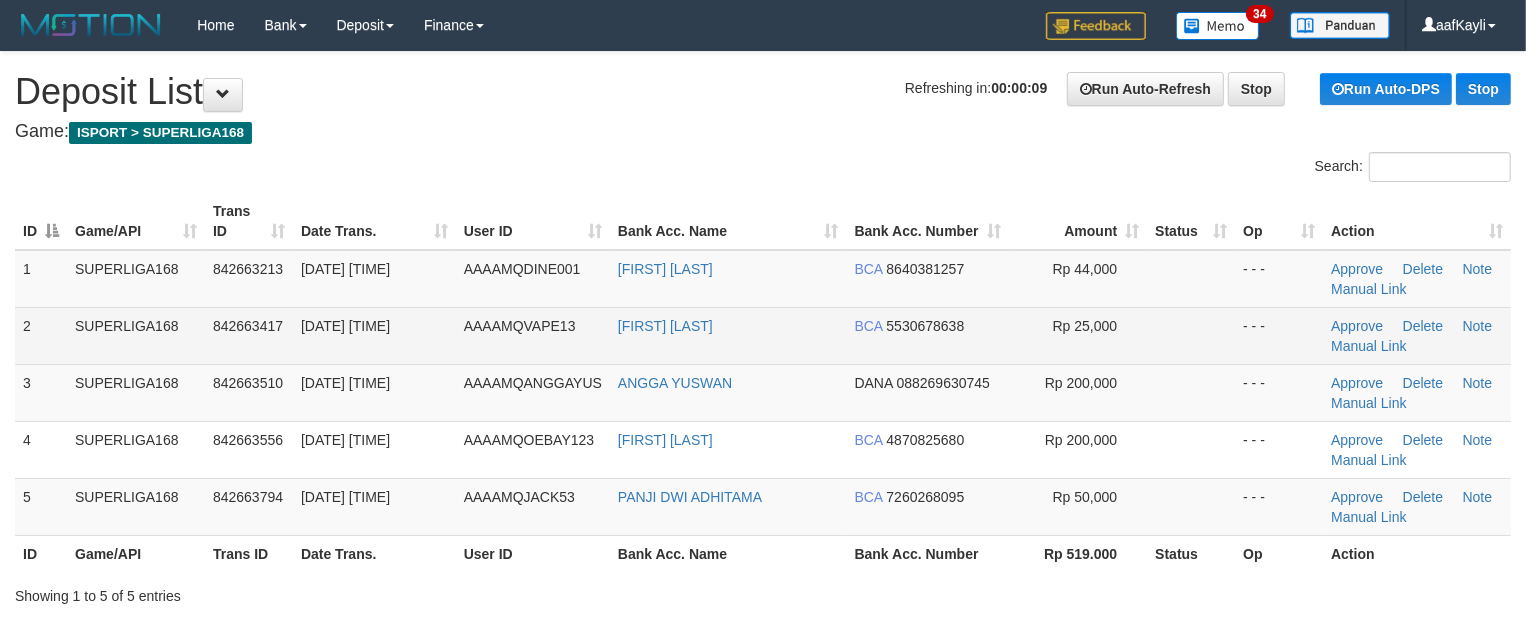 click at bounding box center (1191, 335) 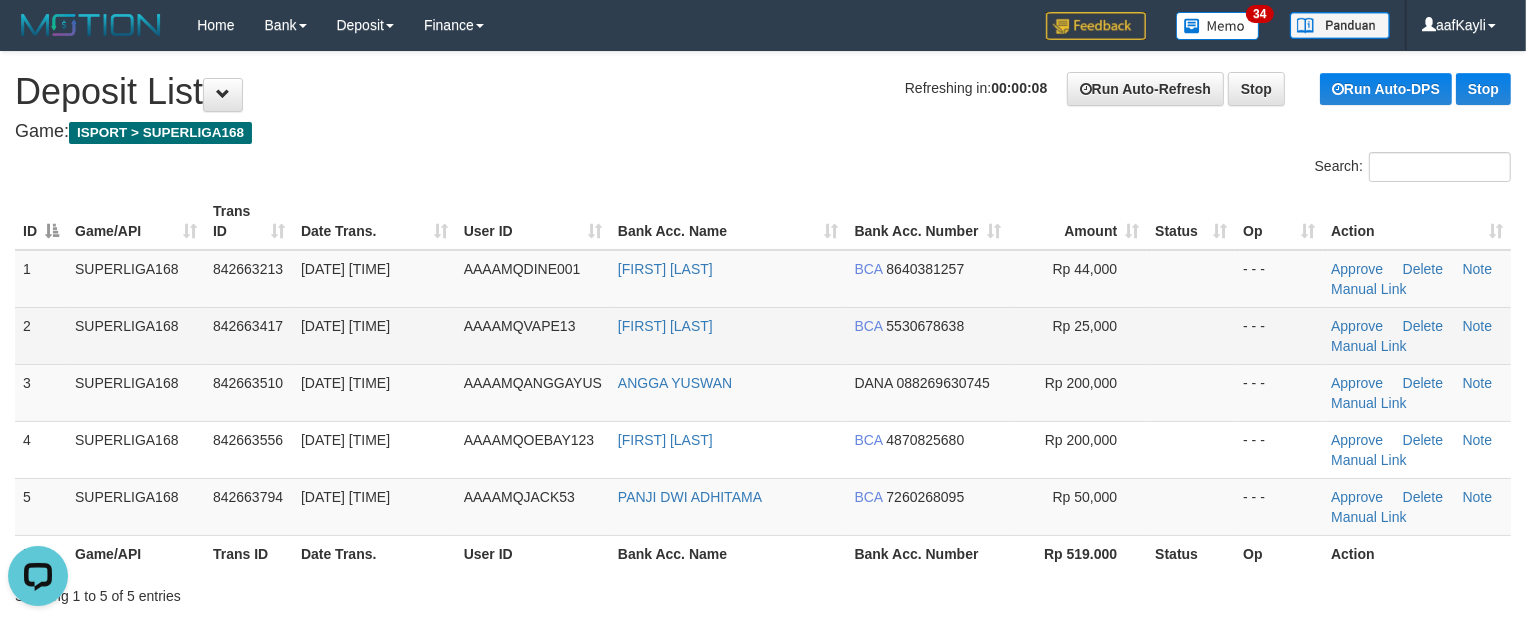 scroll, scrollTop: 0, scrollLeft: 0, axis: both 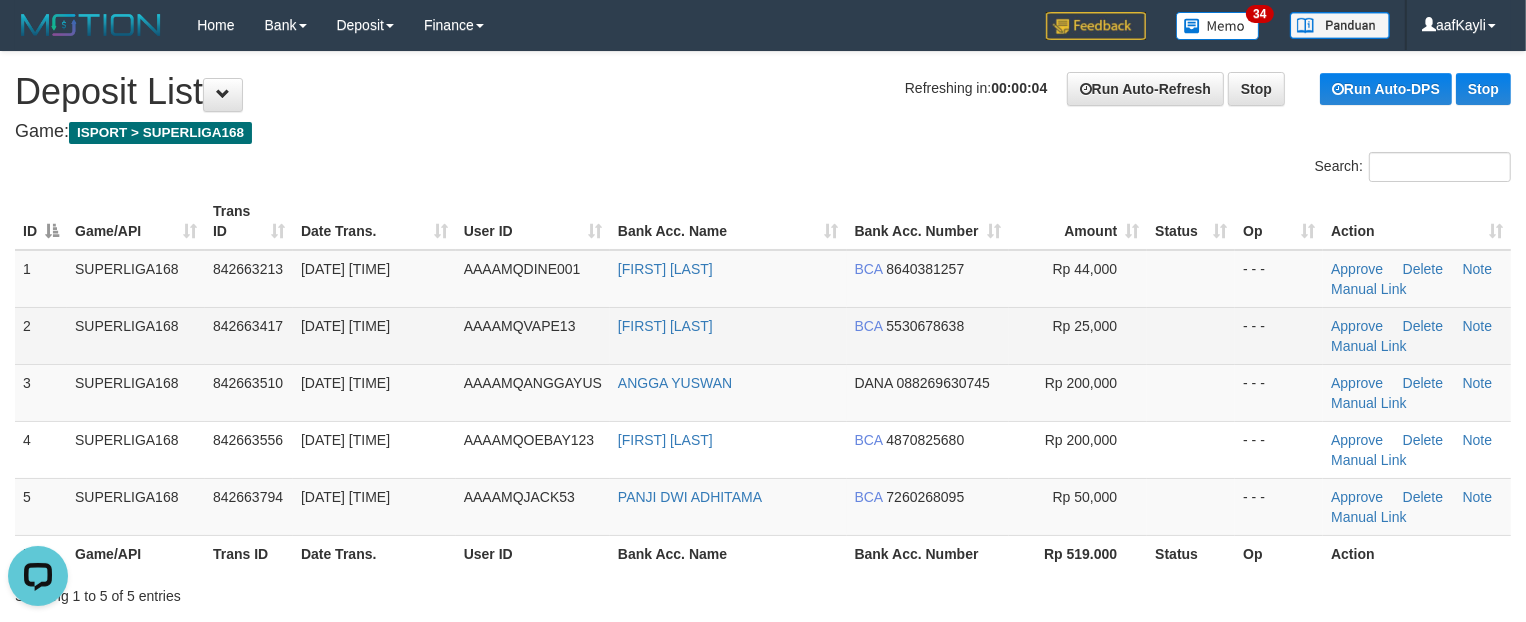 click at bounding box center [1191, 335] 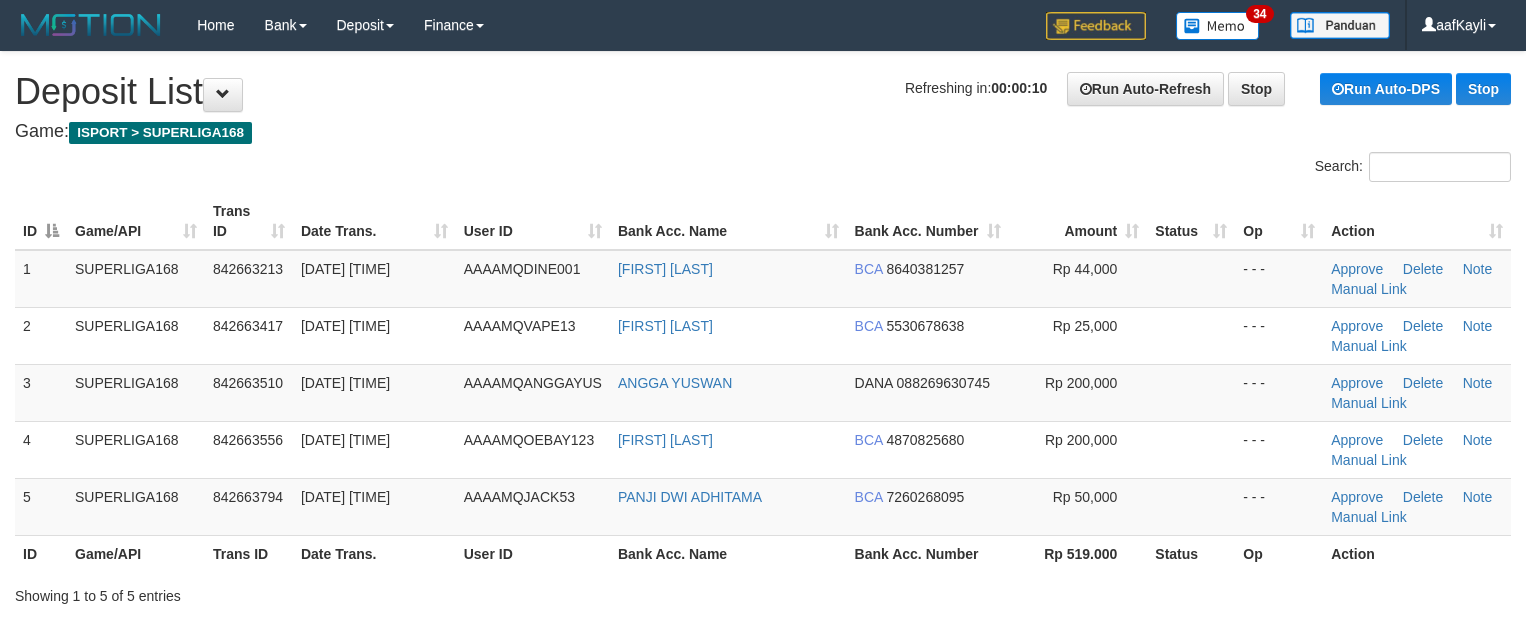 scroll, scrollTop: 0, scrollLeft: 0, axis: both 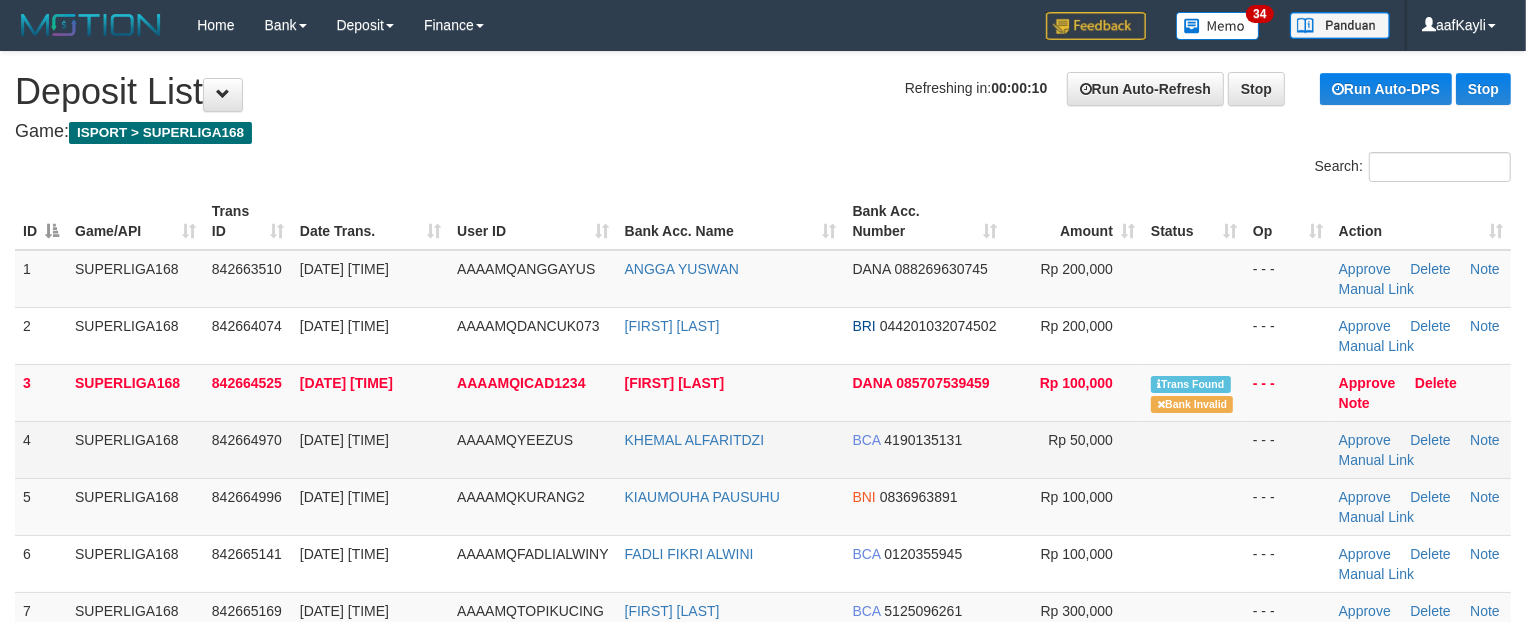 click at bounding box center (1194, 449) 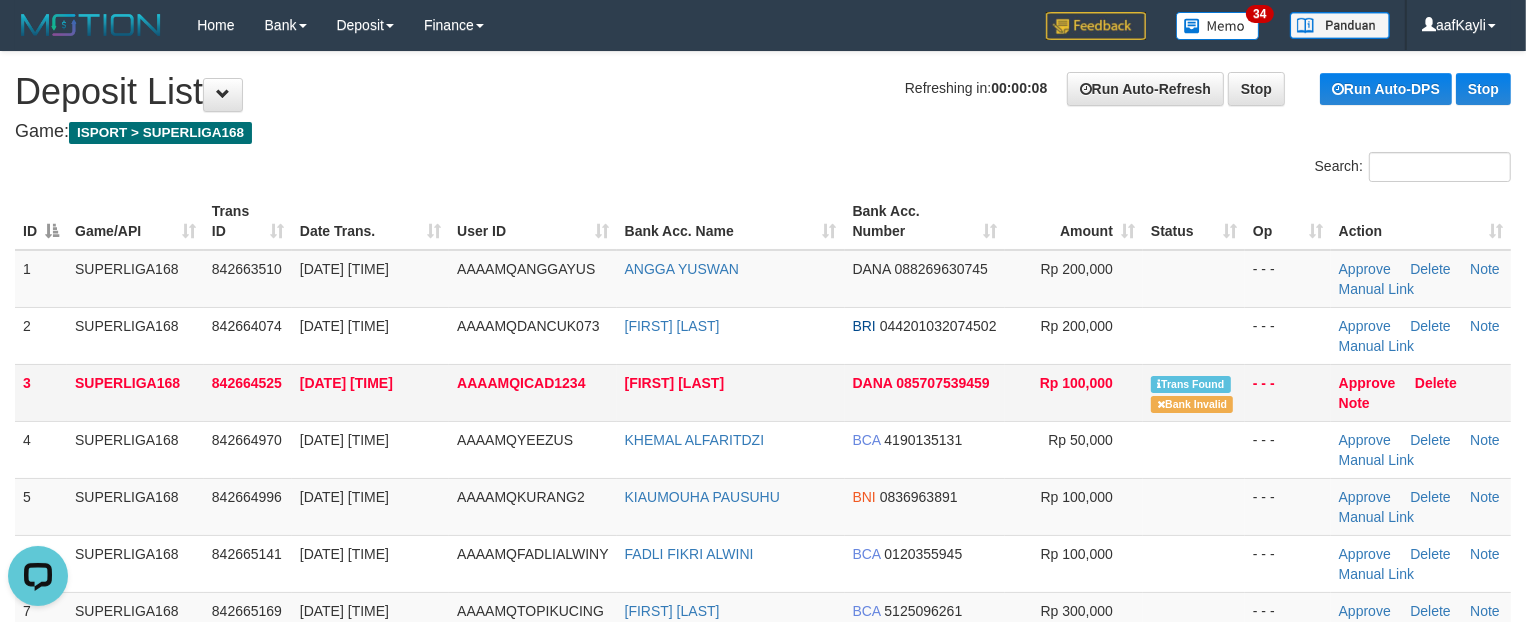 scroll, scrollTop: 0, scrollLeft: 0, axis: both 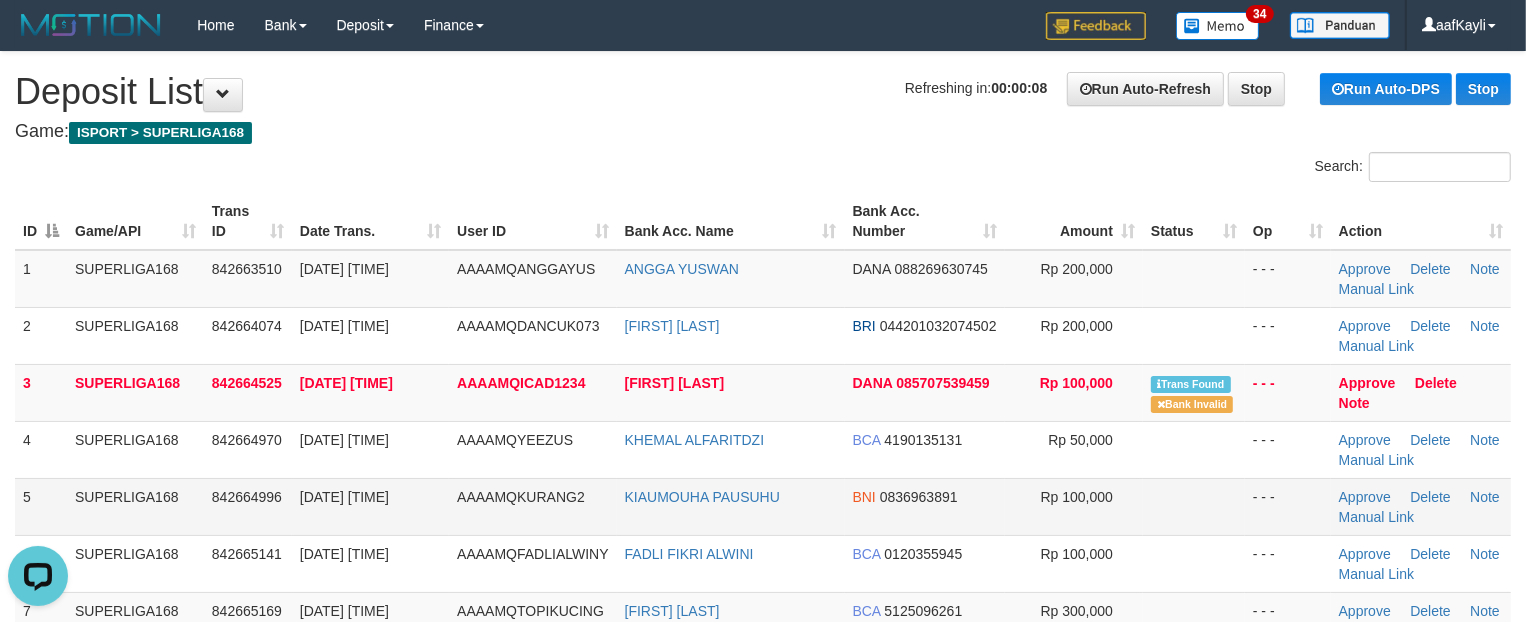click at bounding box center (1194, 506) 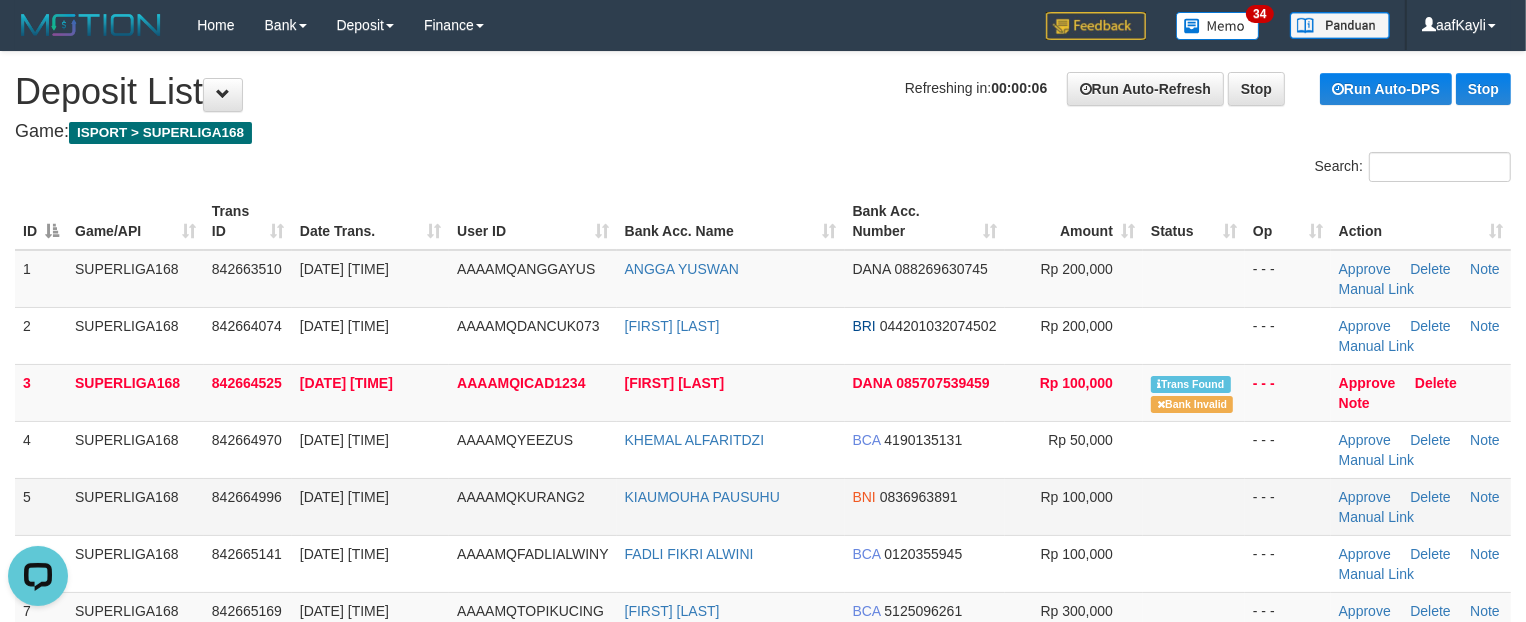 click at bounding box center (1194, 506) 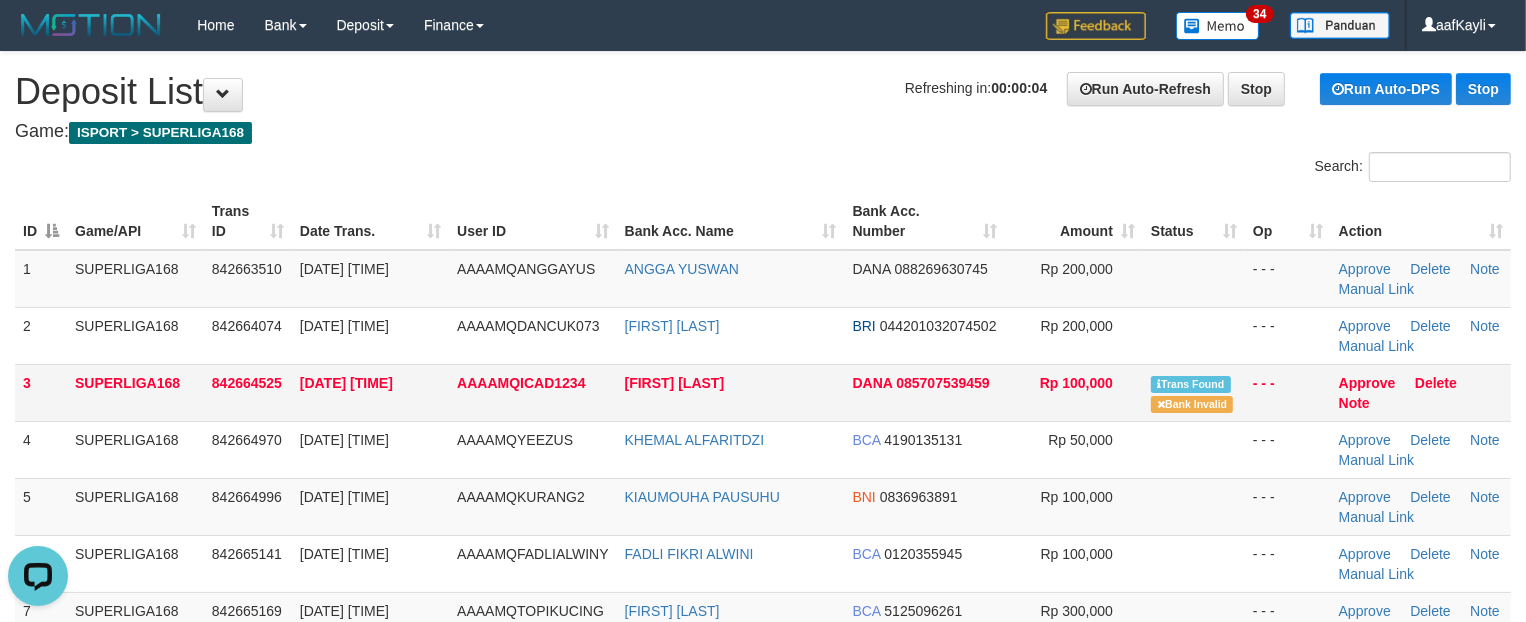 click on "[FIRST] [LAST]" at bounding box center [731, 392] 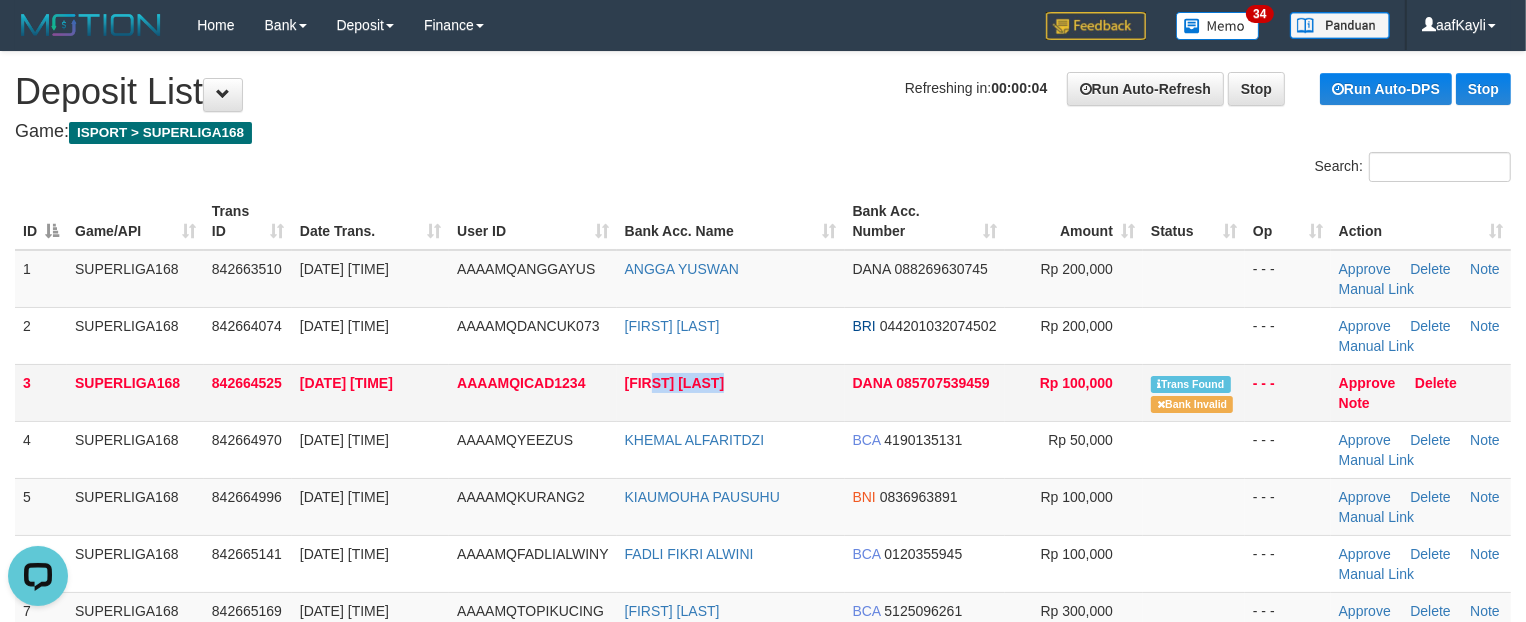 click on "[FIRST] [LAST]" at bounding box center [731, 392] 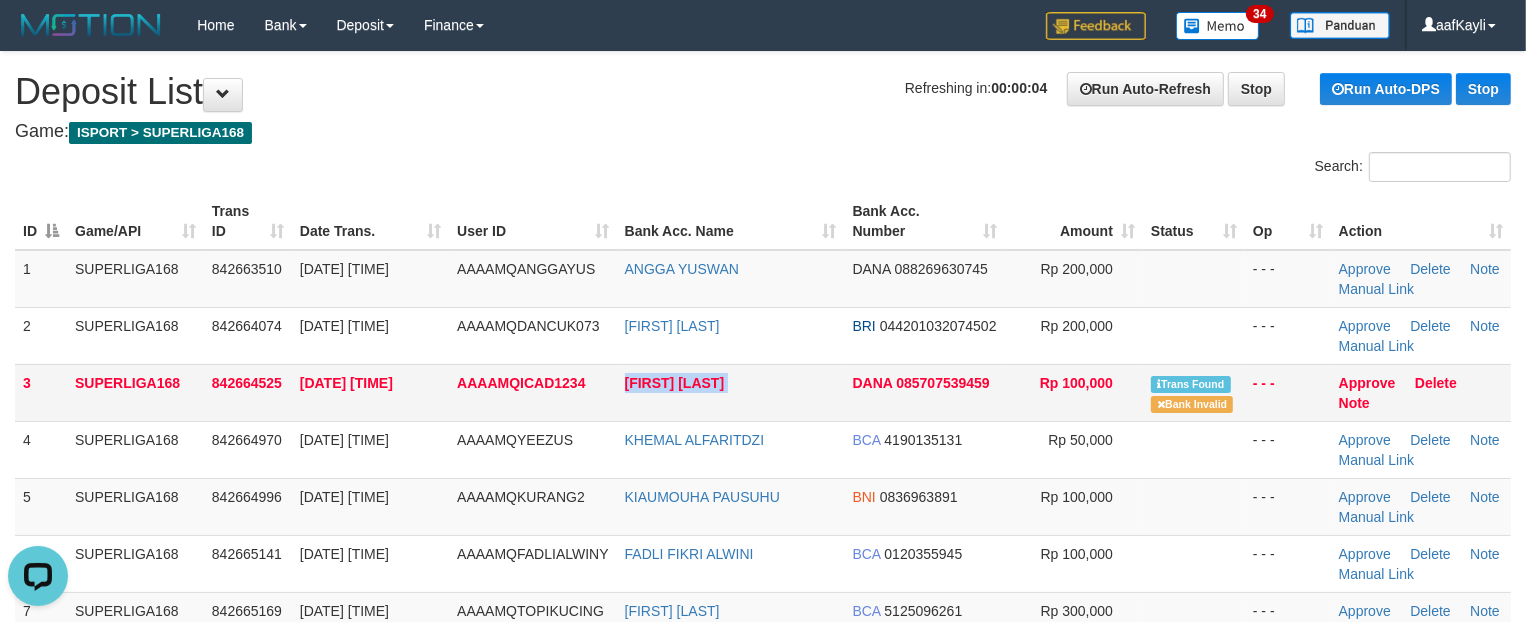 click on "[FIRST] [LAST]" at bounding box center [731, 392] 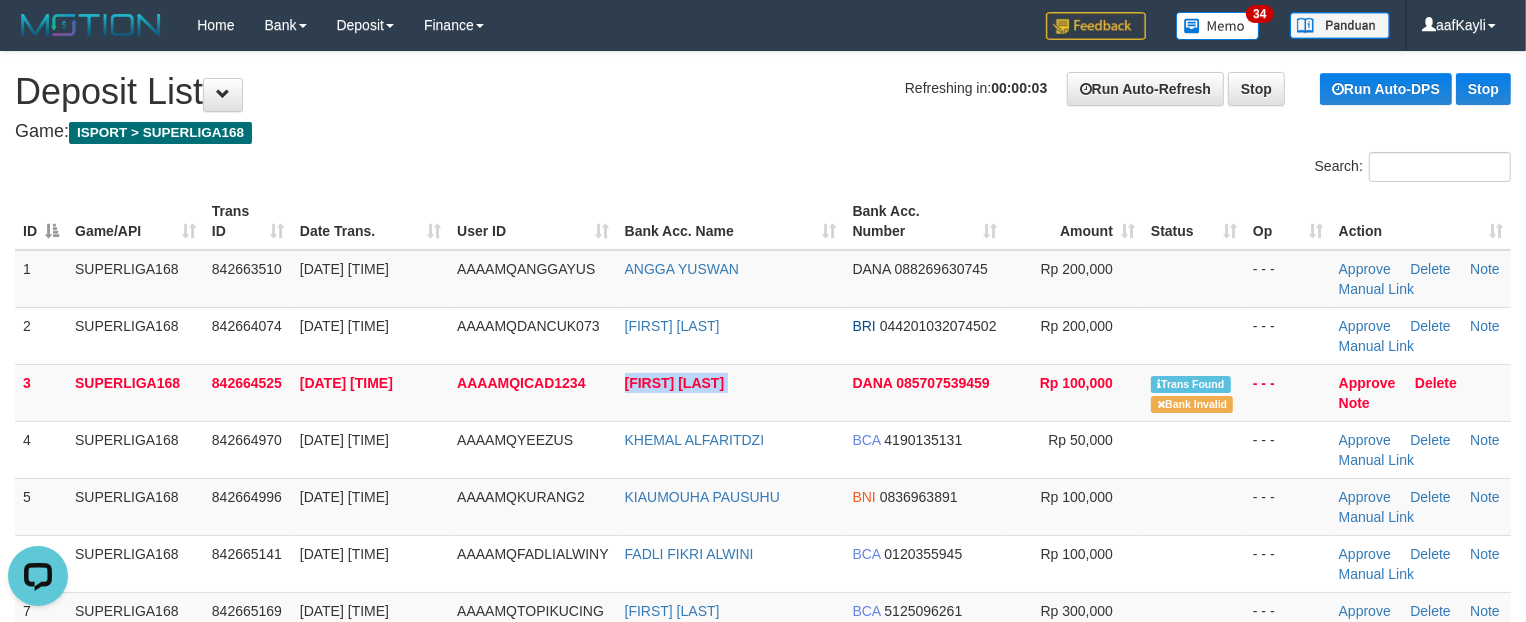copy on "[FIRST] [LAST]" 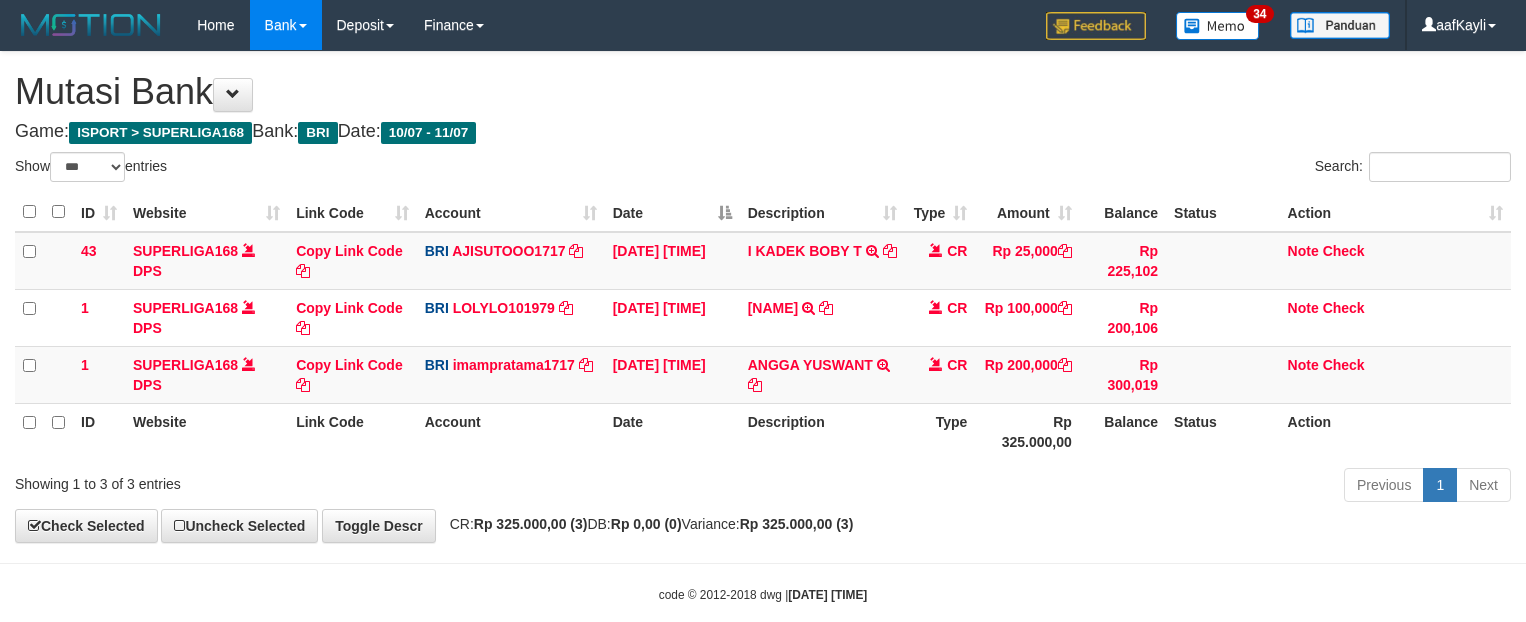 select on "***" 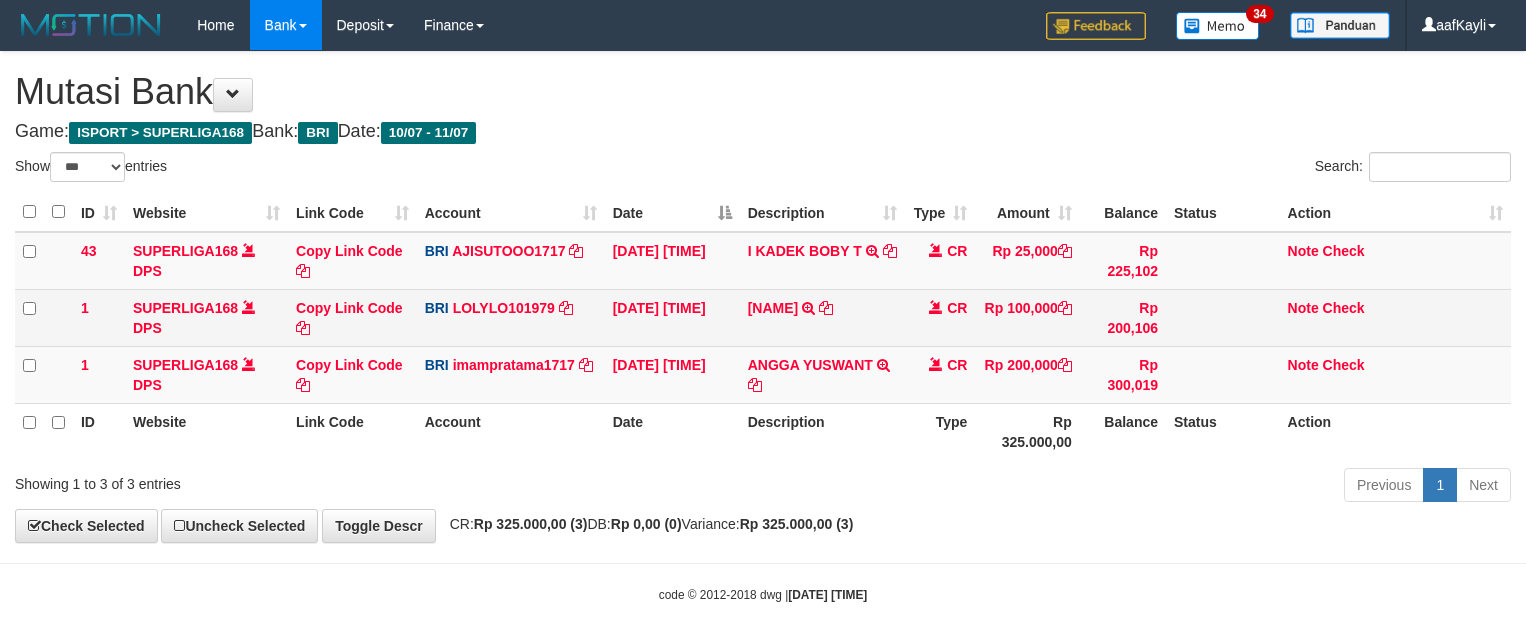 scroll, scrollTop: 0, scrollLeft: 0, axis: both 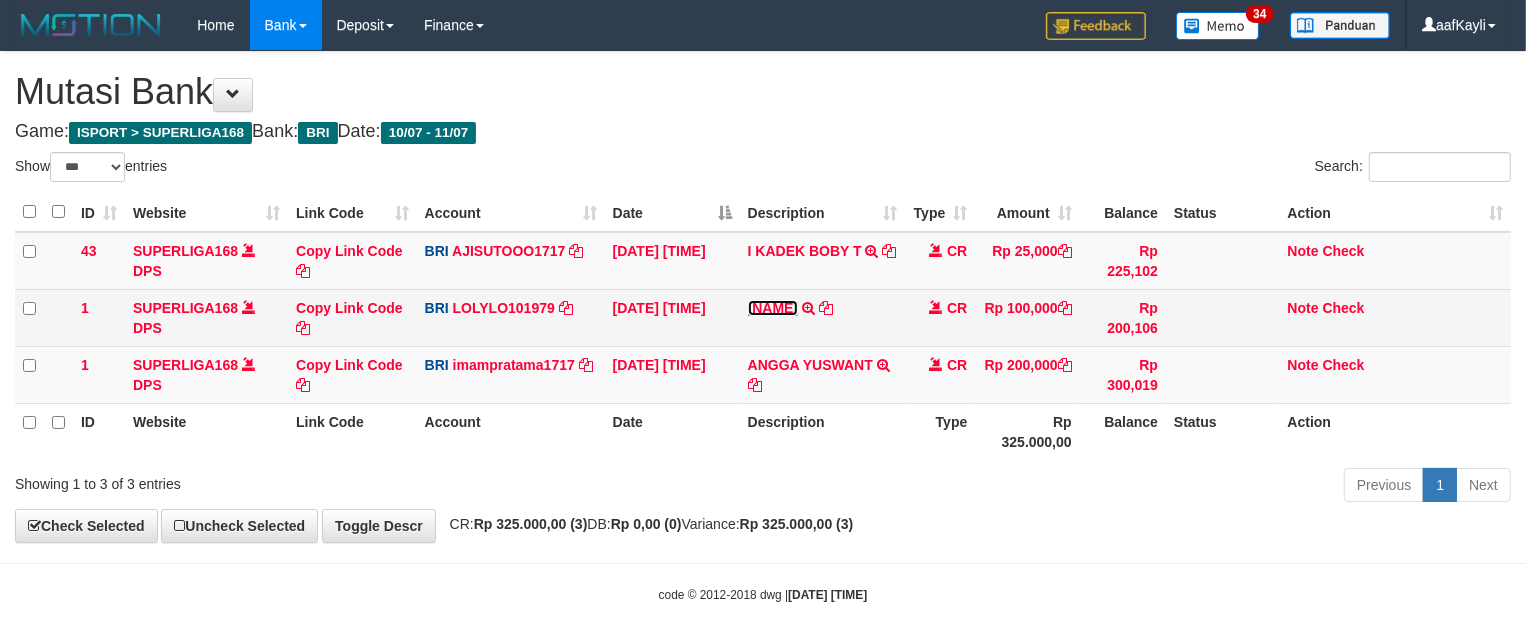 click on "[NAME]" at bounding box center [773, 308] 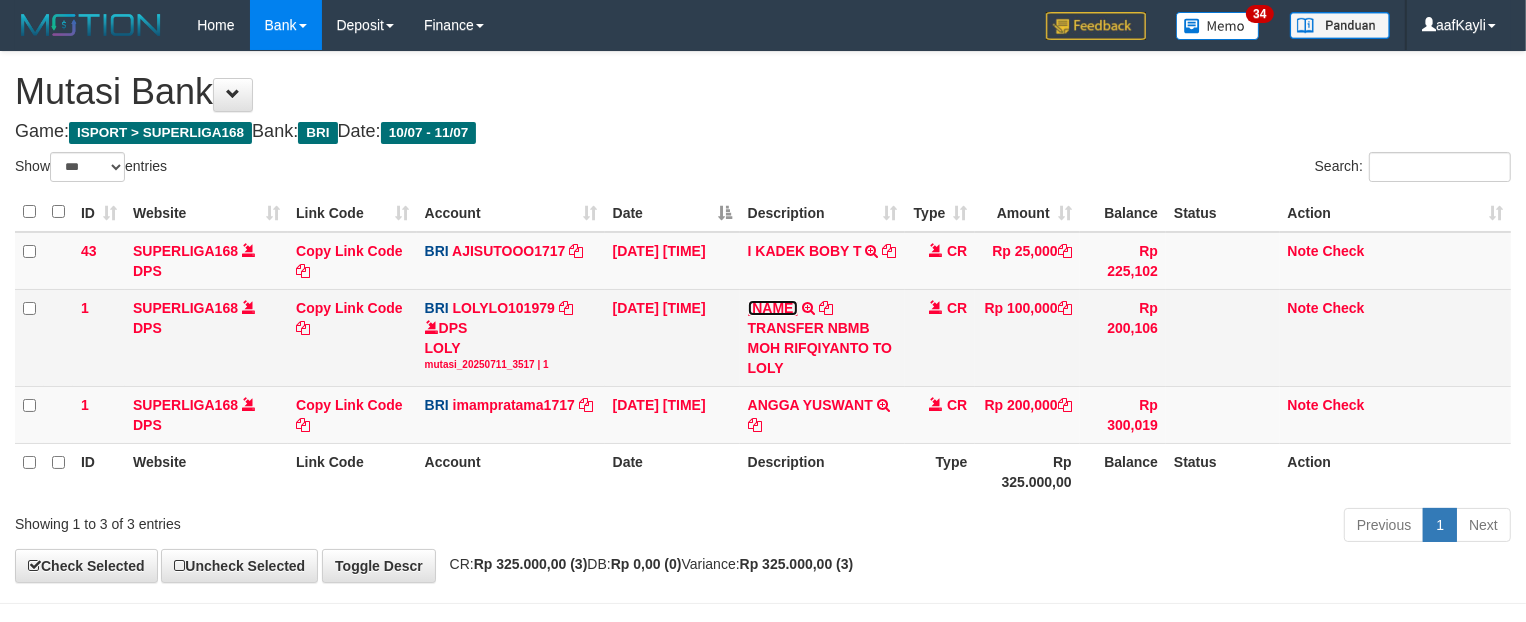 click on "[NAME]" at bounding box center (773, 308) 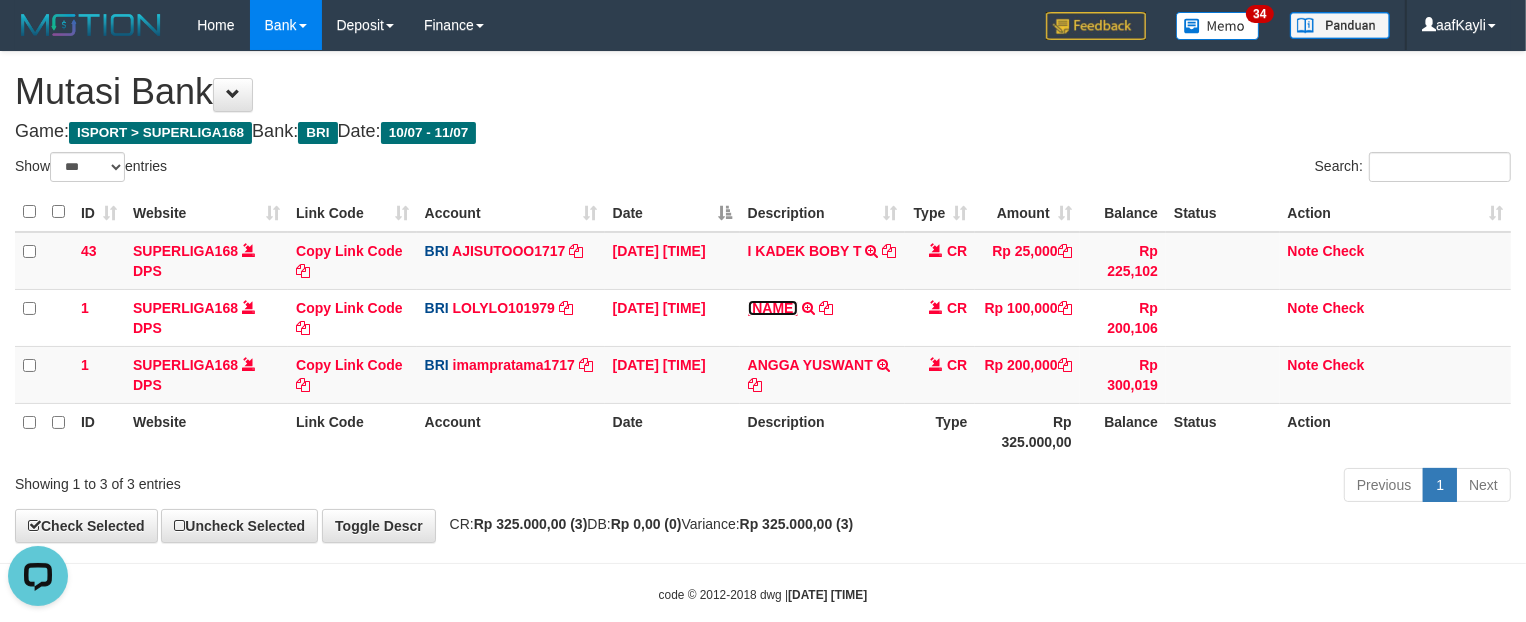 scroll, scrollTop: 0, scrollLeft: 0, axis: both 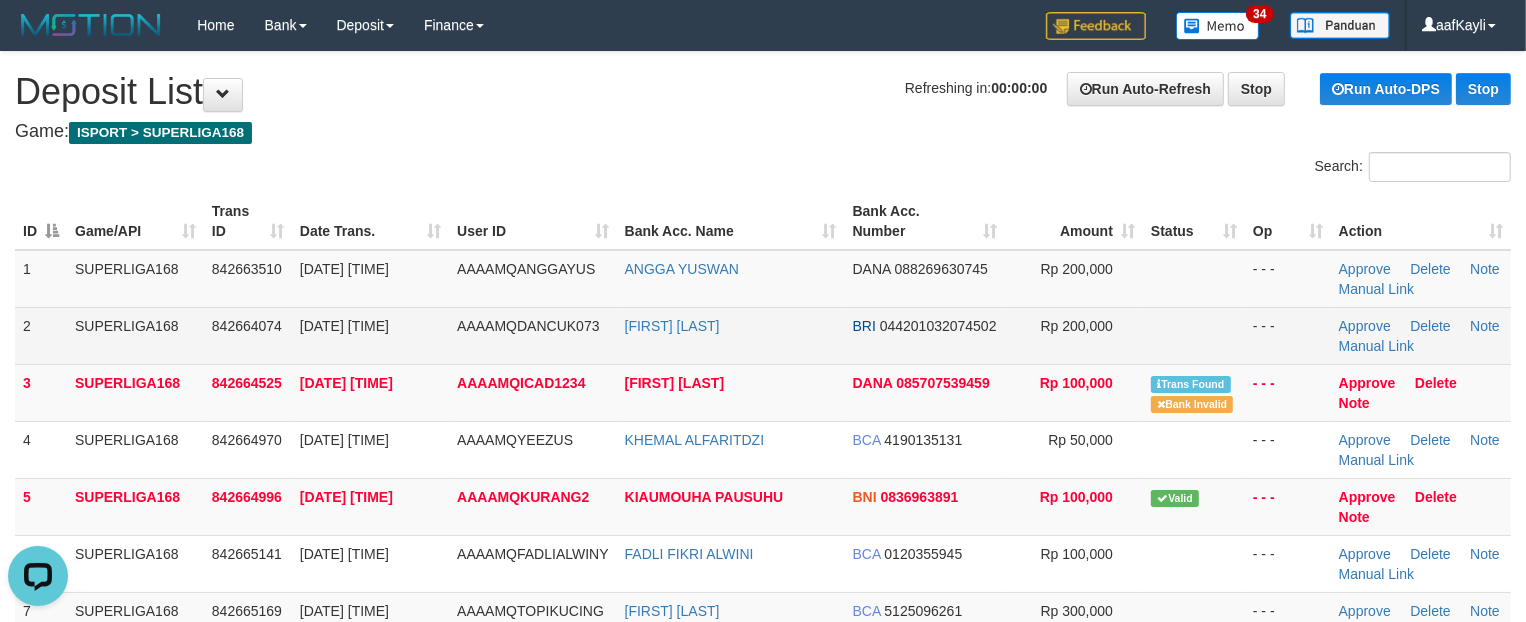 click at bounding box center [1194, 335] 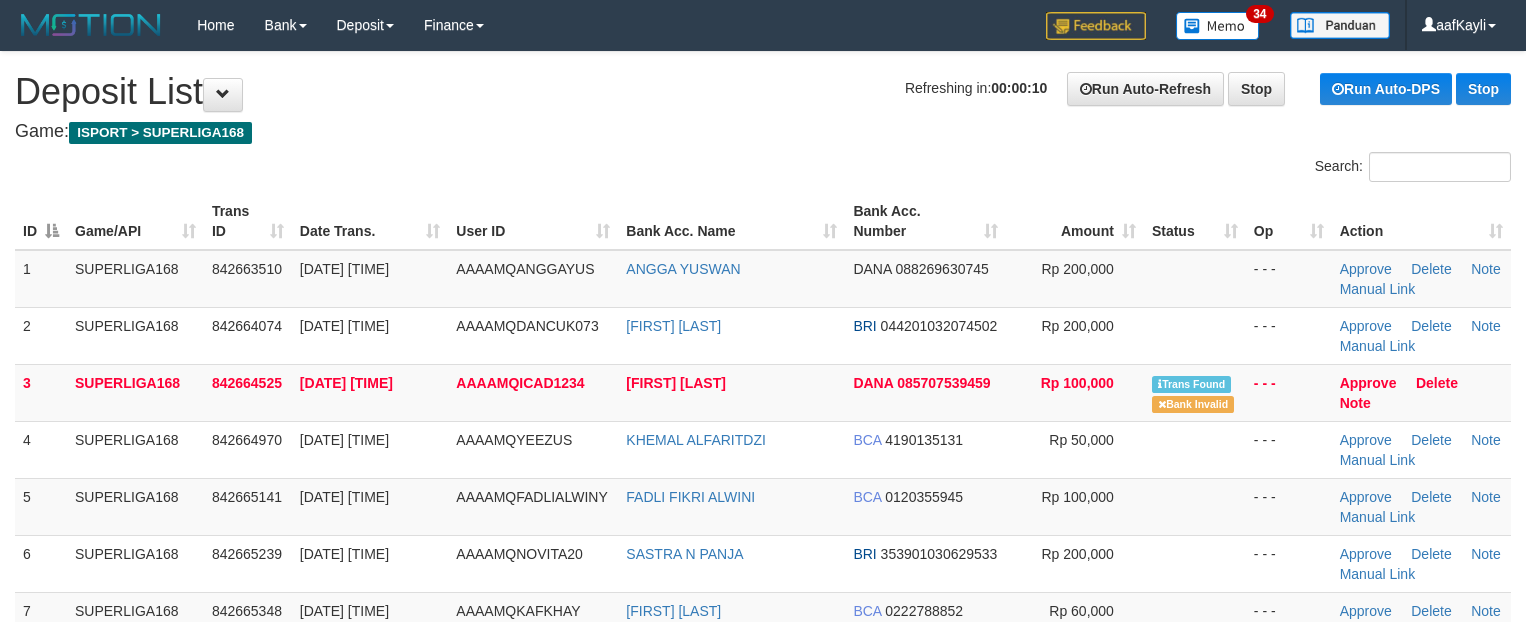scroll, scrollTop: 0, scrollLeft: 0, axis: both 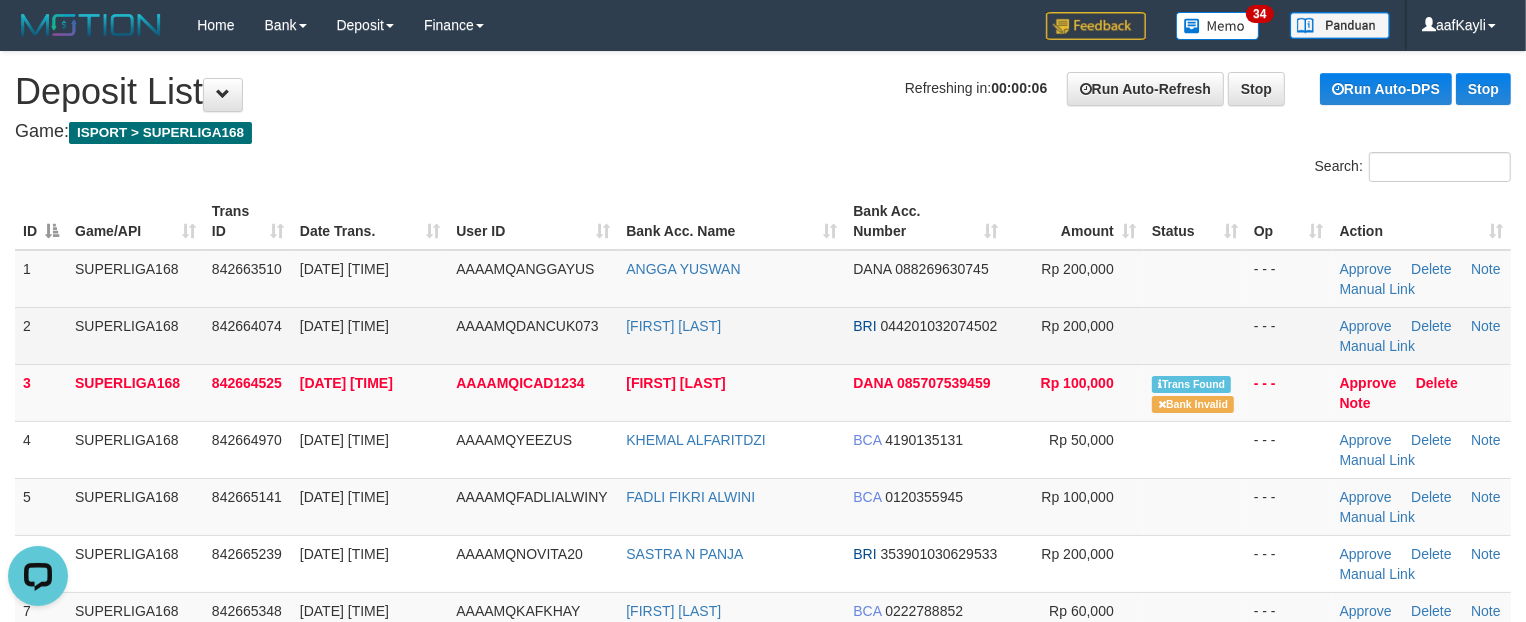 click at bounding box center (1195, 335) 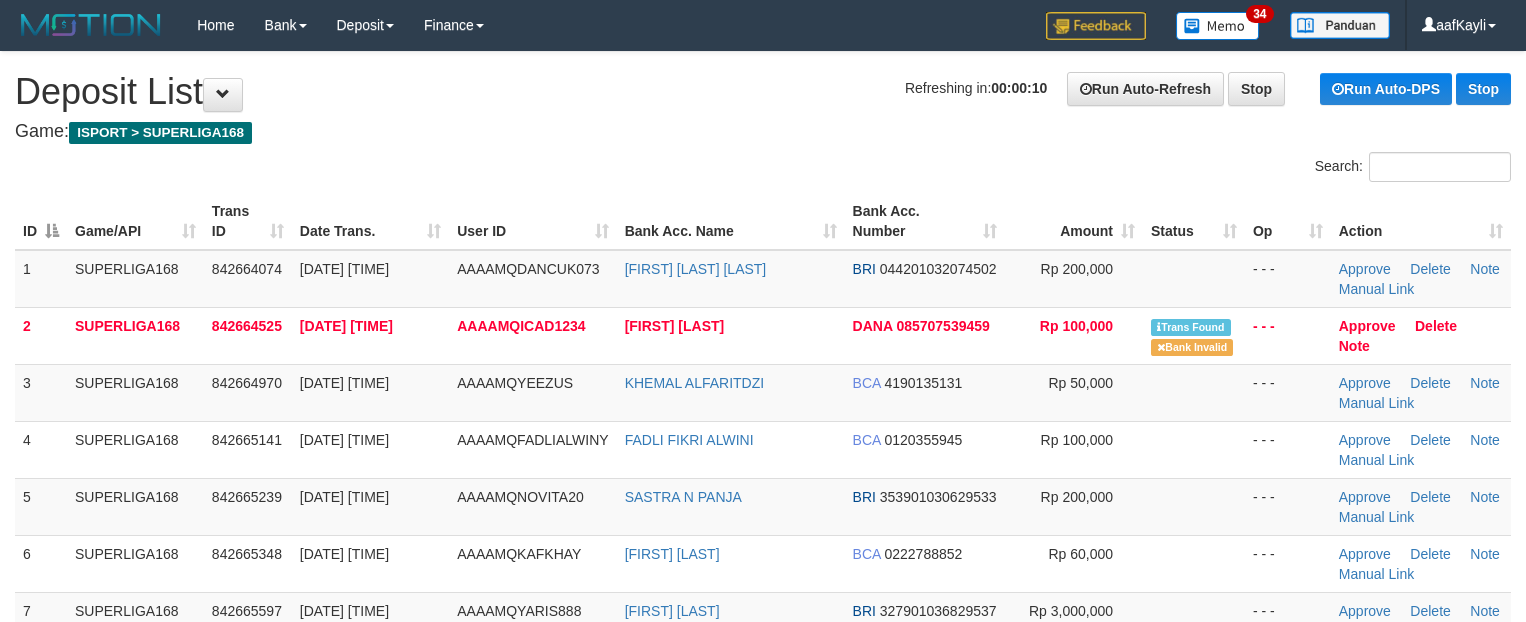 scroll, scrollTop: 0, scrollLeft: 0, axis: both 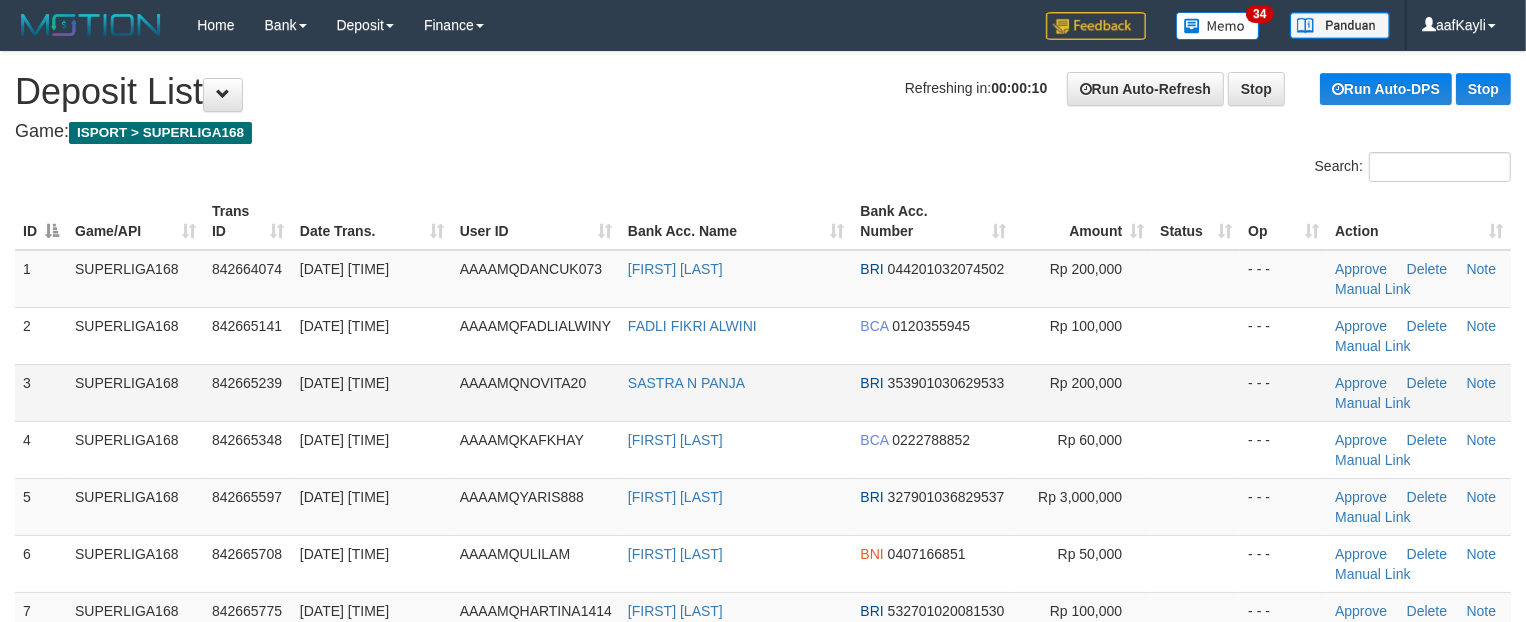 click at bounding box center (1196, 392) 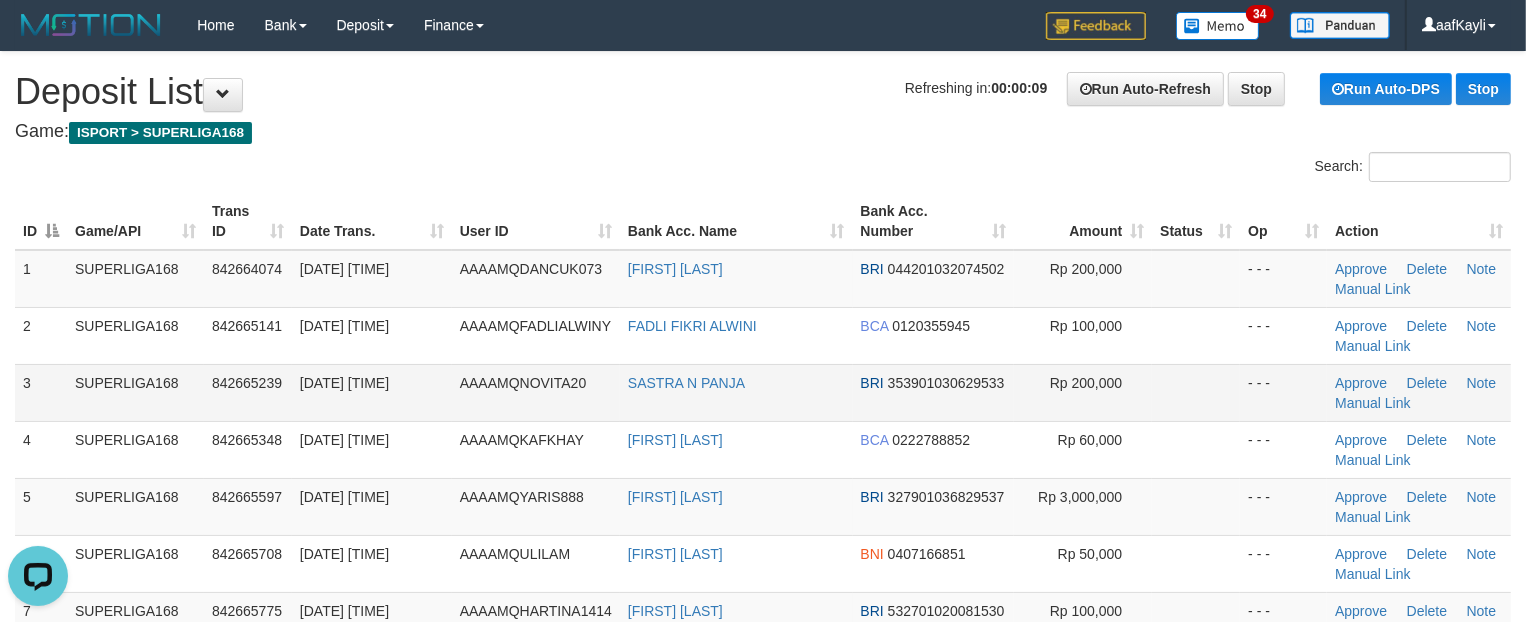 scroll, scrollTop: 0, scrollLeft: 0, axis: both 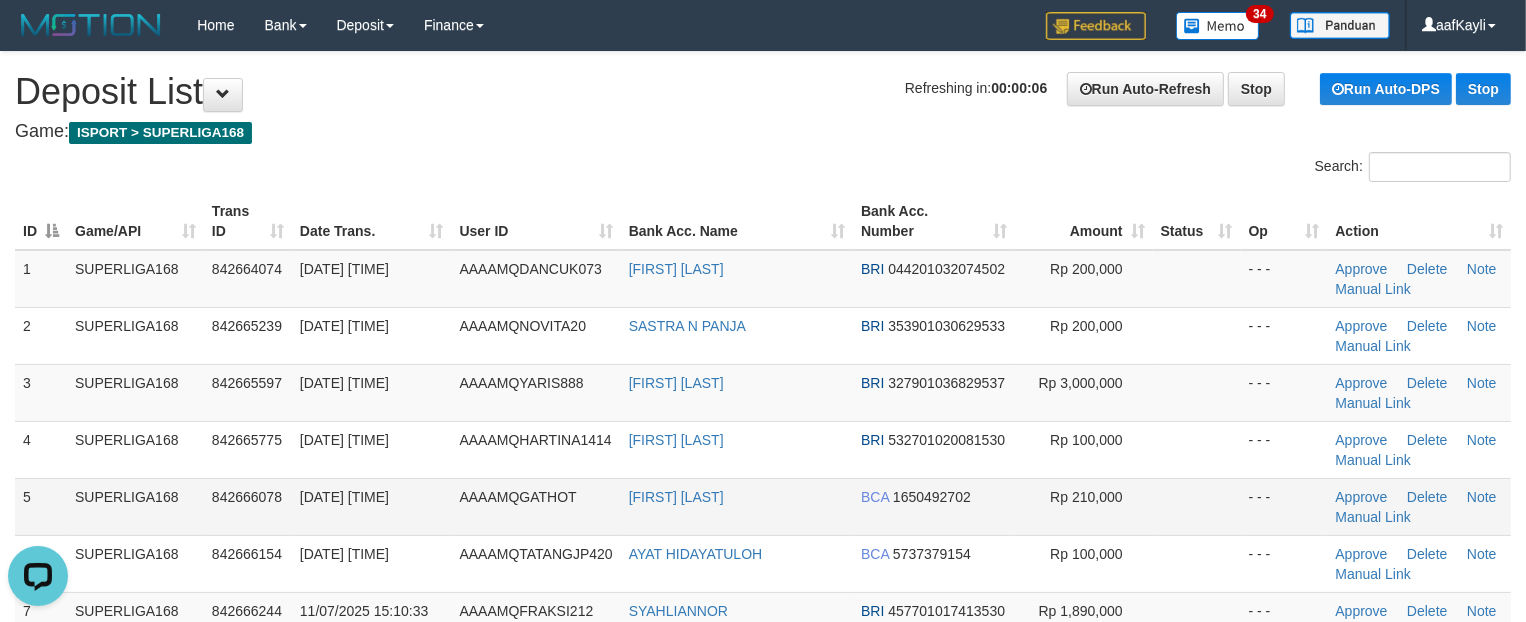 click on "Rp 210,000" at bounding box center (1084, 506) 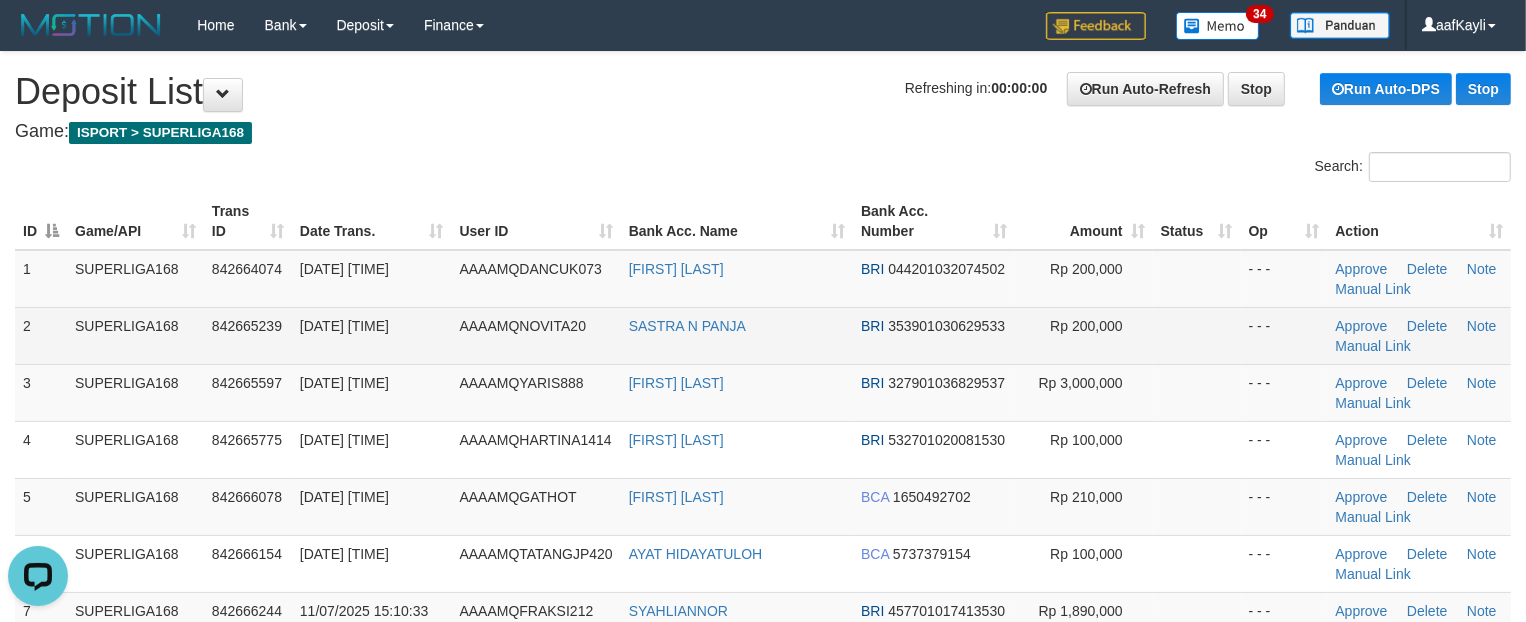 click at bounding box center (1197, 335) 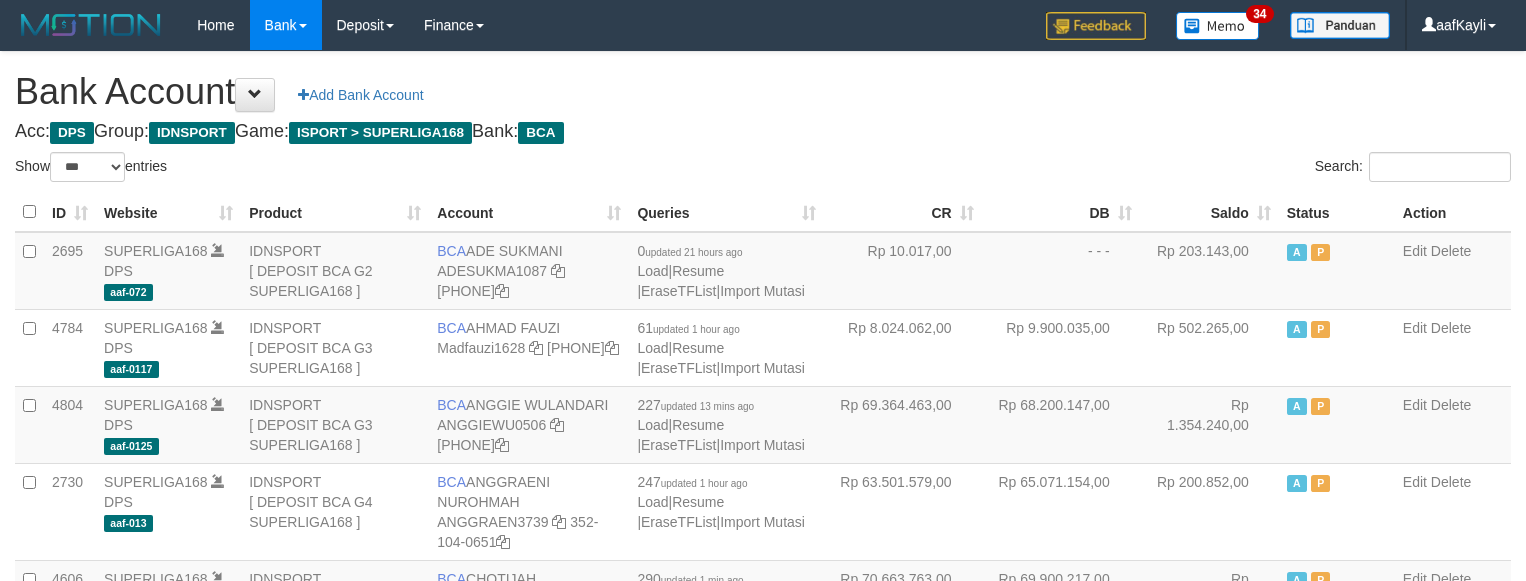 select on "***" 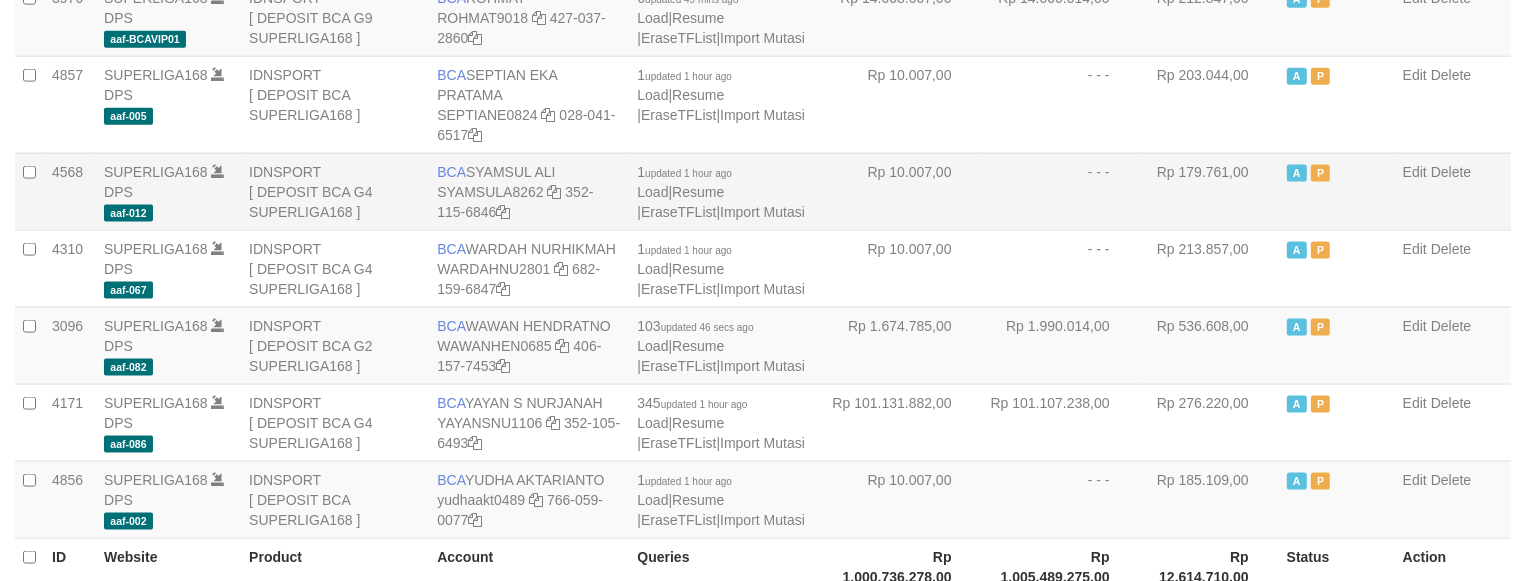 click on "- - -" at bounding box center [1061, 191] 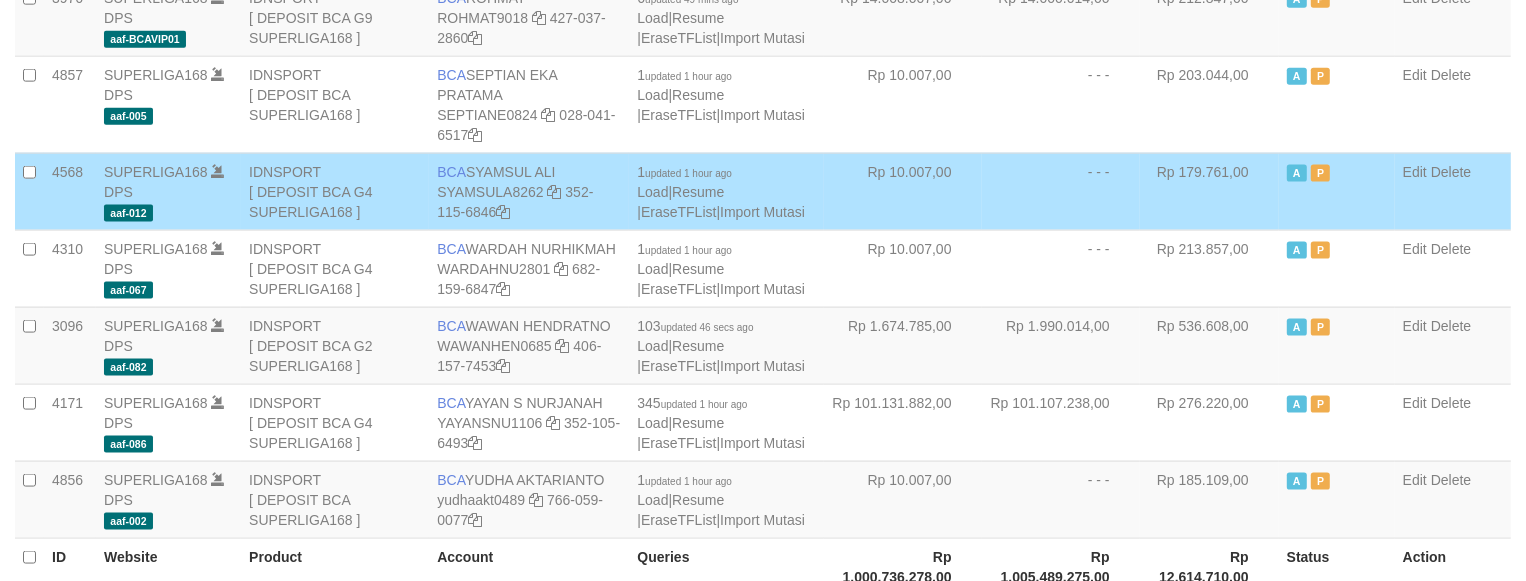 click on "- - -" at bounding box center [1061, 191] 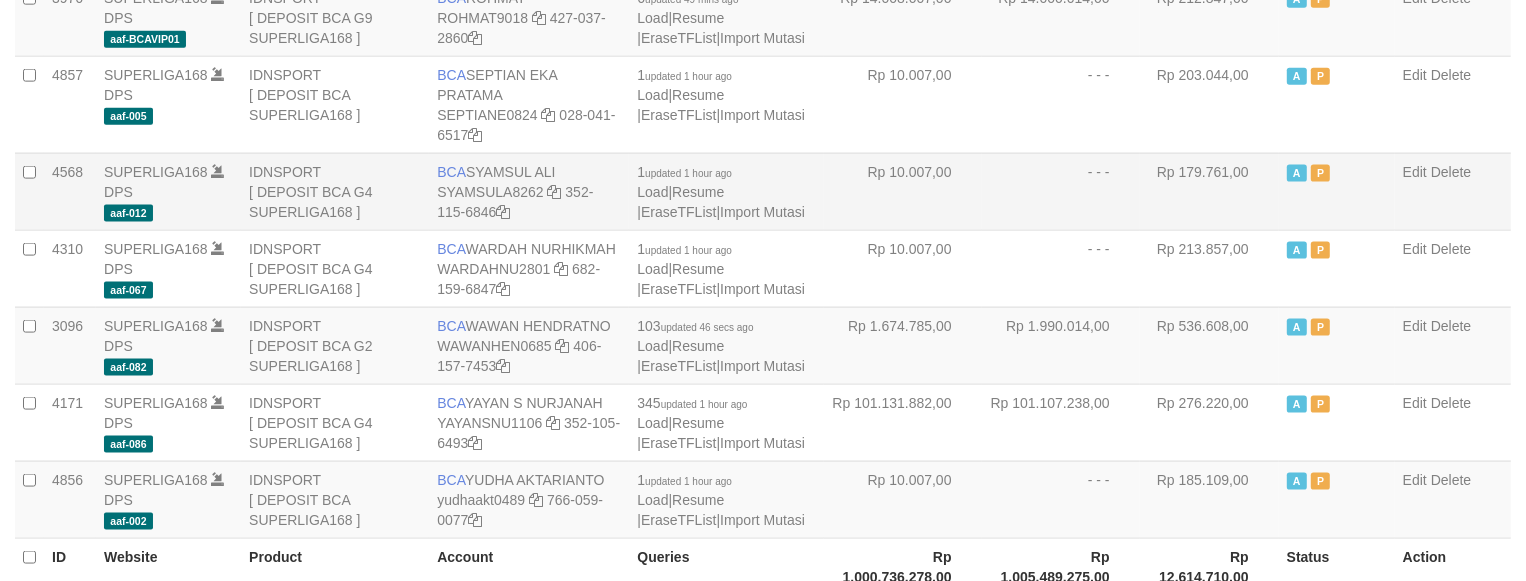 scroll, scrollTop: 2202, scrollLeft: 0, axis: vertical 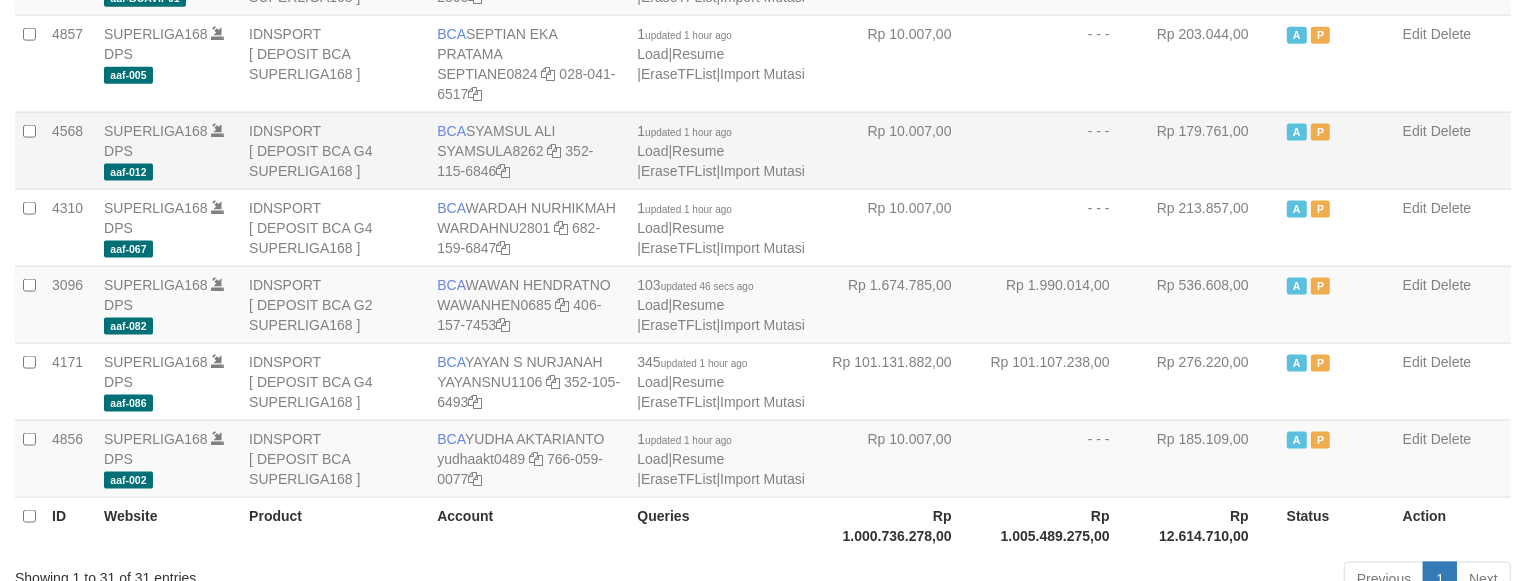 click on "- - -" at bounding box center [1061, 227] 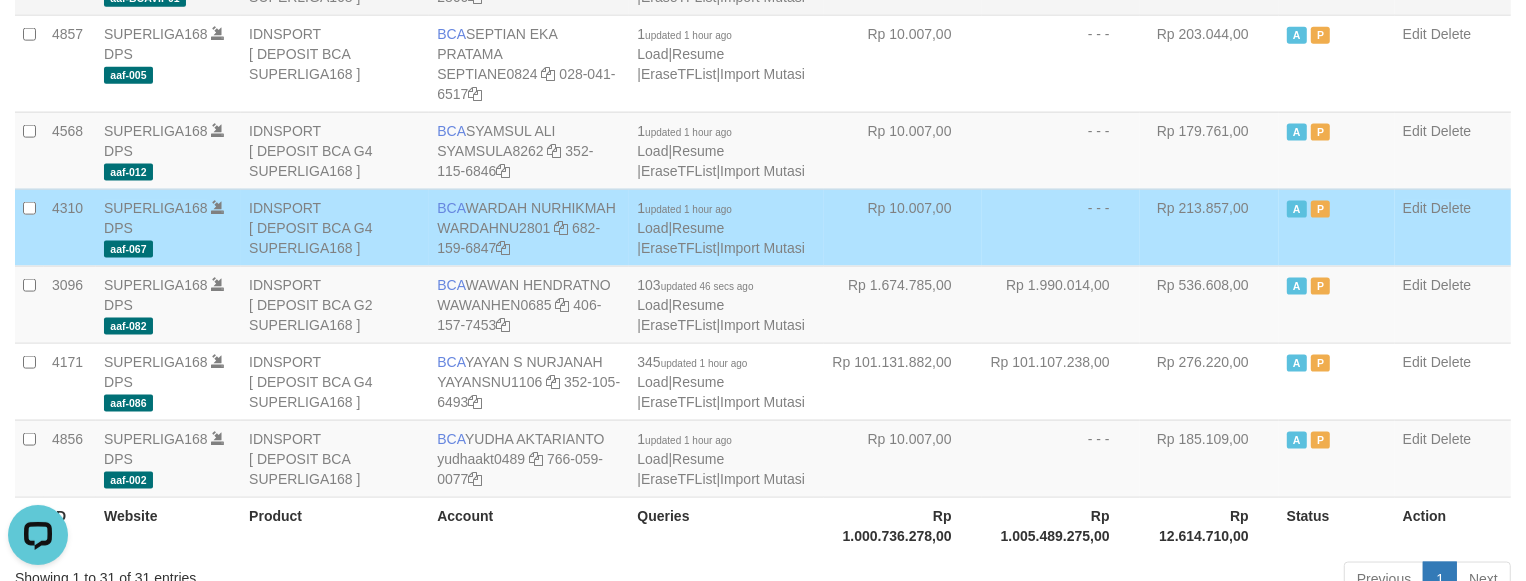 scroll, scrollTop: 0, scrollLeft: 0, axis: both 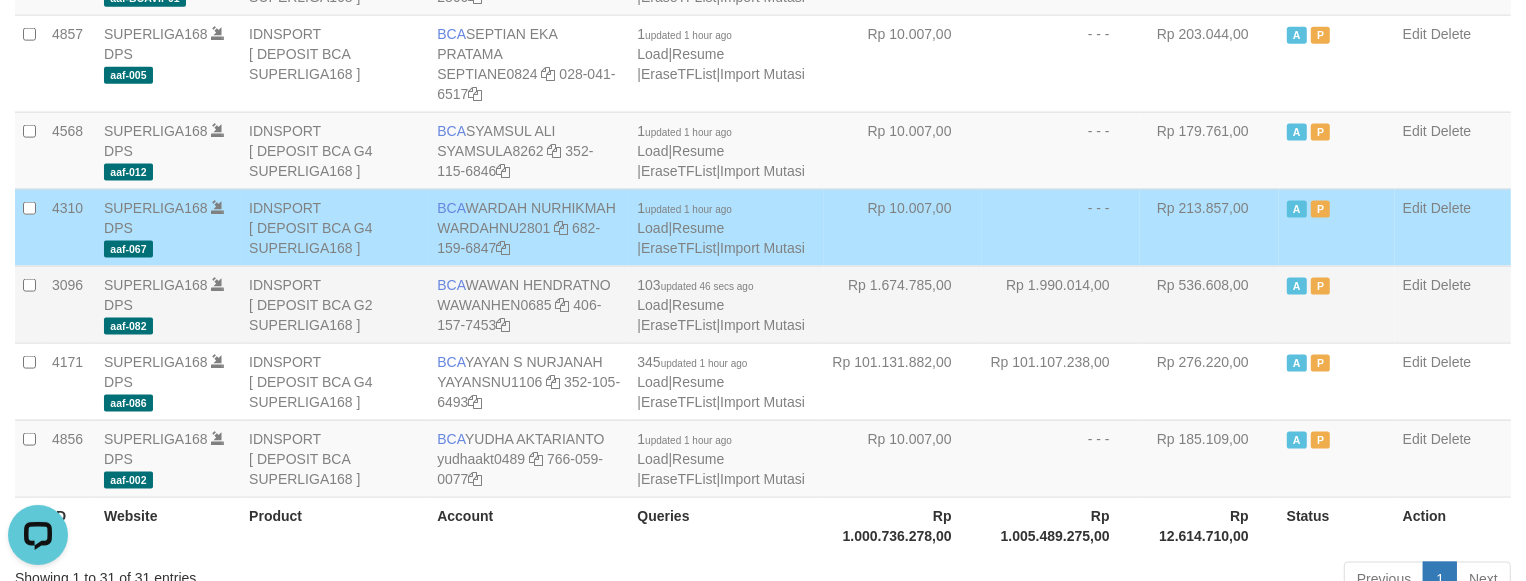 click on "Rp 1.990.014,00" at bounding box center [1061, 304] 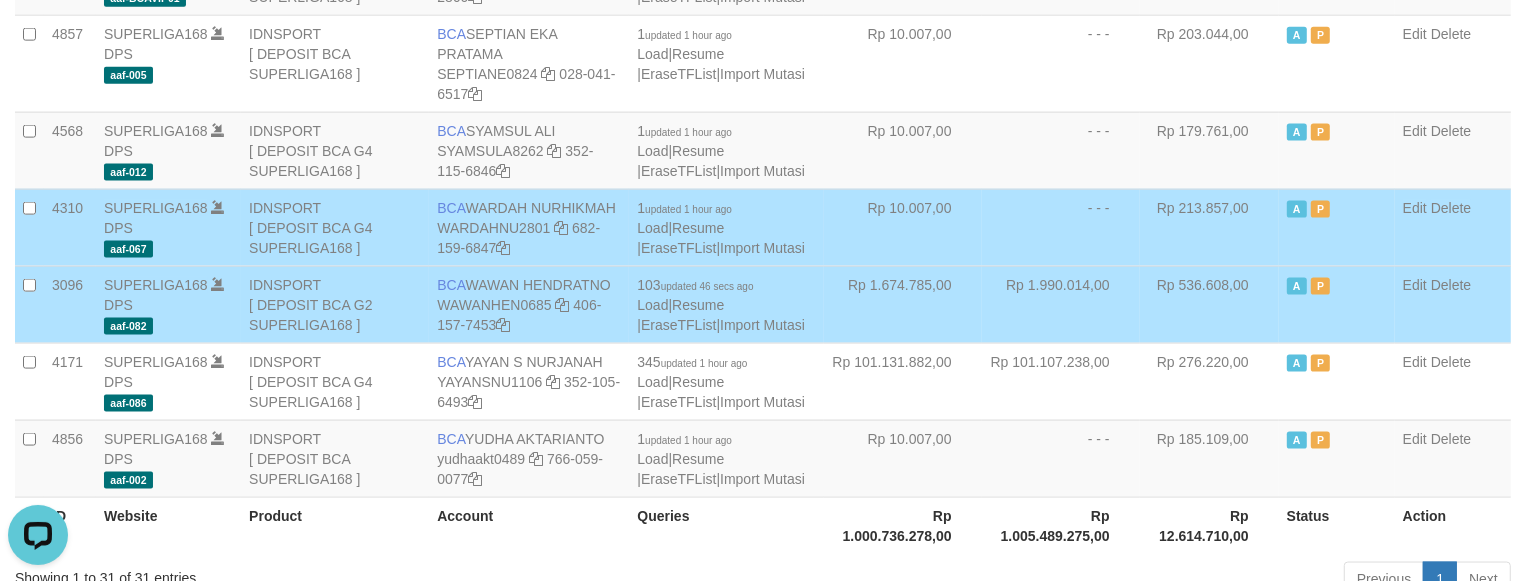 click on "Rp 213.857,00" at bounding box center [1209, 227] 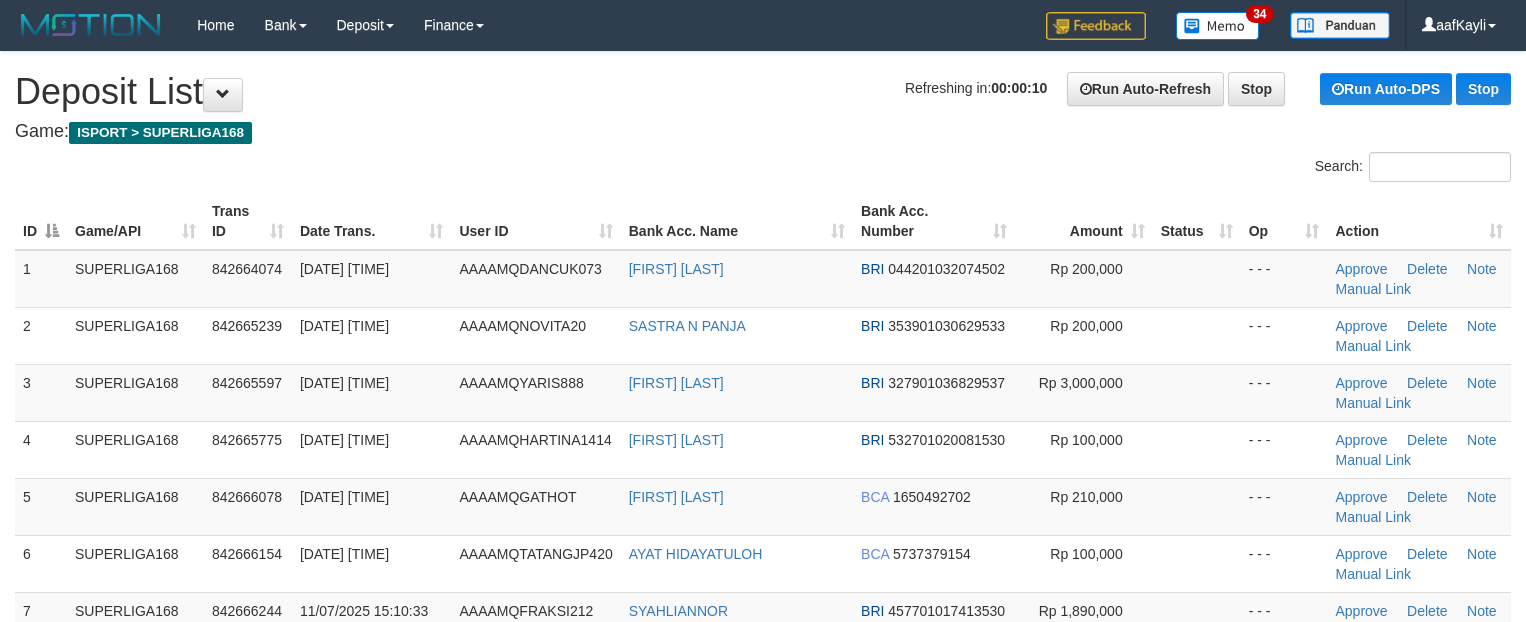 scroll, scrollTop: 0, scrollLeft: 0, axis: both 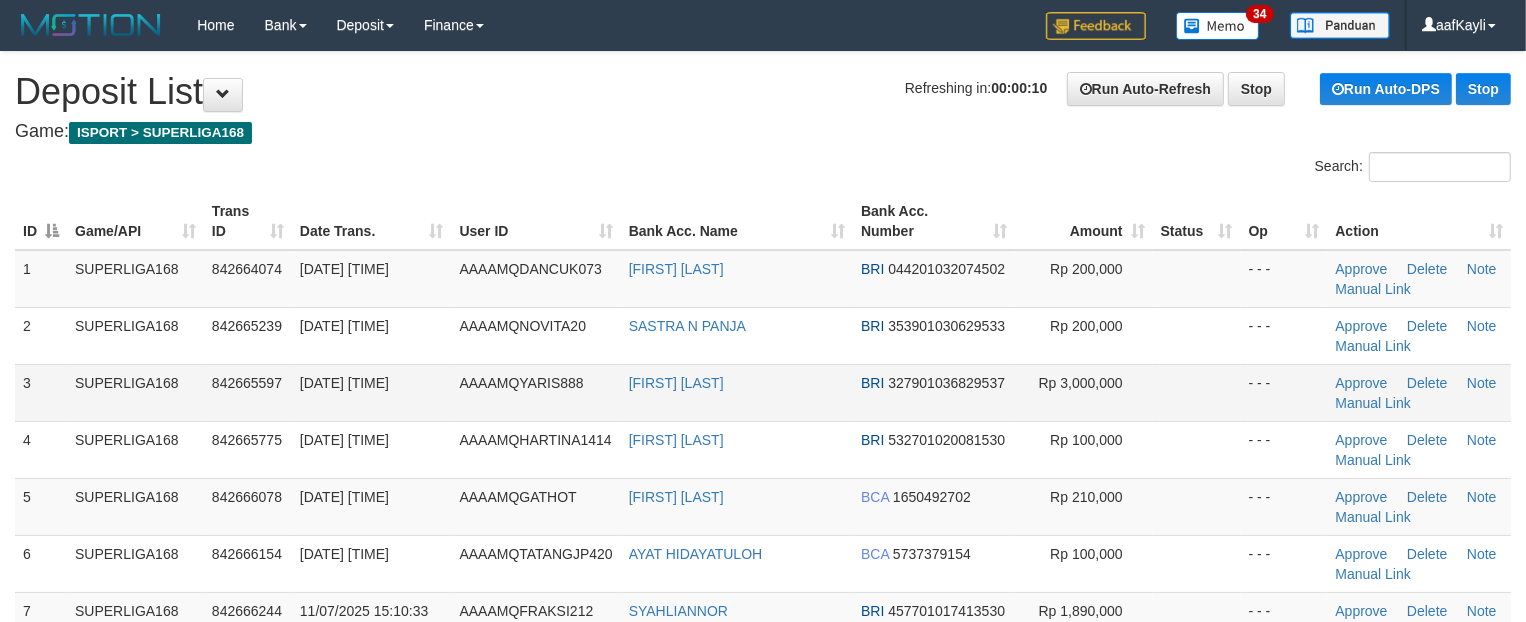click on "- - -" at bounding box center (1284, 392) 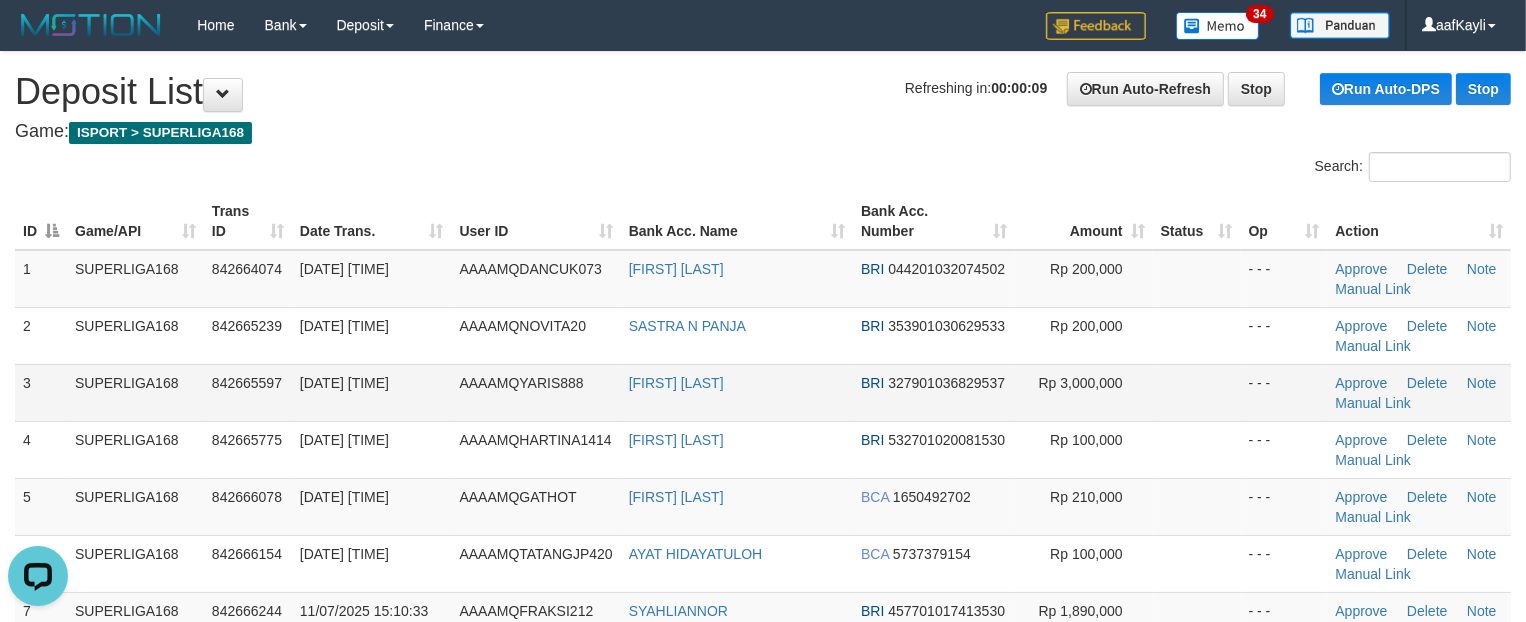scroll, scrollTop: 0, scrollLeft: 0, axis: both 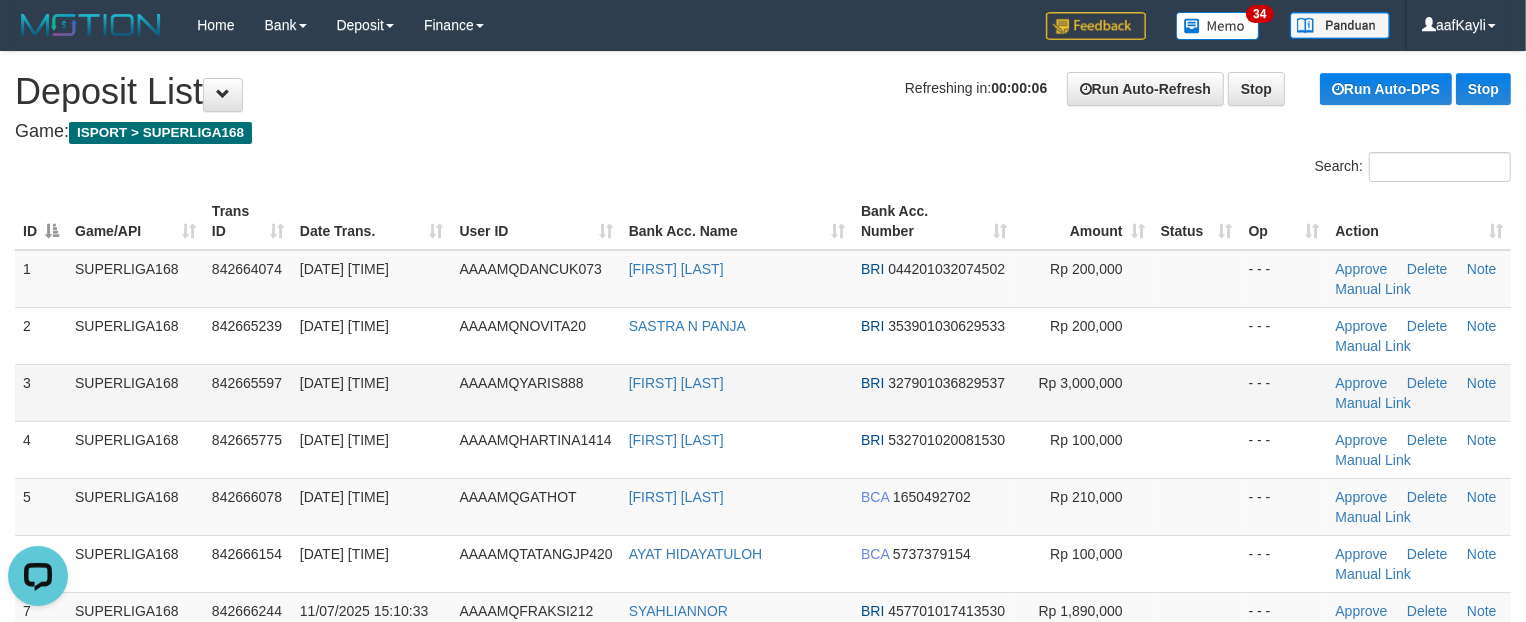 click on "- - -" at bounding box center (1284, 392) 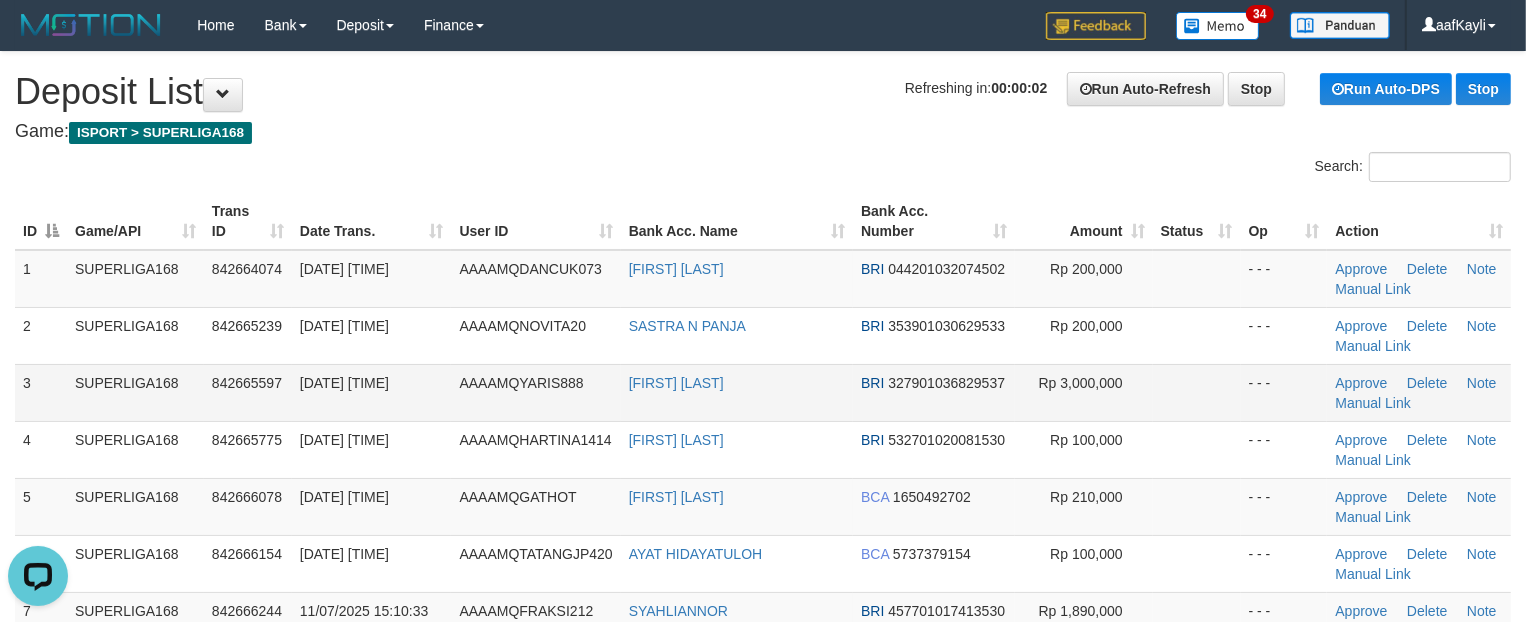 click on "- - -" at bounding box center (1284, 392) 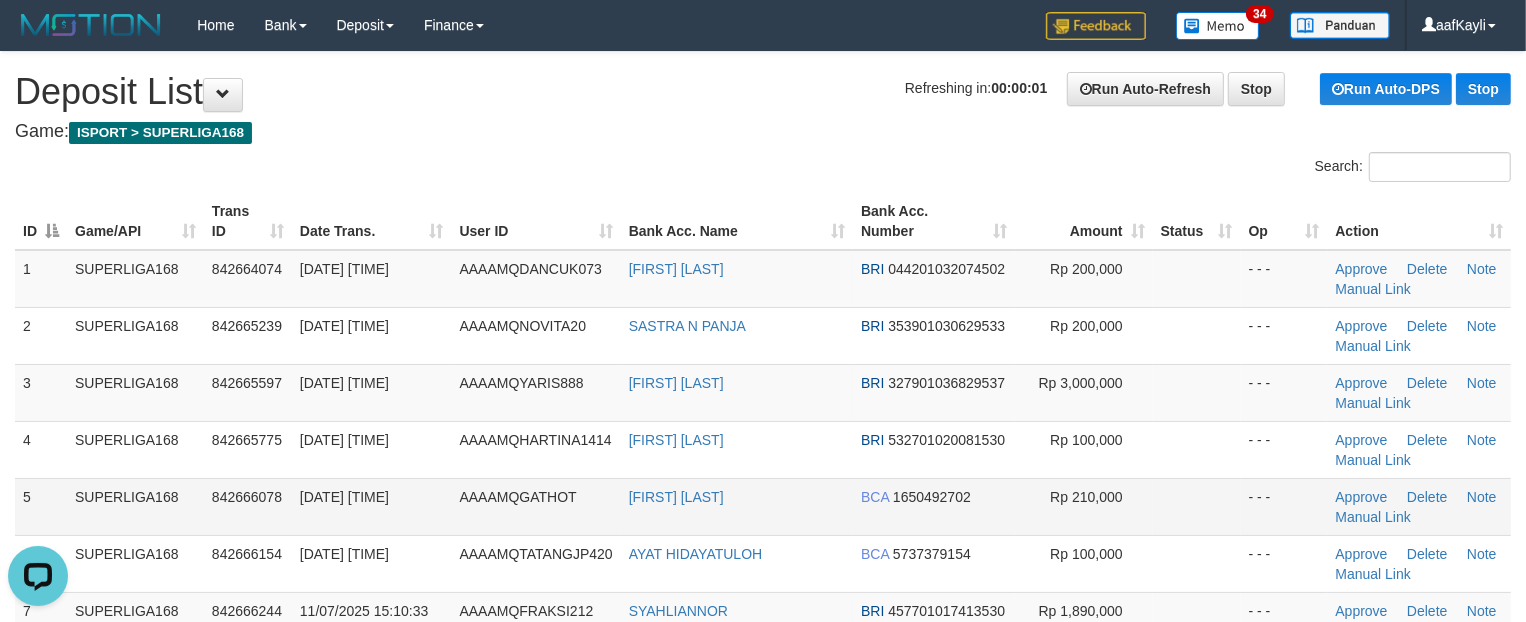 click at bounding box center [1197, 506] 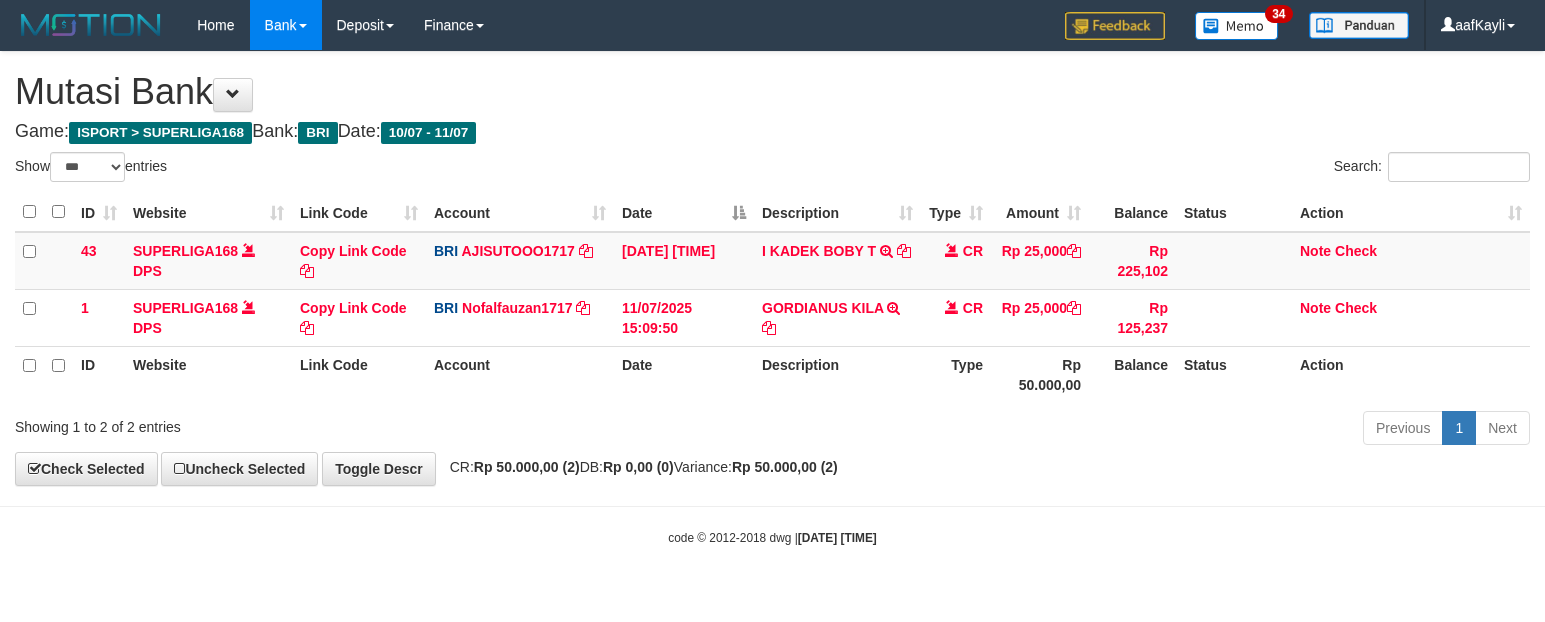 select on "***" 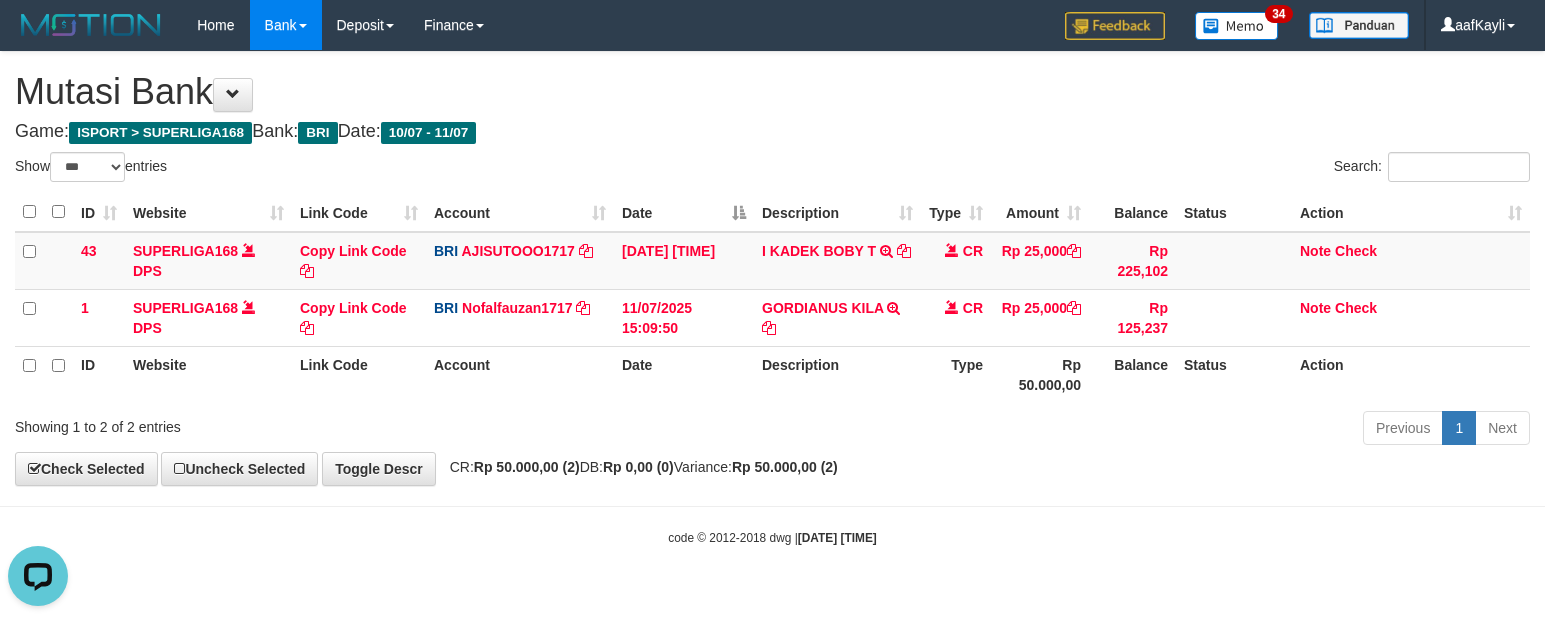 scroll, scrollTop: 0, scrollLeft: 0, axis: both 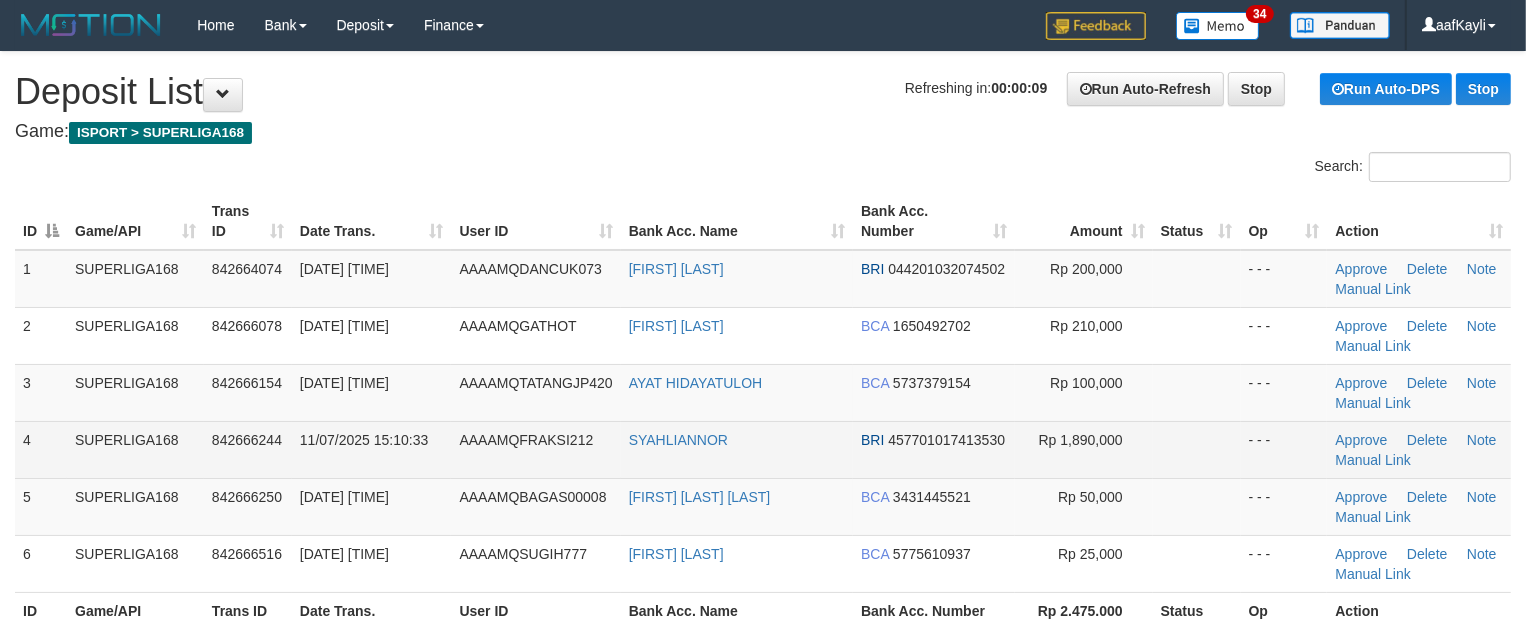 click at bounding box center (1197, 449) 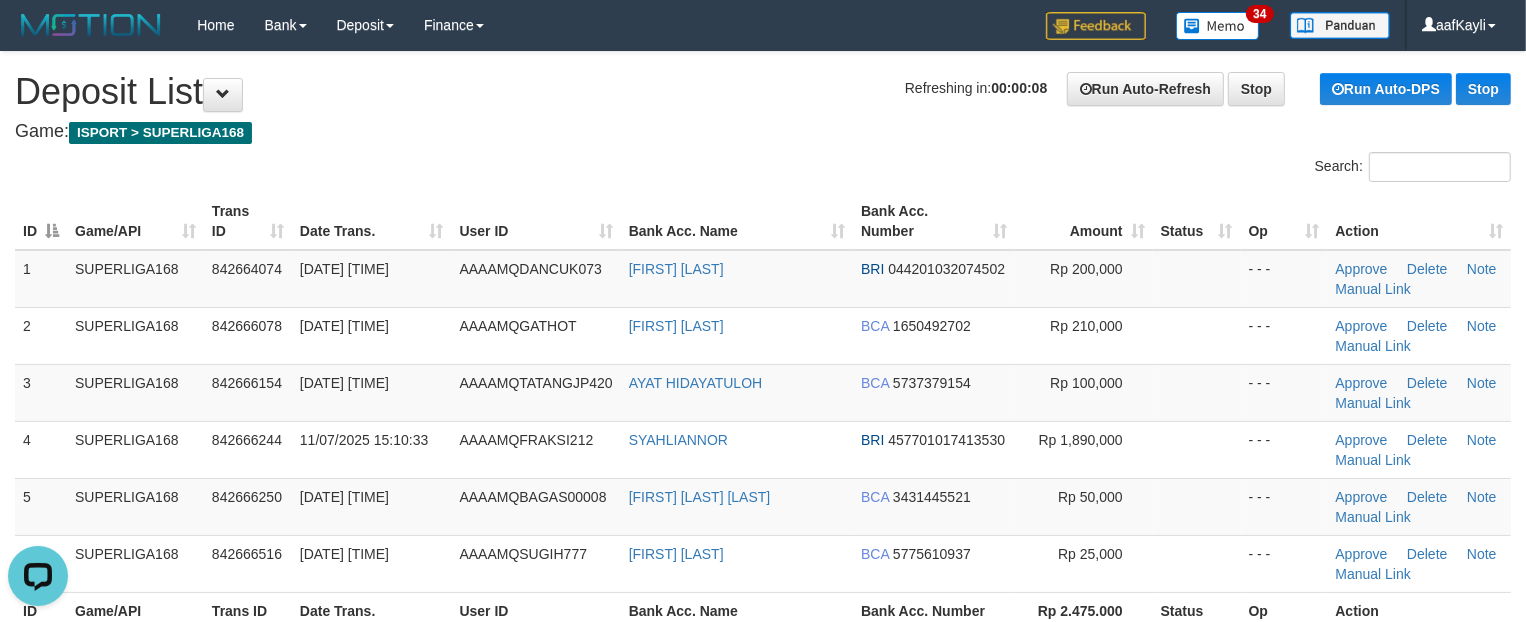 scroll, scrollTop: 0, scrollLeft: 0, axis: both 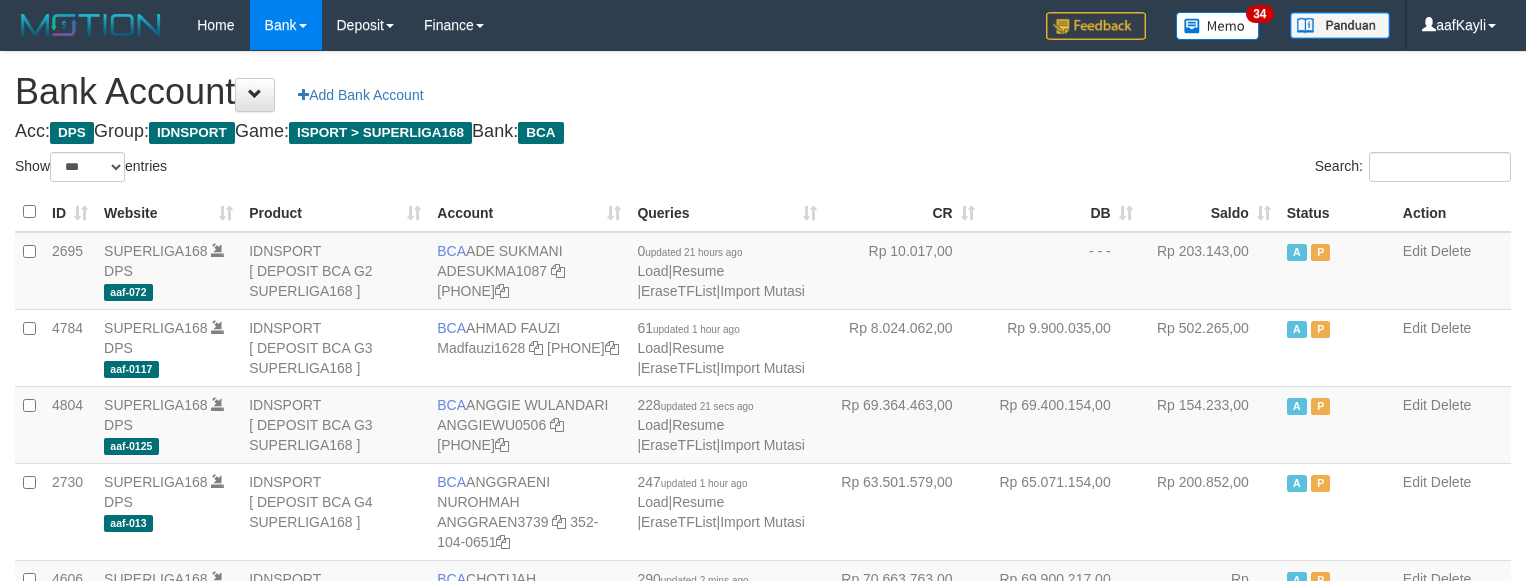 select on "***" 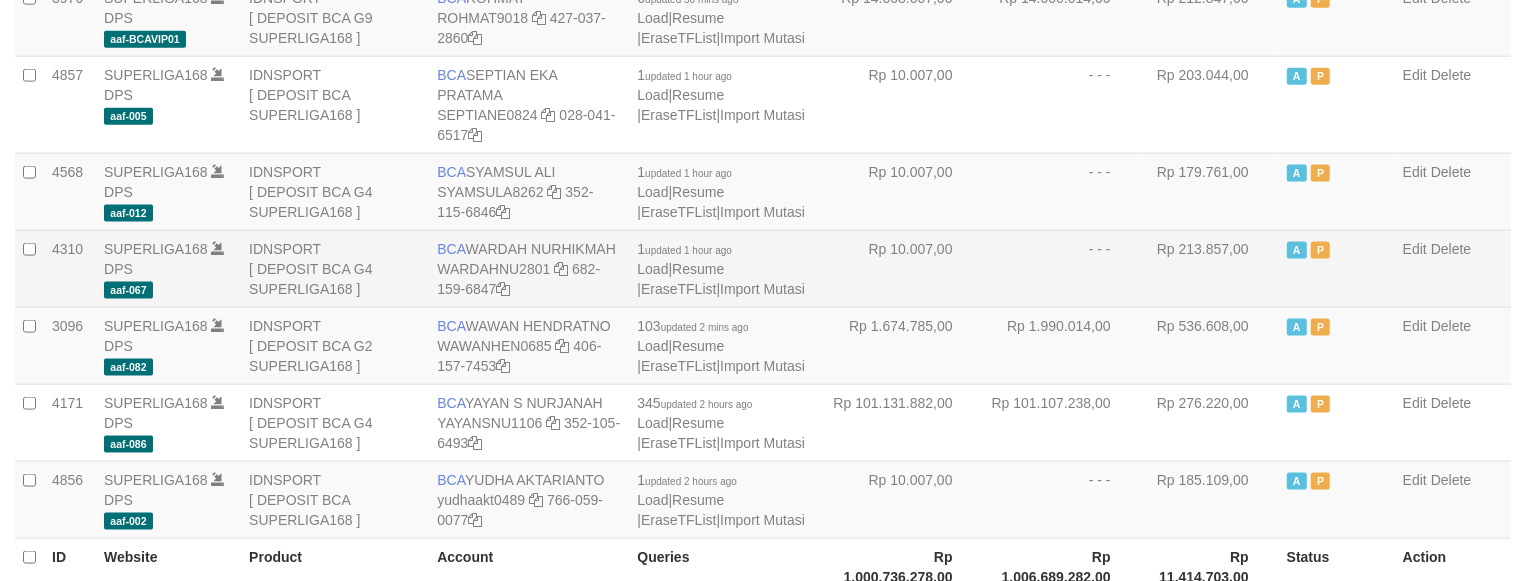 click on "- - -" at bounding box center [1062, 268] 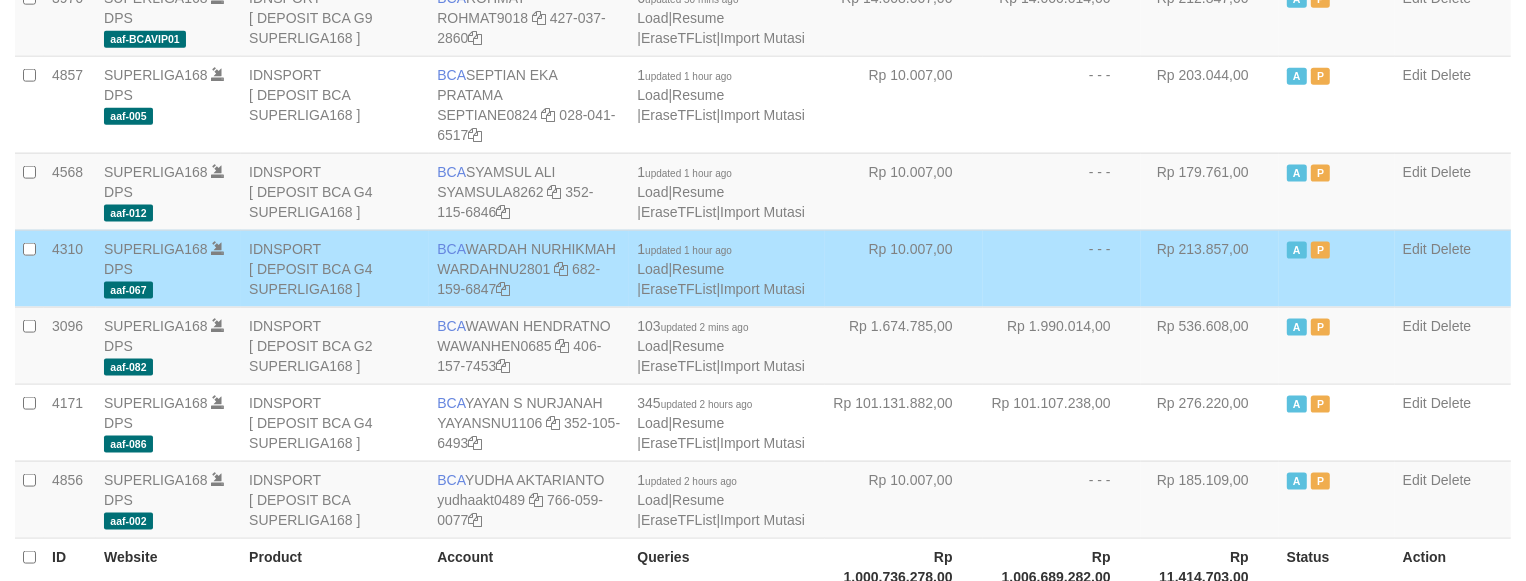 scroll, scrollTop: 2202, scrollLeft: 0, axis: vertical 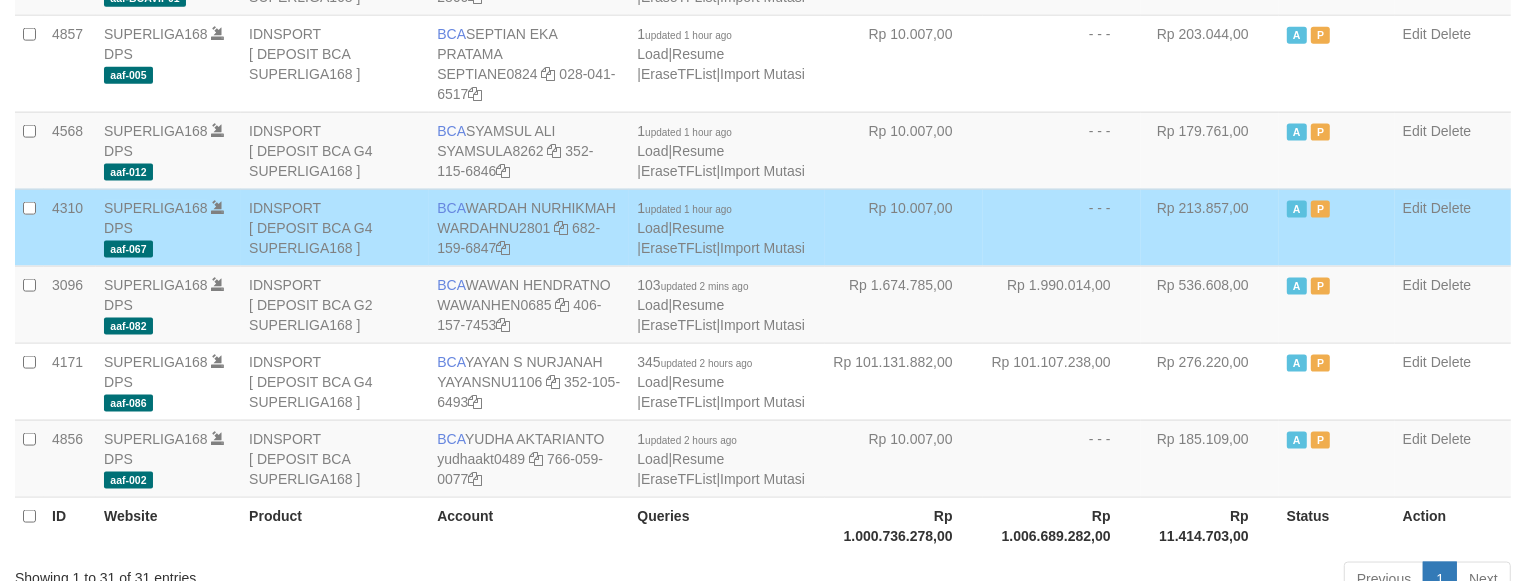 click on "- - -" at bounding box center (1062, 227) 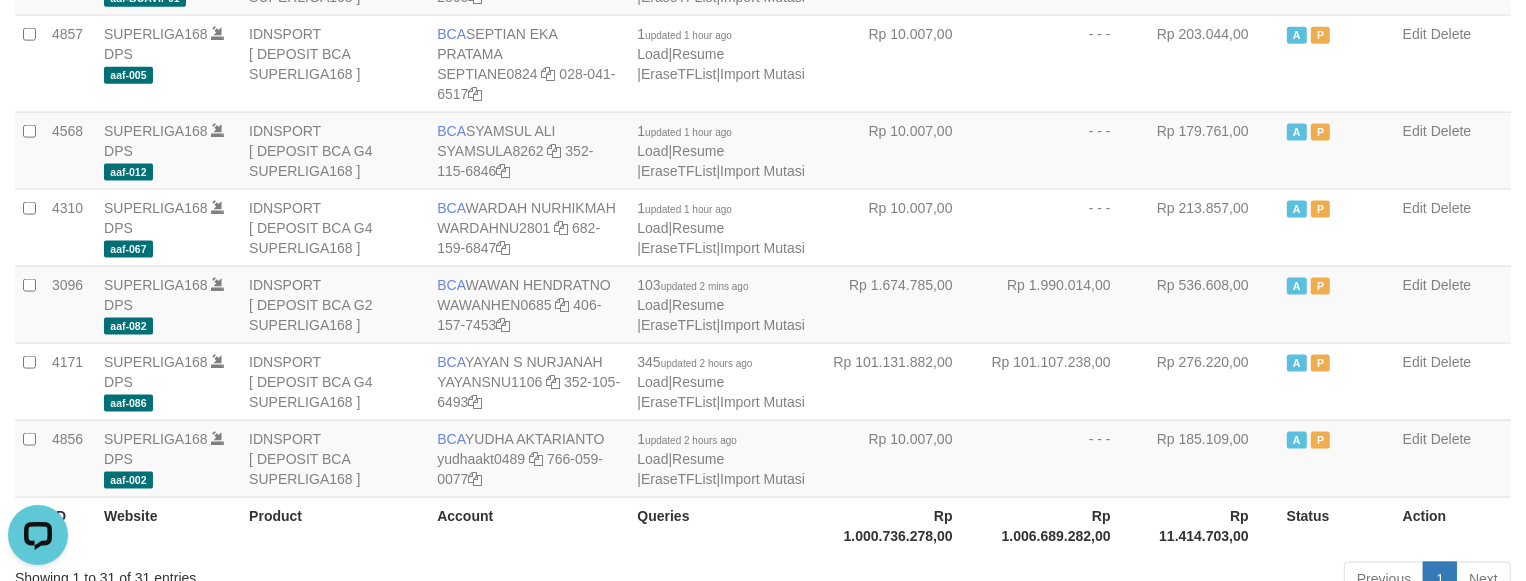 scroll, scrollTop: 0, scrollLeft: 0, axis: both 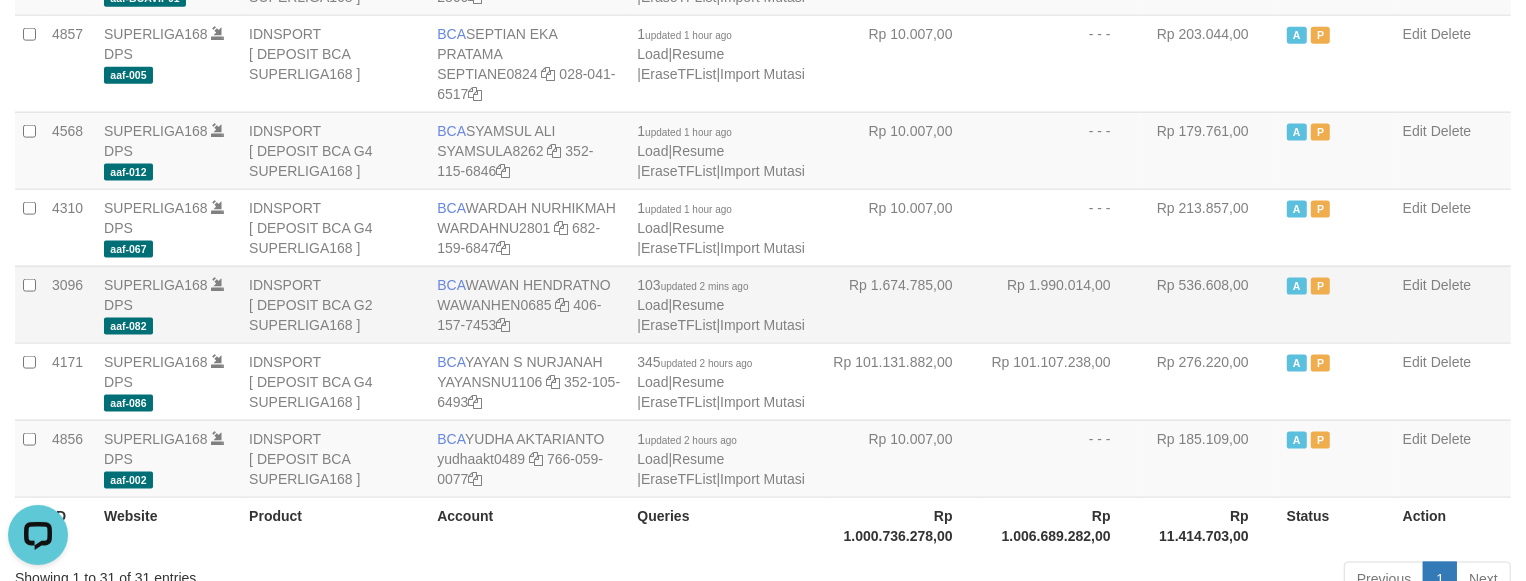 click on "Rp 1.990.014,00" at bounding box center (1062, 304) 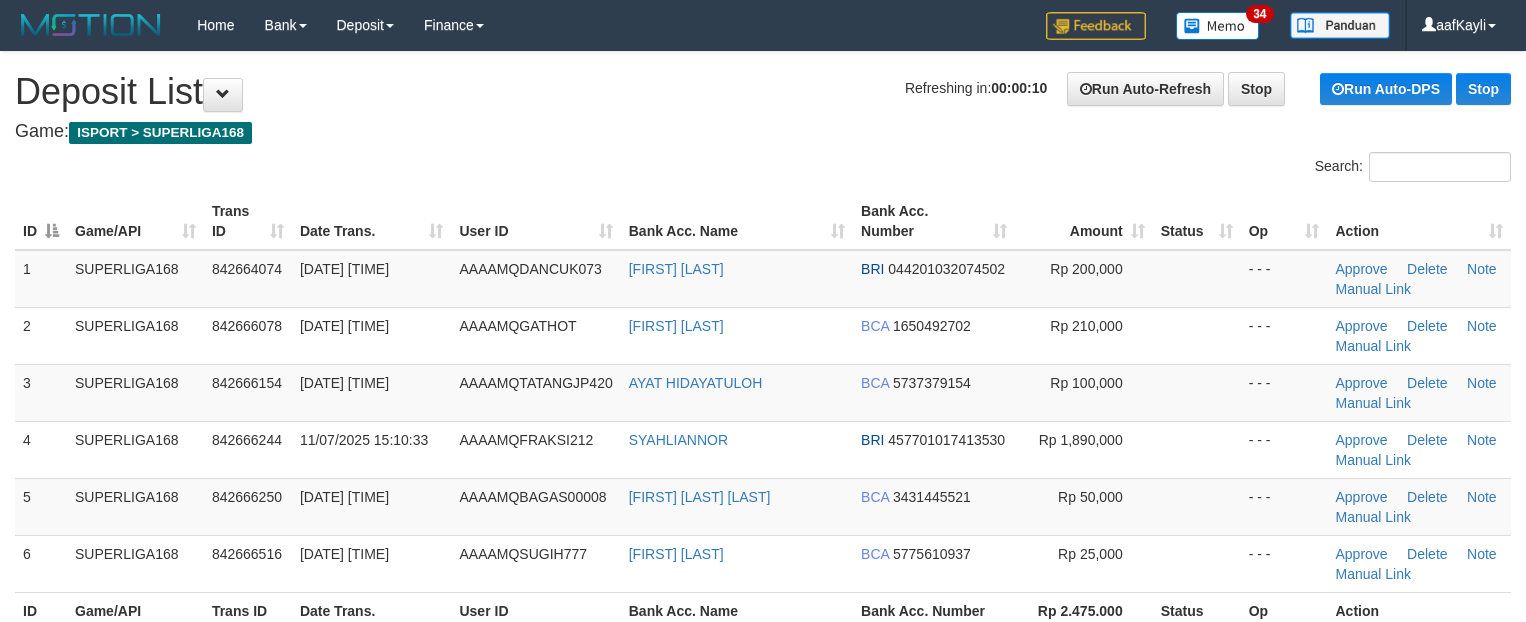 scroll, scrollTop: 0, scrollLeft: 0, axis: both 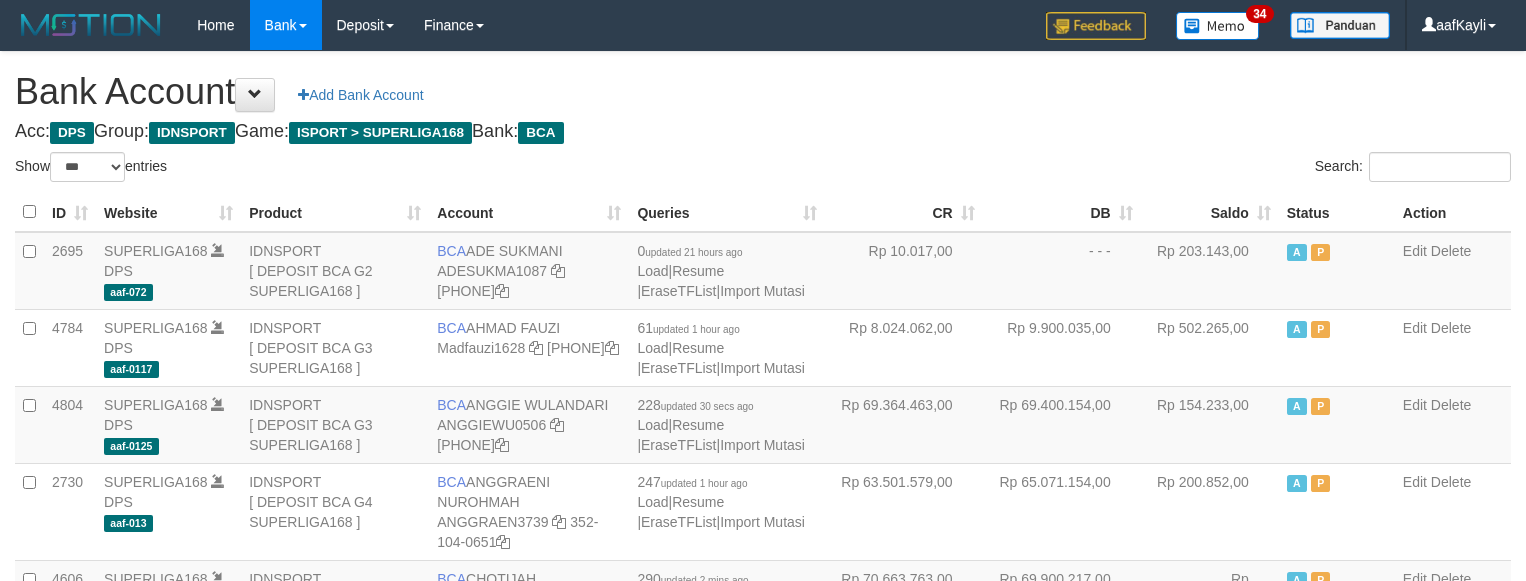 select on "***" 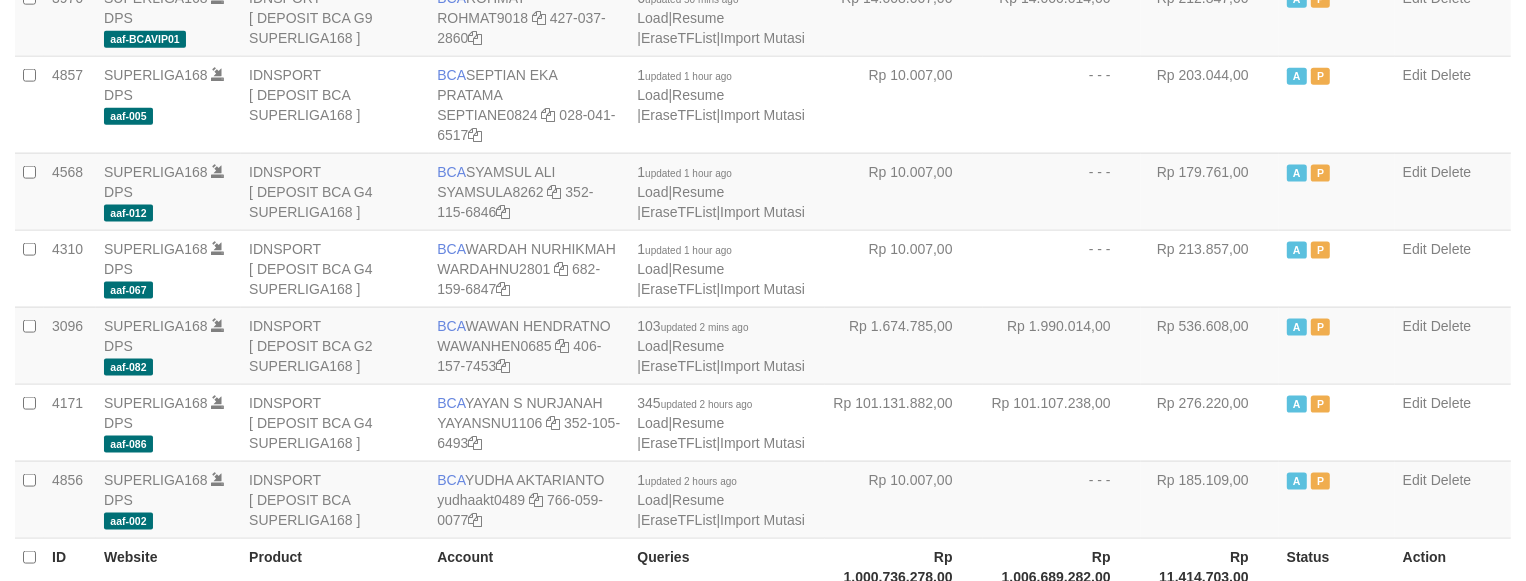 scroll, scrollTop: 2202, scrollLeft: 0, axis: vertical 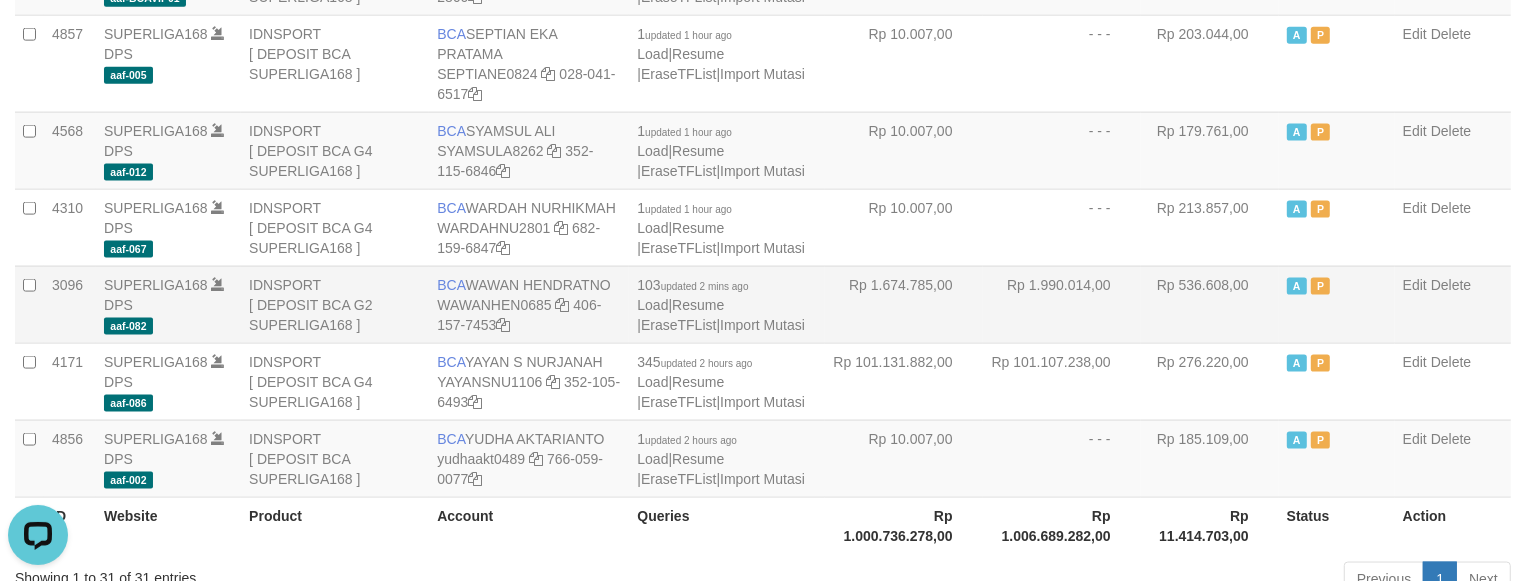 click on "Rp 536.608,00" at bounding box center (1210, 304) 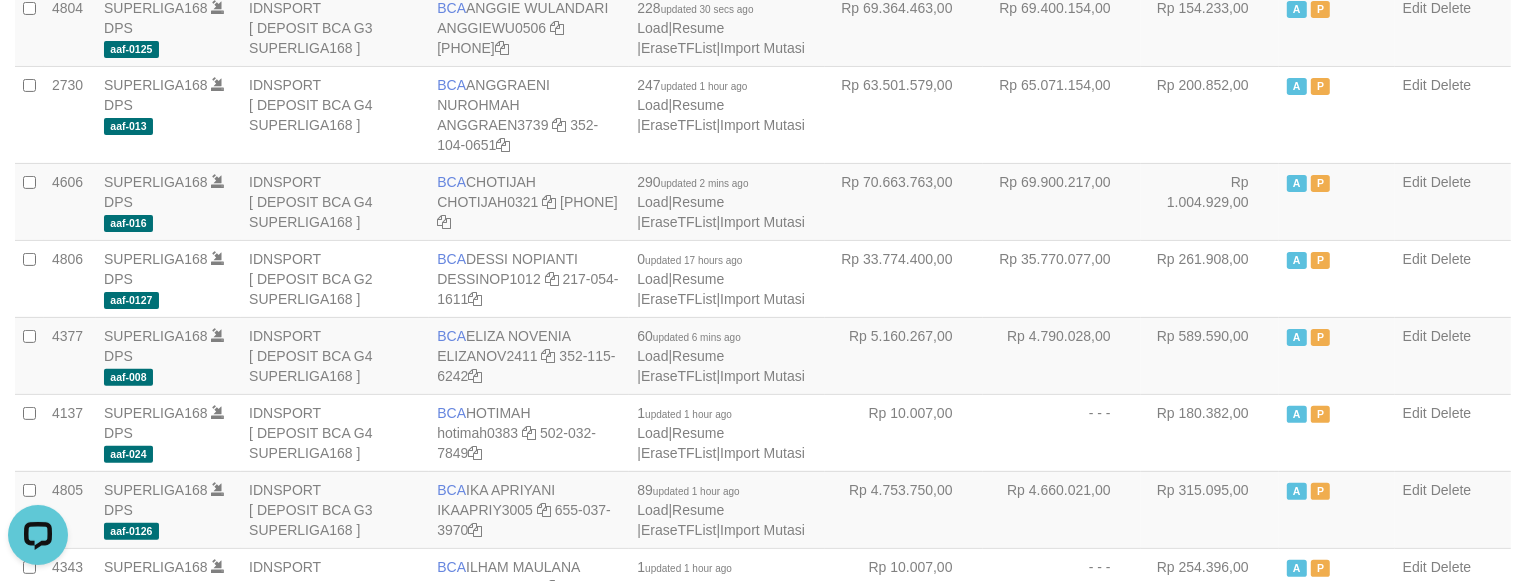 scroll, scrollTop: 0, scrollLeft: 0, axis: both 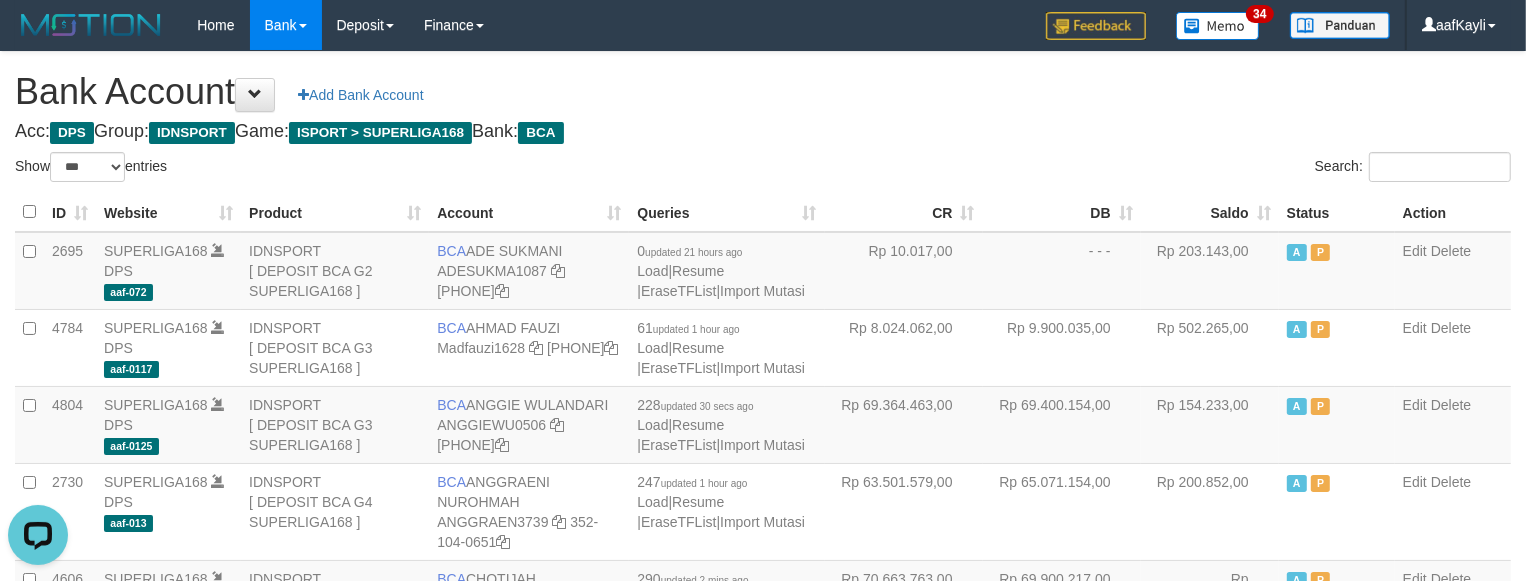 click on "Saldo" at bounding box center [1210, 212] 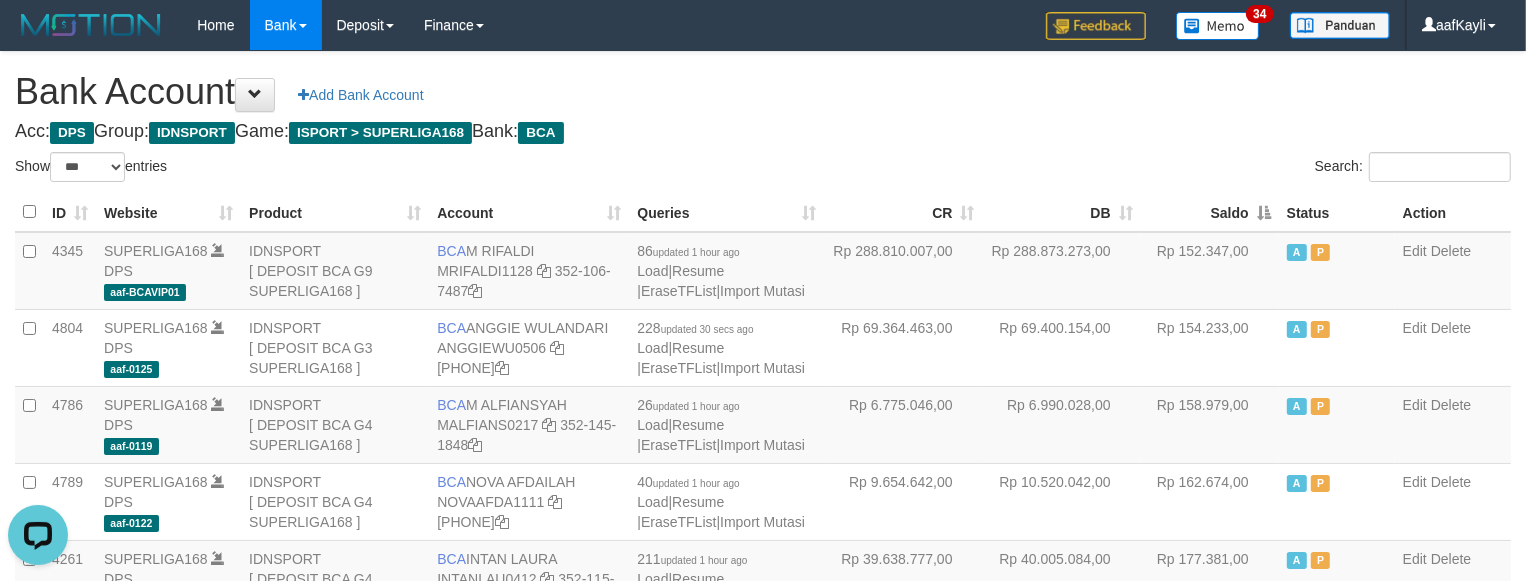 click on "Saldo" at bounding box center (1210, 212) 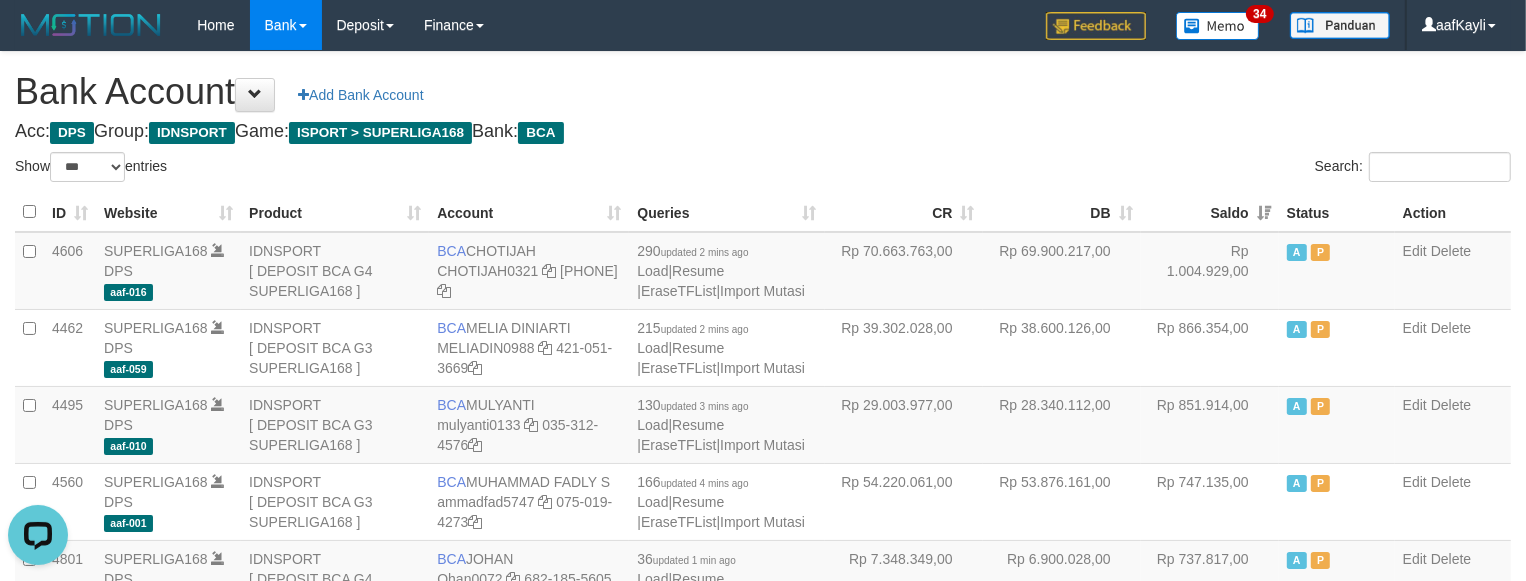 click on "**********" at bounding box center [763, 1428] 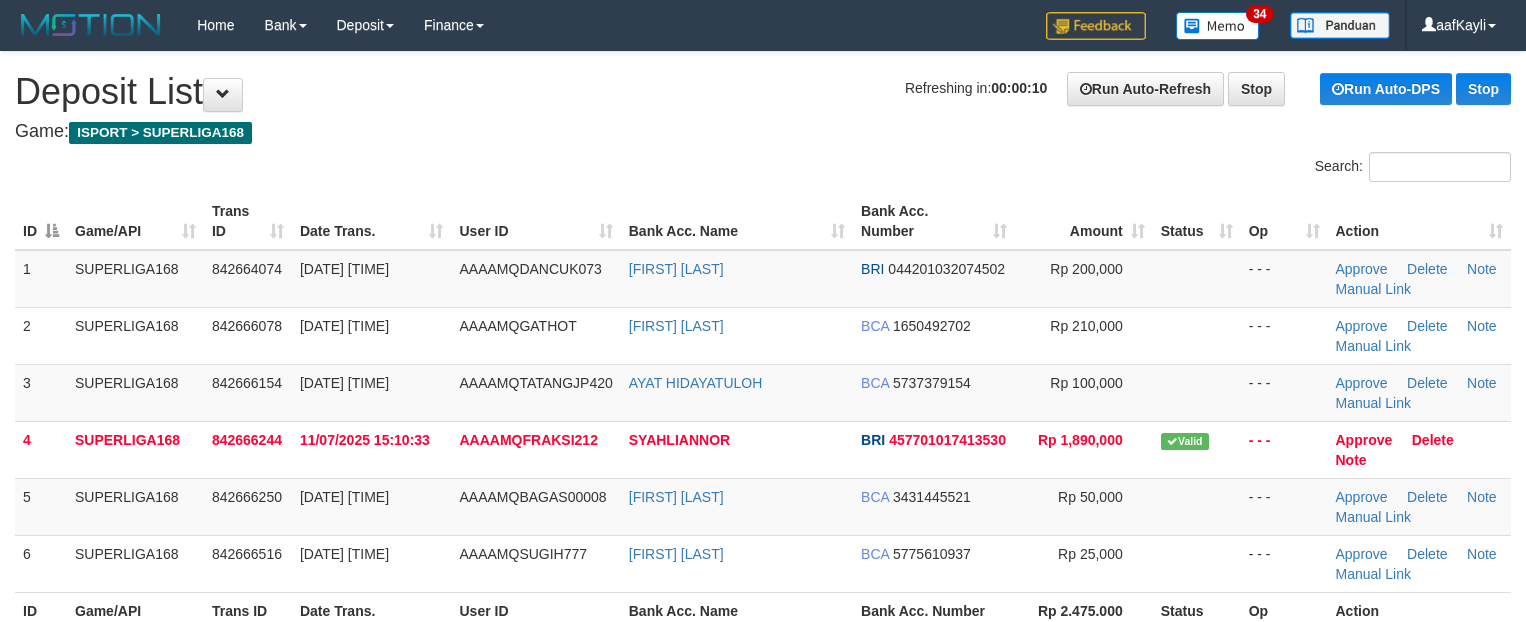scroll, scrollTop: 0, scrollLeft: 0, axis: both 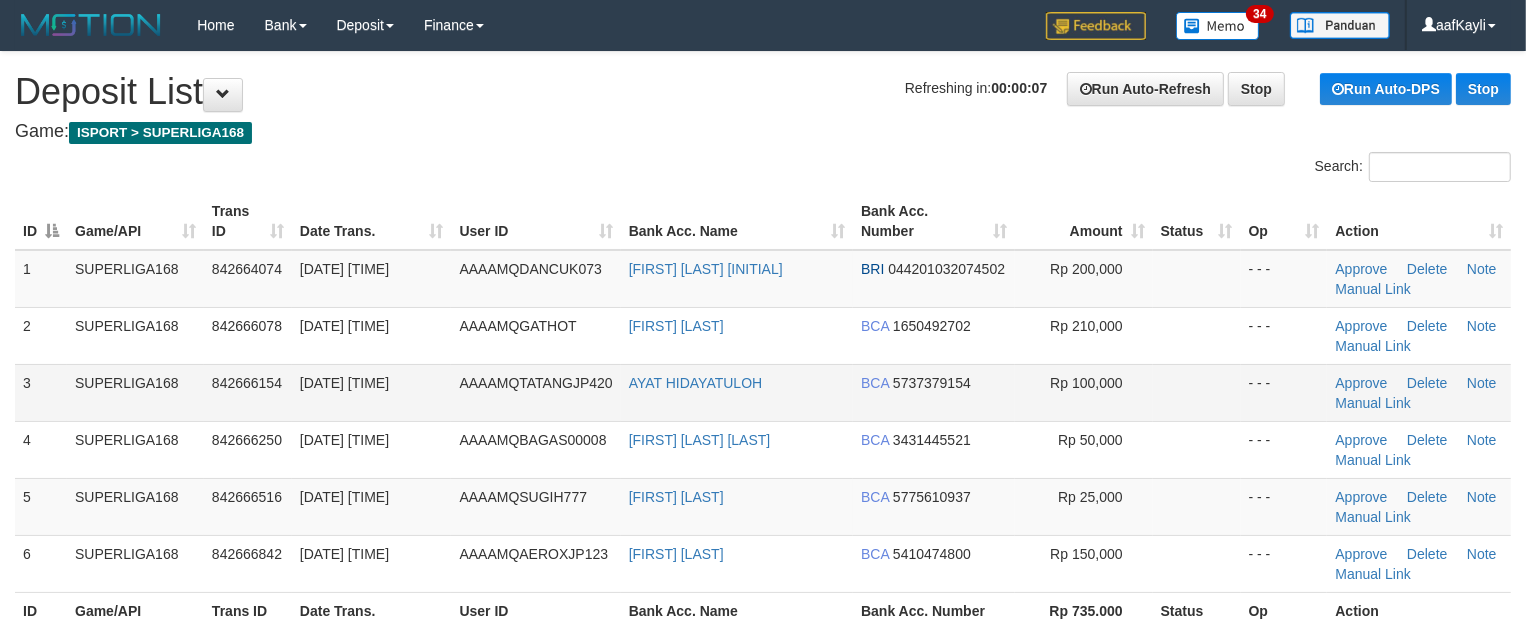 click on "- - -" at bounding box center [1284, 392] 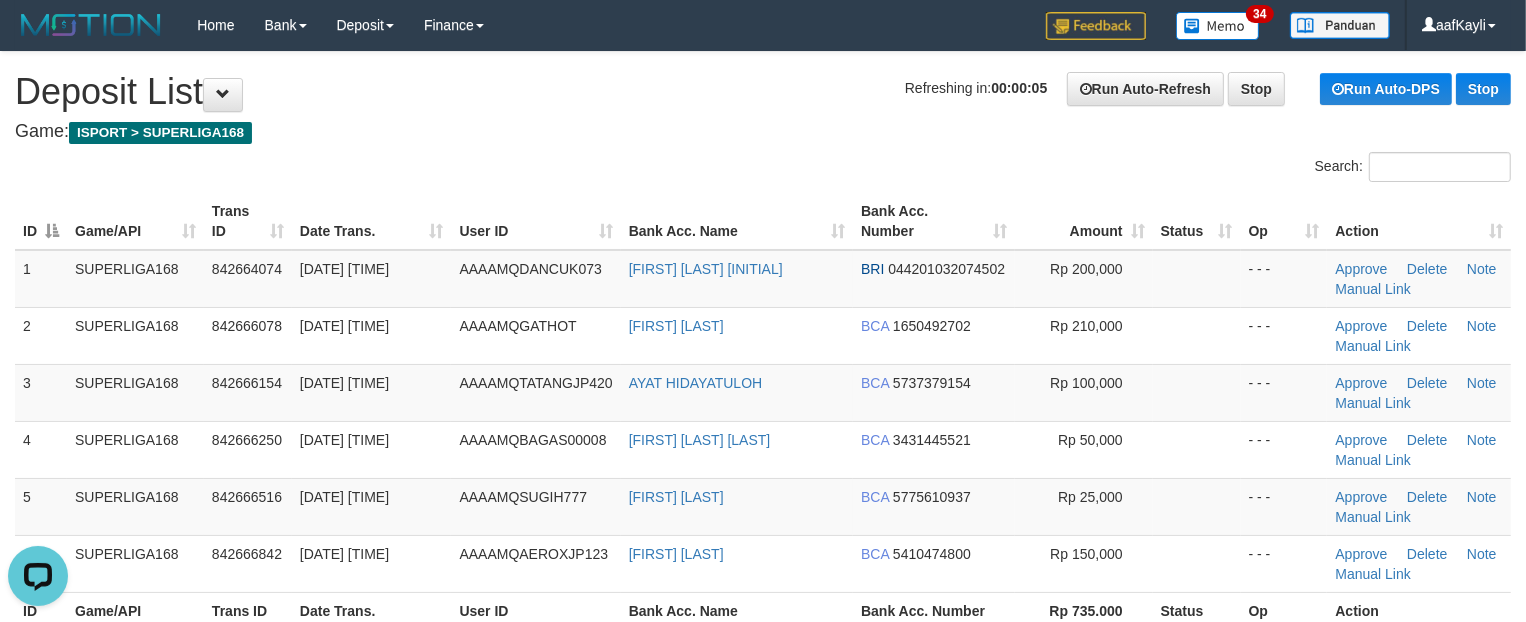 scroll, scrollTop: 0, scrollLeft: 0, axis: both 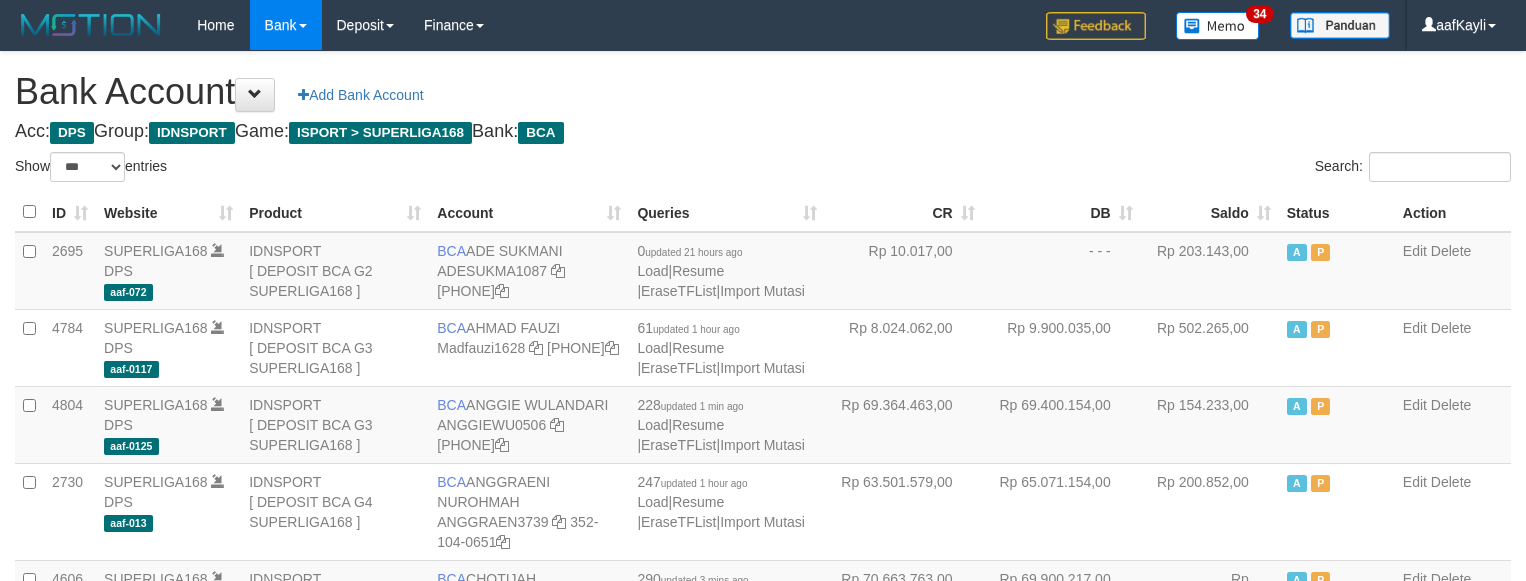 select on "***" 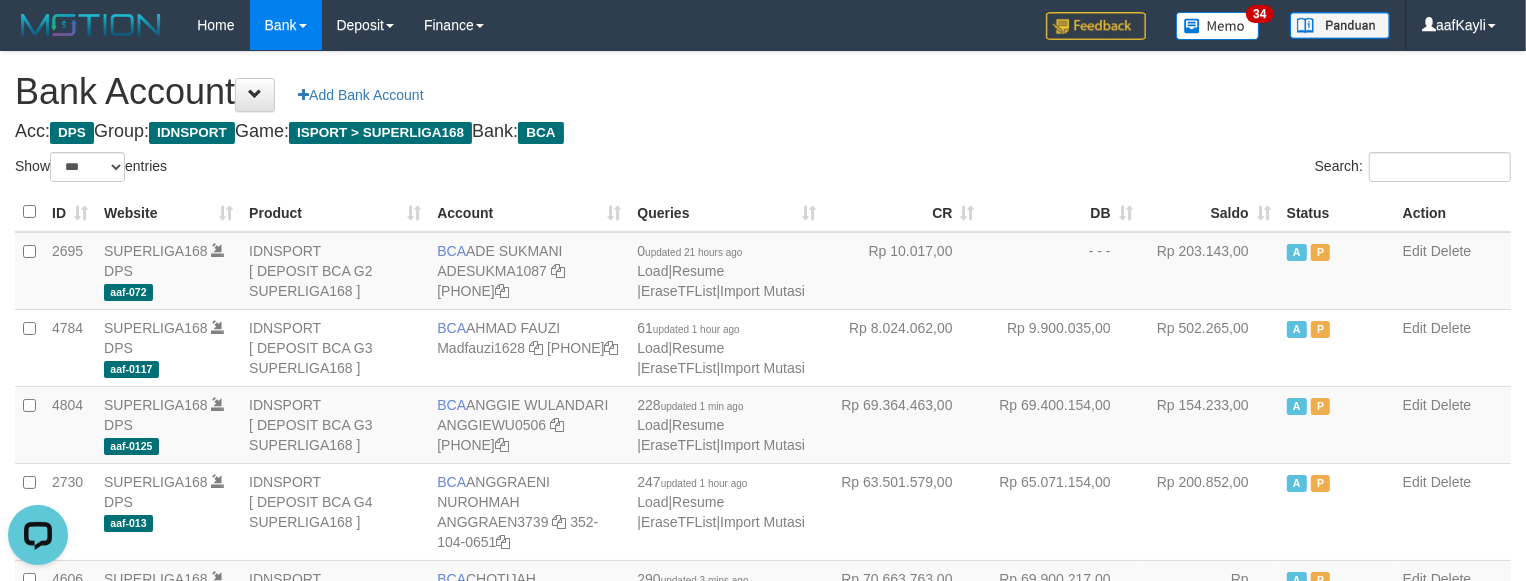 scroll, scrollTop: 0, scrollLeft: 0, axis: both 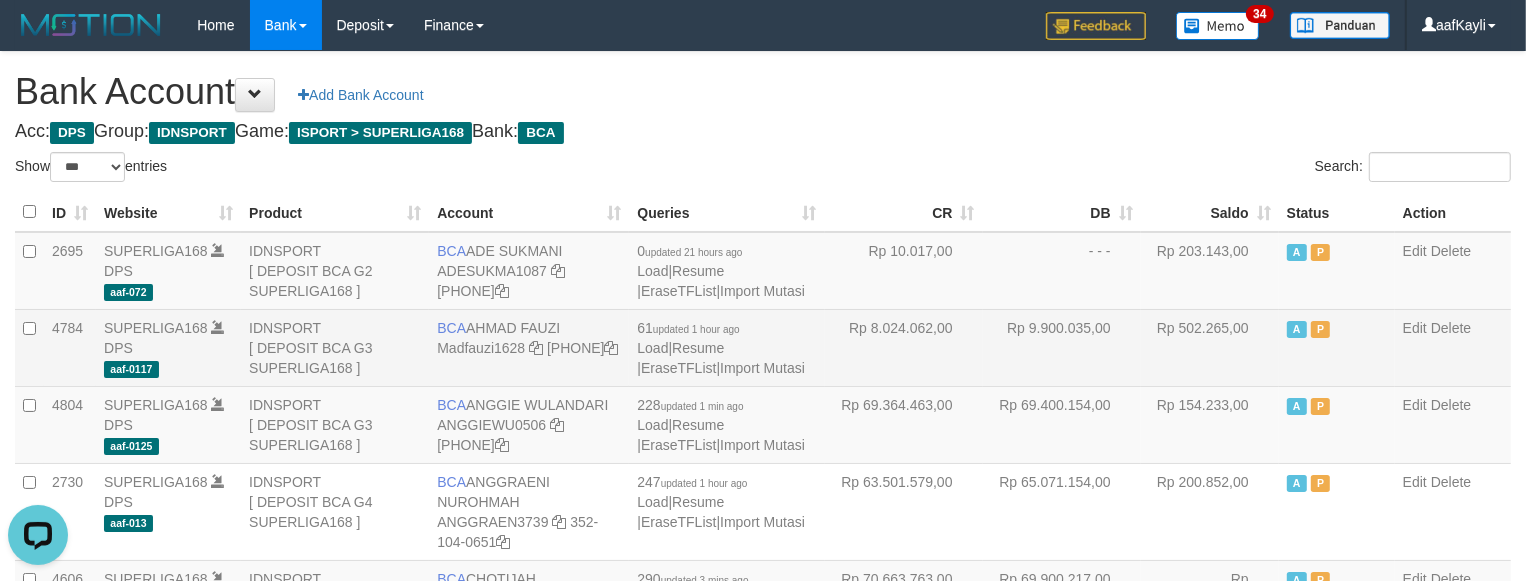 click on "Rp 502.265,00" at bounding box center (1210, 347) 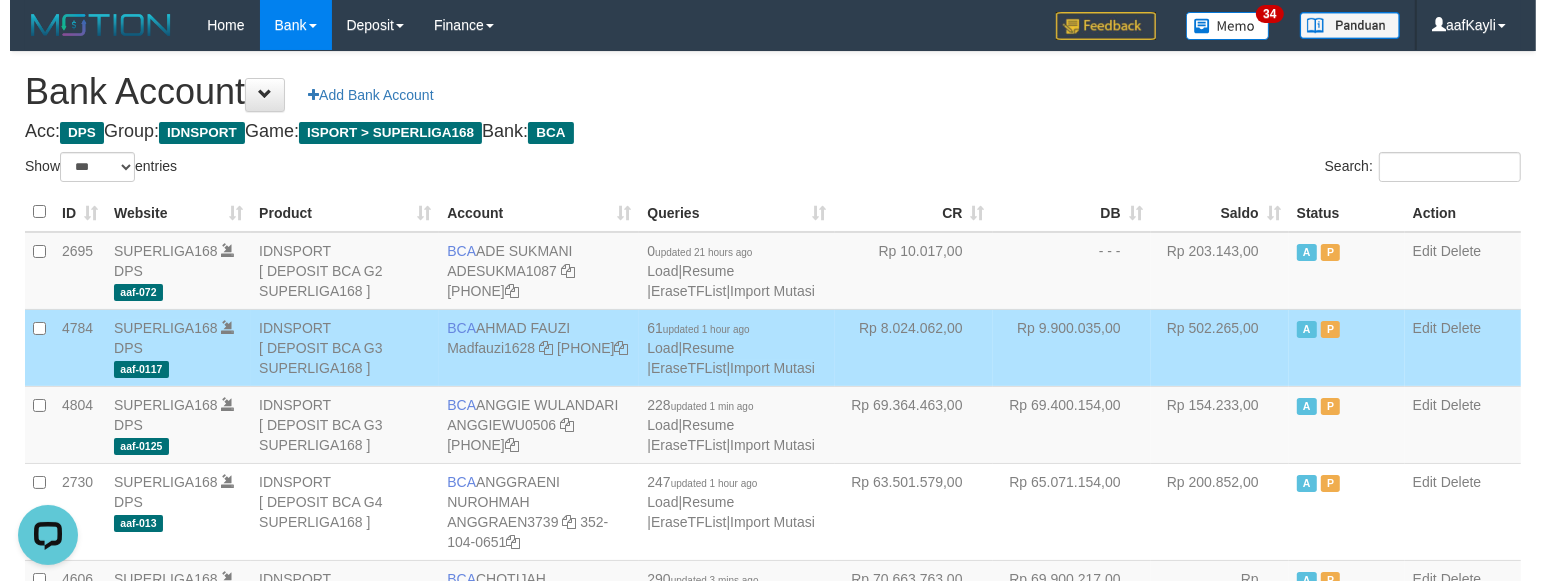 scroll, scrollTop: 1872, scrollLeft: 0, axis: vertical 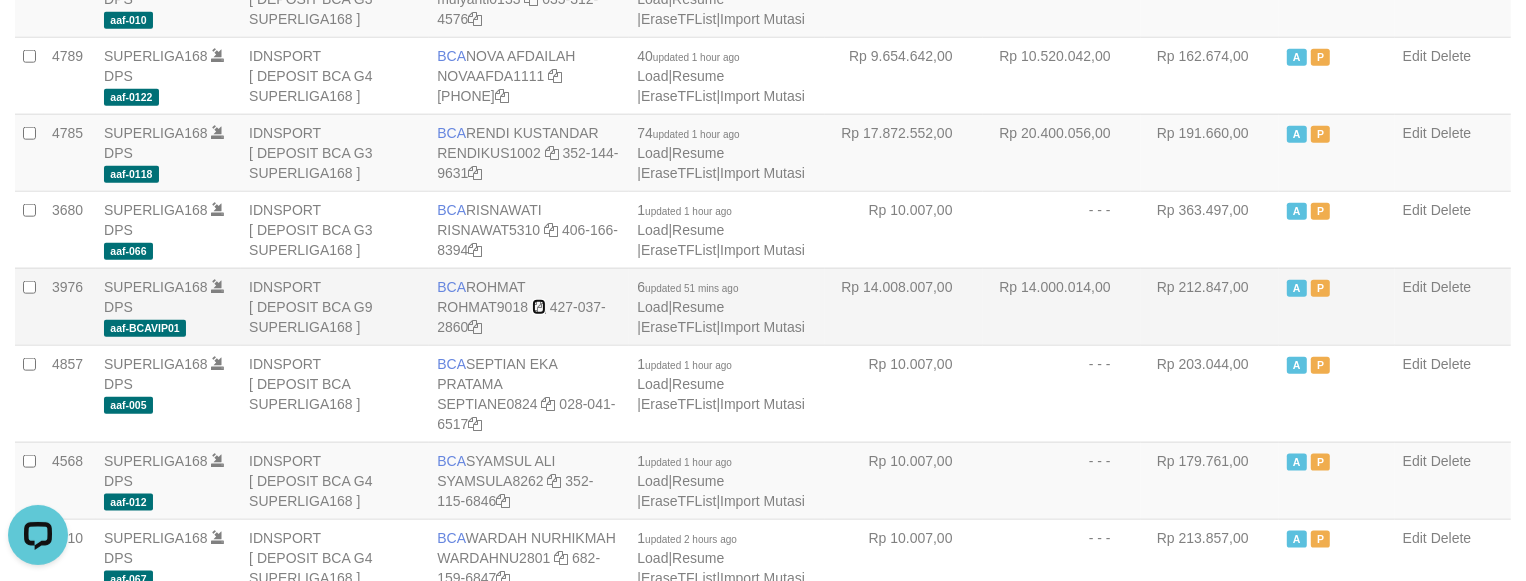 click at bounding box center (539, 307) 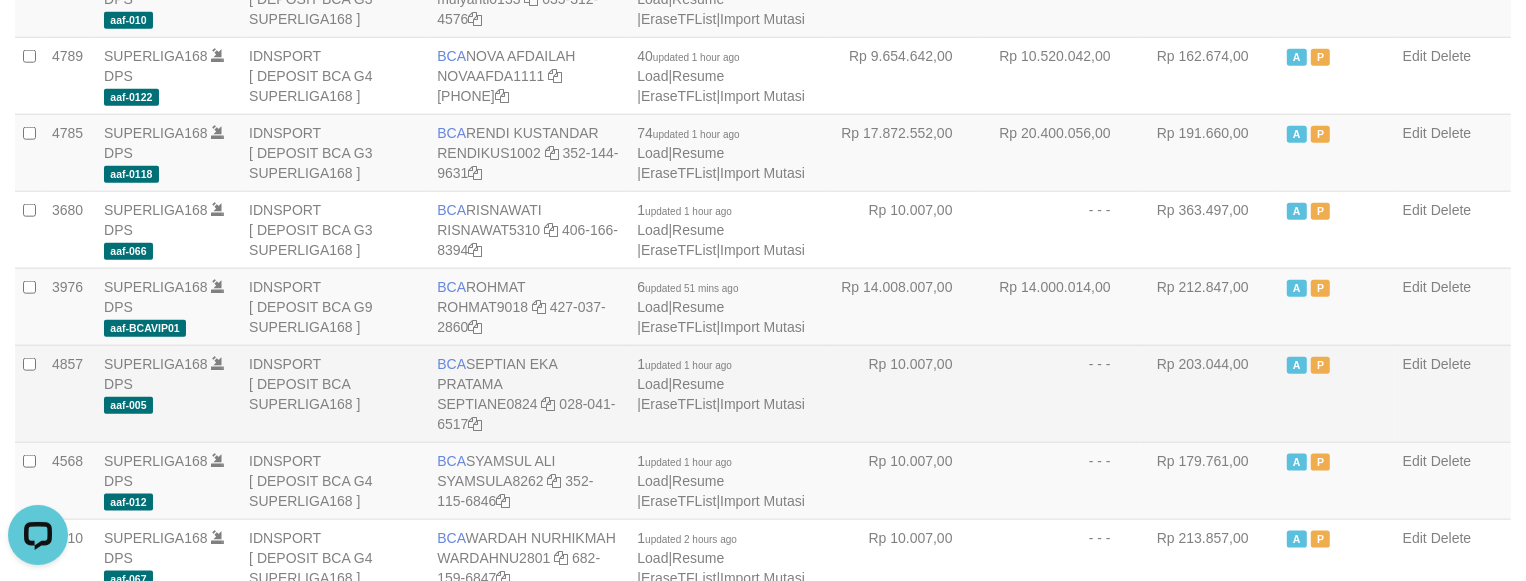 drag, startPoint x: 1140, startPoint y: 386, endPoint x: 842, endPoint y: 365, distance: 298.739 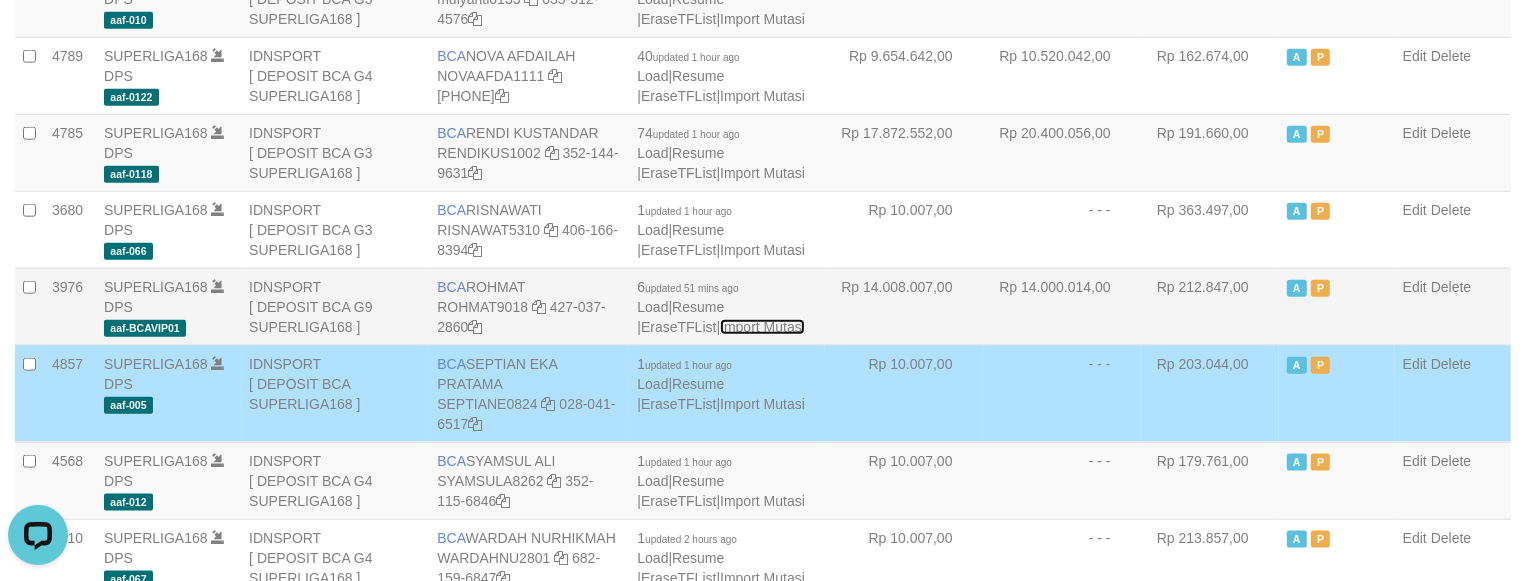 click on "Import Mutasi" at bounding box center (762, 327) 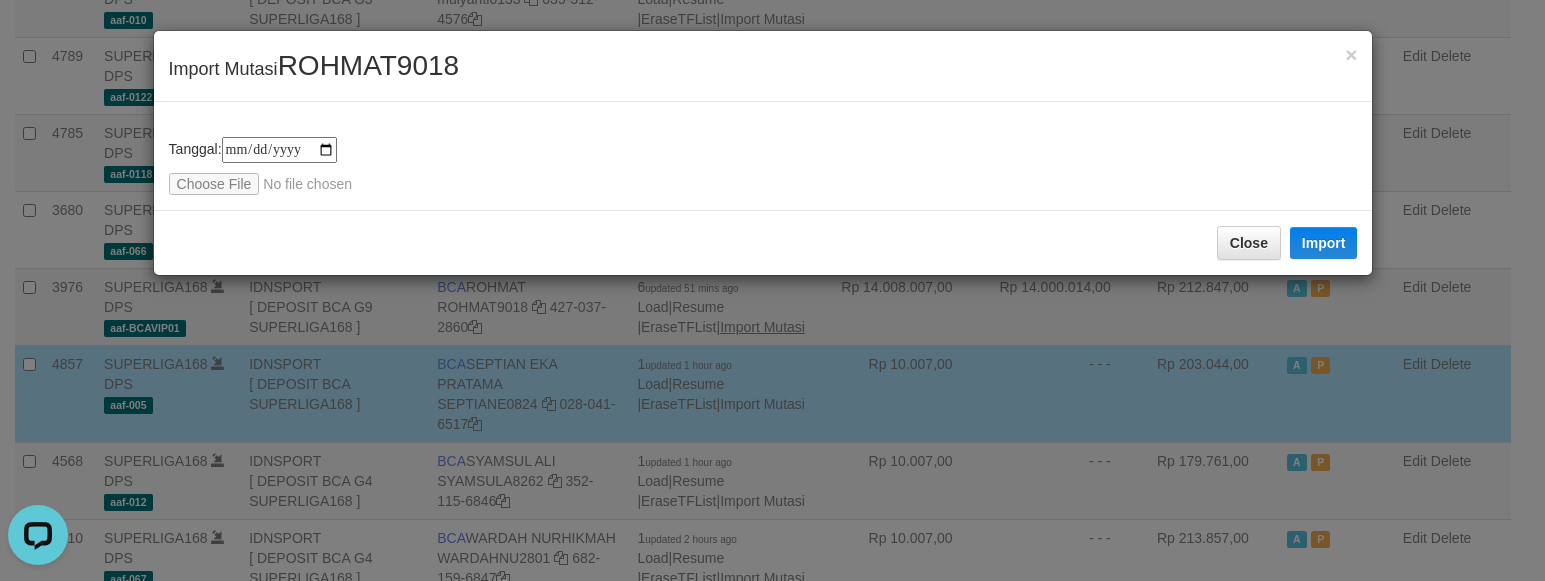type on "**********" 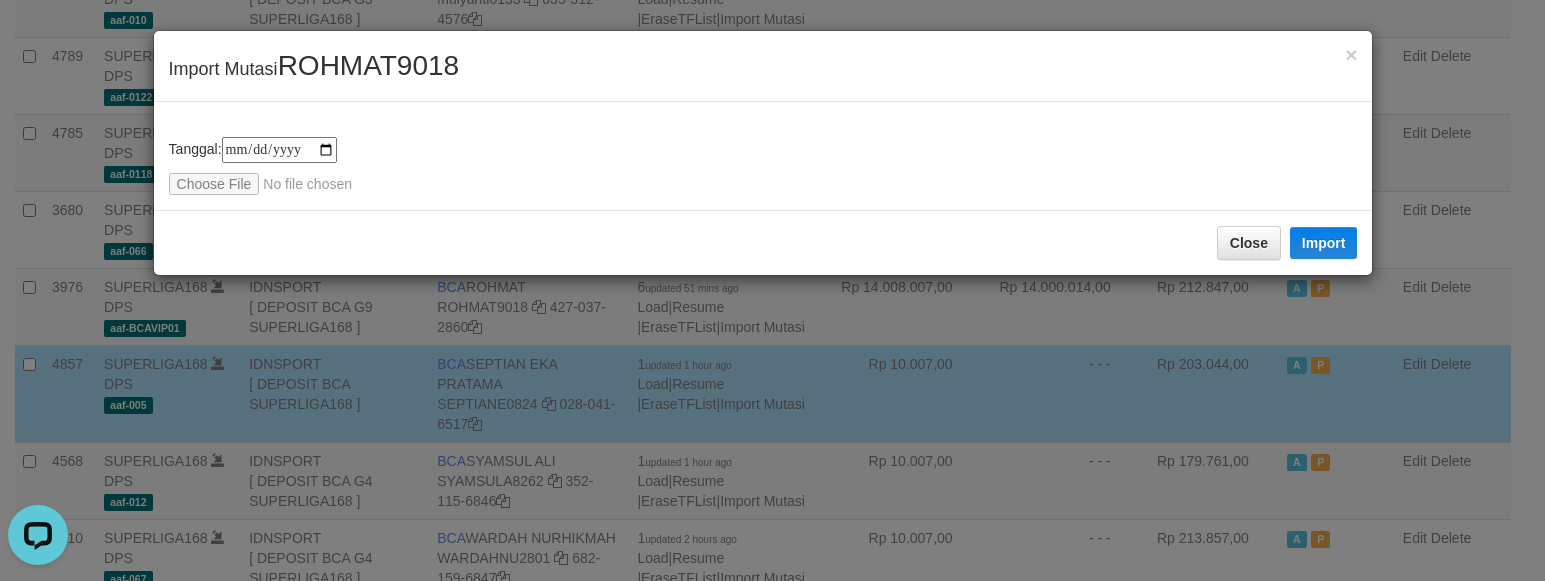 click on "Close
Import" at bounding box center (763, 242) 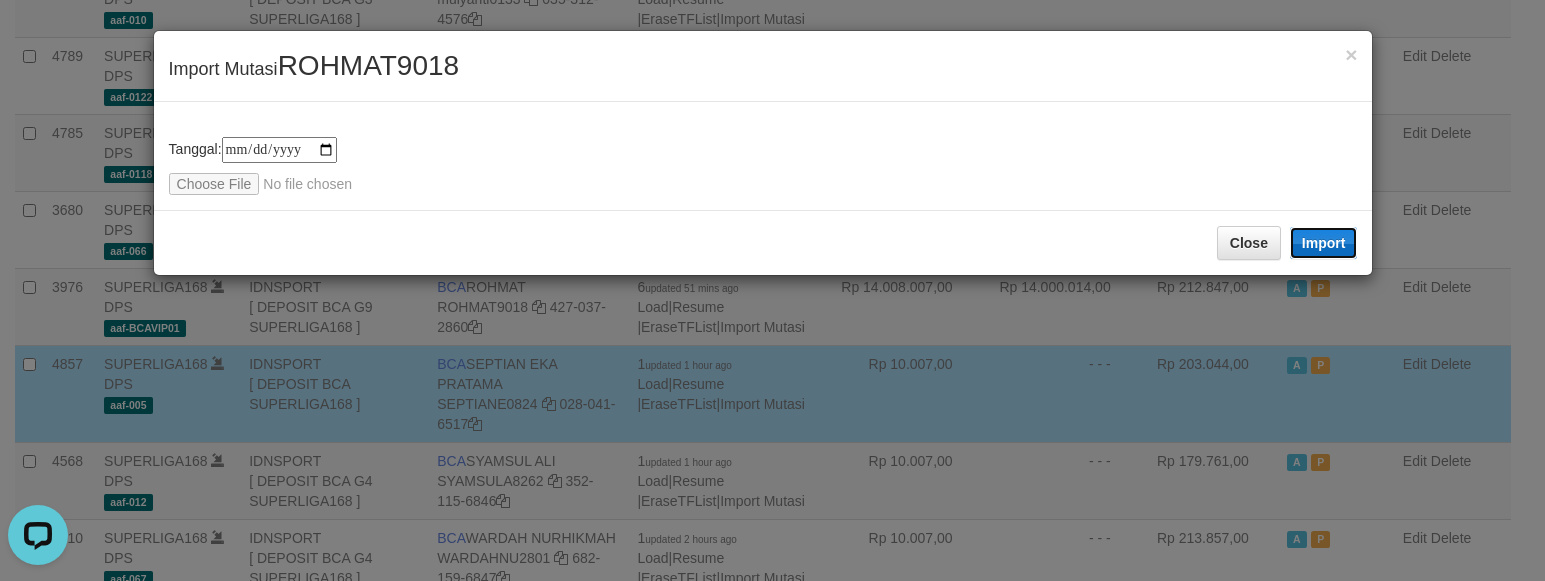 click on "Import" at bounding box center (1324, 243) 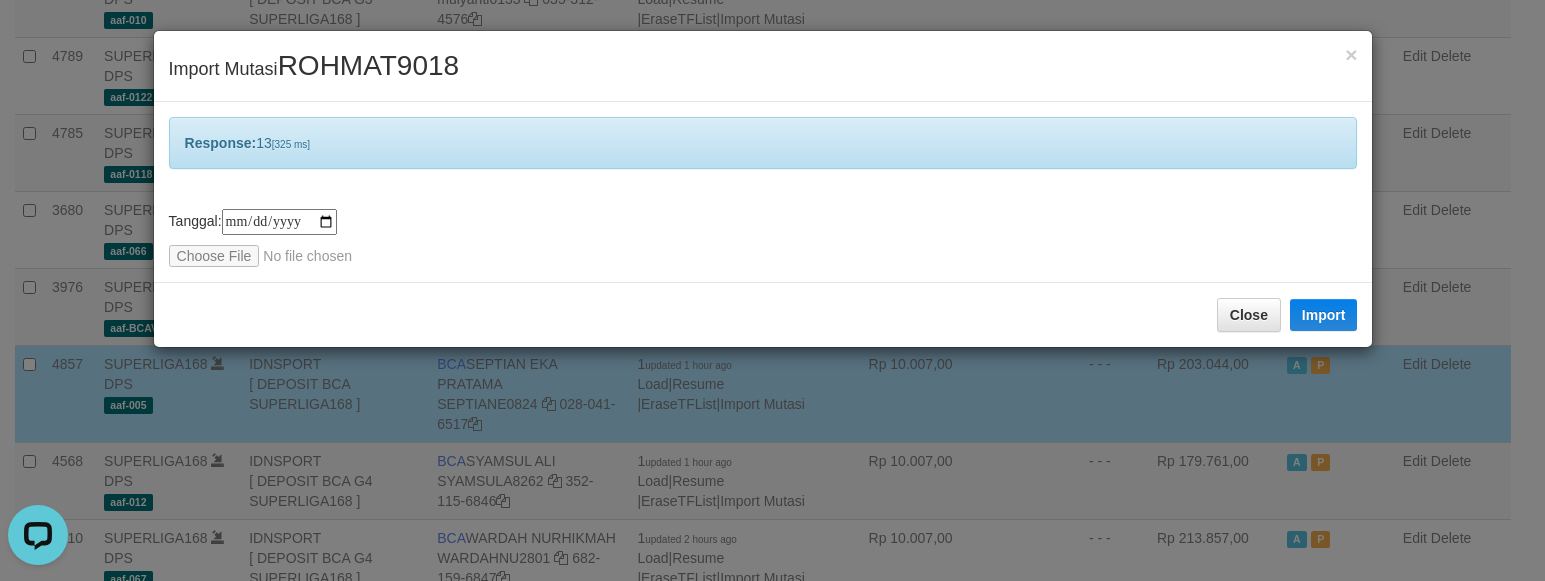 click on "**********" at bounding box center [763, 238] 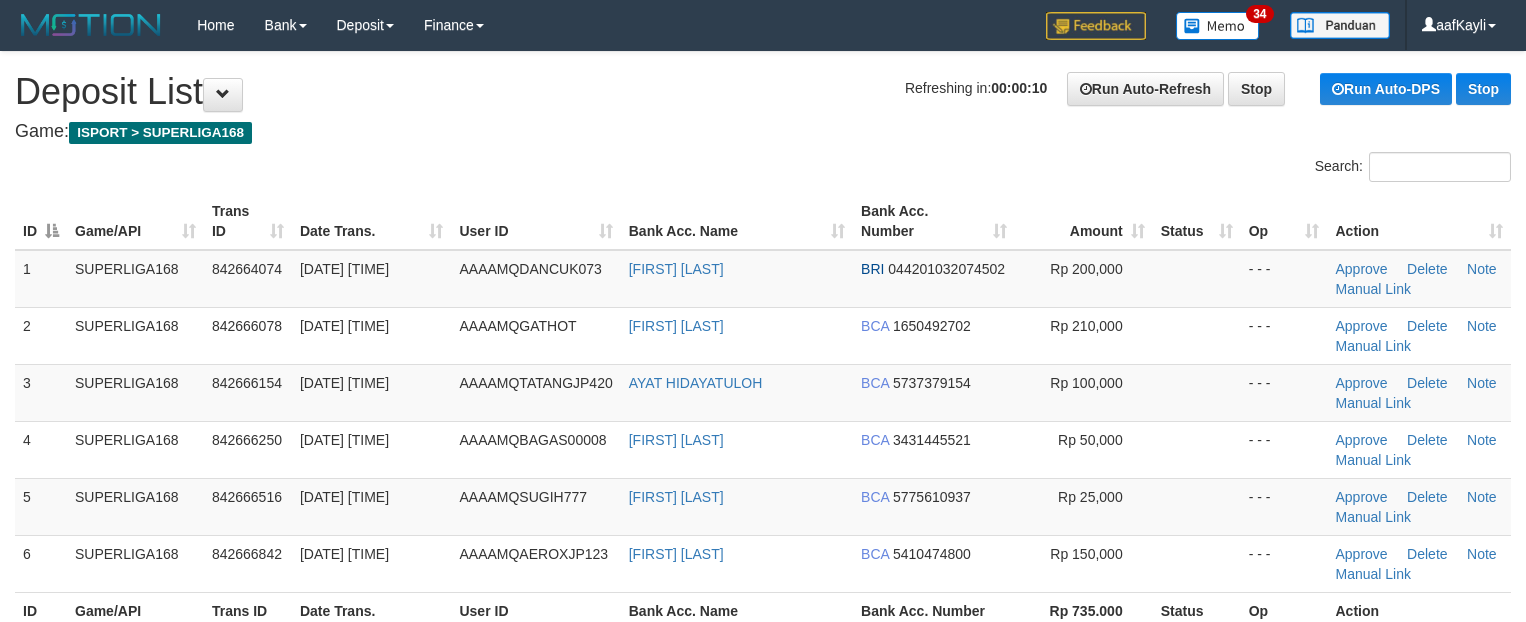 scroll, scrollTop: 0, scrollLeft: 0, axis: both 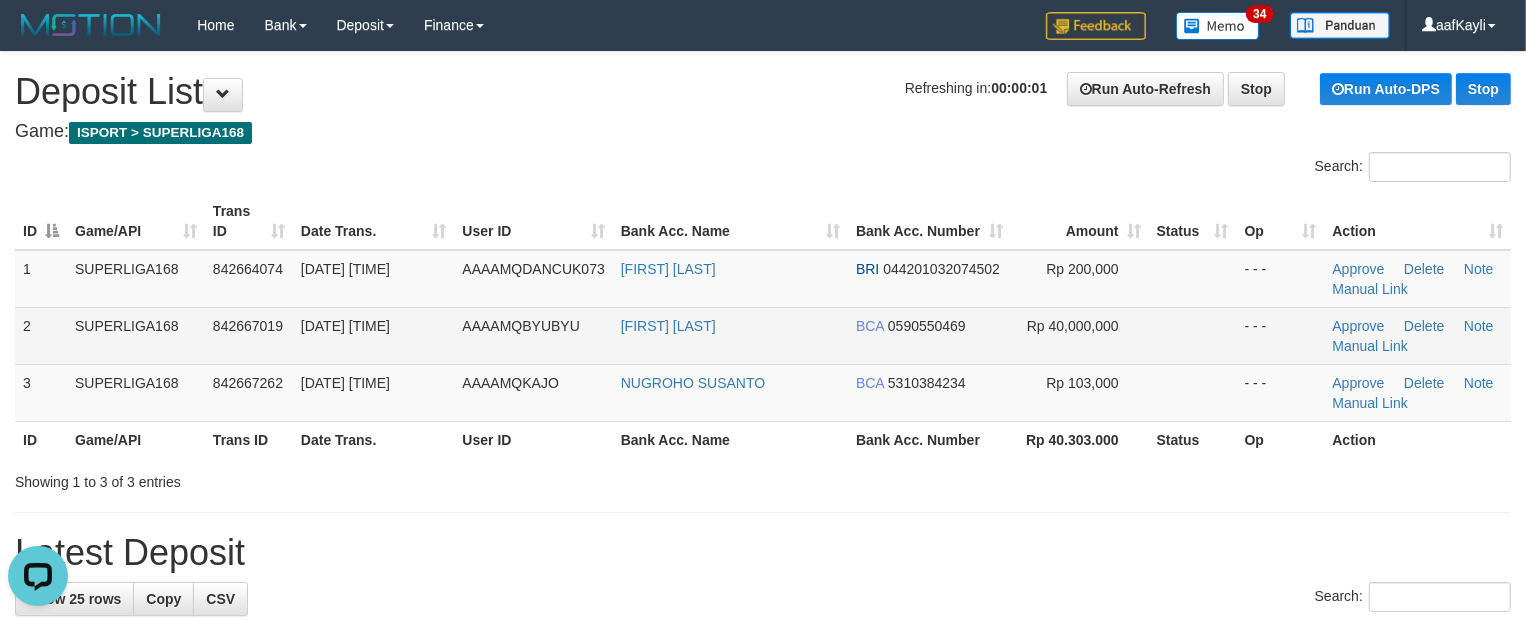 click on "- - -" at bounding box center (1281, 335) 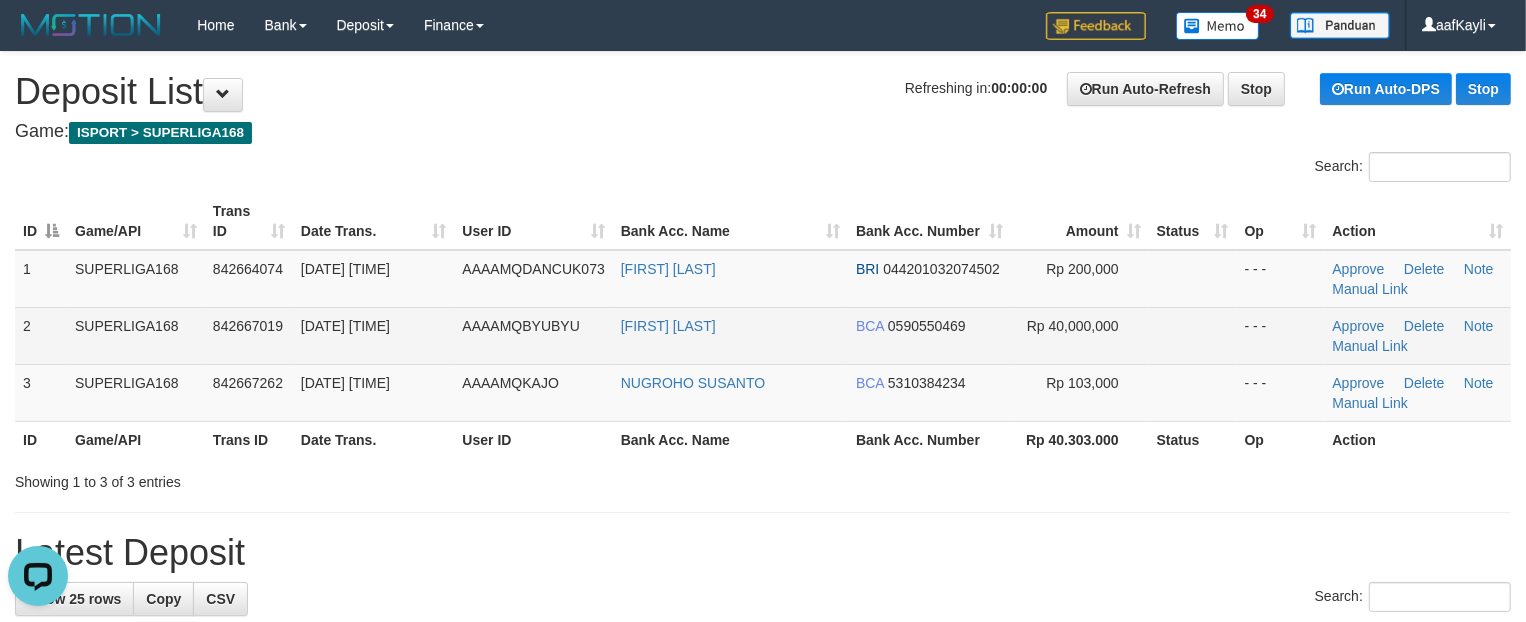 click on "- - -" at bounding box center (1281, 335) 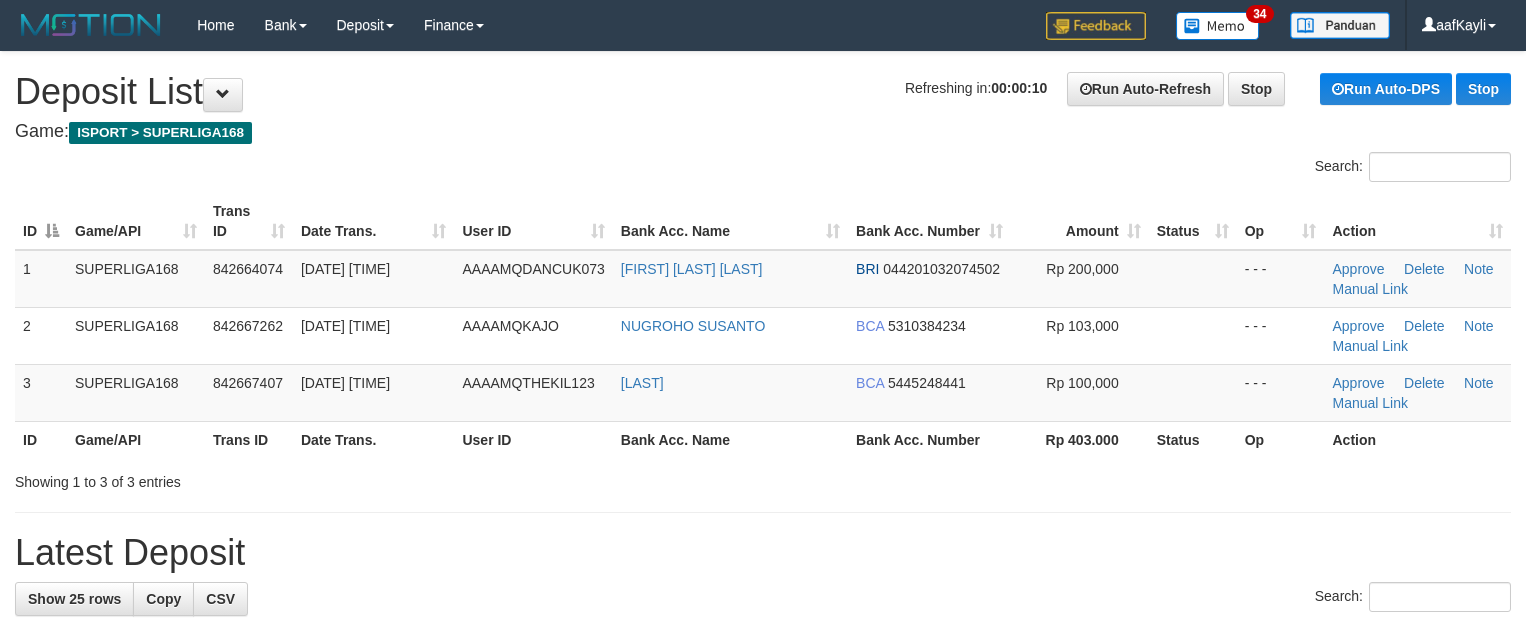 scroll, scrollTop: 0, scrollLeft: 0, axis: both 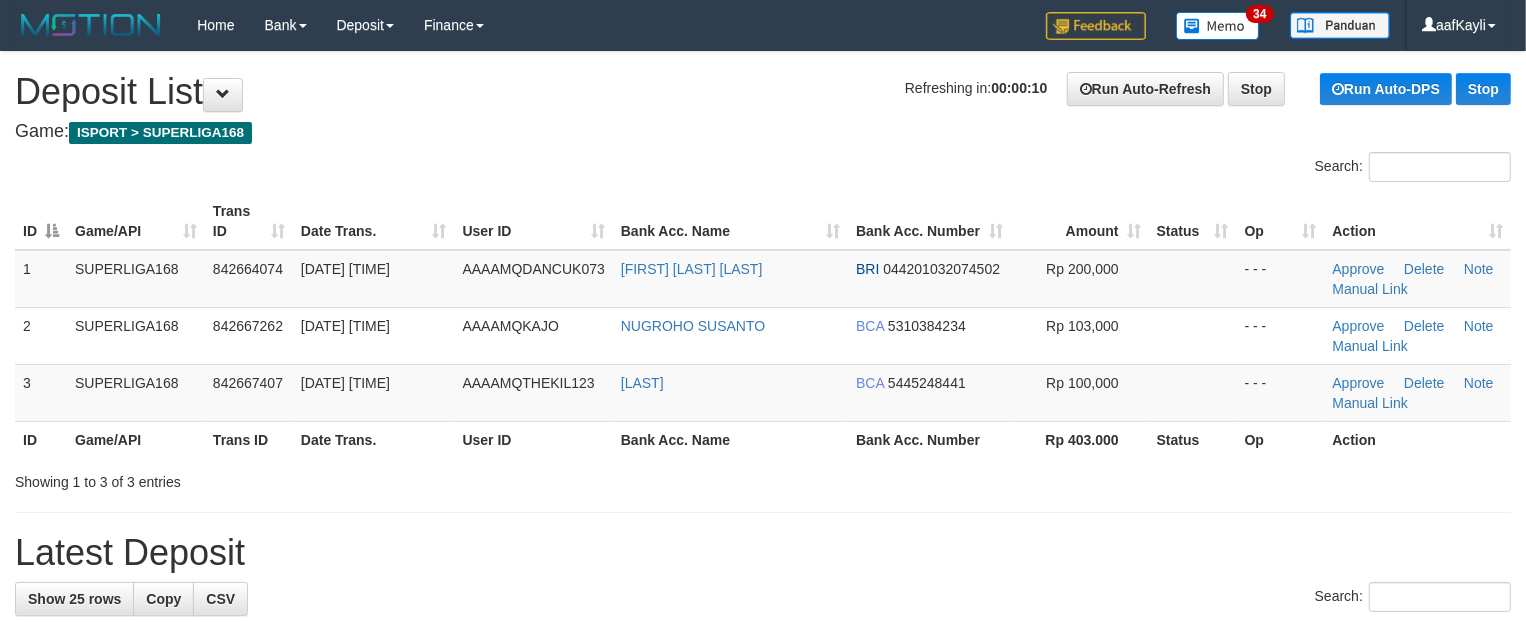 click on "NUGROHO SUSANTO" at bounding box center [730, 335] 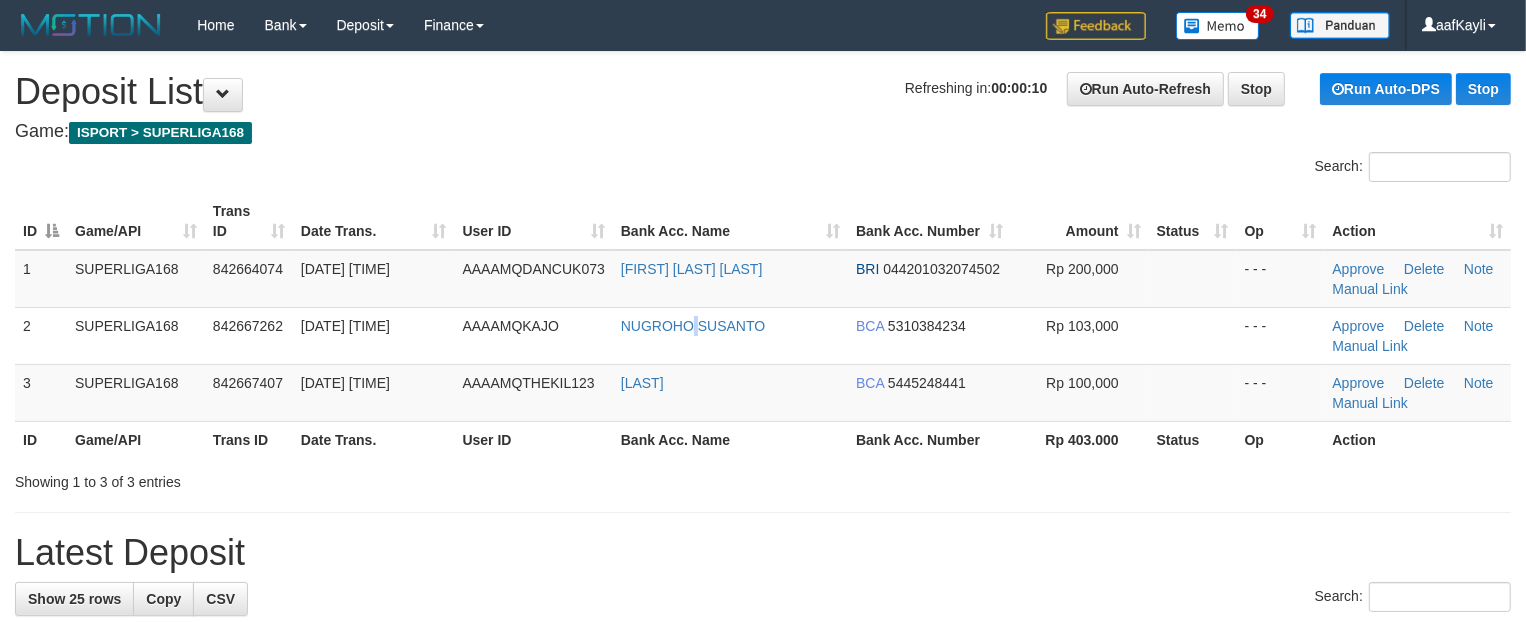 click on "NUGROHO SUSANTO" at bounding box center [730, 335] 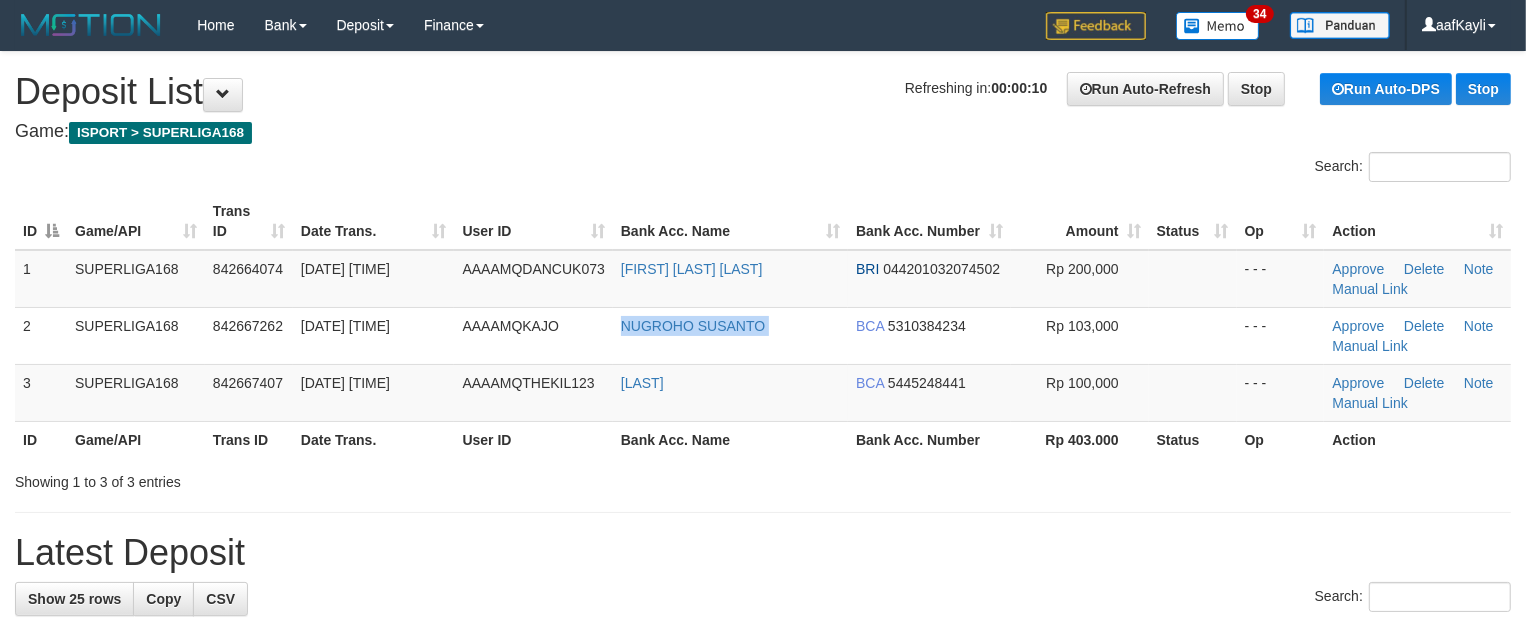 click on "NUGROHO SUSANTO" at bounding box center [730, 335] 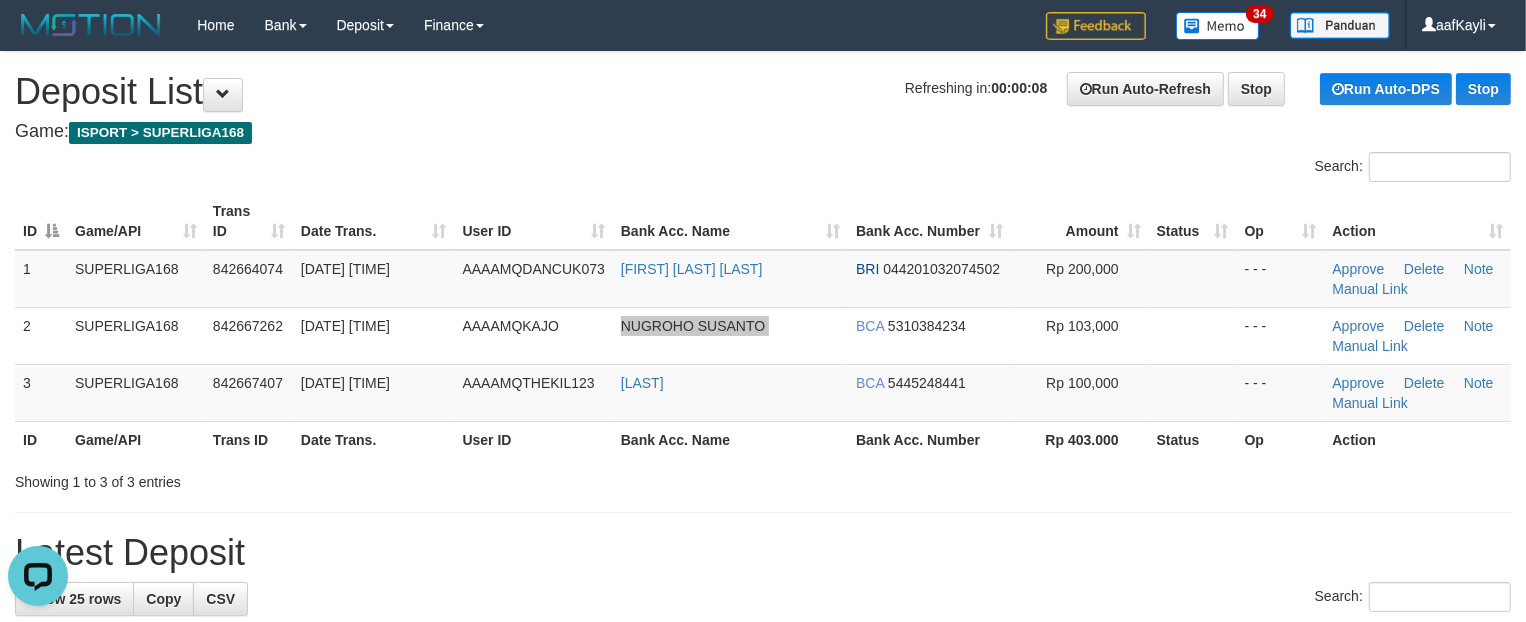 scroll, scrollTop: 0, scrollLeft: 0, axis: both 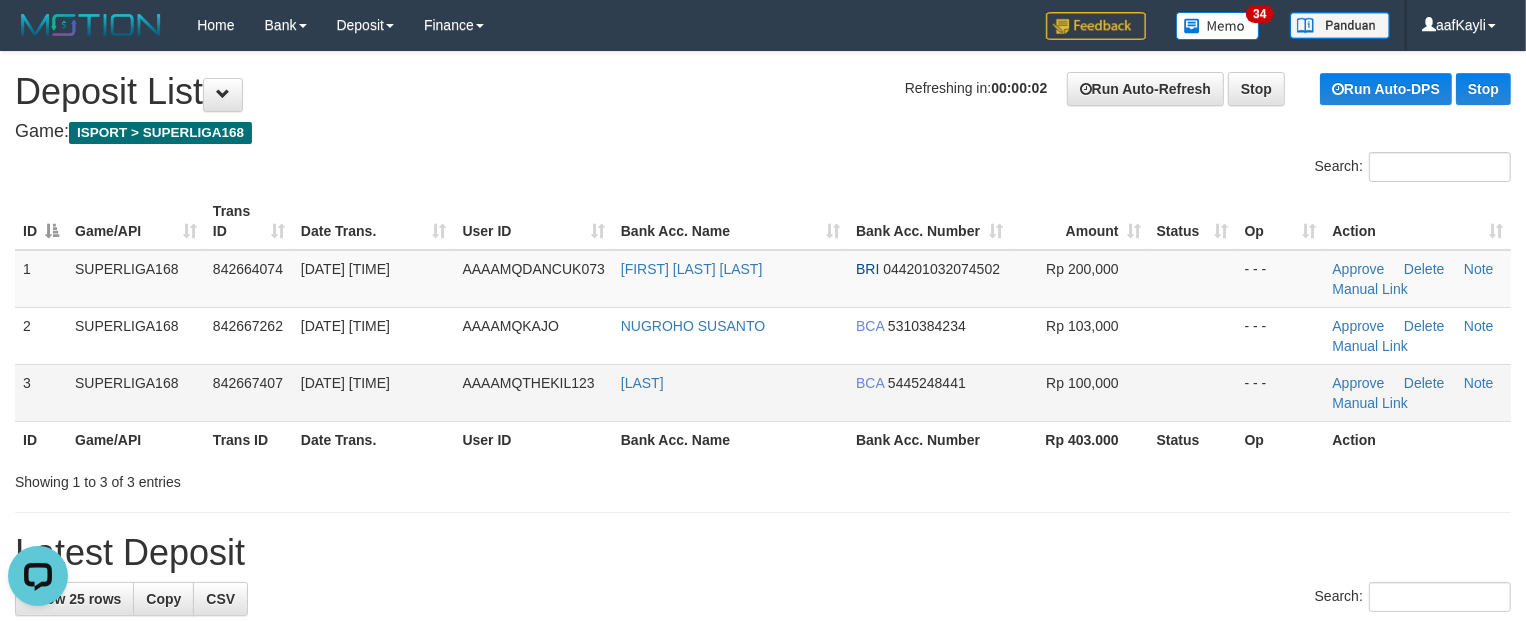 click at bounding box center (1193, 392) 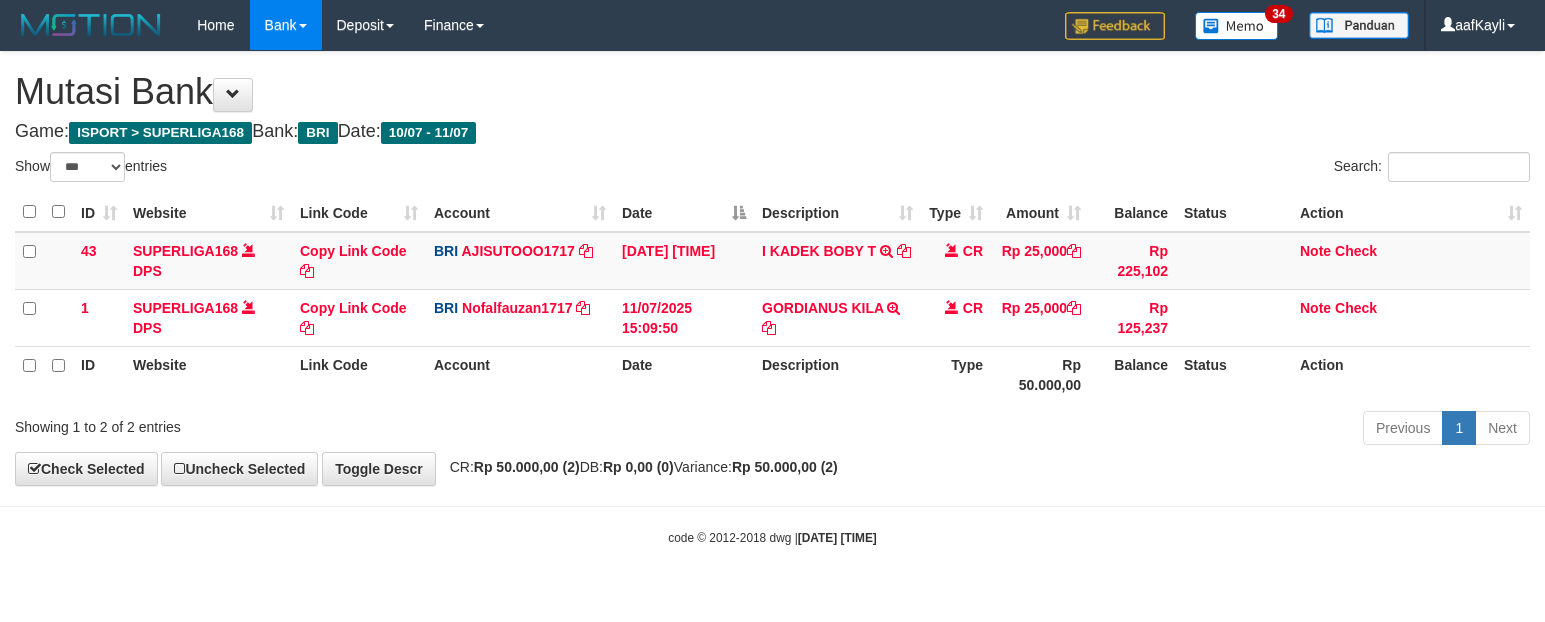 select on "***" 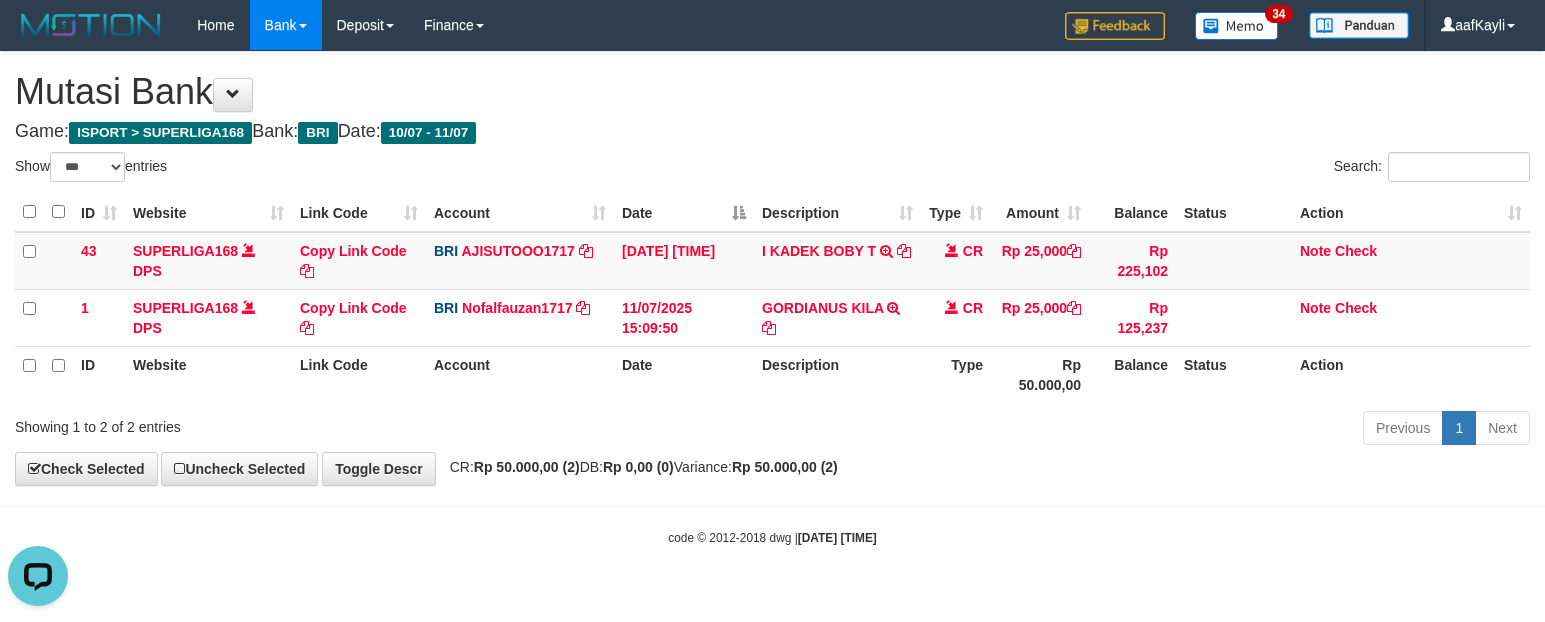scroll, scrollTop: 0, scrollLeft: 0, axis: both 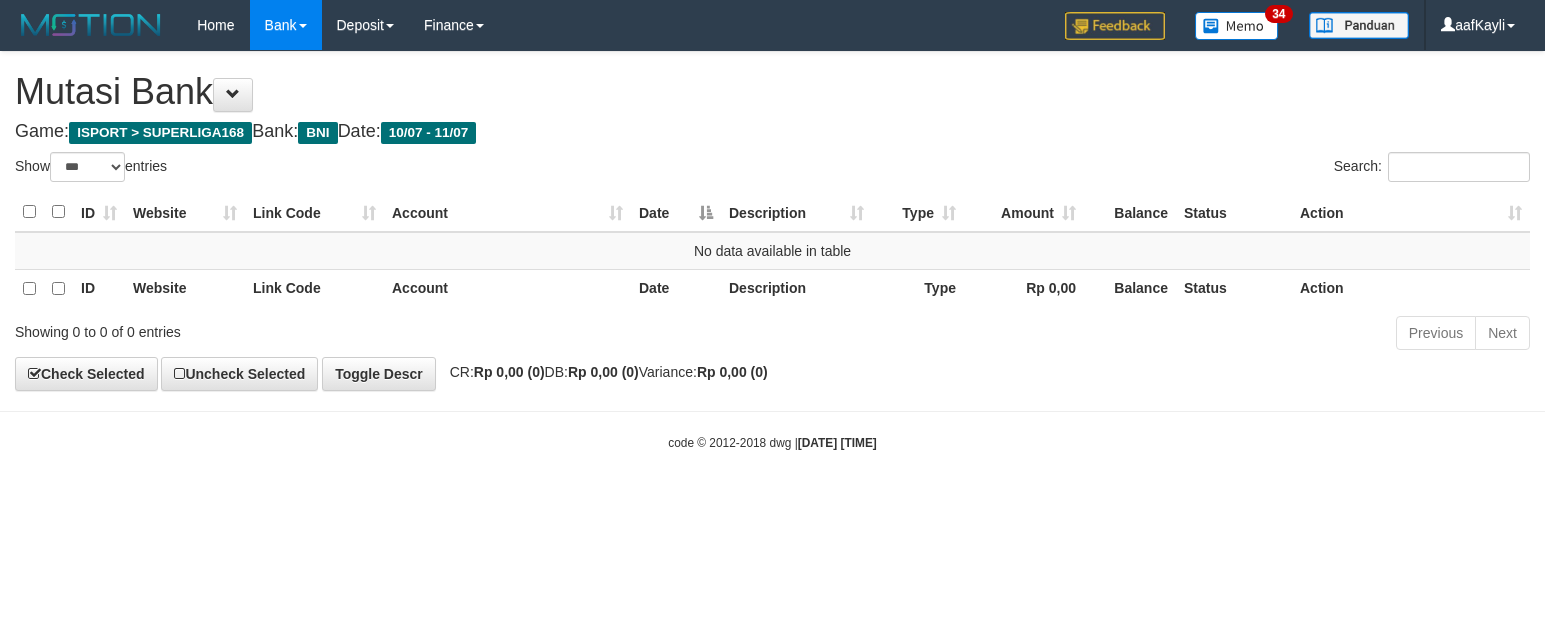 select on "***" 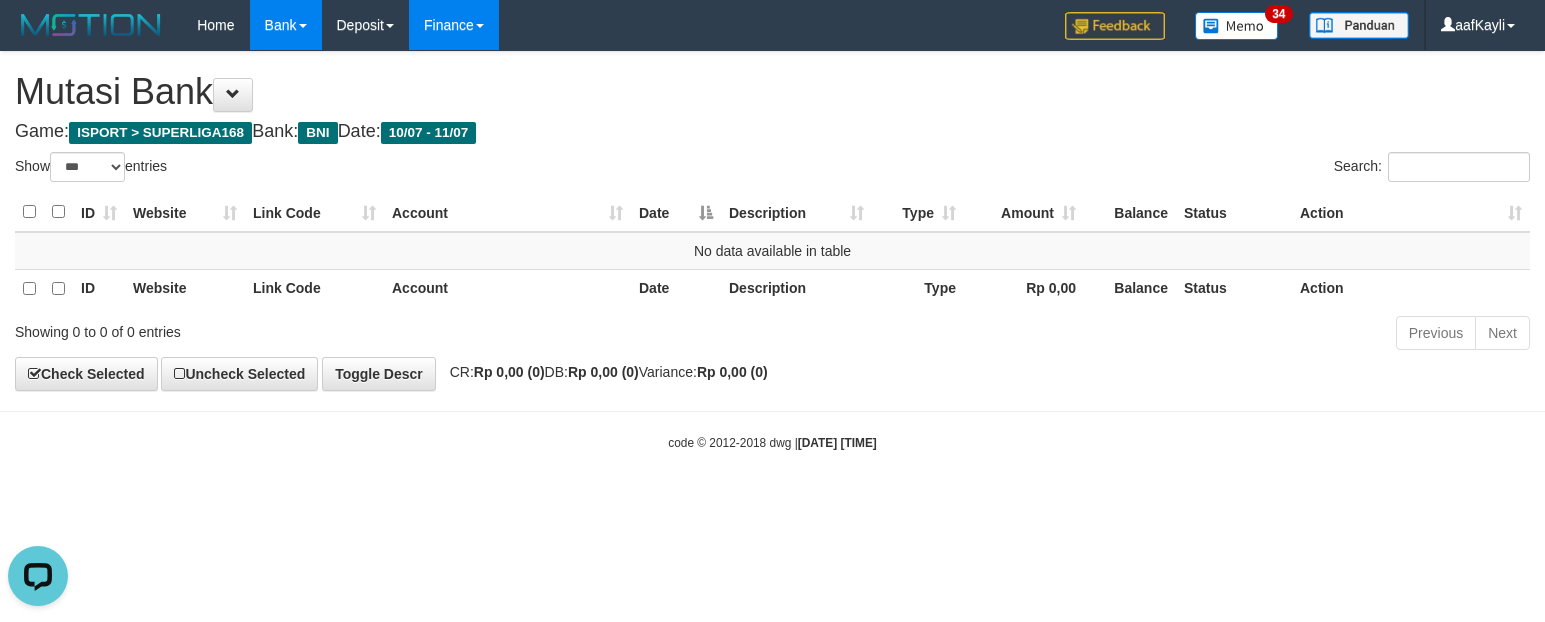 scroll, scrollTop: 0, scrollLeft: 0, axis: both 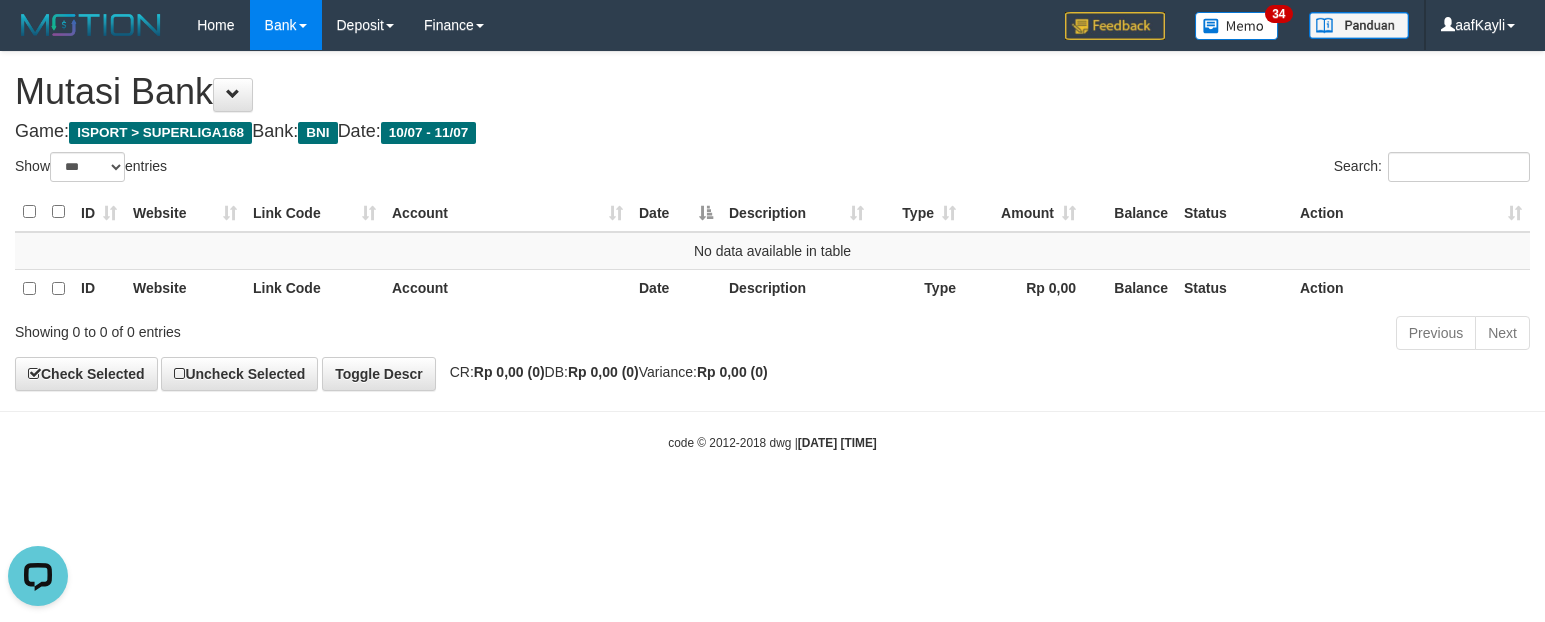 click on "Toggle navigation
Home
Bank
Account List
Load
By Website
Group
[ISPORT]													SUPERLIGA168
By Load Group (DPS)
34" at bounding box center [772, 251] 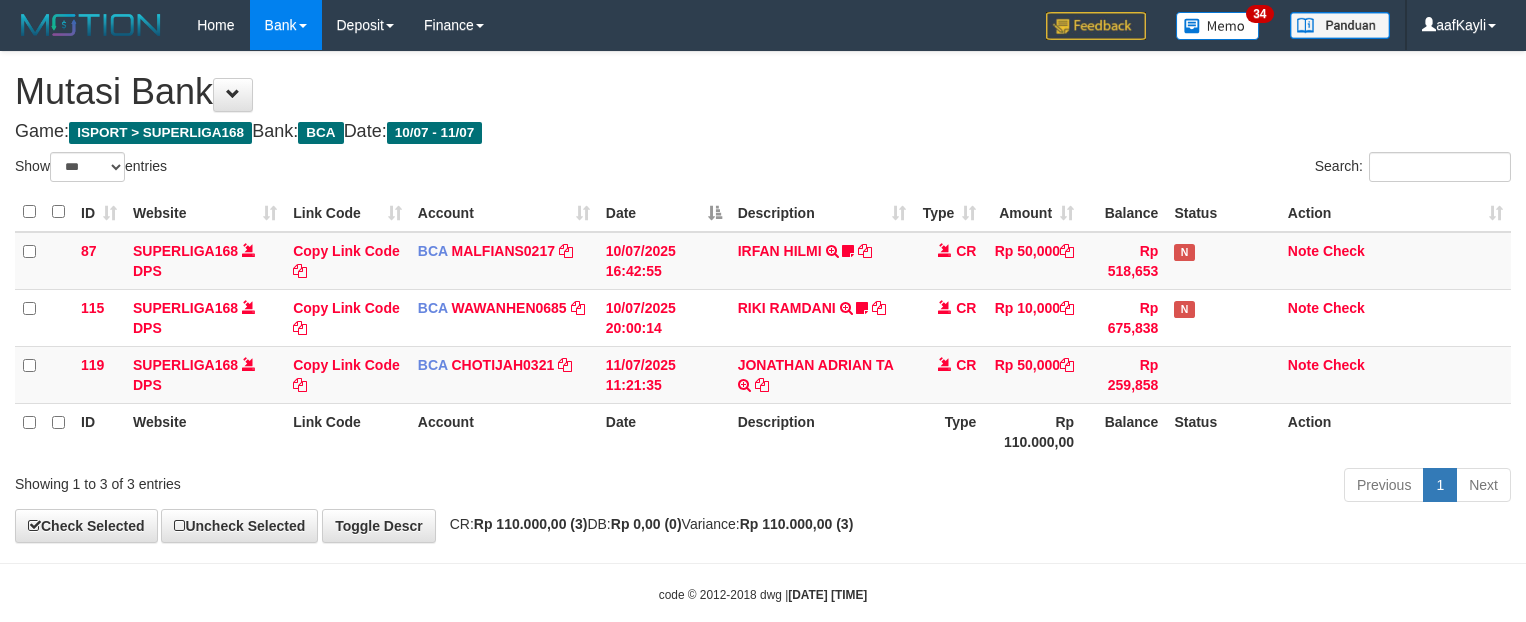 select on "***" 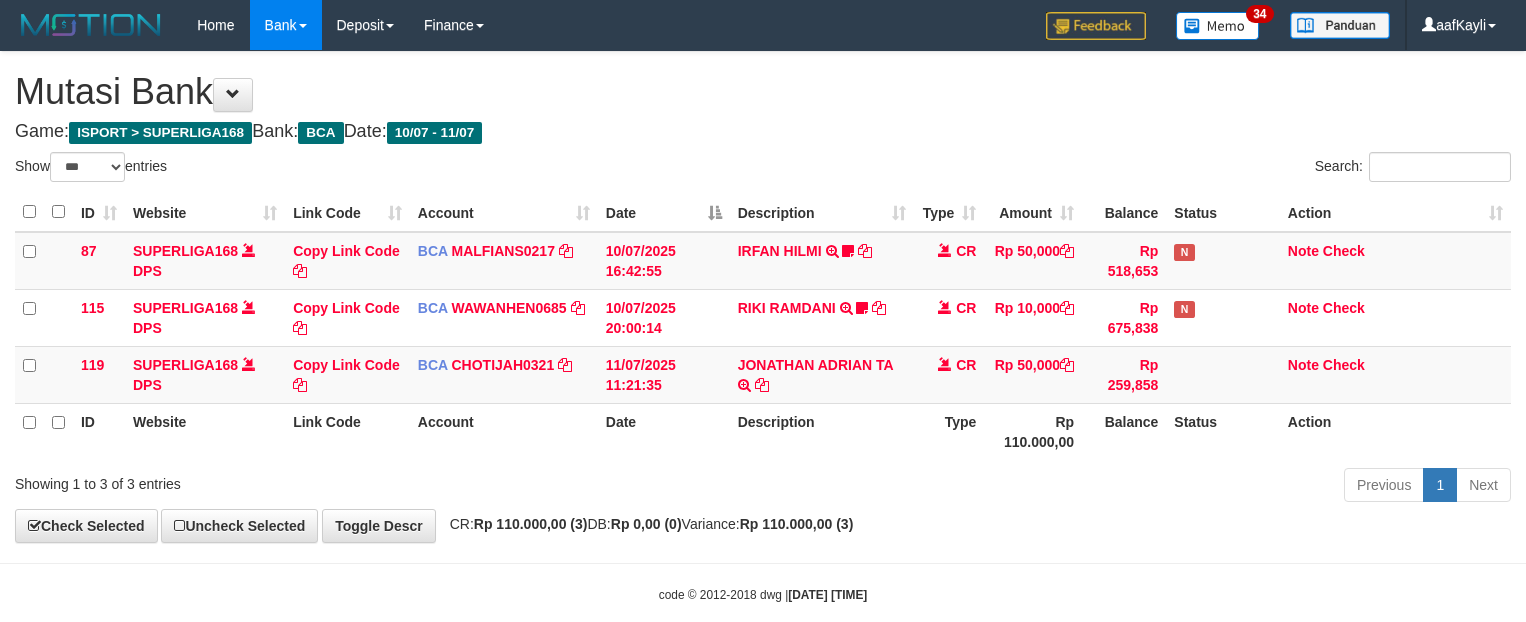 scroll, scrollTop: 32, scrollLeft: 0, axis: vertical 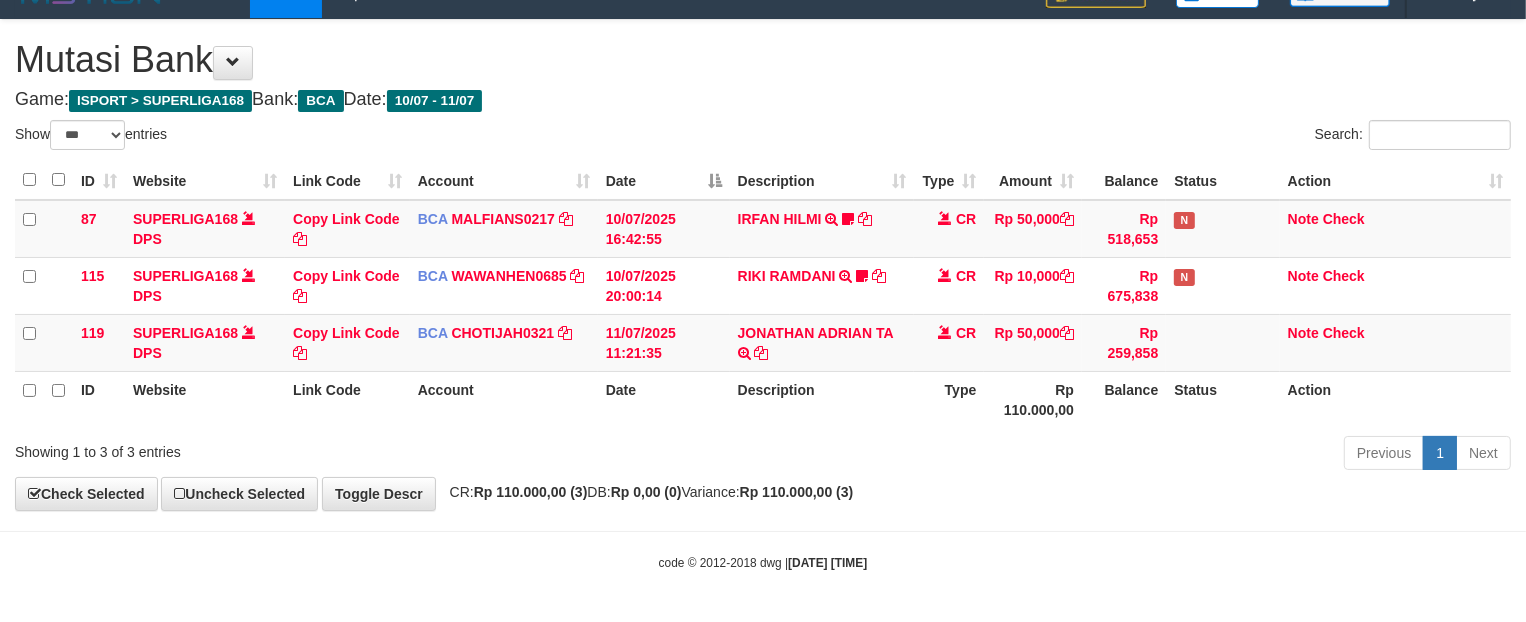 click on "Toggle navigation
Home
Bank
Account List
Load
By Website
Group
[ISPORT]													SUPERLIGA168
By Load Group (DPS)
34" at bounding box center (763, 295) 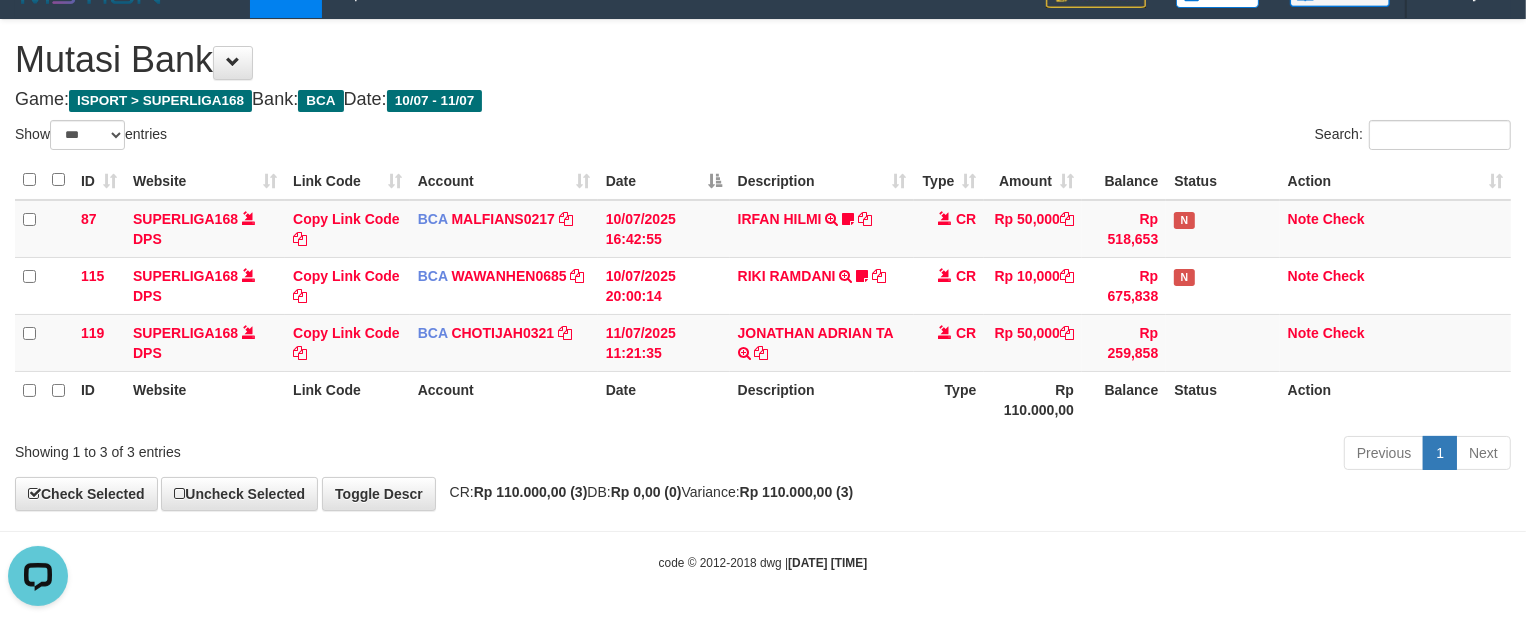 scroll, scrollTop: 0, scrollLeft: 0, axis: both 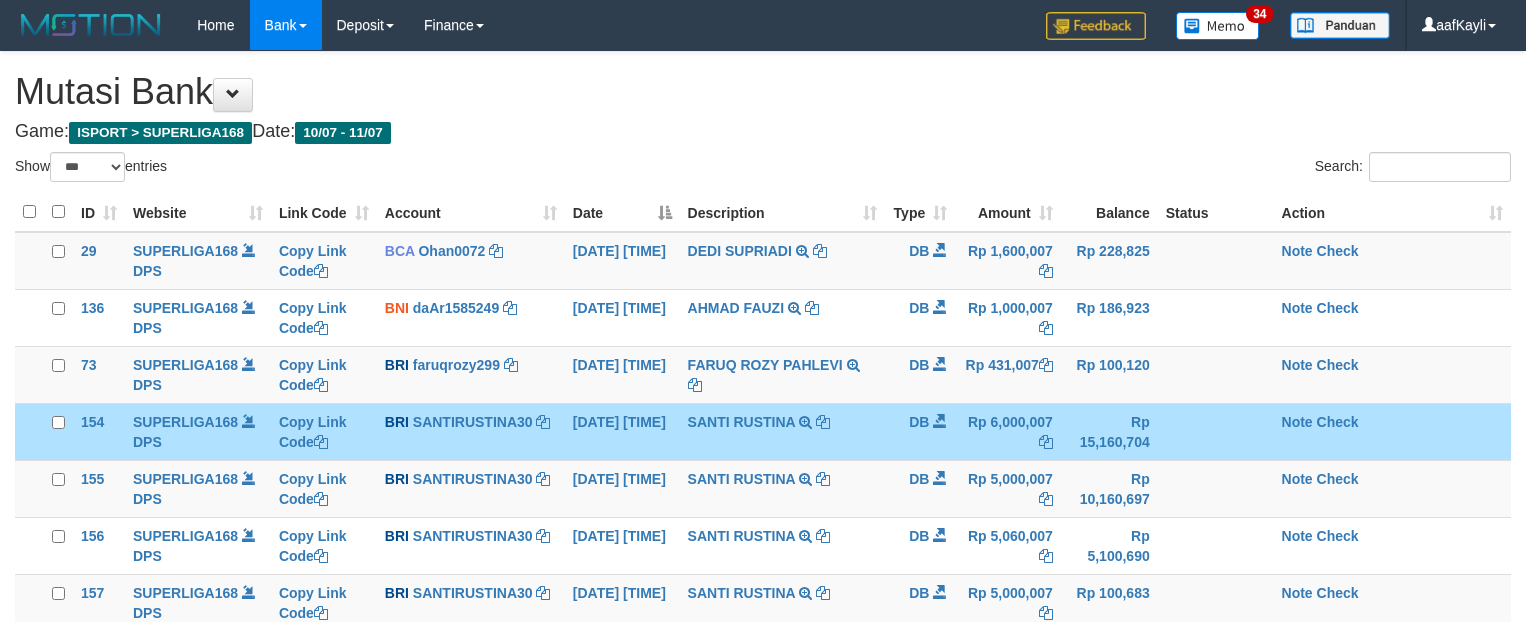 select on "***" 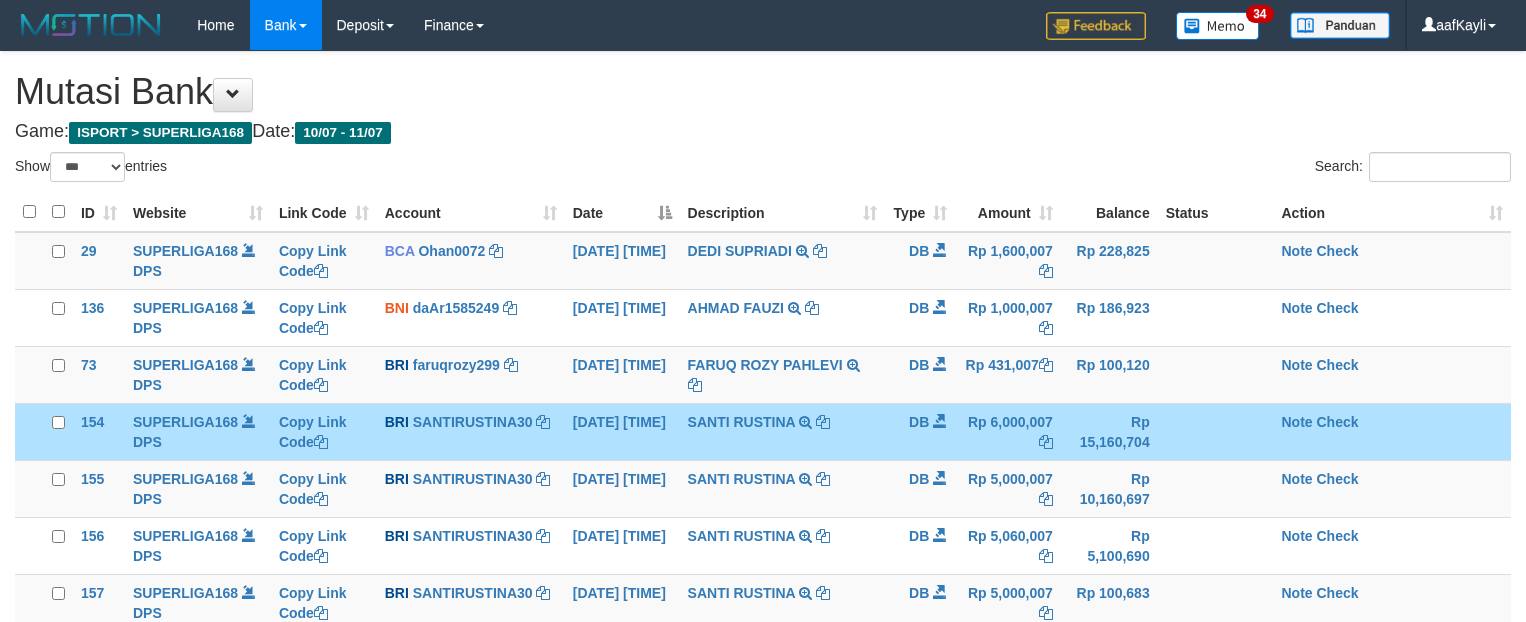 scroll, scrollTop: 0, scrollLeft: 0, axis: both 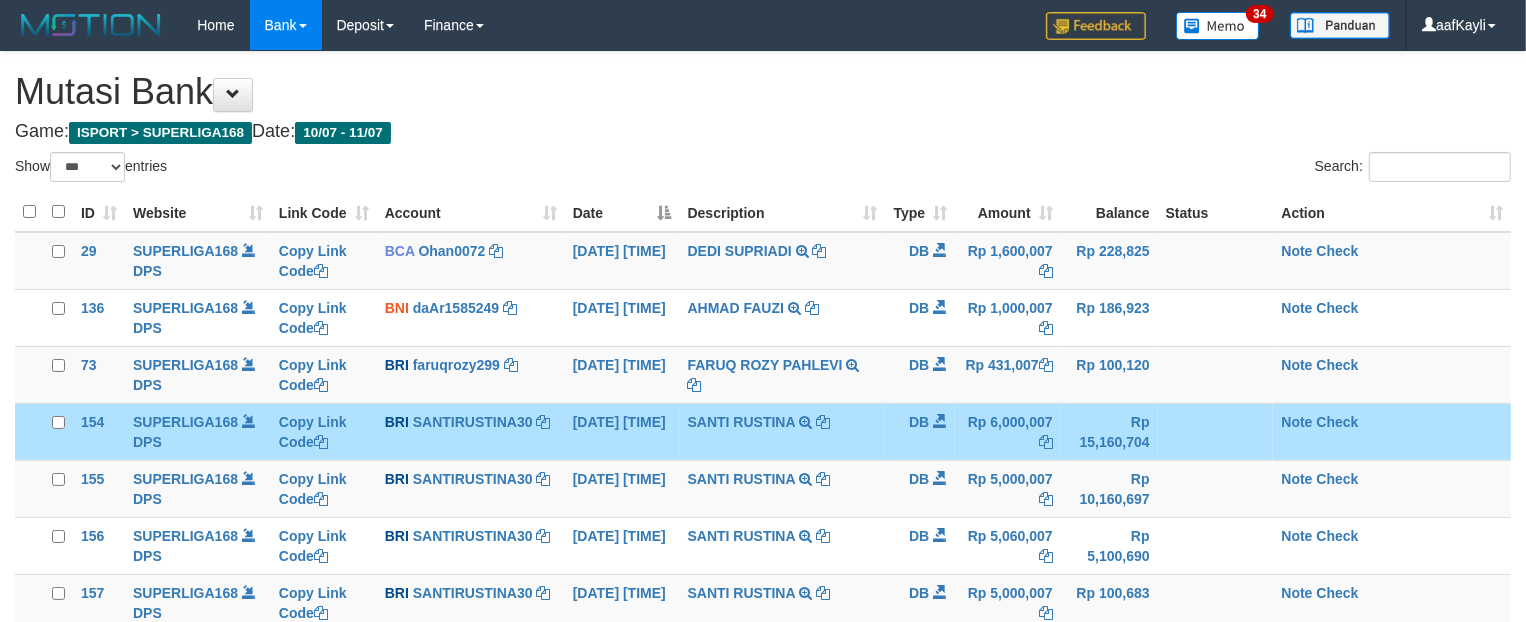 click on "**********" at bounding box center (763, 667) 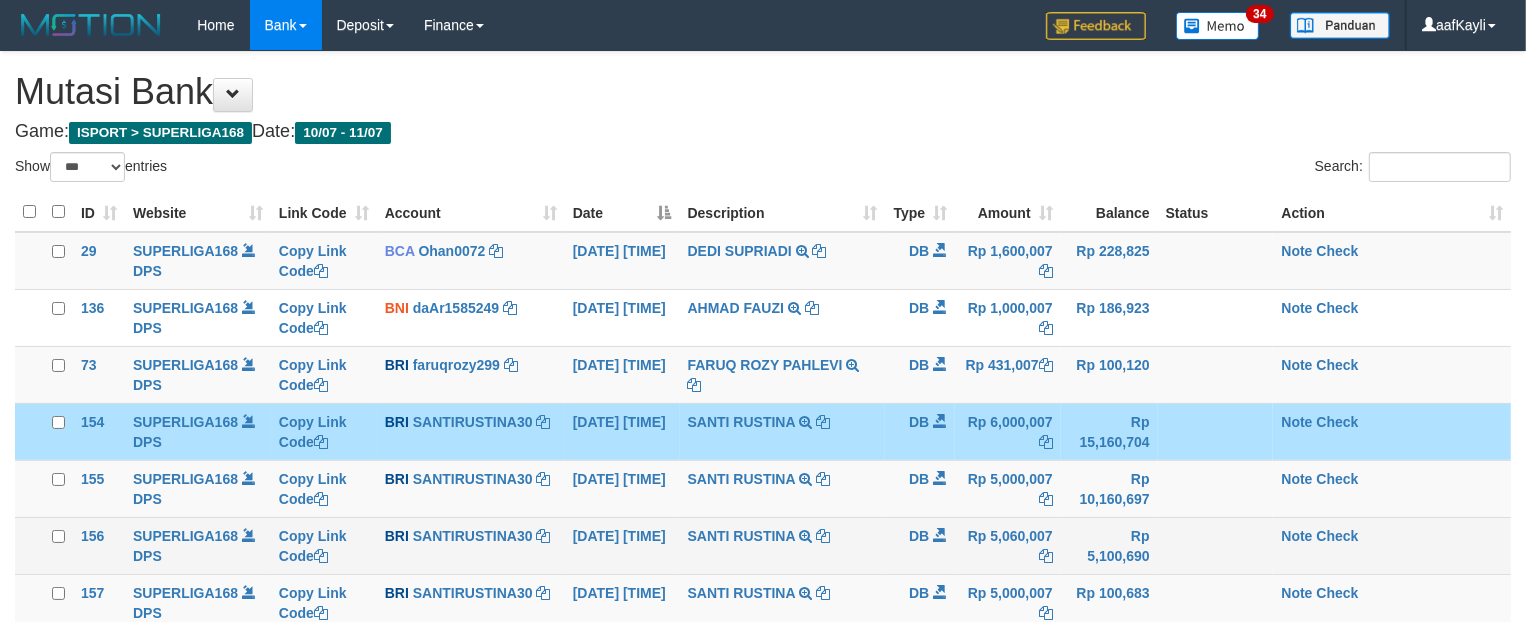 scroll, scrollTop: 317, scrollLeft: 0, axis: vertical 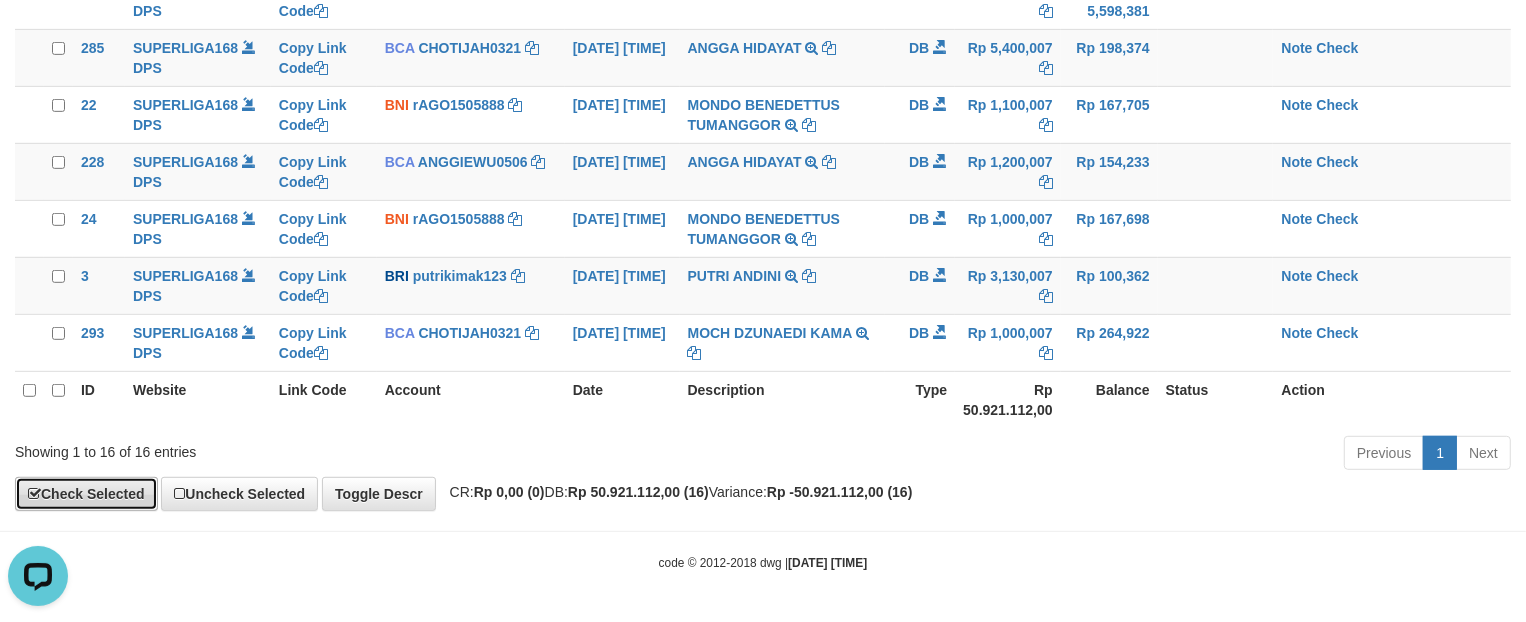 click on "Check Selected" at bounding box center [86, 494] 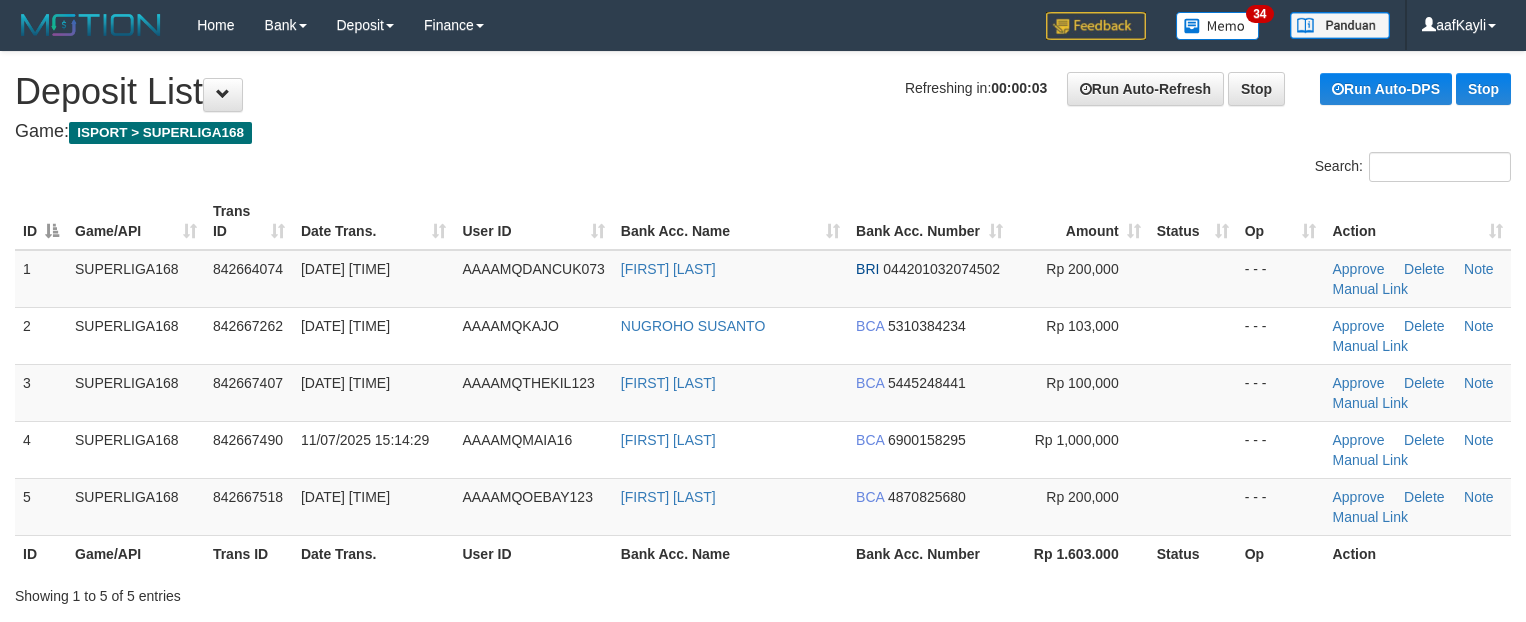 scroll, scrollTop: 0, scrollLeft: 0, axis: both 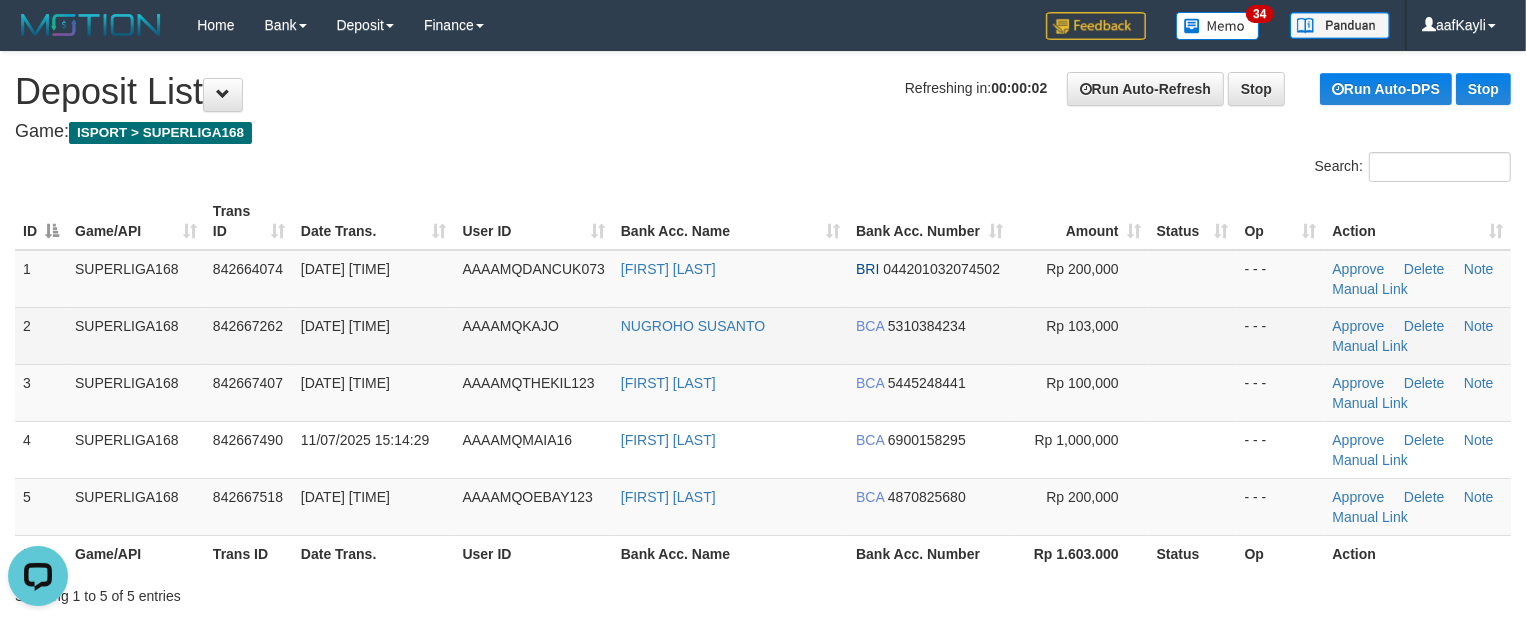 click at bounding box center [1193, 335] 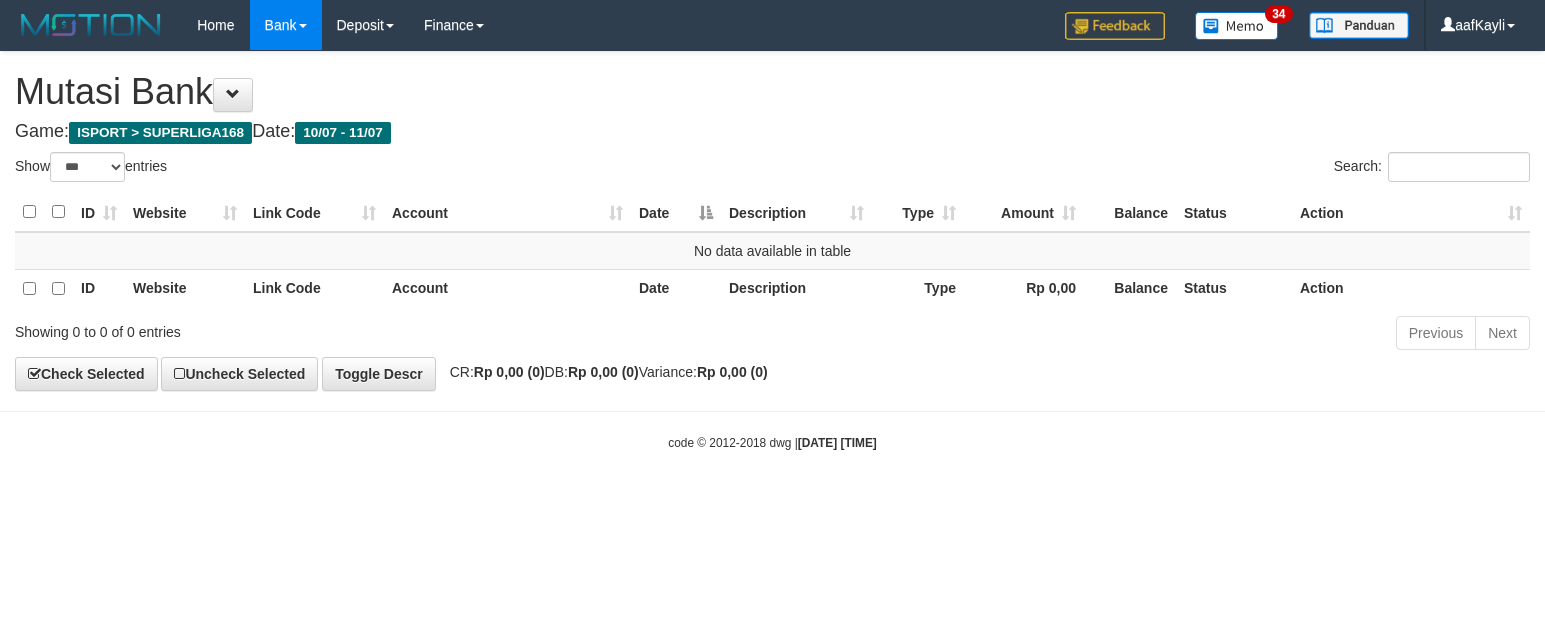 select on "***" 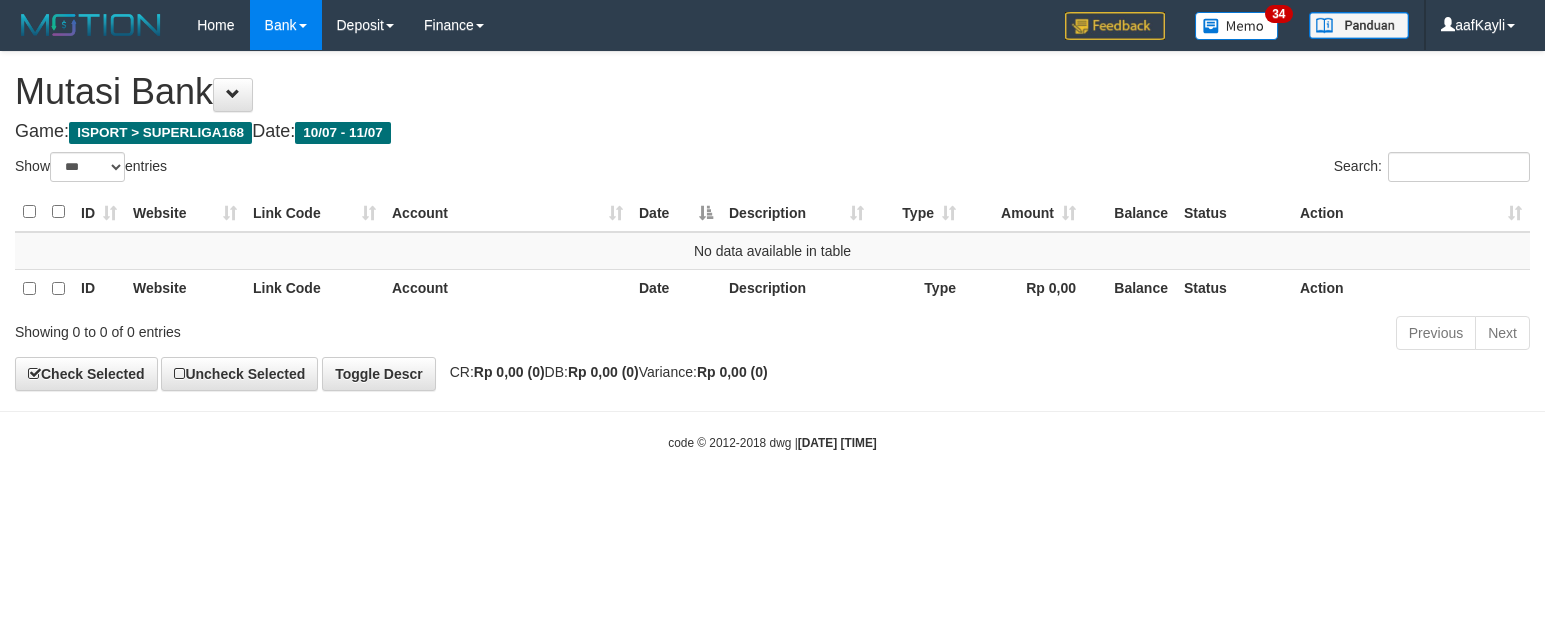 scroll, scrollTop: 0, scrollLeft: 0, axis: both 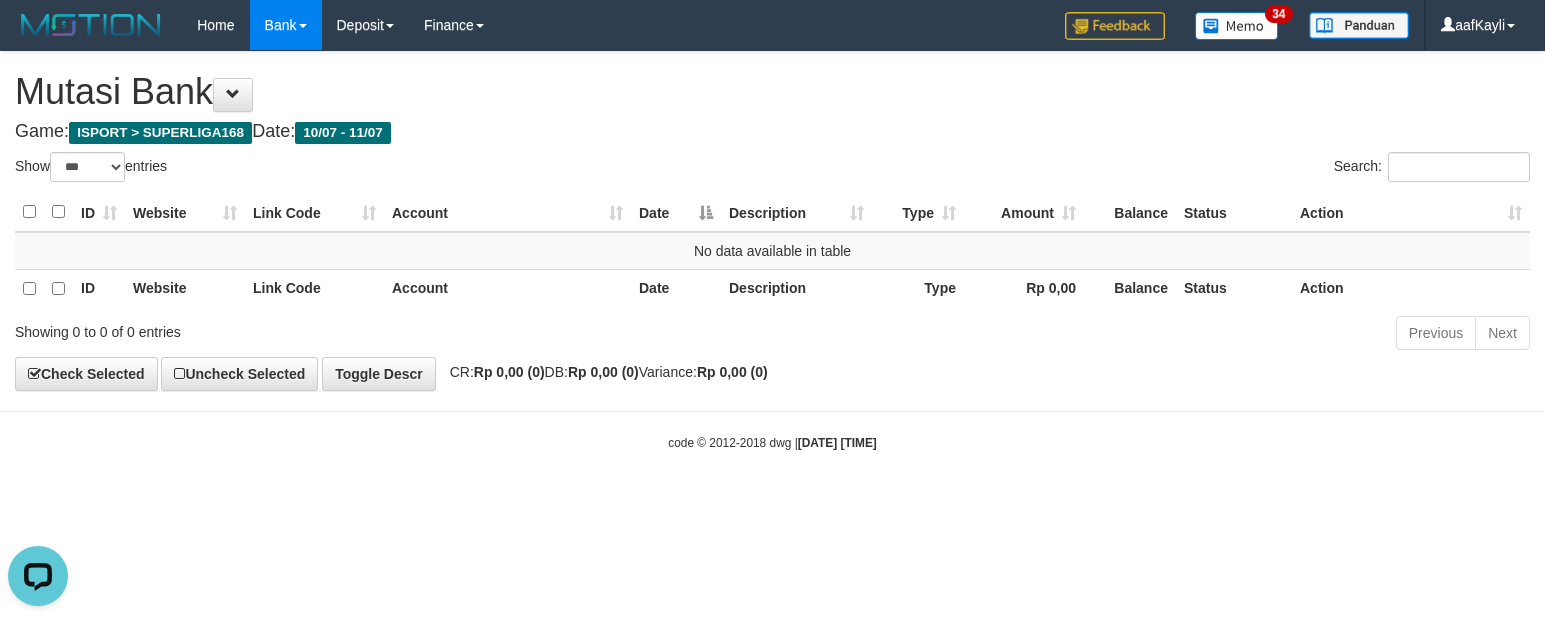 click on "Toggle navigation
Home
Bank
Account List
Load
By Website
Group
[ISPORT]													SUPERLIGA168
By Load Group (DPS)" at bounding box center [772, 251] 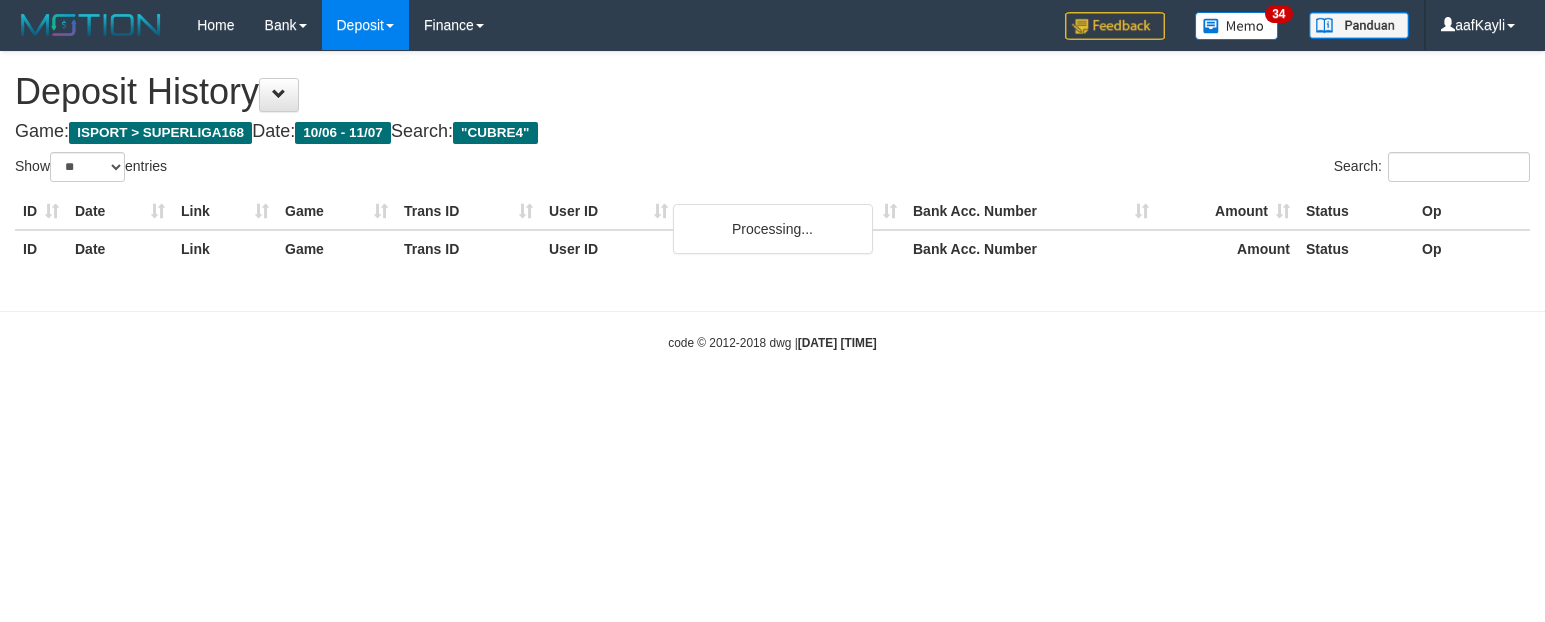 select on "**" 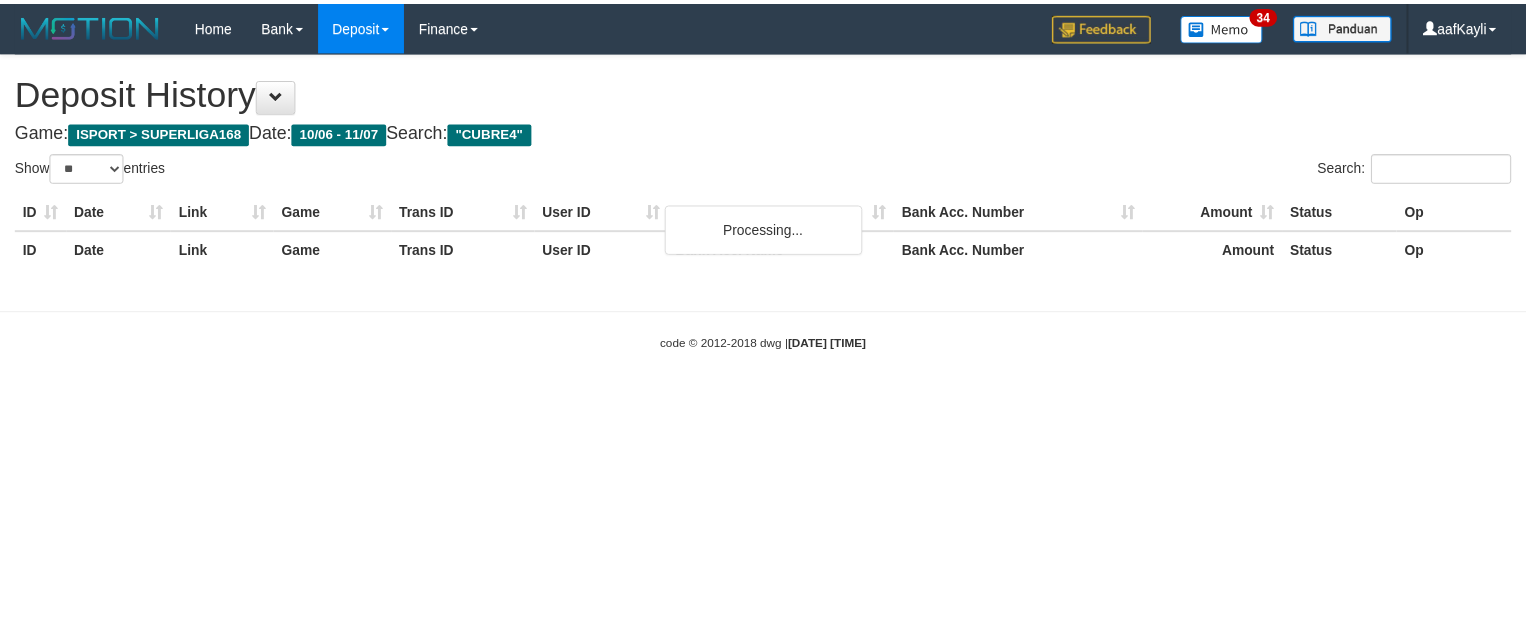 scroll, scrollTop: 0, scrollLeft: 0, axis: both 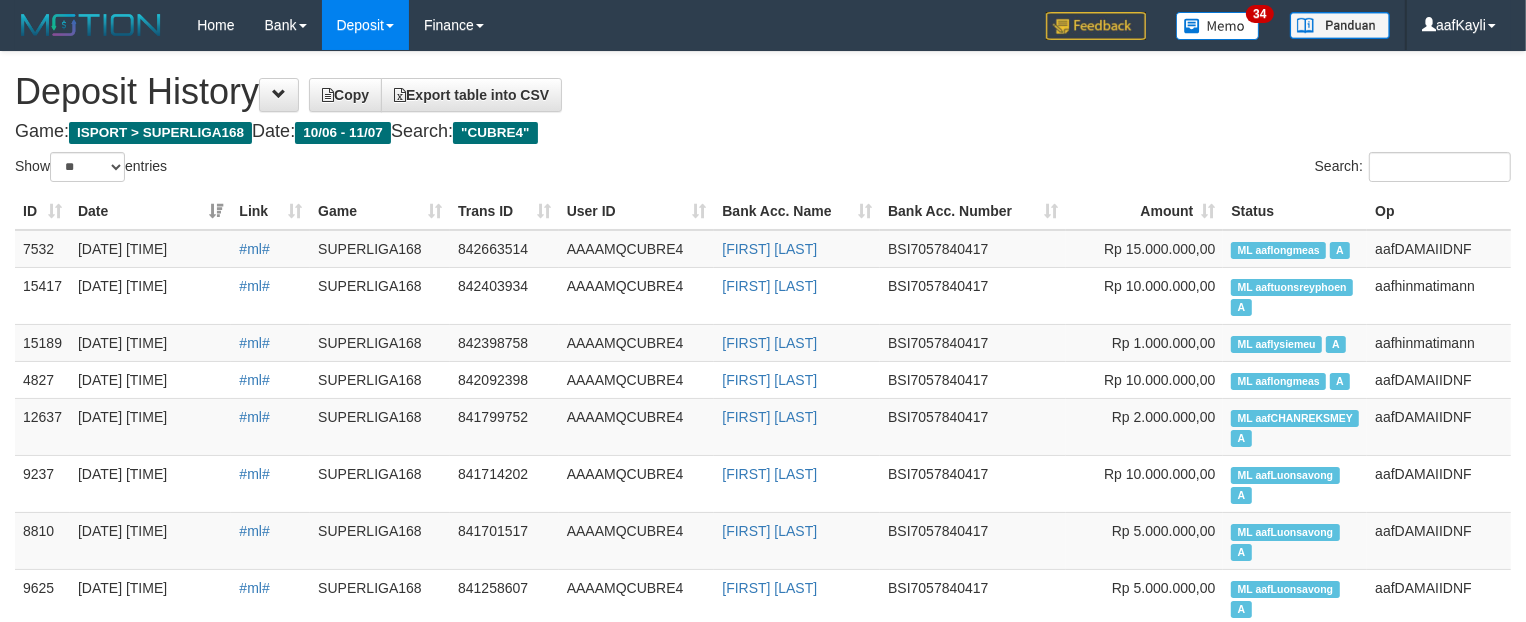 click on "Deposit History
Copy  Export table into CSV" at bounding box center (763, 92) 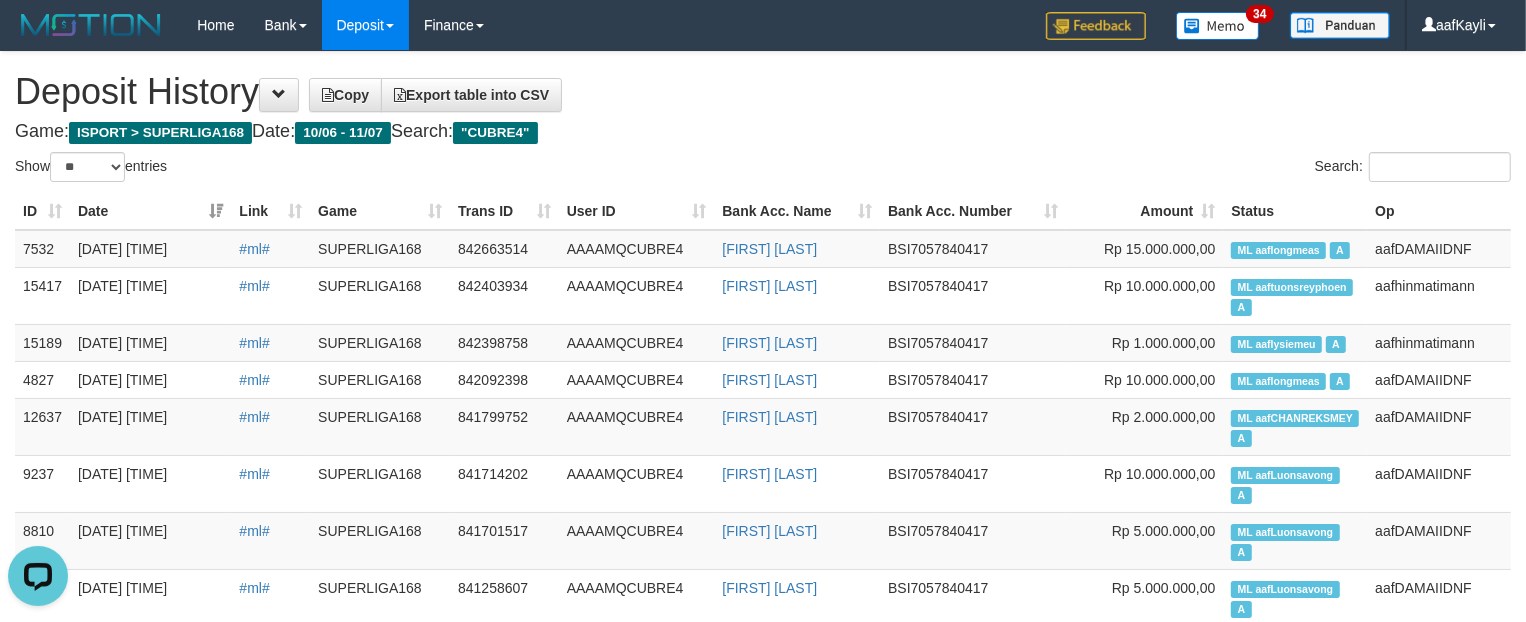 scroll, scrollTop: 0, scrollLeft: 0, axis: both 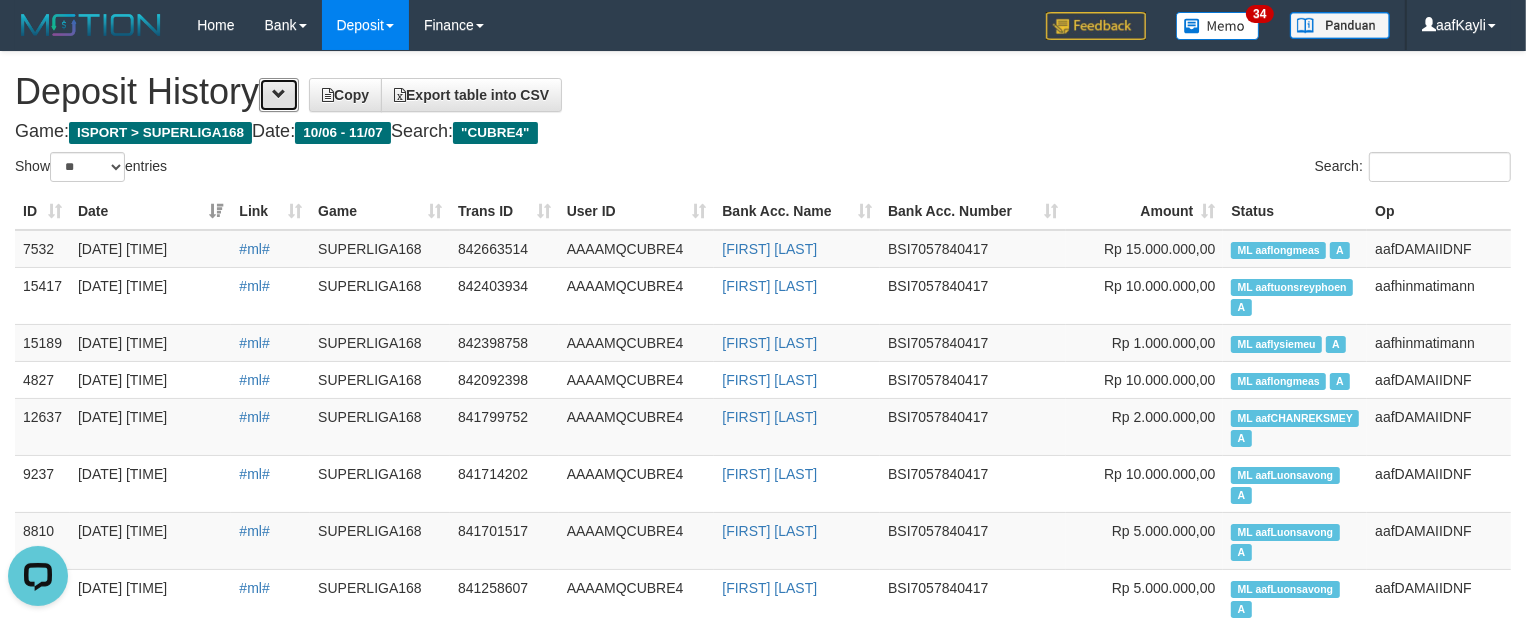 drag, startPoint x: 288, startPoint y: 100, endPoint x: 380, endPoint y: 253, distance: 178.5301 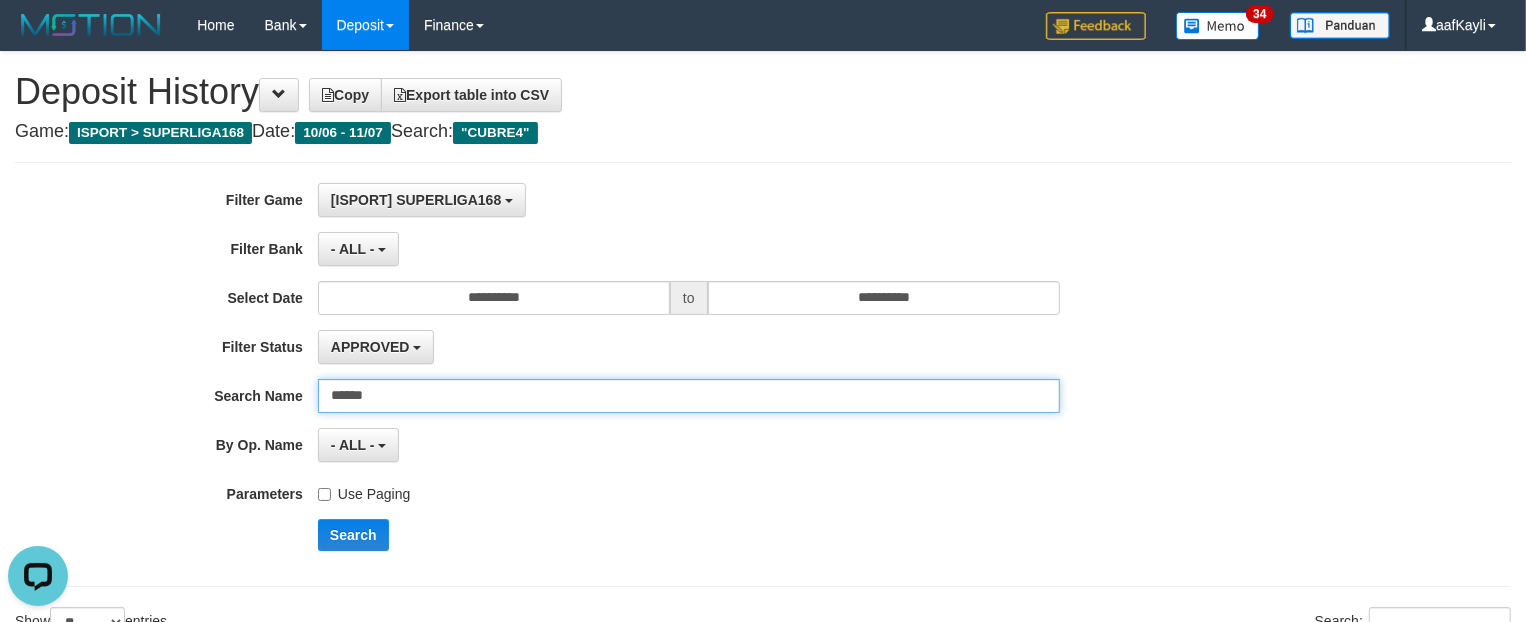 drag, startPoint x: 435, startPoint y: 410, endPoint x: 73, endPoint y: 398, distance: 362.19885 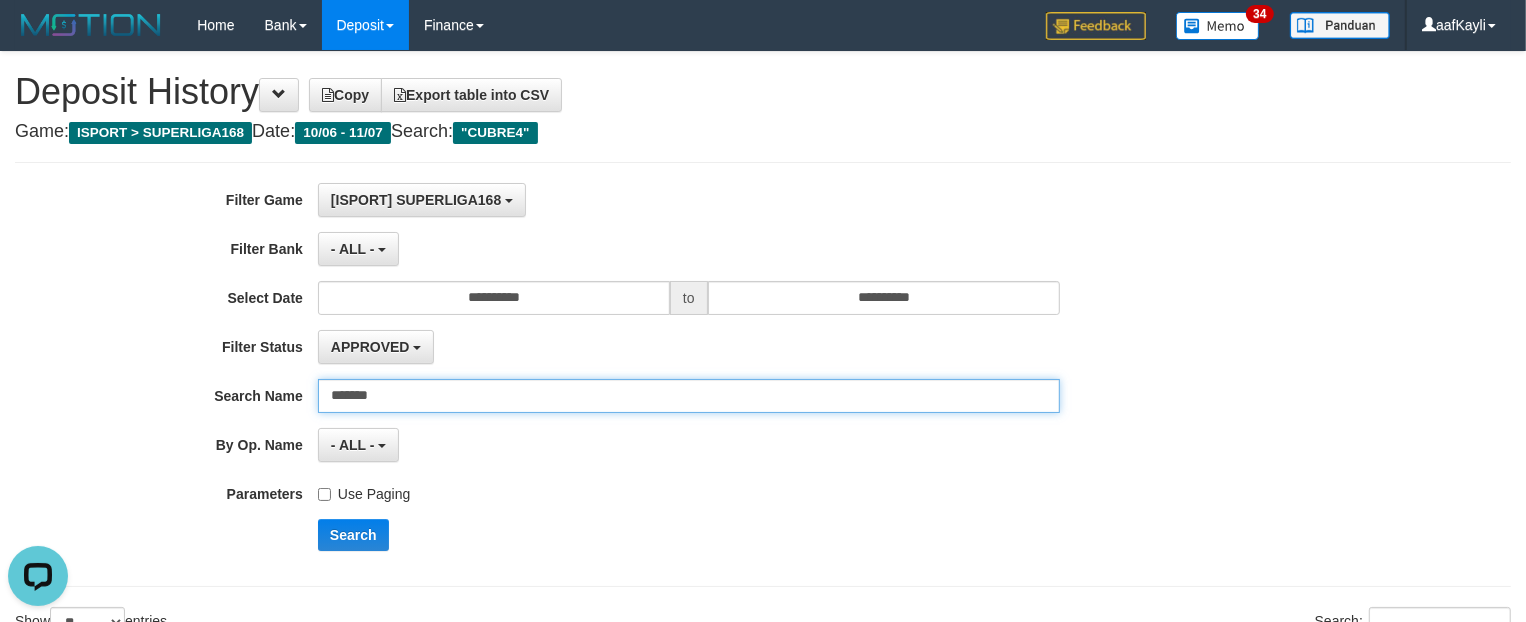 type on "*******" 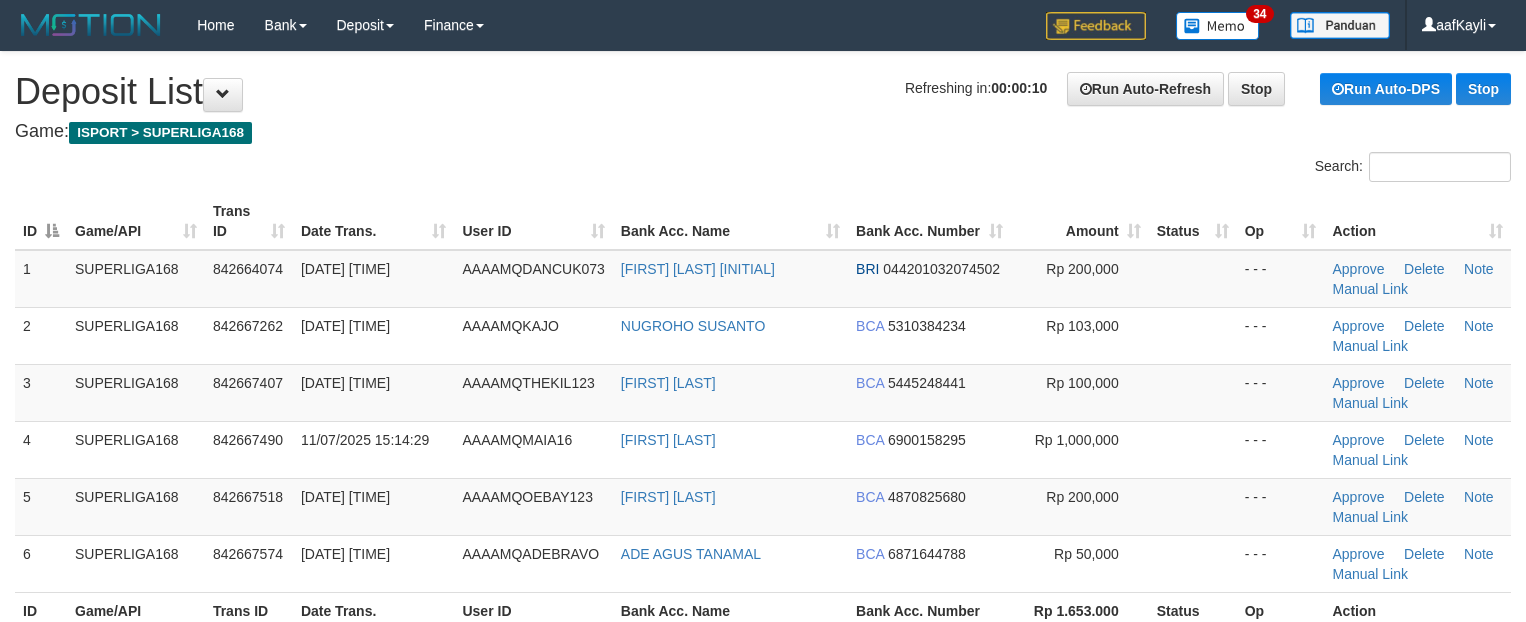 scroll, scrollTop: 0, scrollLeft: 0, axis: both 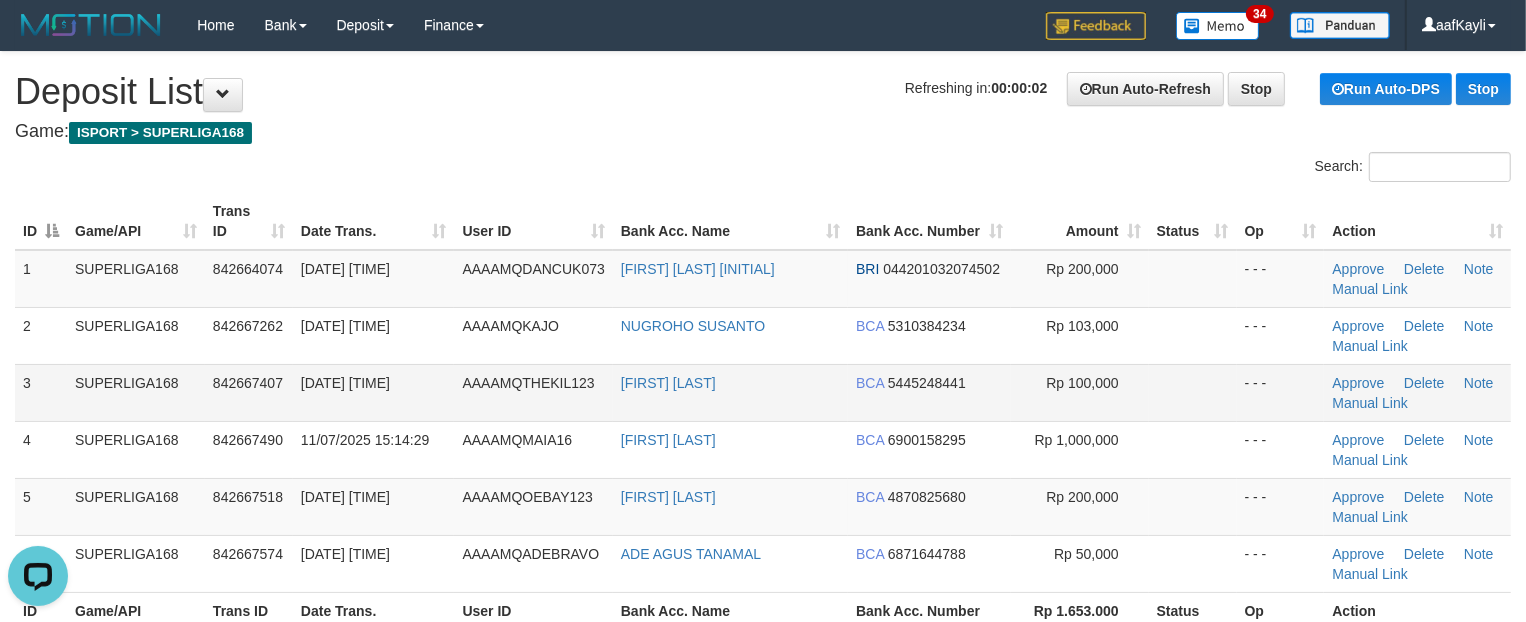 click at bounding box center (1193, 392) 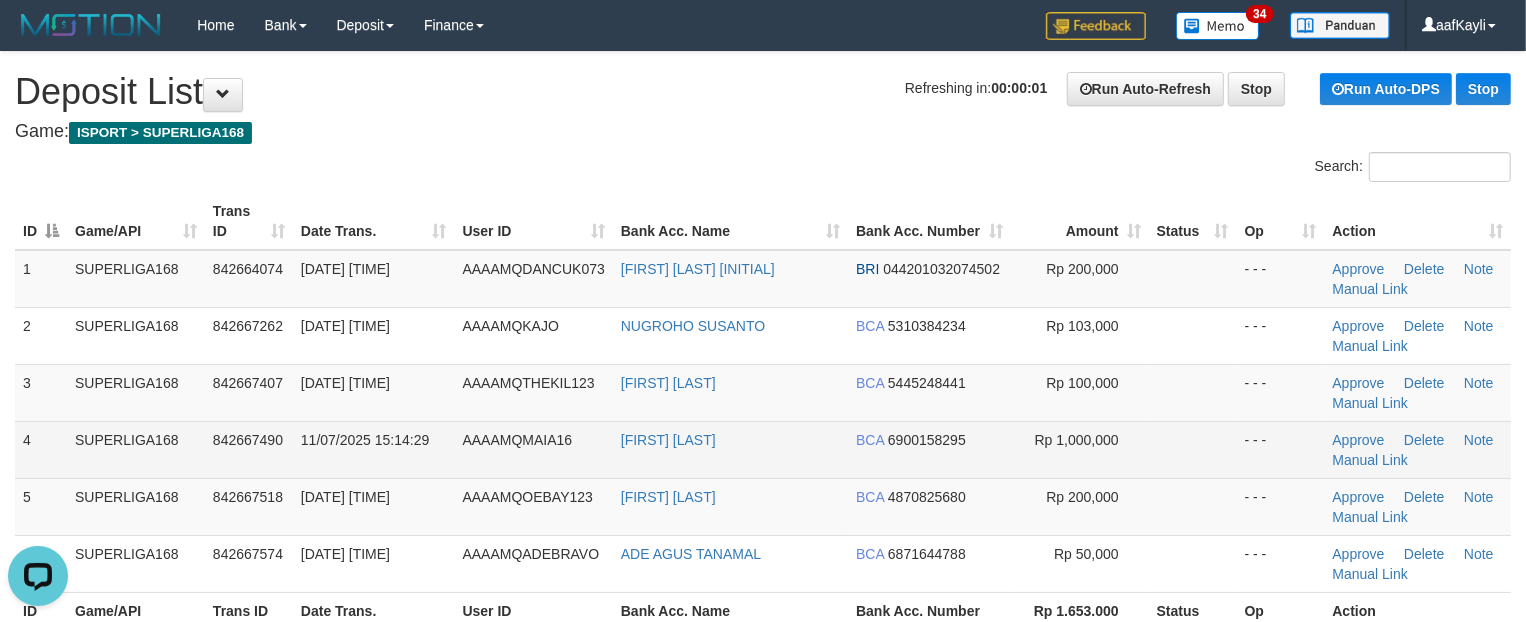 scroll, scrollTop: 458, scrollLeft: 0, axis: vertical 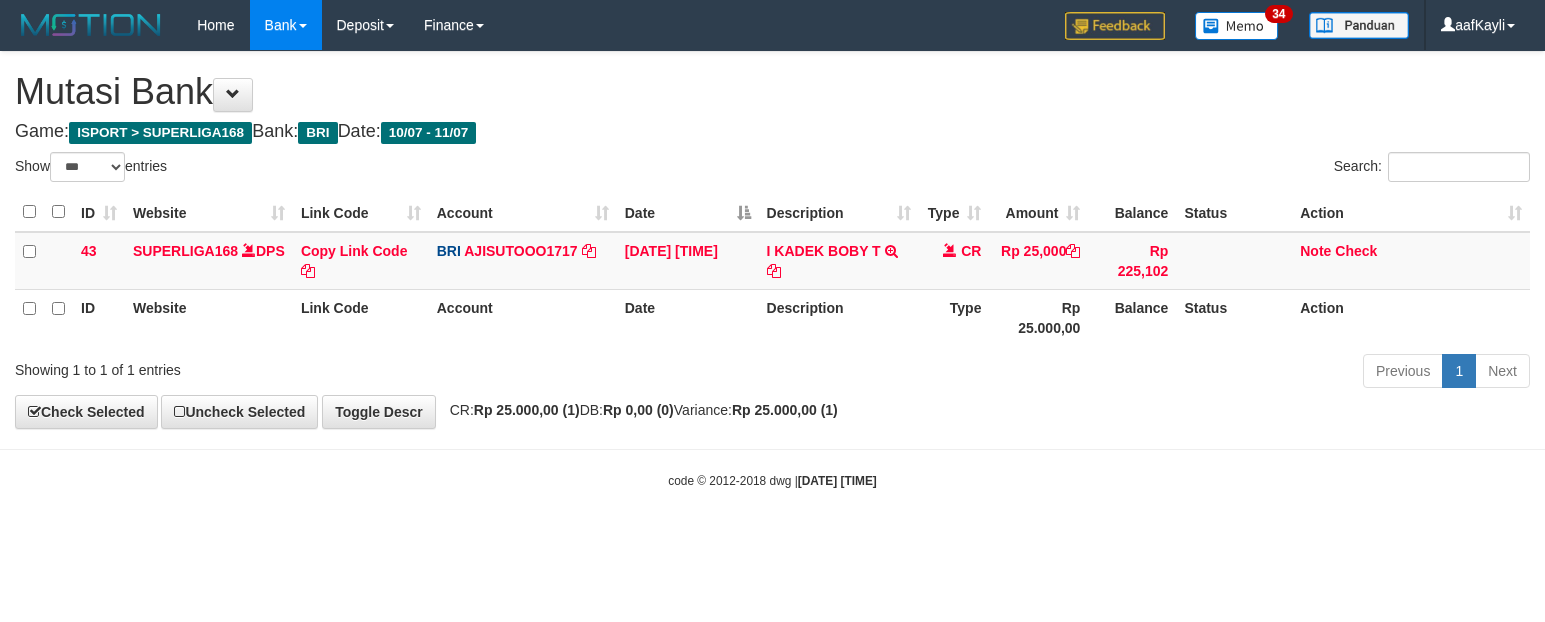 select on "***" 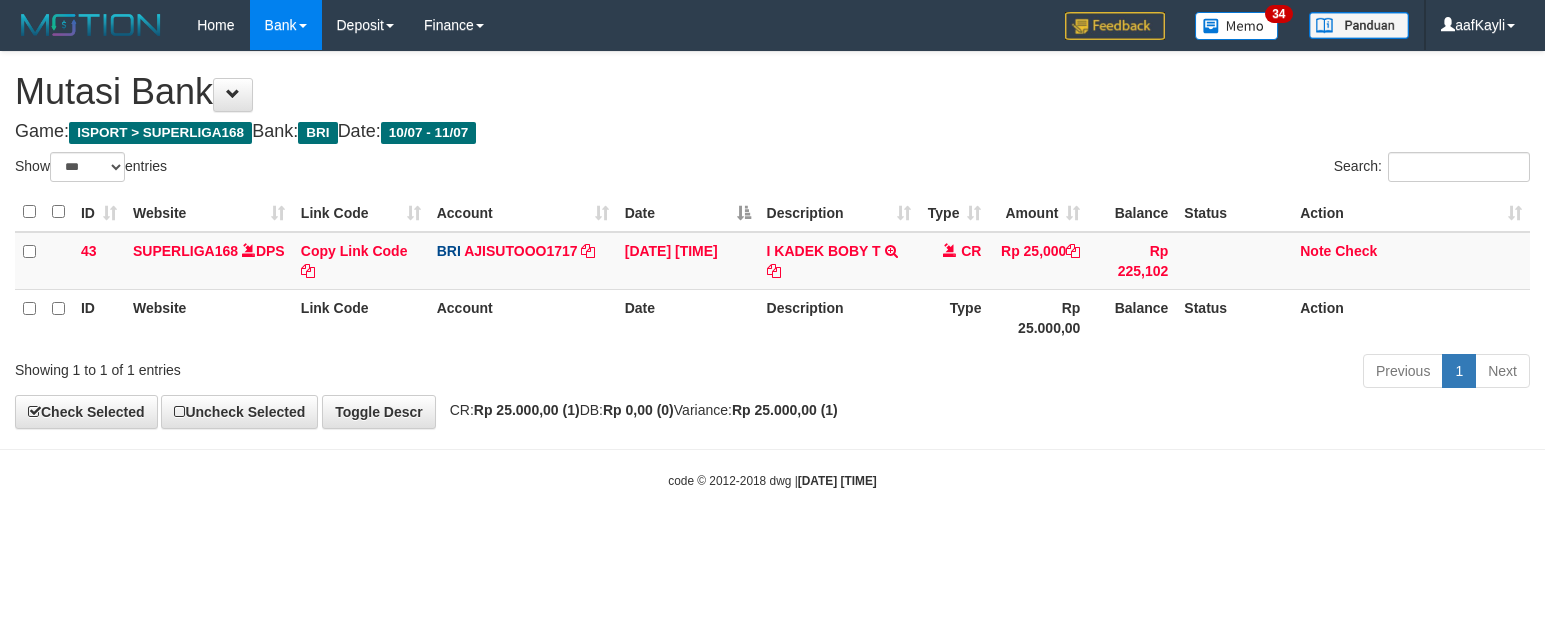 click on "Toggle navigation
Home
Bank
Account List
Load
By Website
Group
[ISPORT]													SUPERLIGA168
By Load Group (DPS)
34" at bounding box center (772, 270) 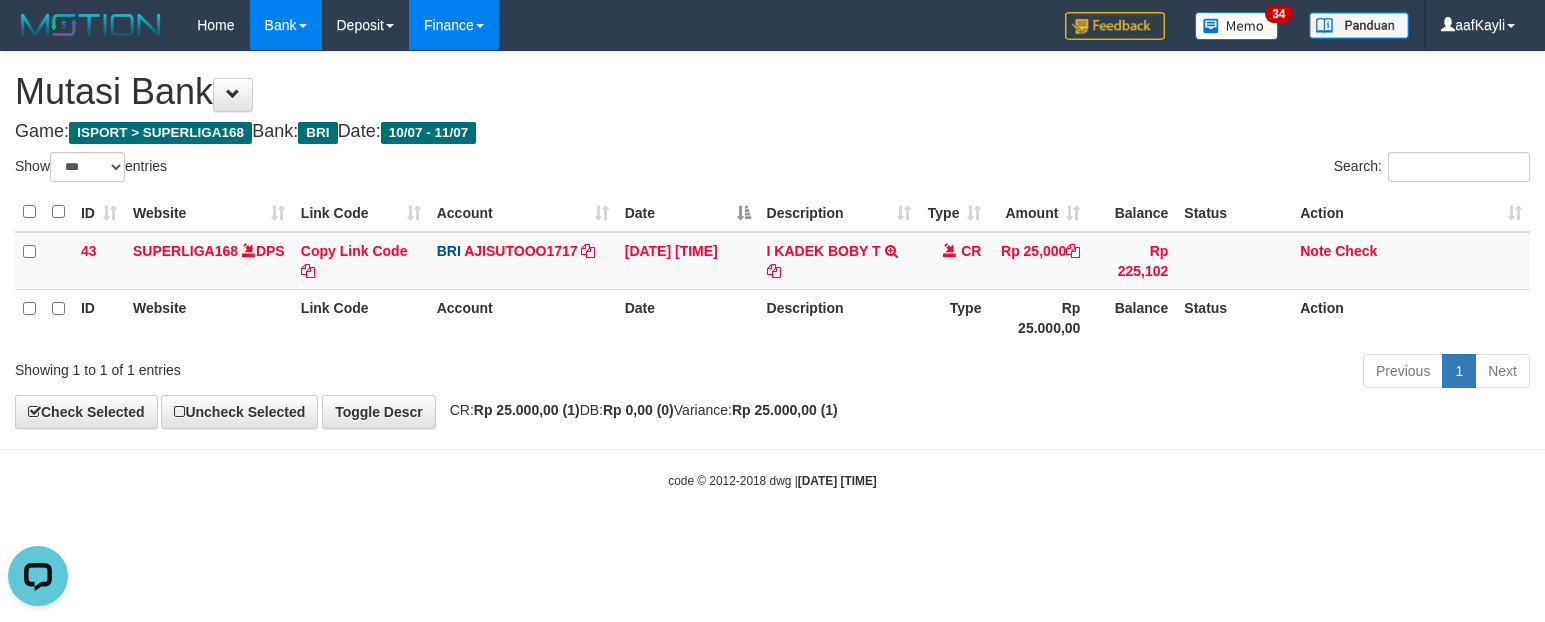 scroll, scrollTop: 0, scrollLeft: 0, axis: both 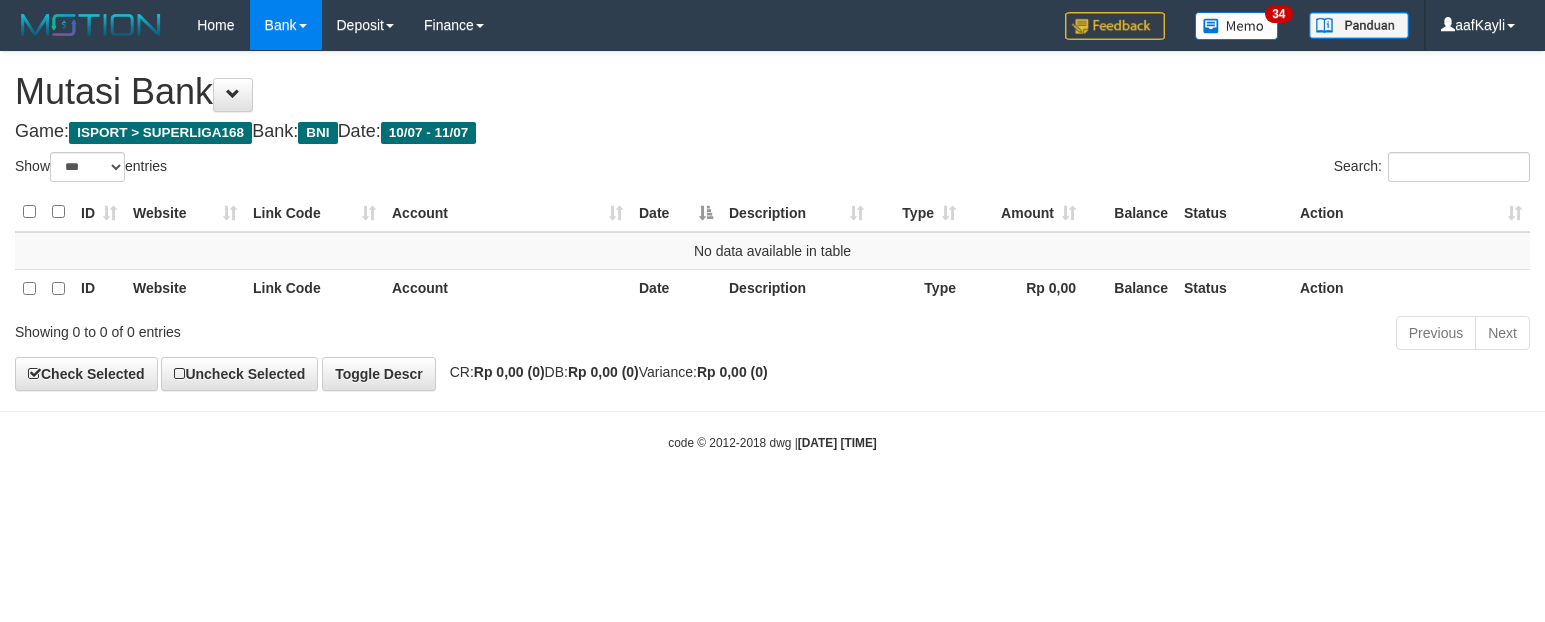 select on "***" 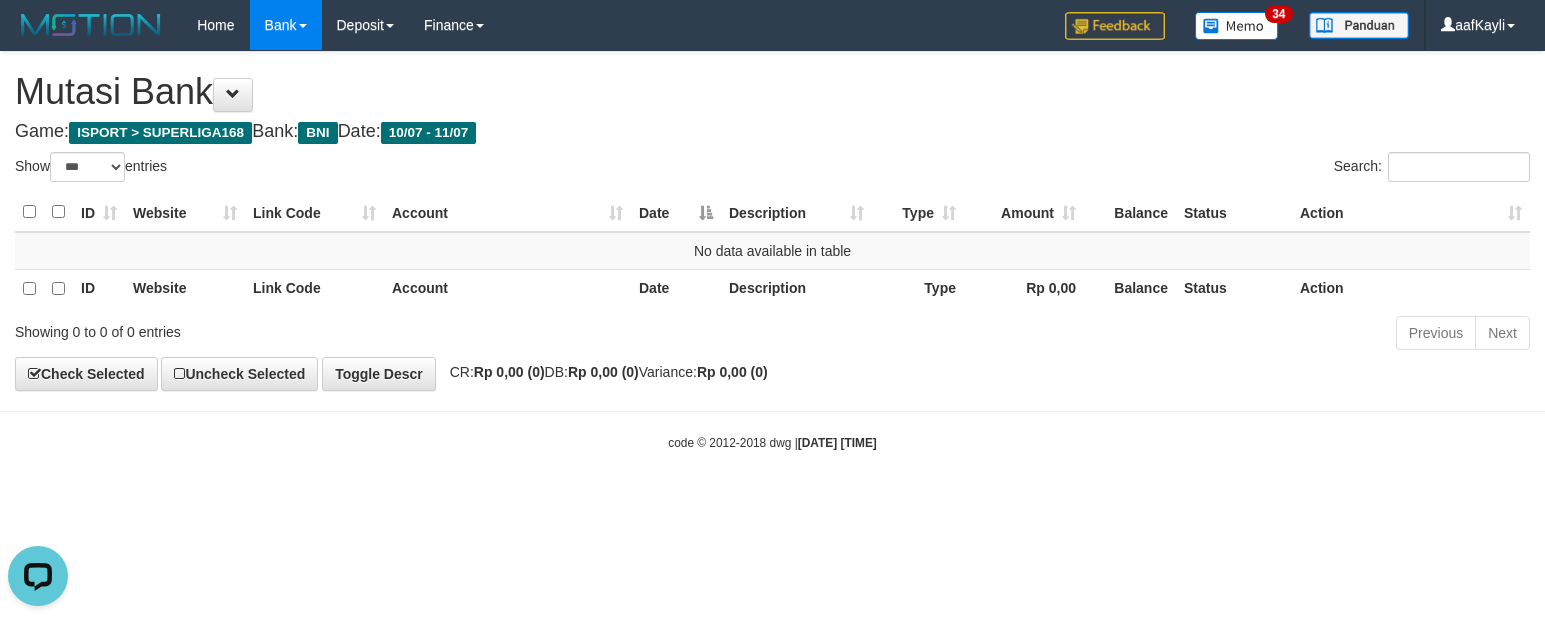 scroll, scrollTop: 0, scrollLeft: 0, axis: both 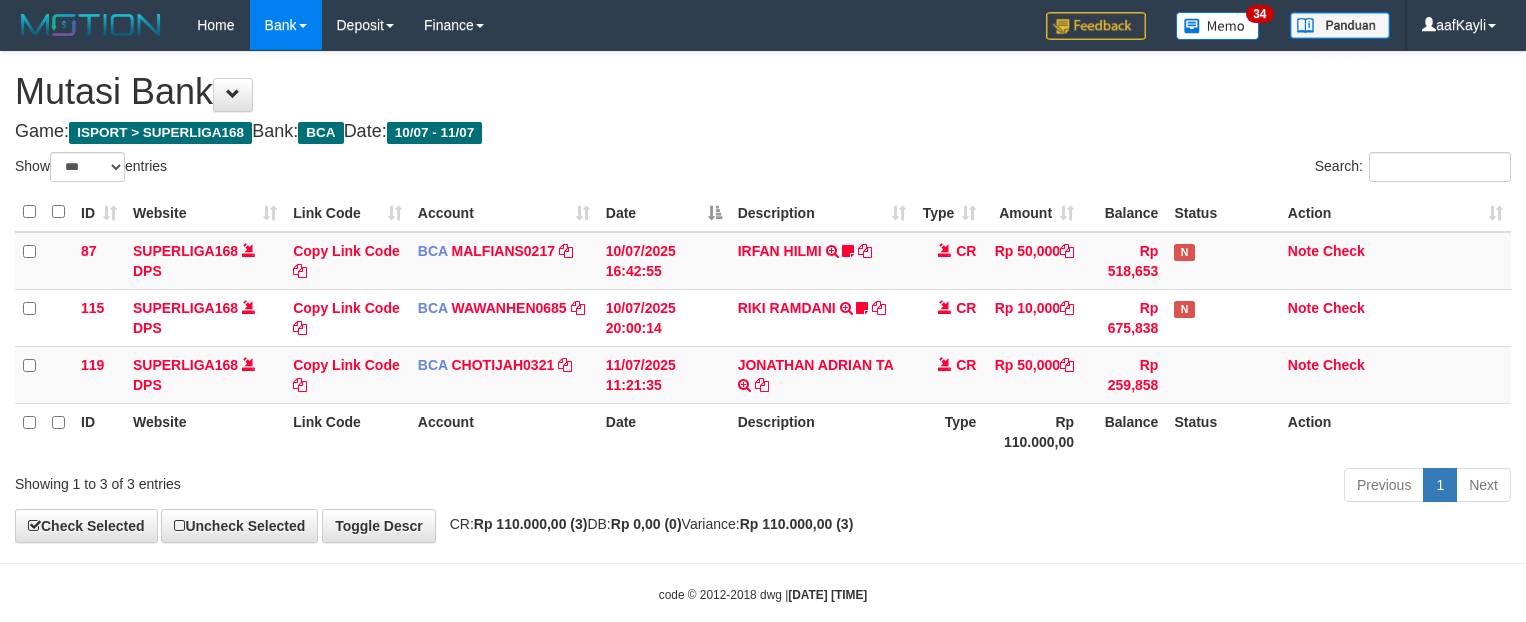 select on "***" 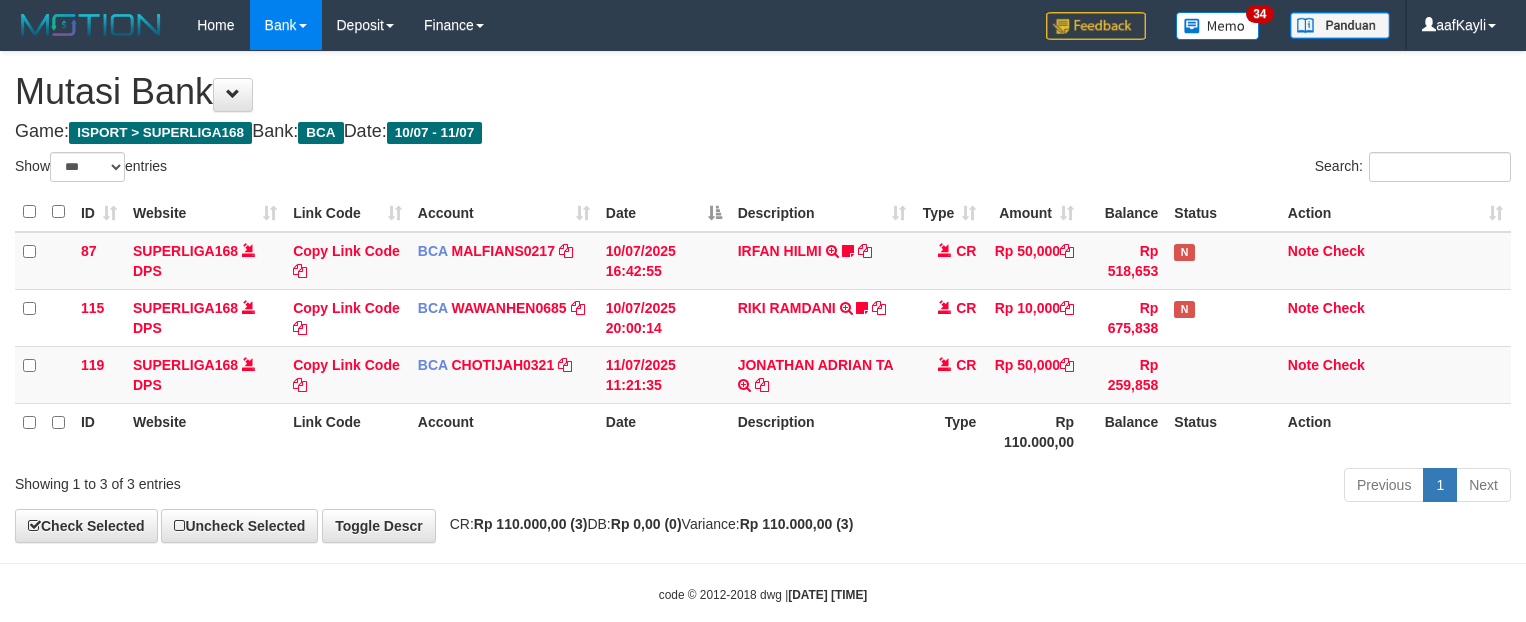 scroll, scrollTop: 32, scrollLeft: 0, axis: vertical 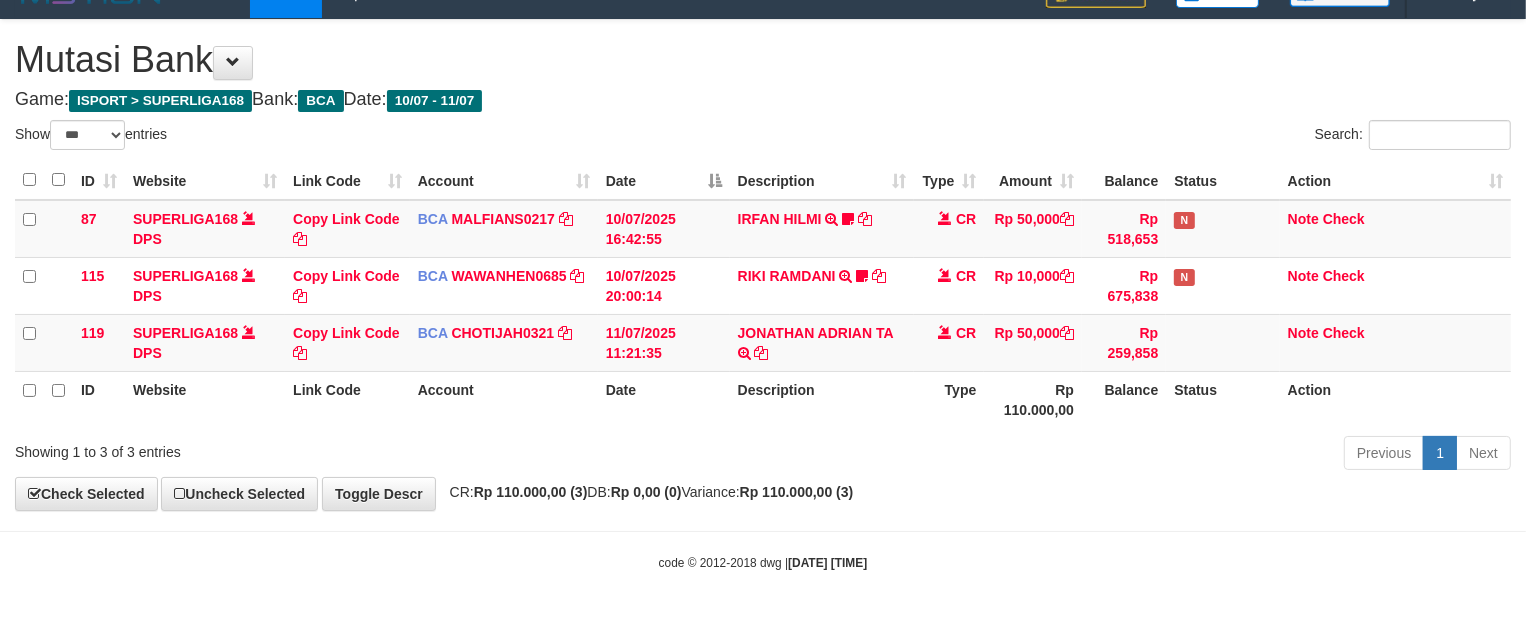 click on "**********" at bounding box center (763, 265) 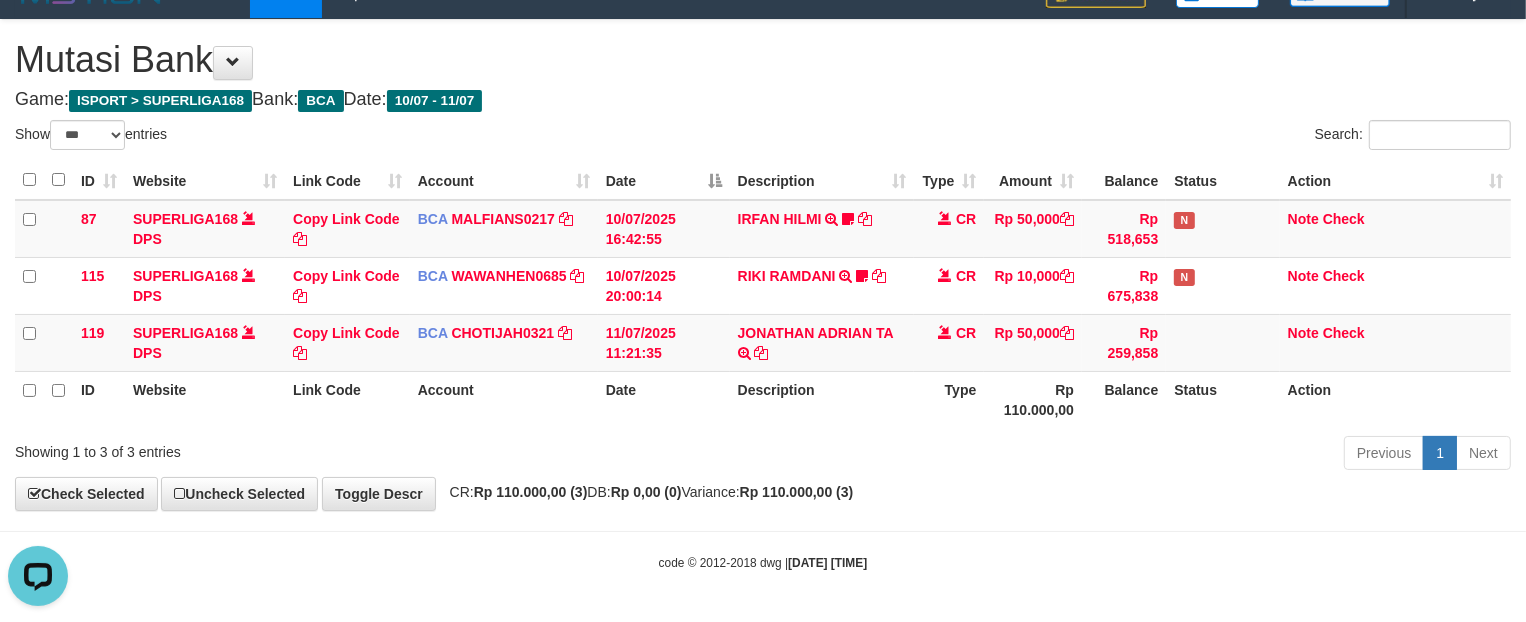scroll, scrollTop: 0, scrollLeft: 0, axis: both 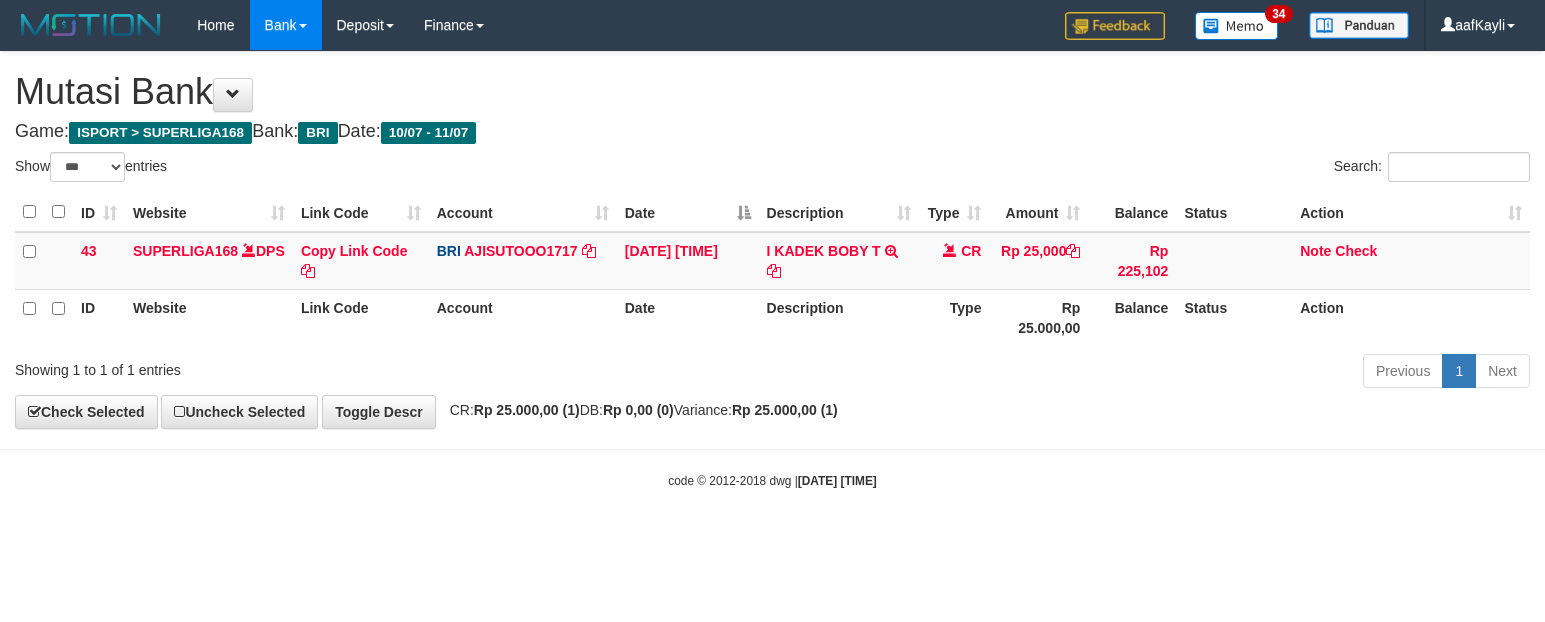 select on "***" 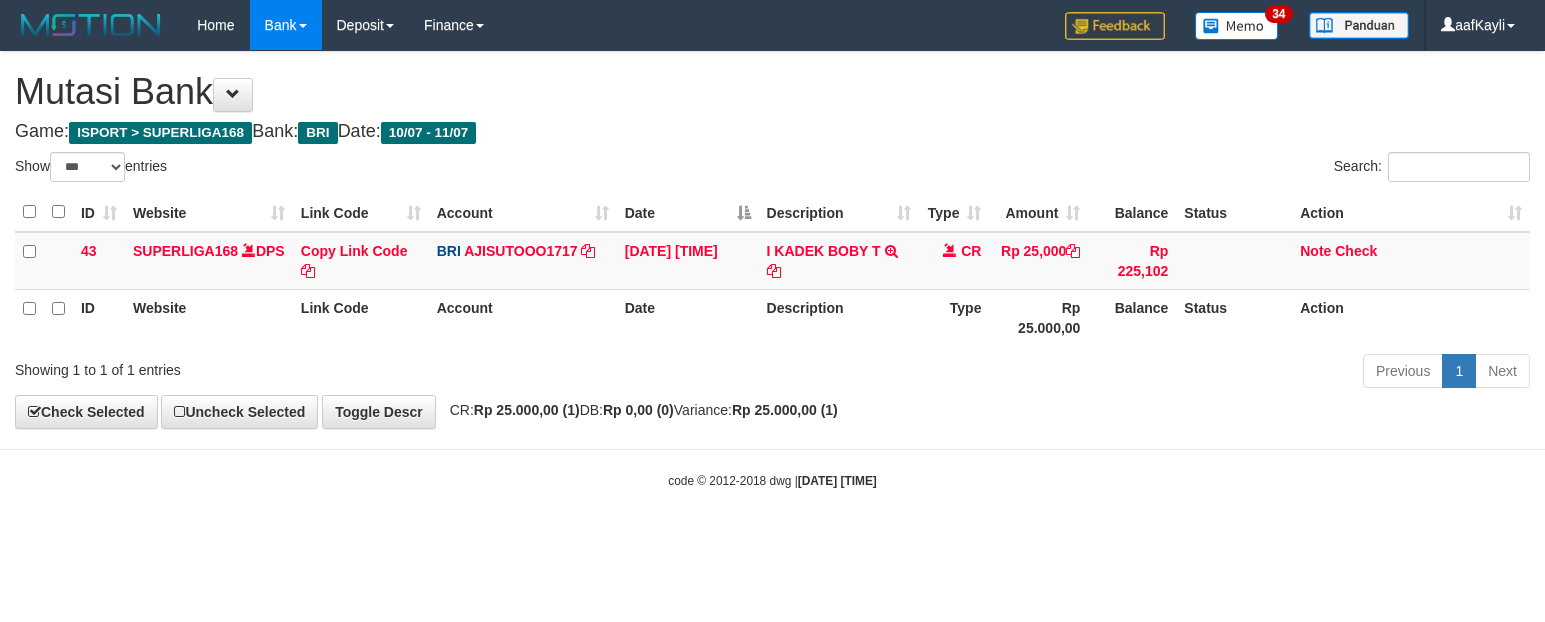 scroll, scrollTop: 0, scrollLeft: 0, axis: both 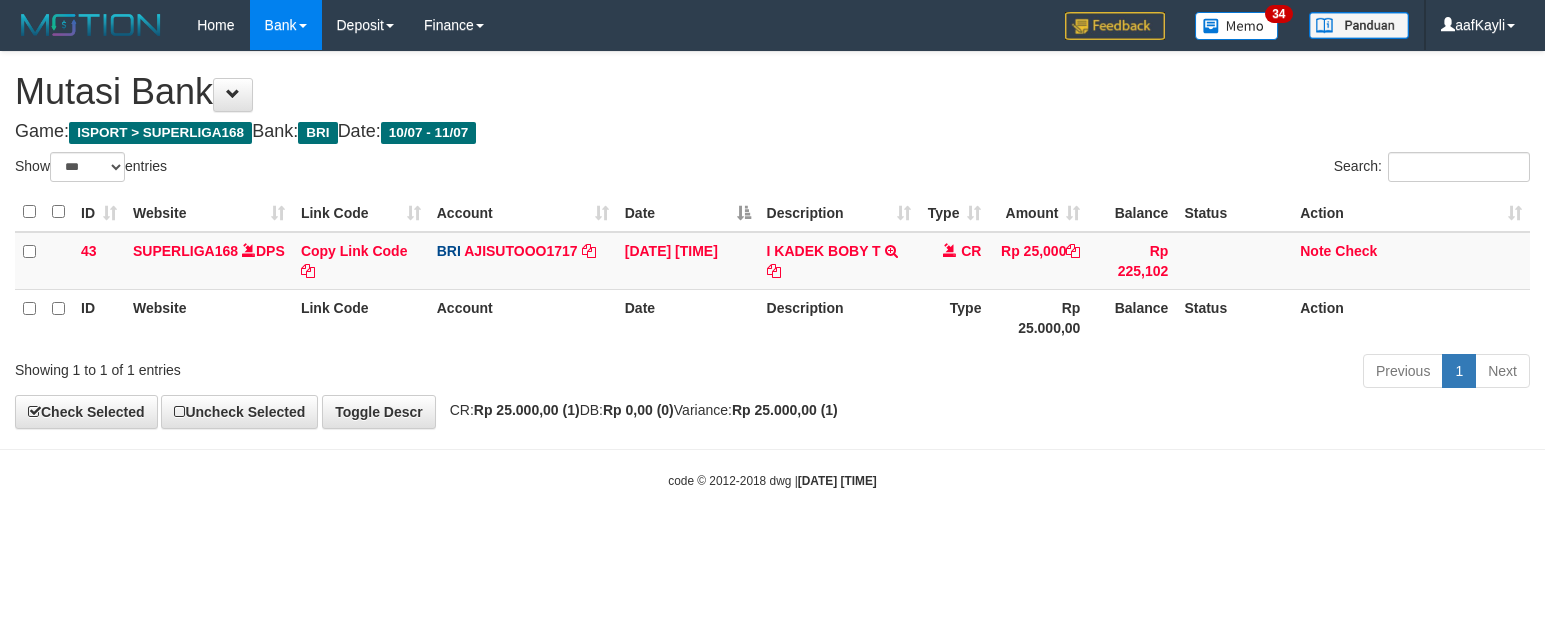 select on "***" 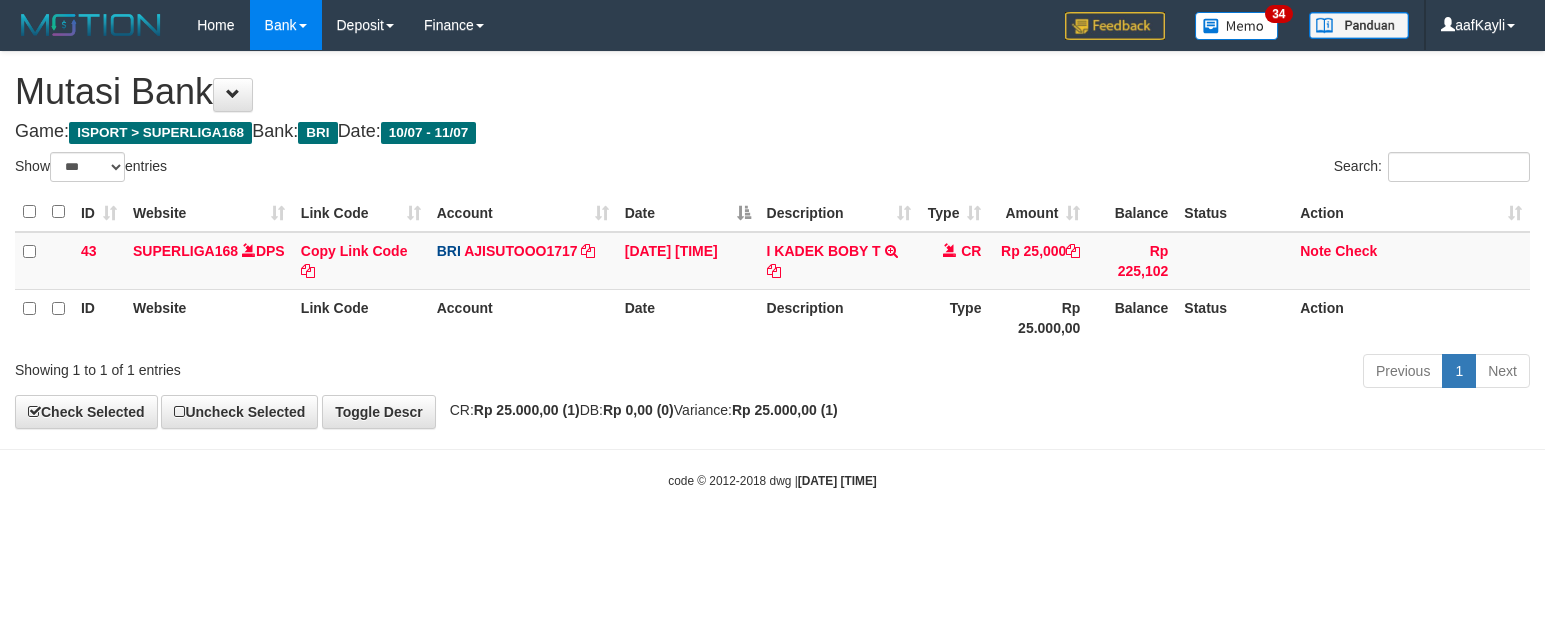 scroll, scrollTop: 0, scrollLeft: 0, axis: both 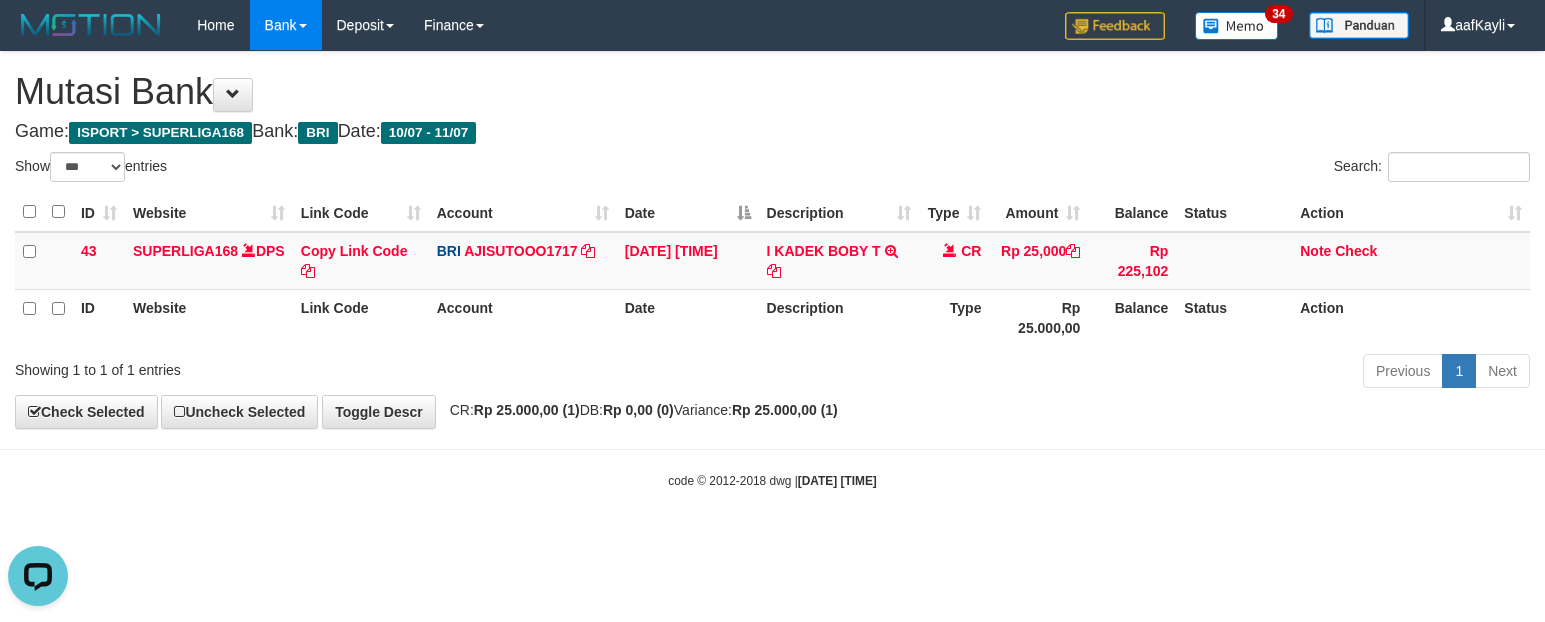 click on "Mutasi Bank" at bounding box center [772, 92] 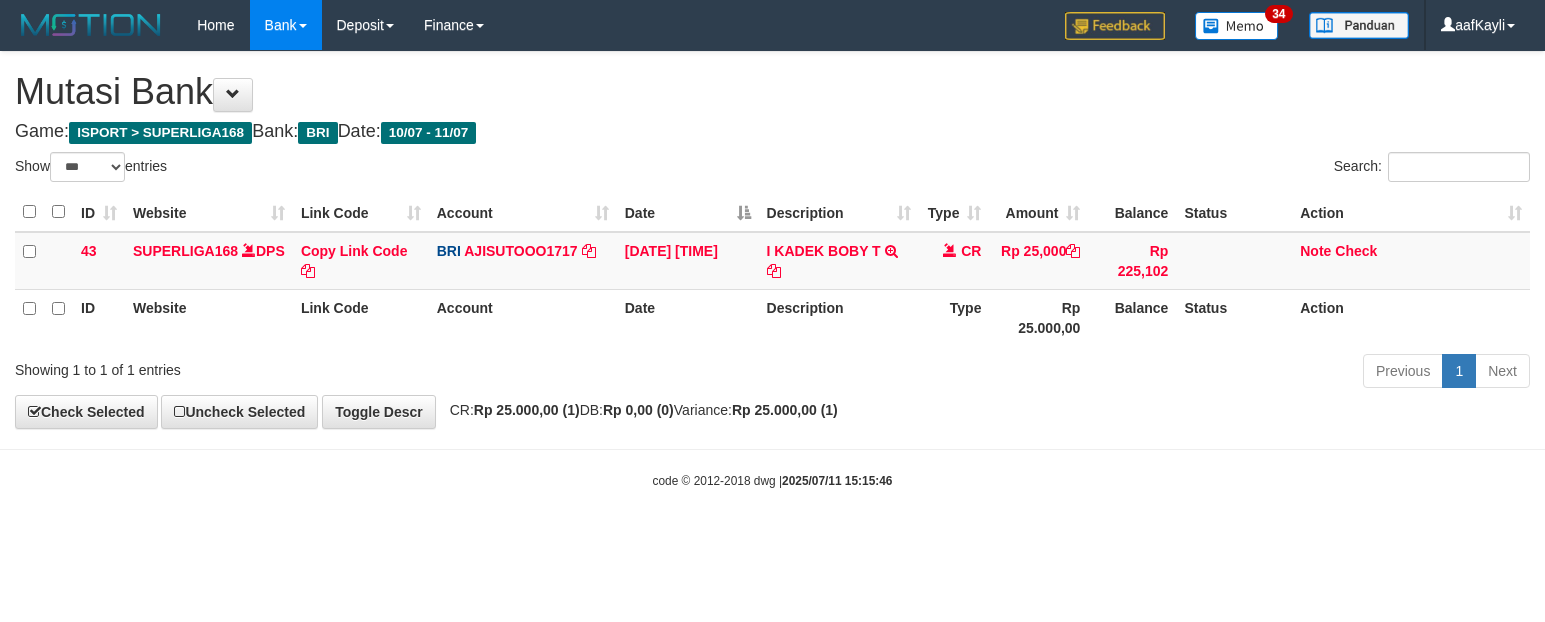 select on "***" 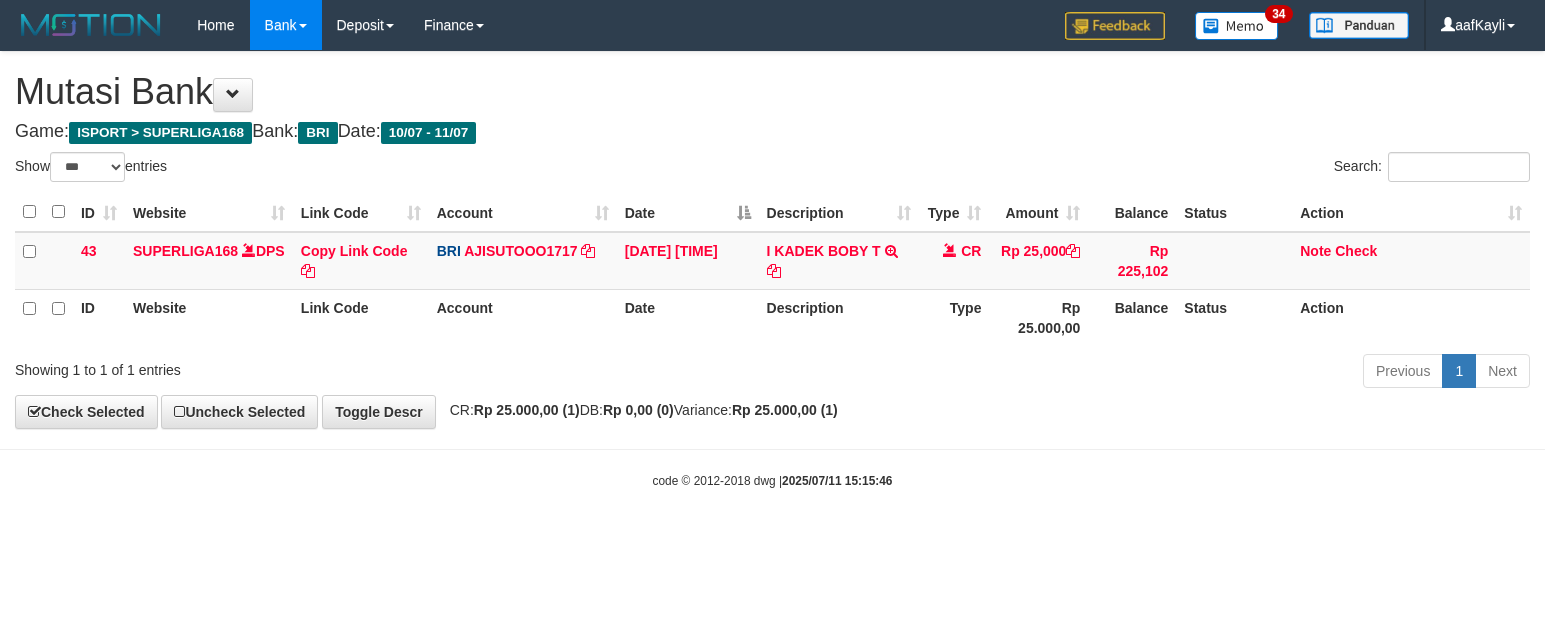 scroll, scrollTop: 0, scrollLeft: 0, axis: both 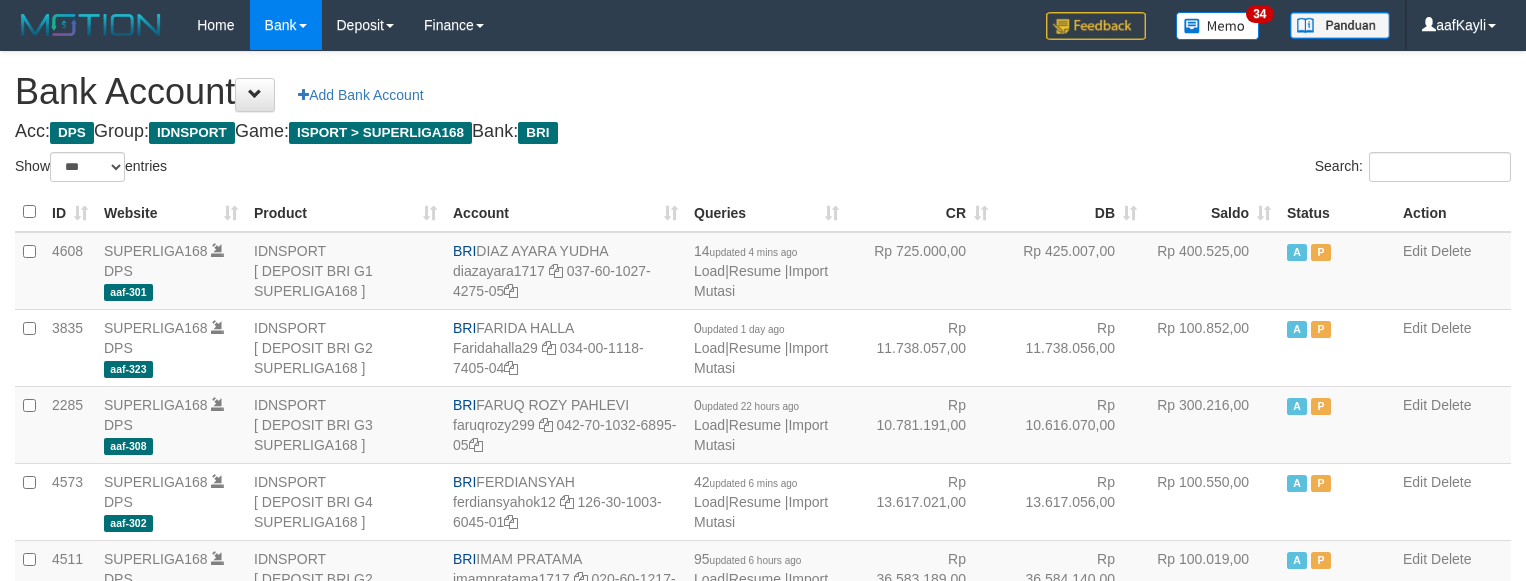 select on "***" 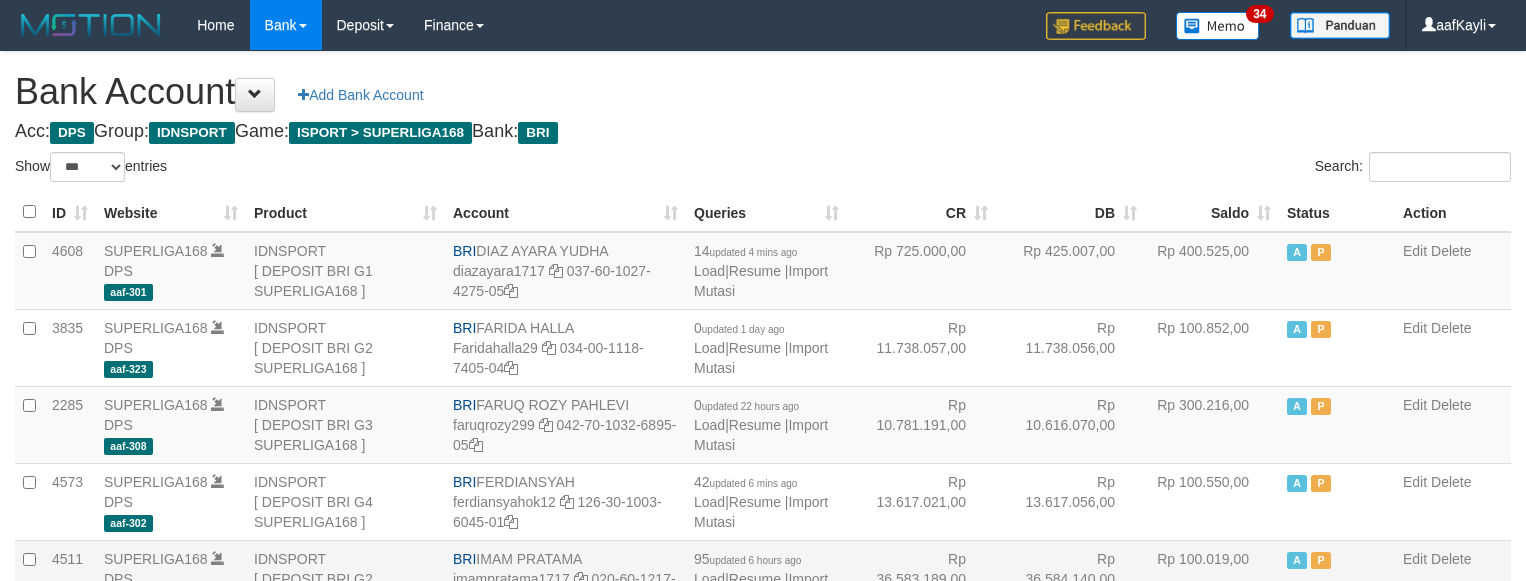 scroll, scrollTop: 268, scrollLeft: 0, axis: vertical 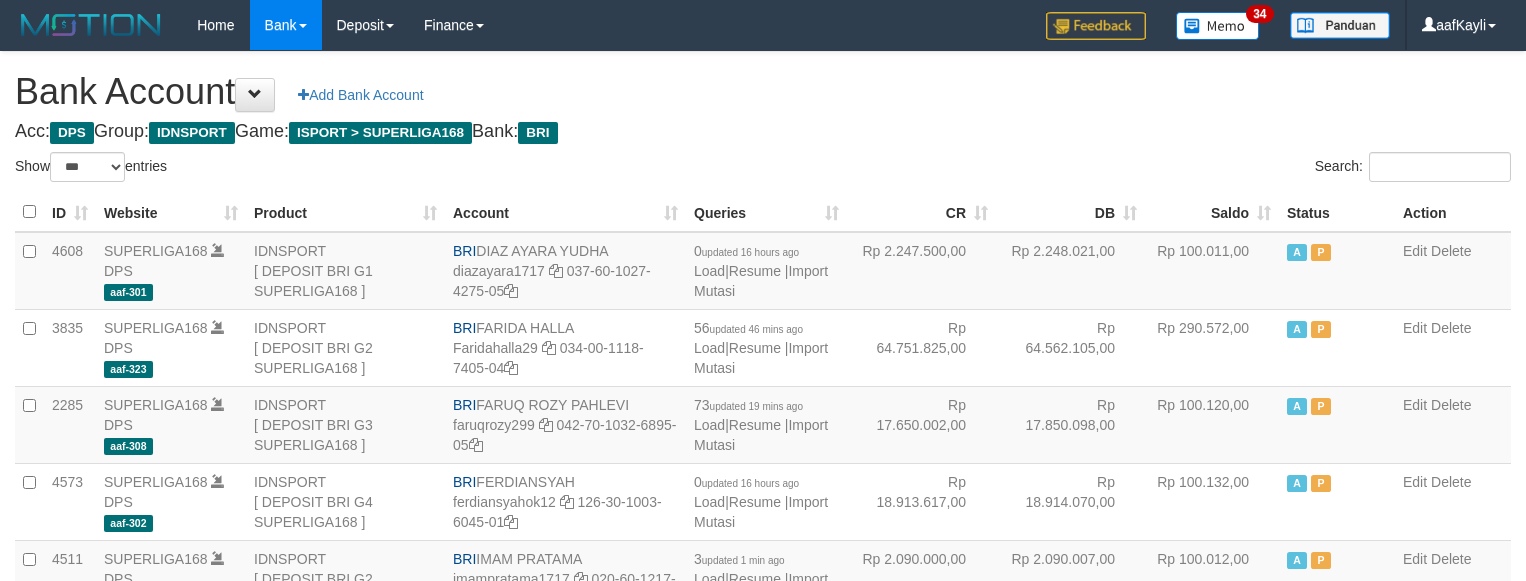 select on "***" 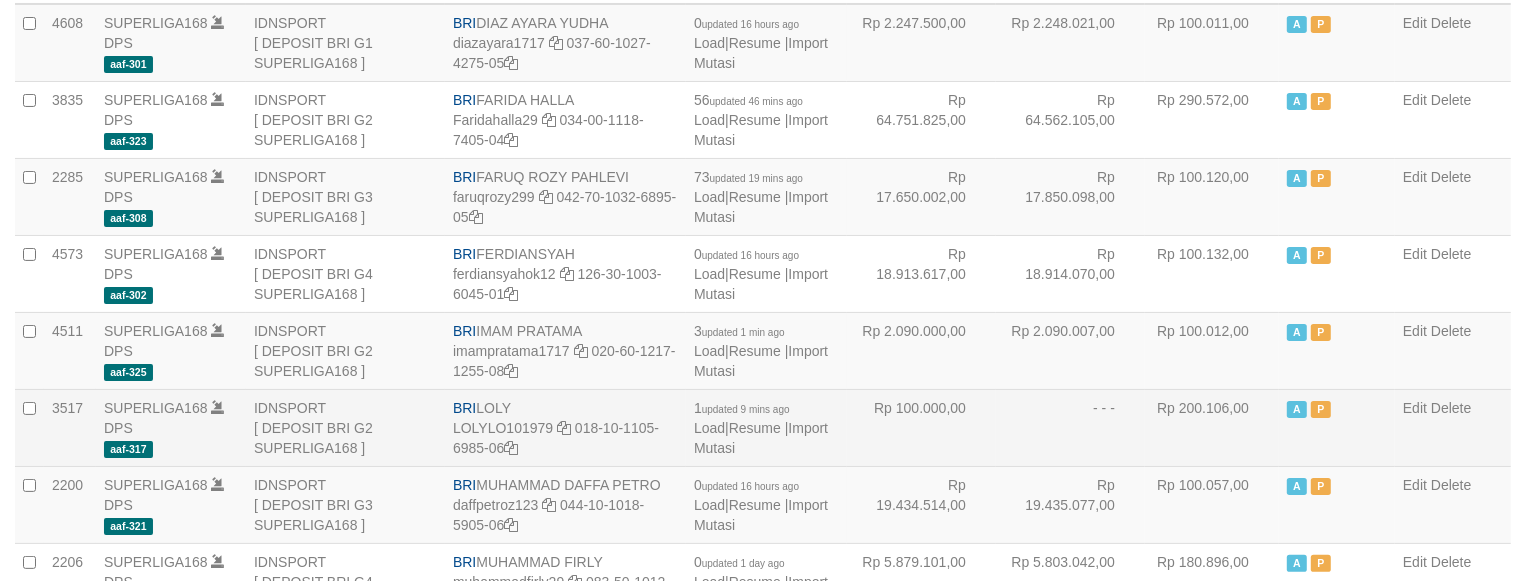 scroll, scrollTop: 268, scrollLeft: 0, axis: vertical 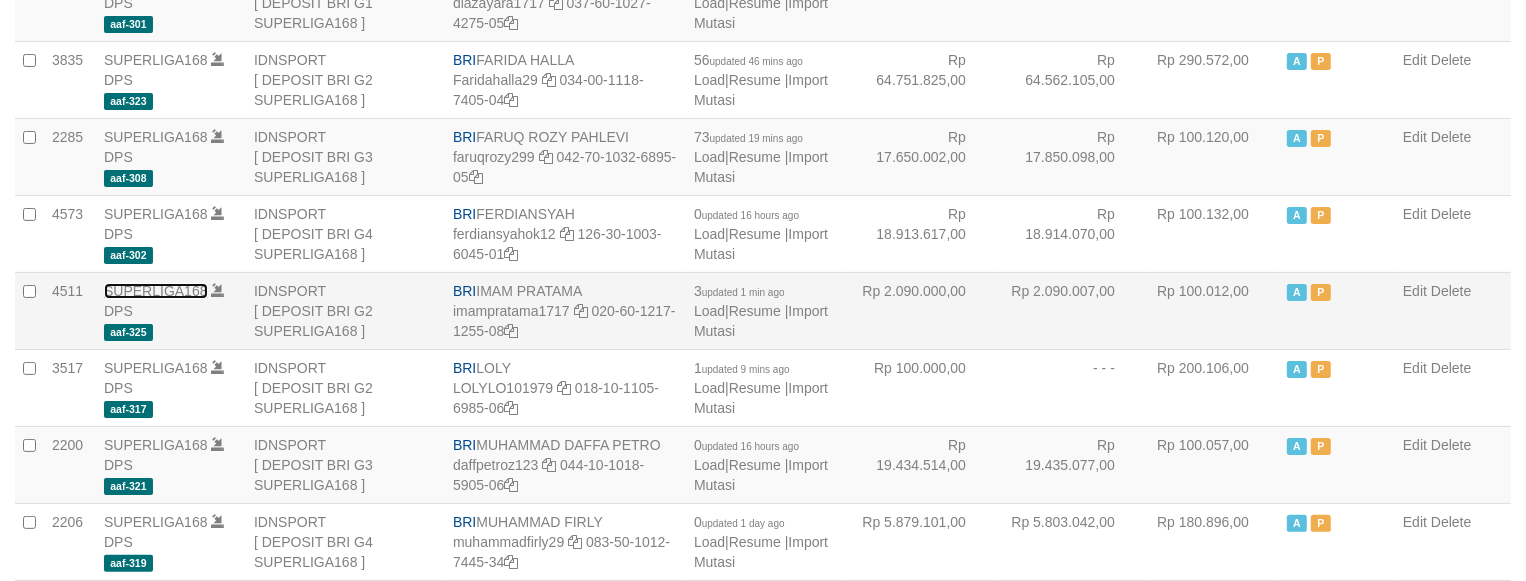 click on "SUPERLIGA168" at bounding box center (156, 291) 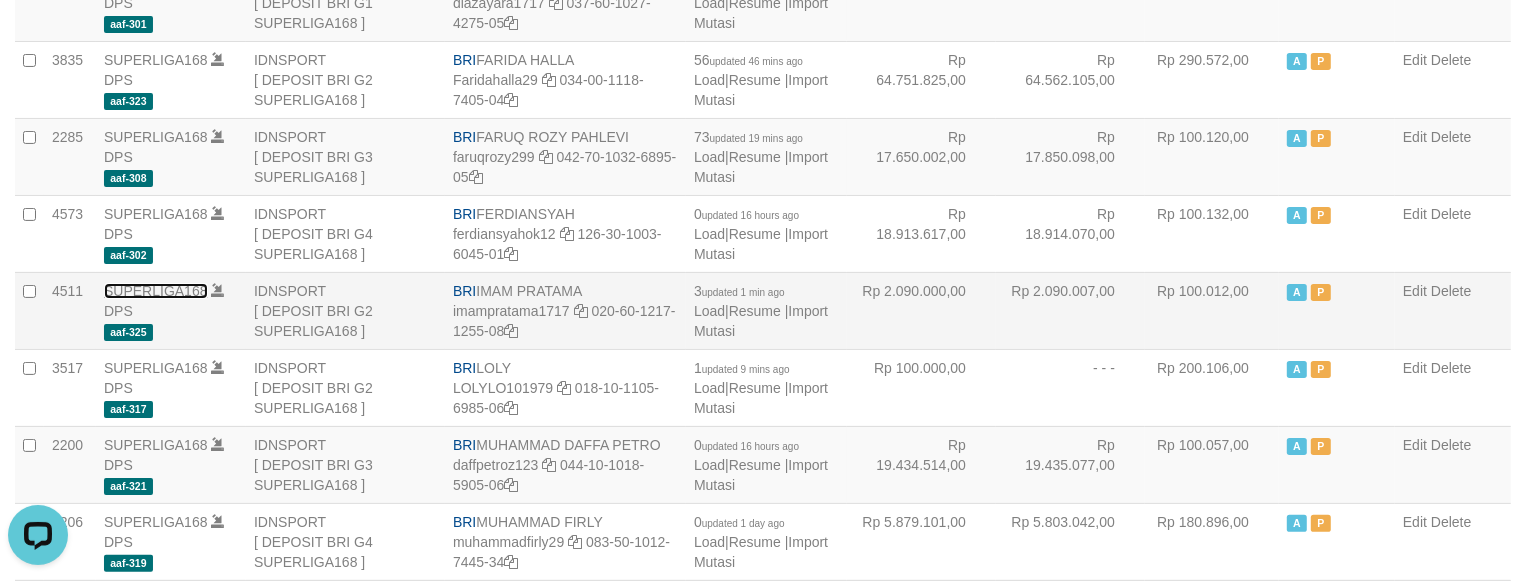 scroll, scrollTop: 0, scrollLeft: 0, axis: both 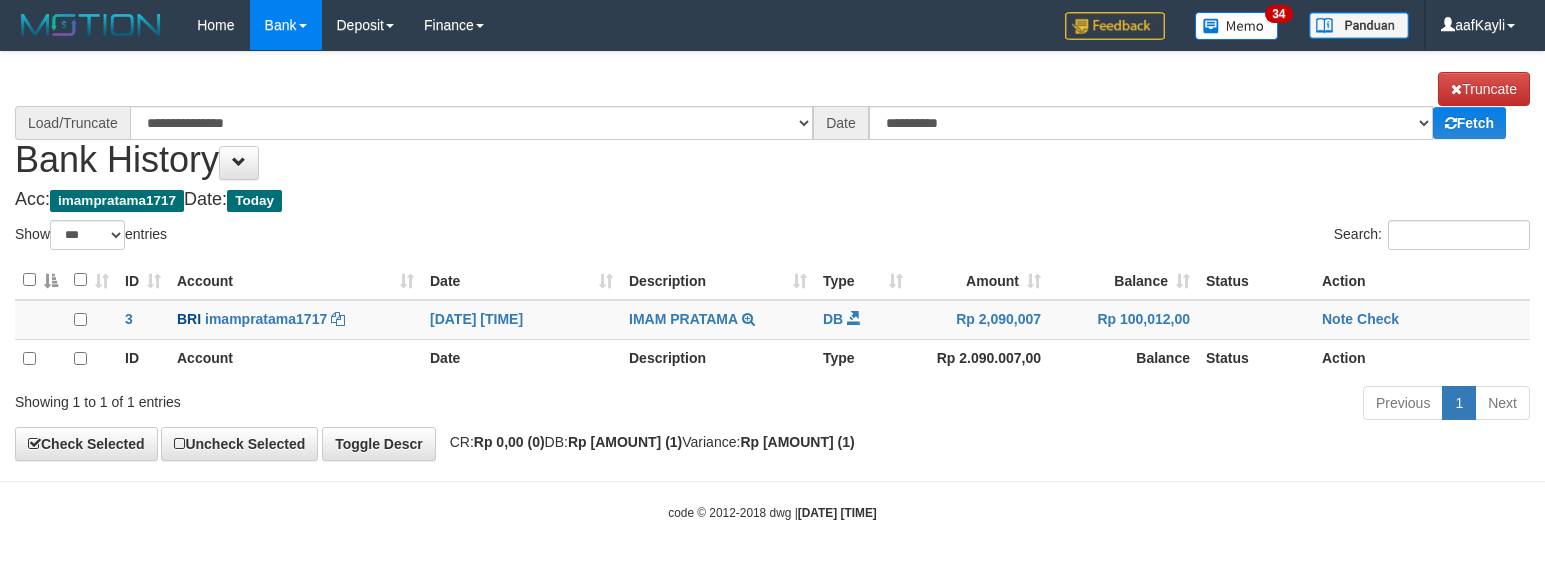 select on "***" 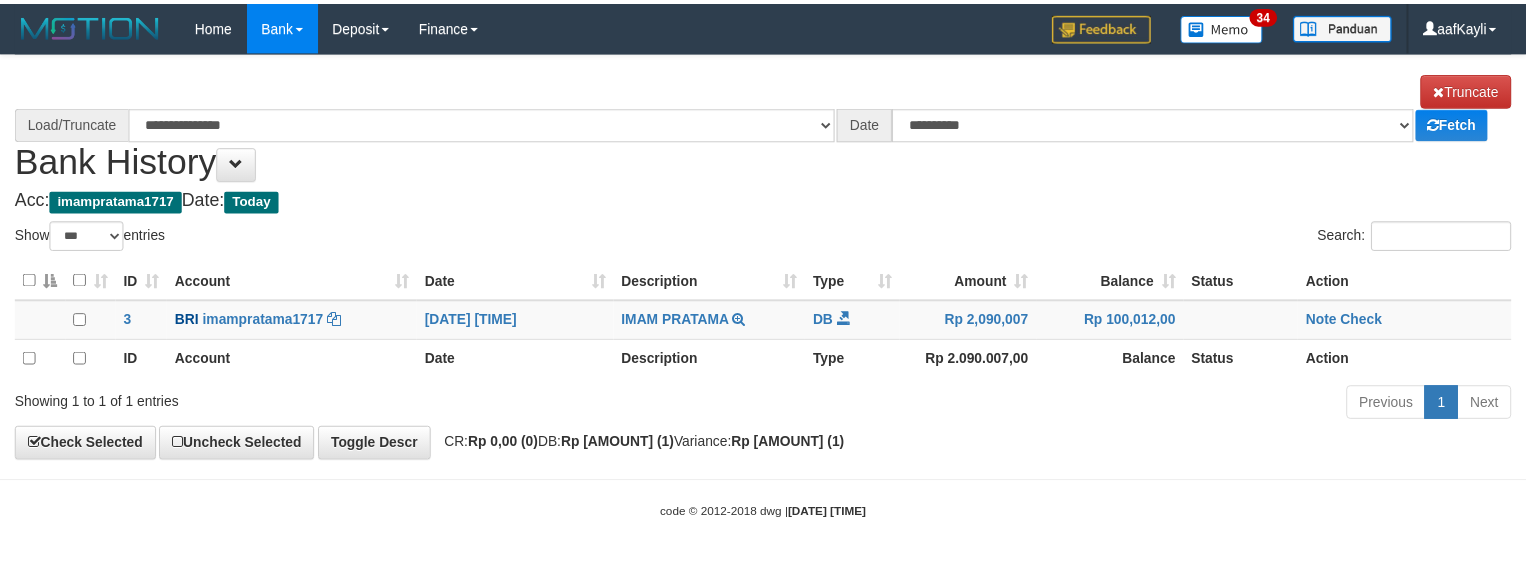 scroll, scrollTop: 0, scrollLeft: 0, axis: both 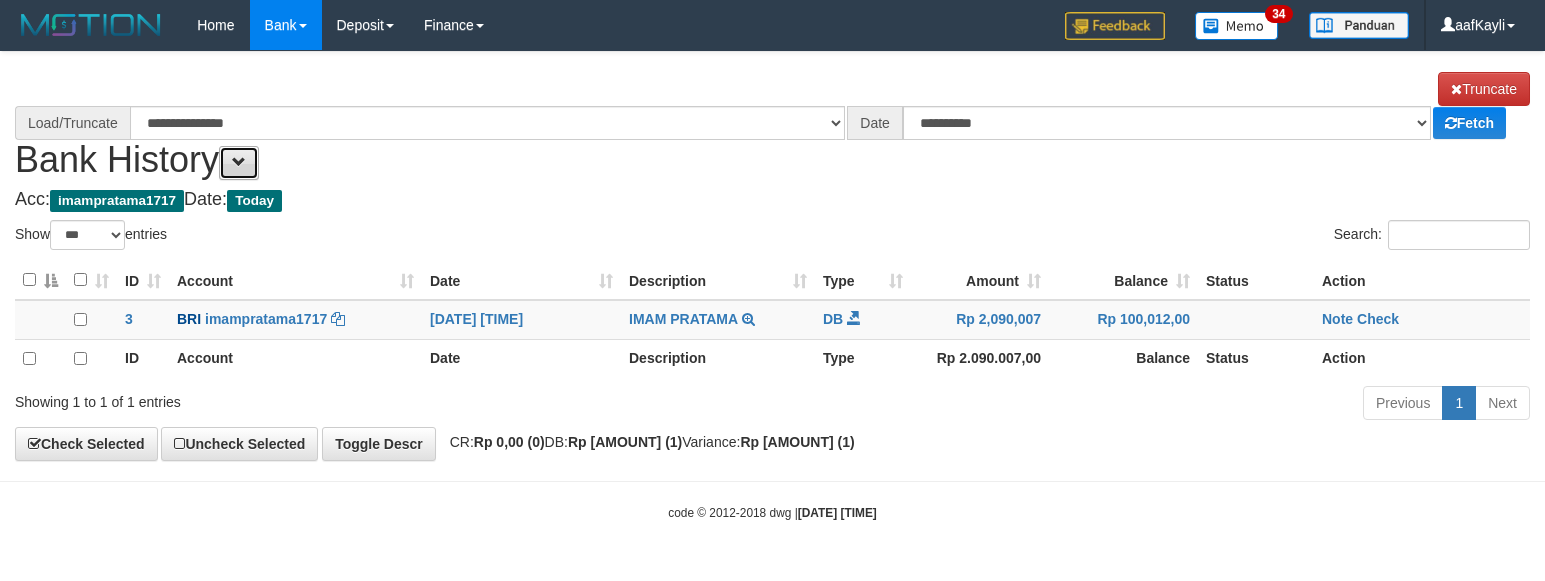 click at bounding box center [239, 162] 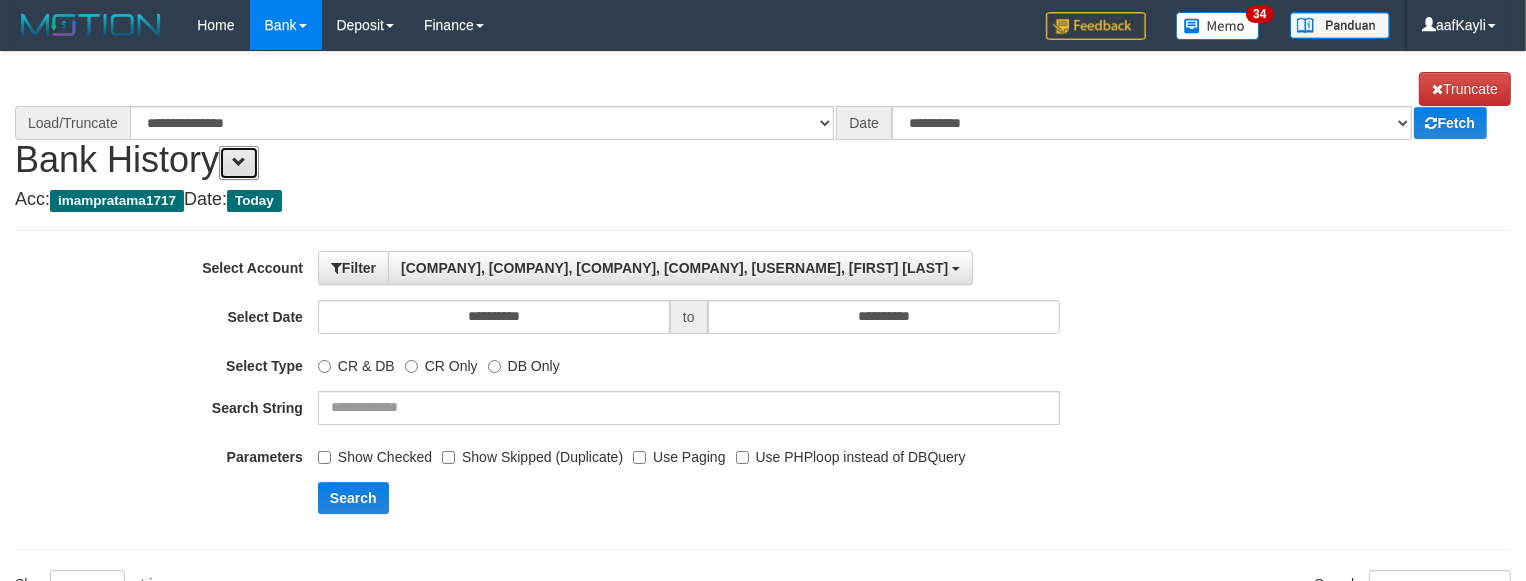 select on "****" 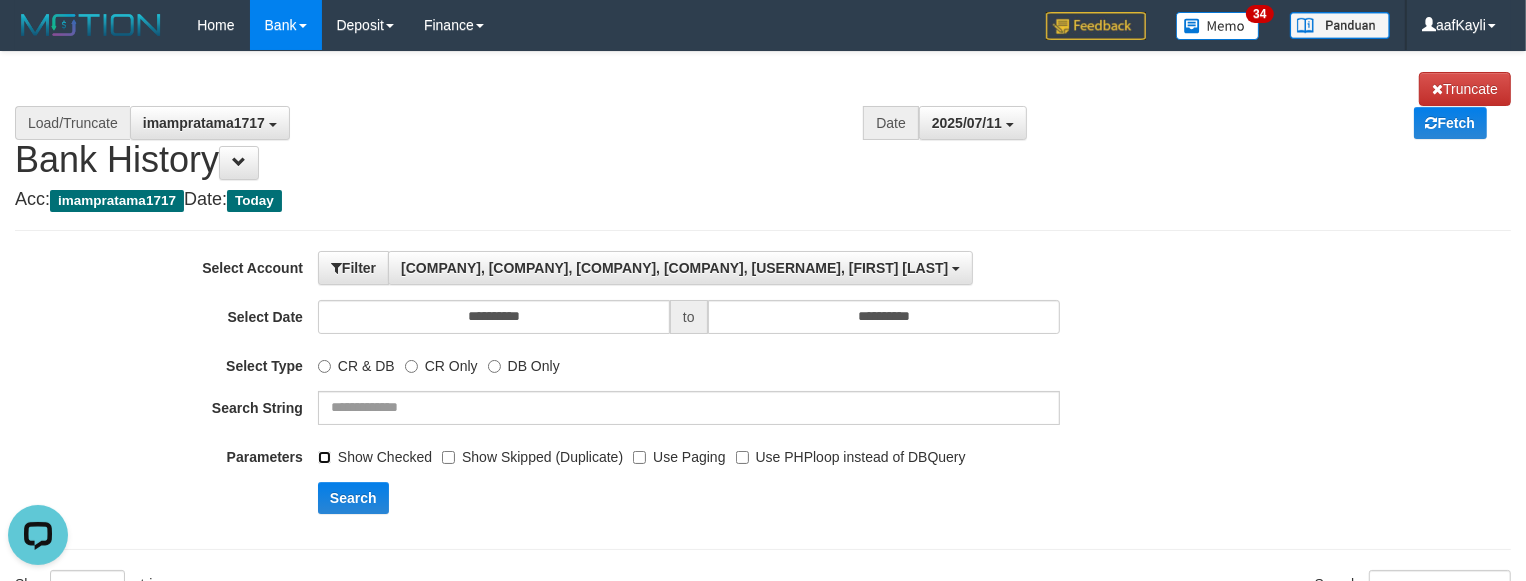 scroll, scrollTop: 0, scrollLeft: 0, axis: both 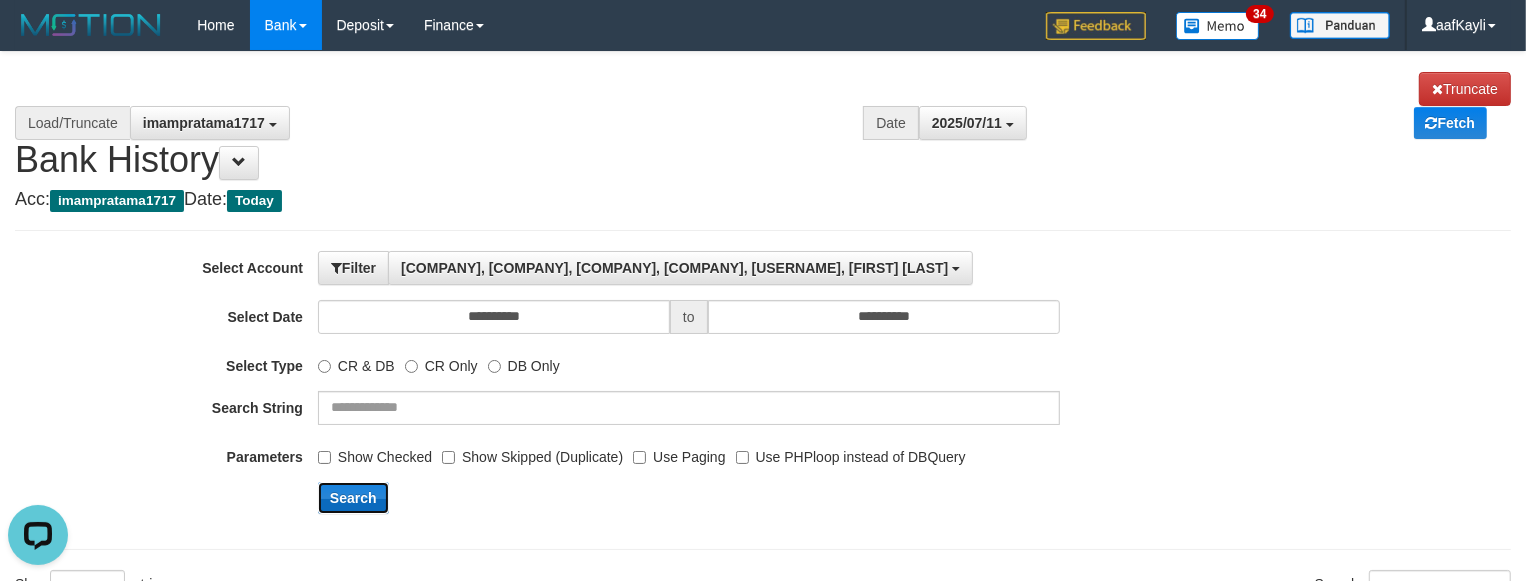click on "Search" at bounding box center [353, 498] 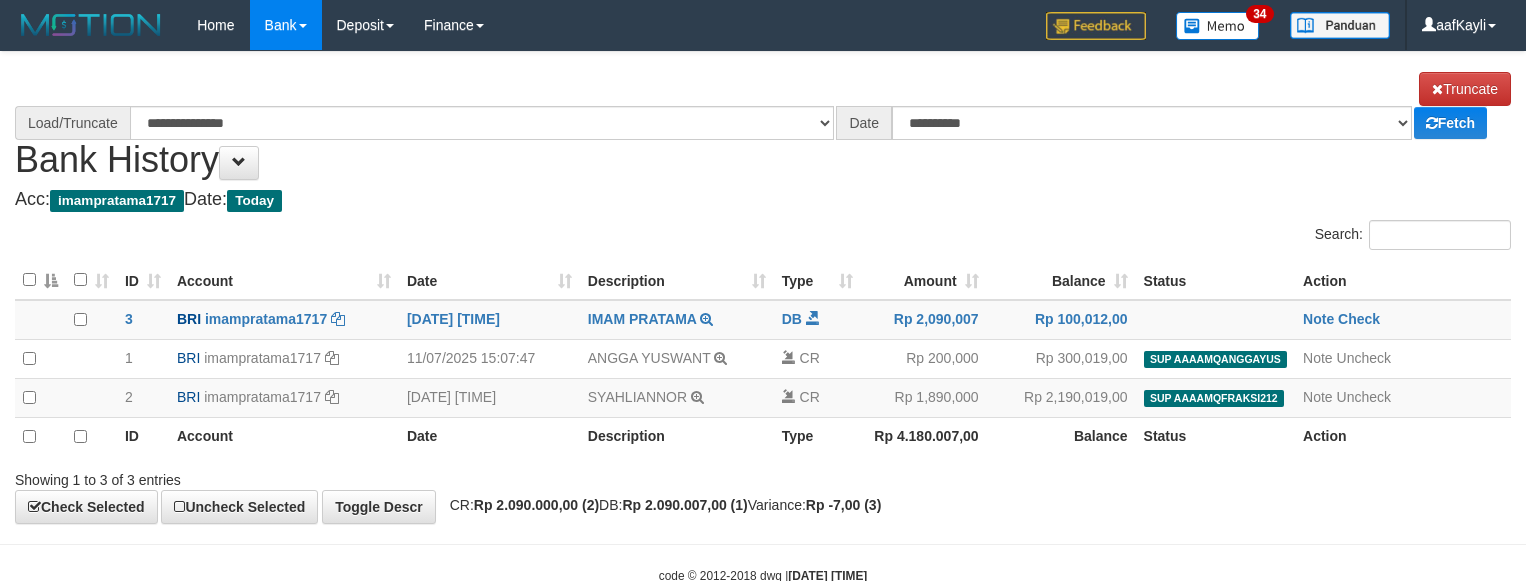 scroll, scrollTop: 0, scrollLeft: 0, axis: both 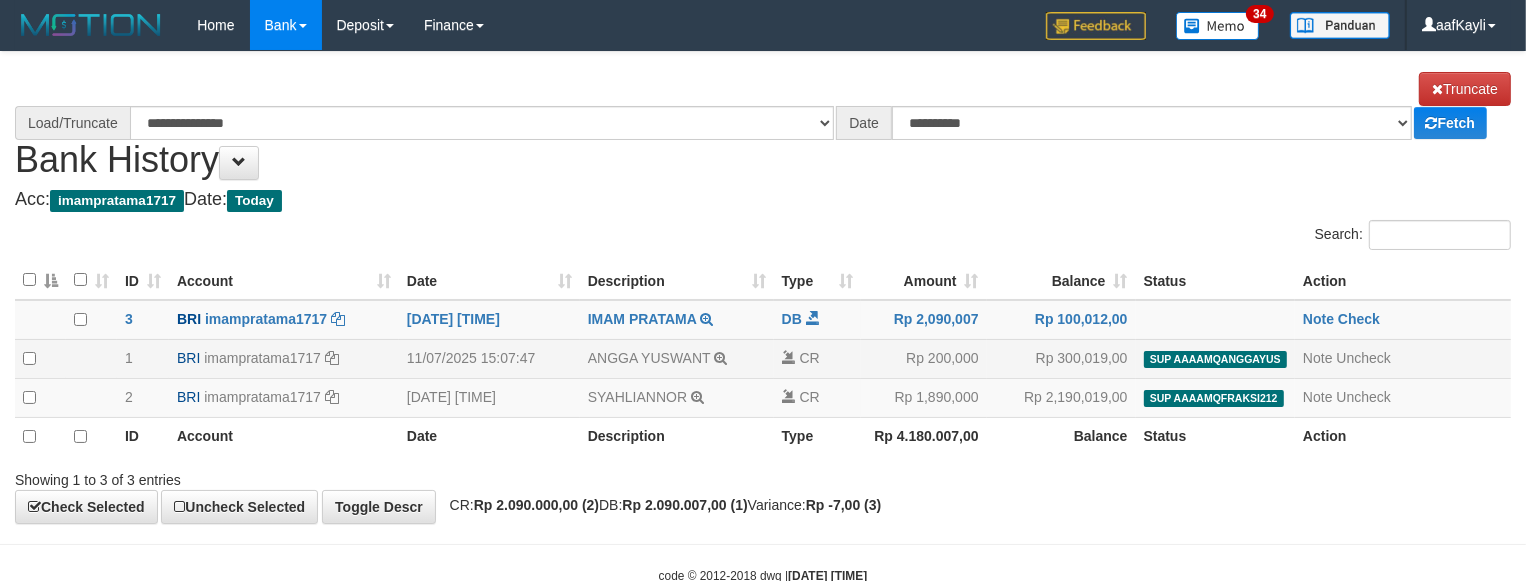 select on "****" 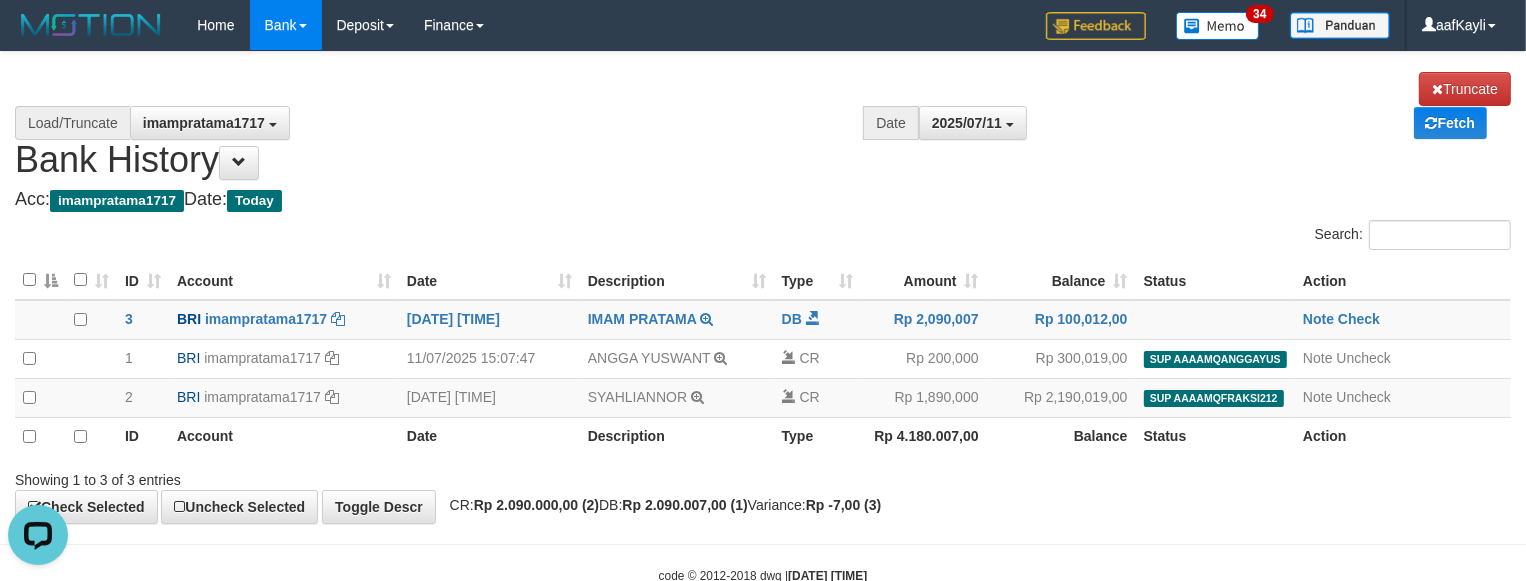 scroll, scrollTop: 0, scrollLeft: 0, axis: both 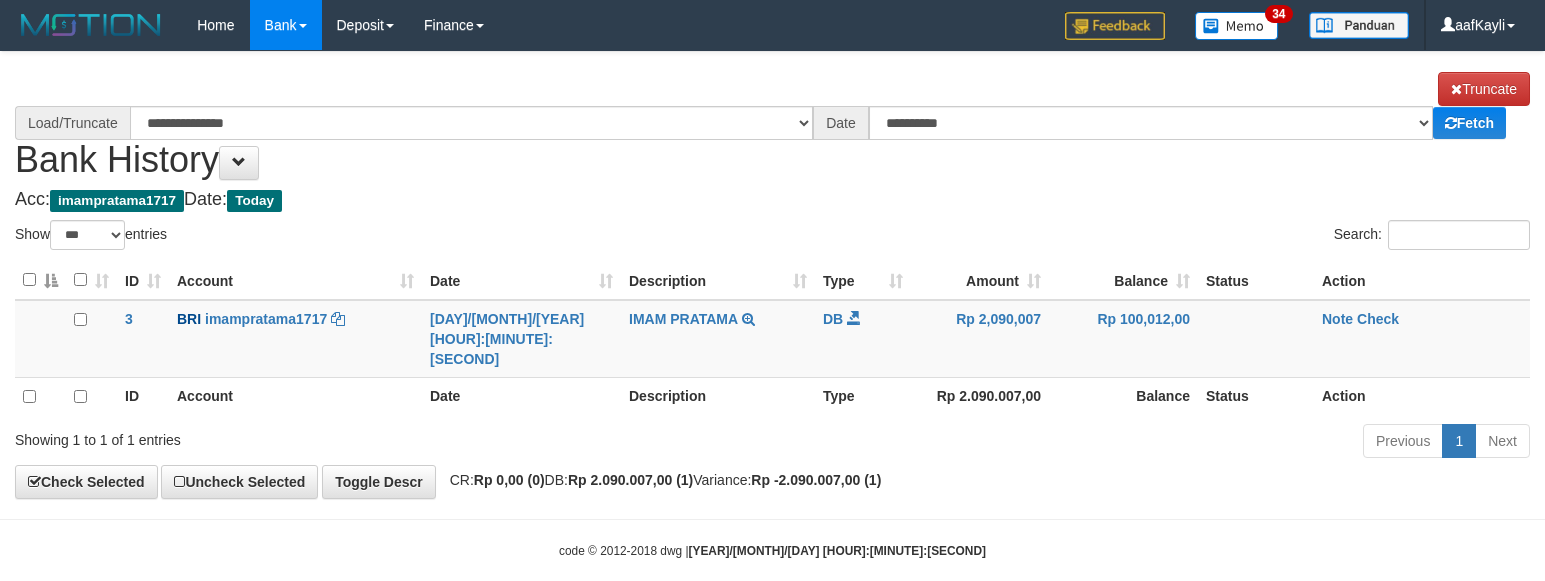 select on "***" 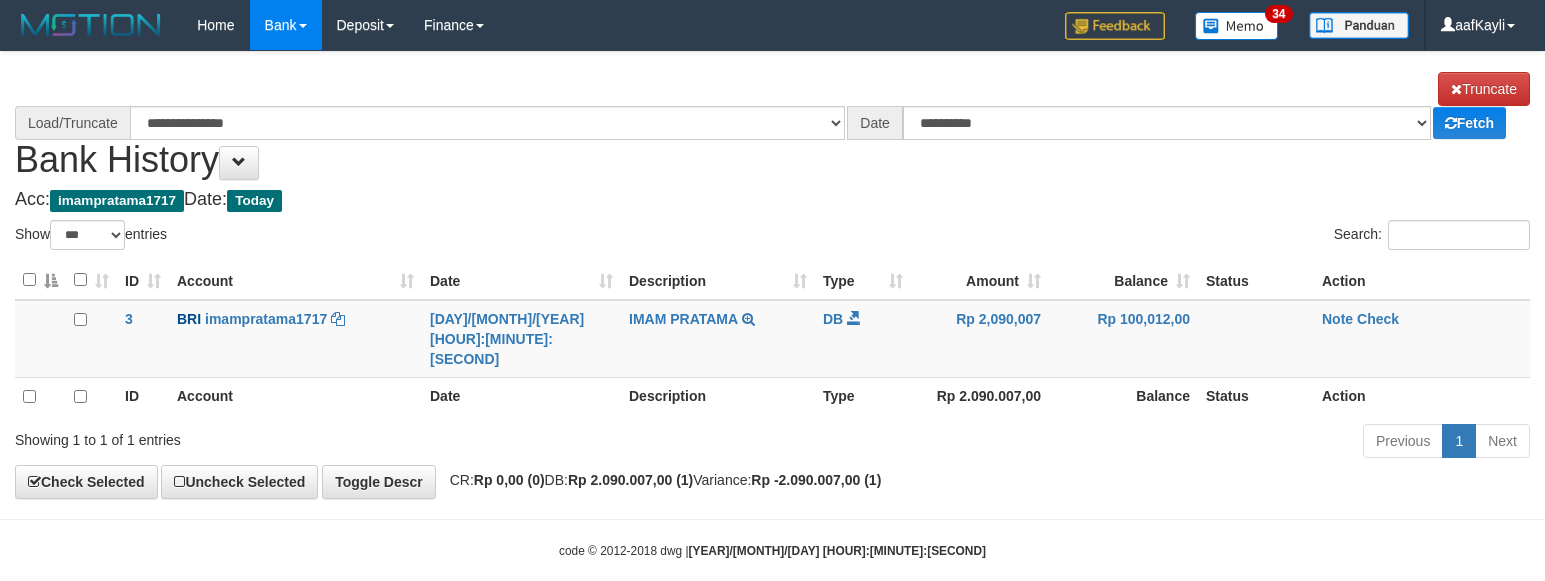 scroll, scrollTop: 0, scrollLeft: 0, axis: both 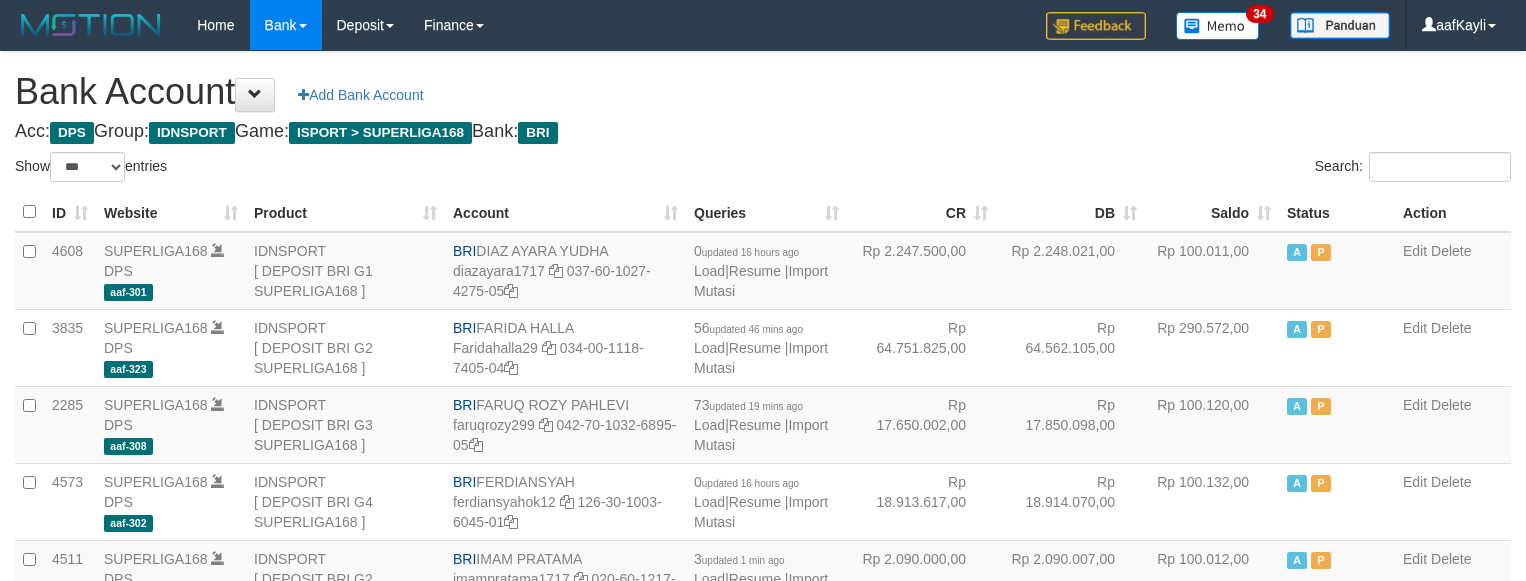 select on "***" 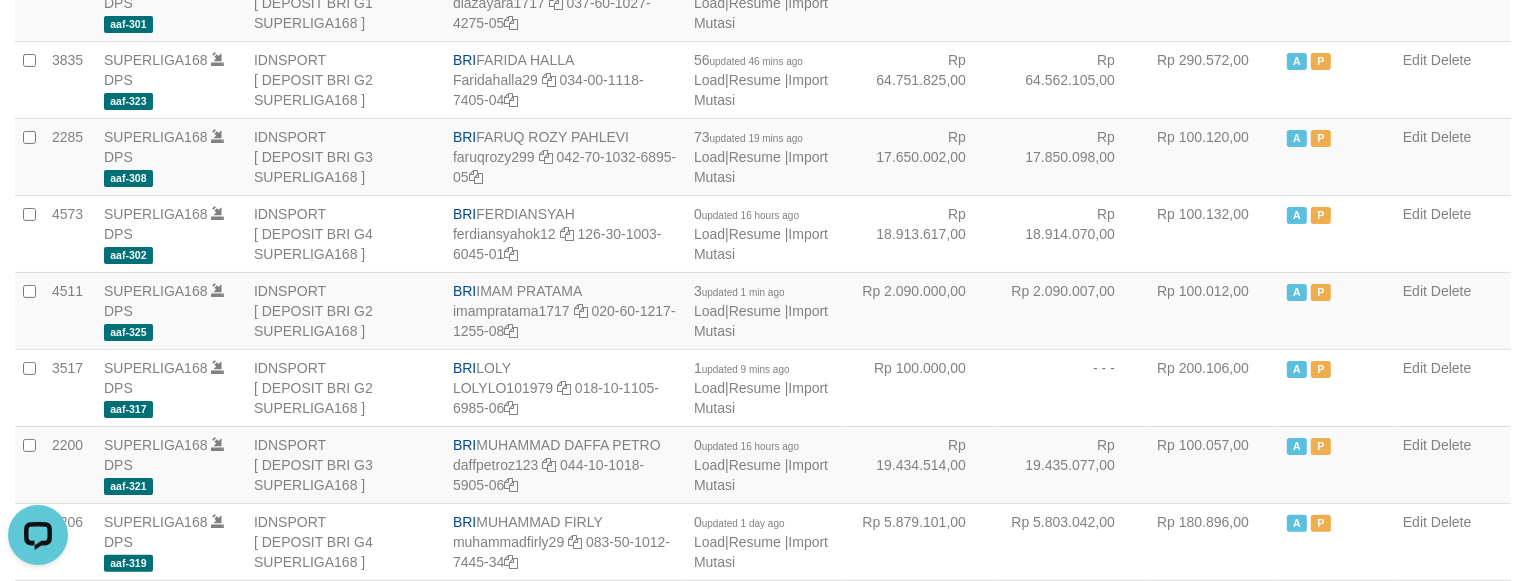 scroll, scrollTop: 0, scrollLeft: 0, axis: both 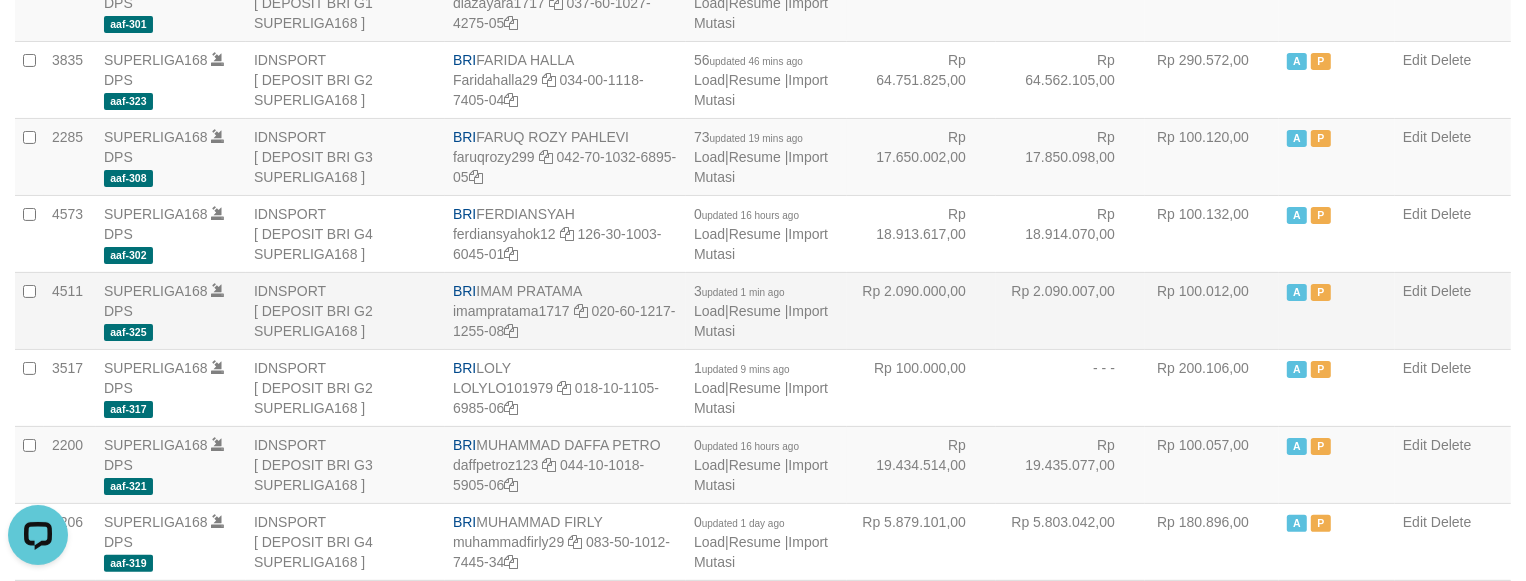 click on "Rp 100.012,00" at bounding box center [1212, 310] 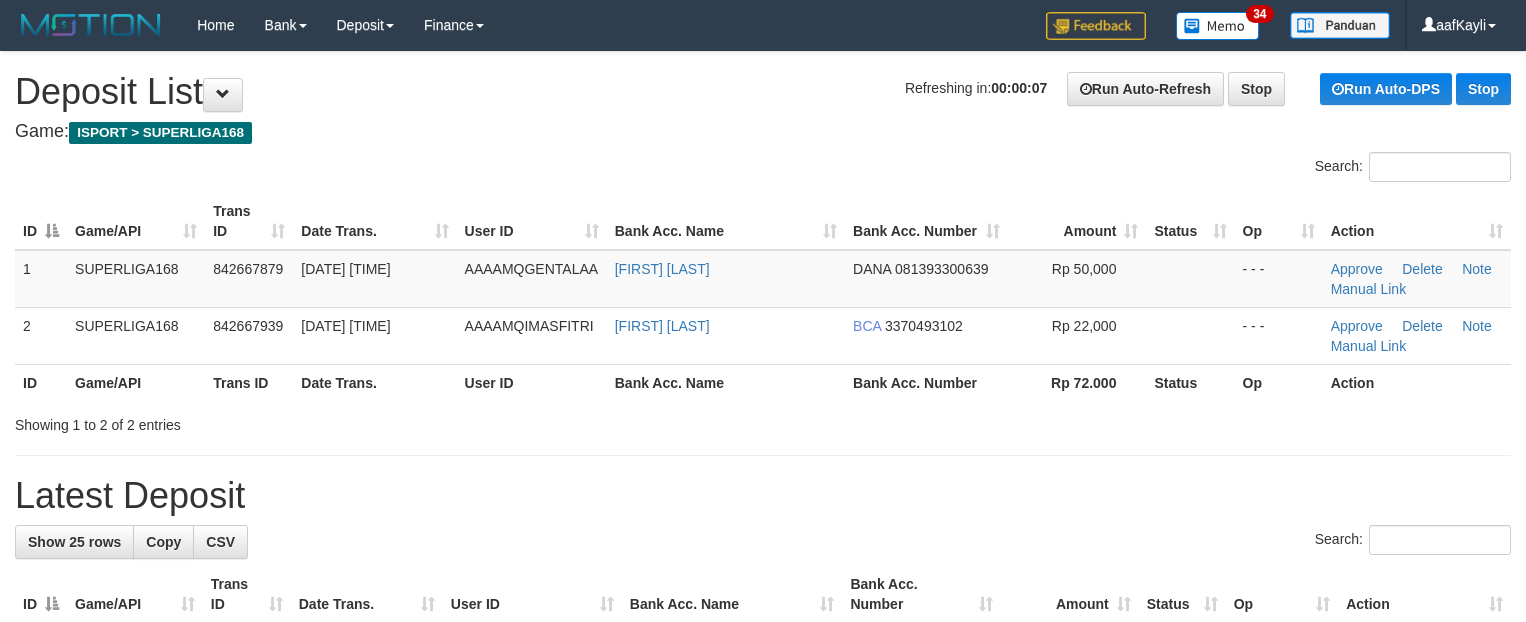 scroll, scrollTop: 0, scrollLeft: 0, axis: both 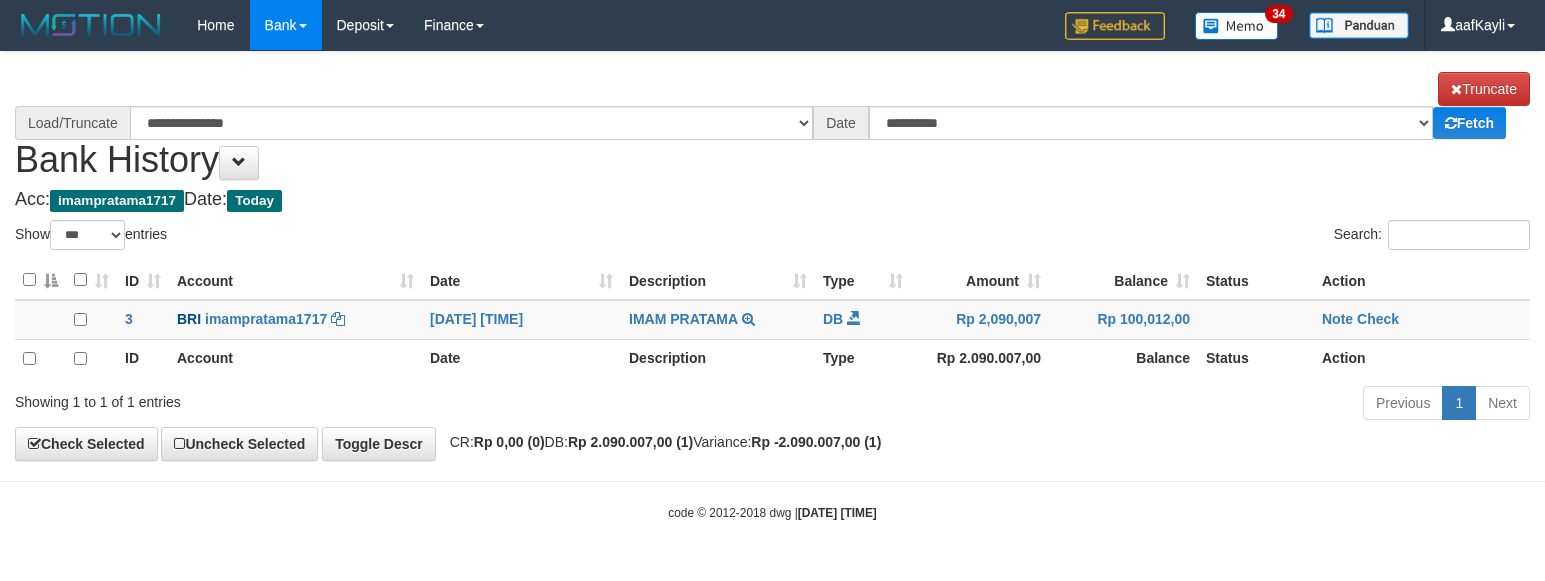 select on "***" 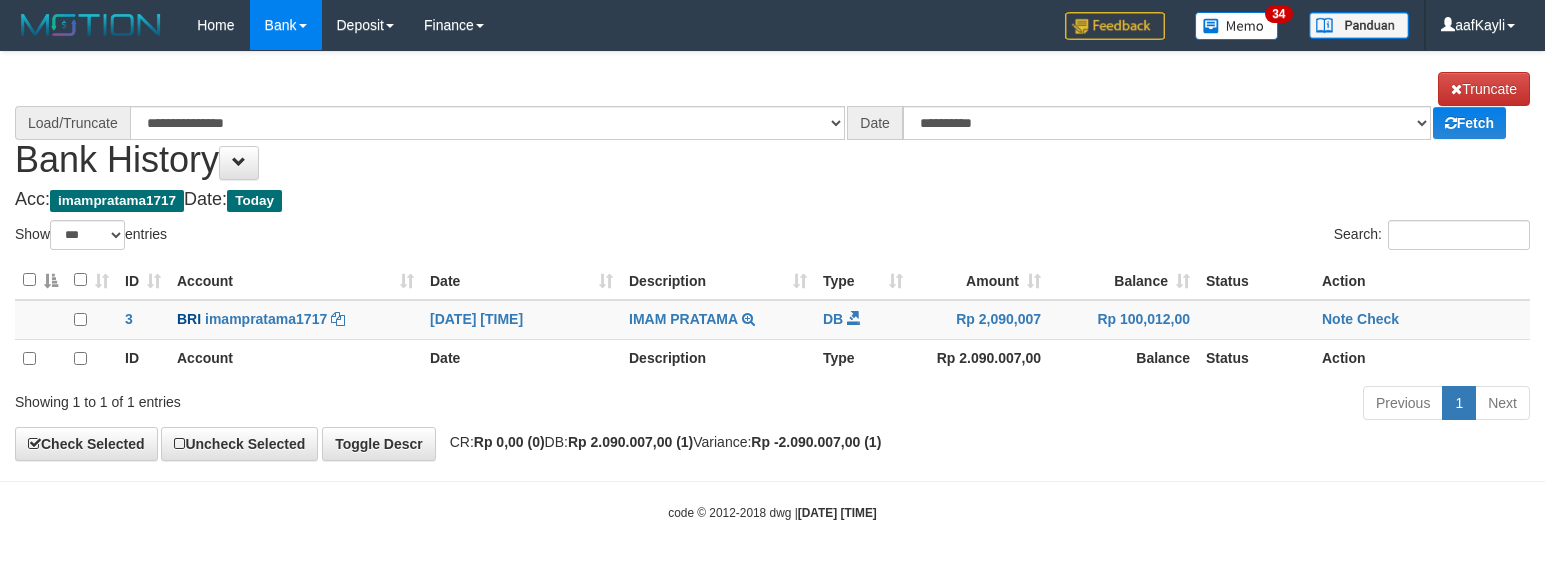 scroll, scrollTop: 0, scrollLeft: 0, axis: both 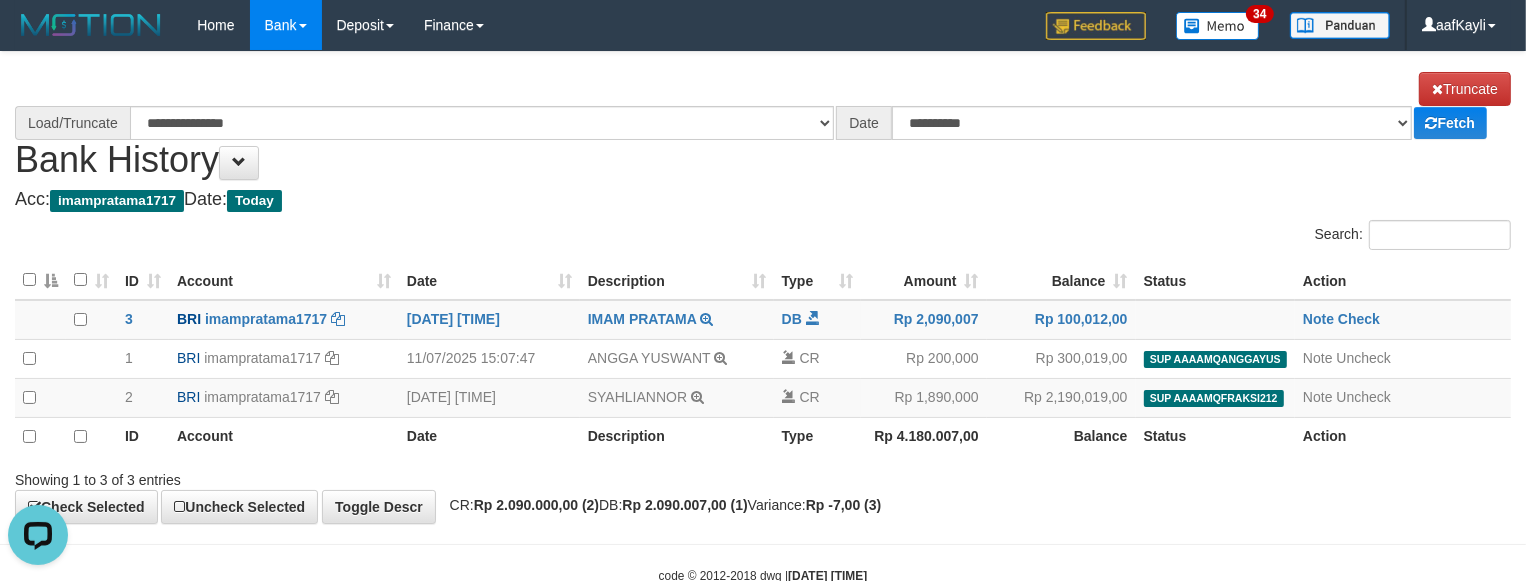 select on "****" 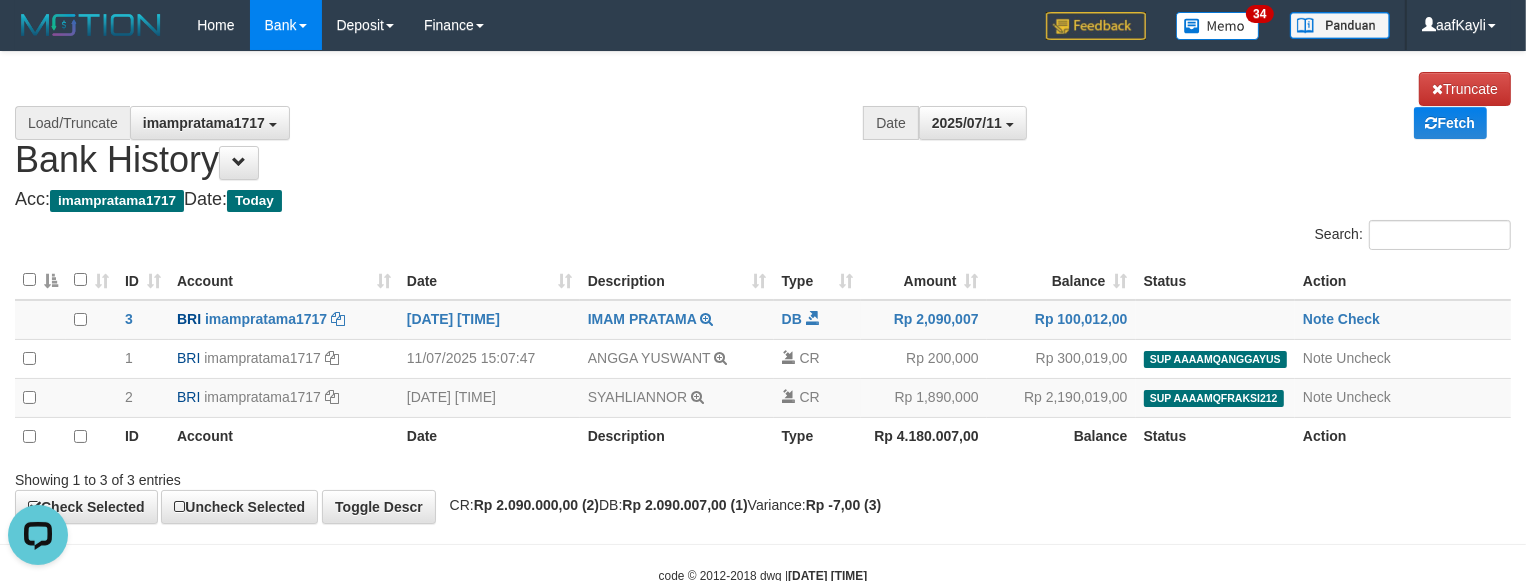click on "Status" at bounding box center (1215, 436) 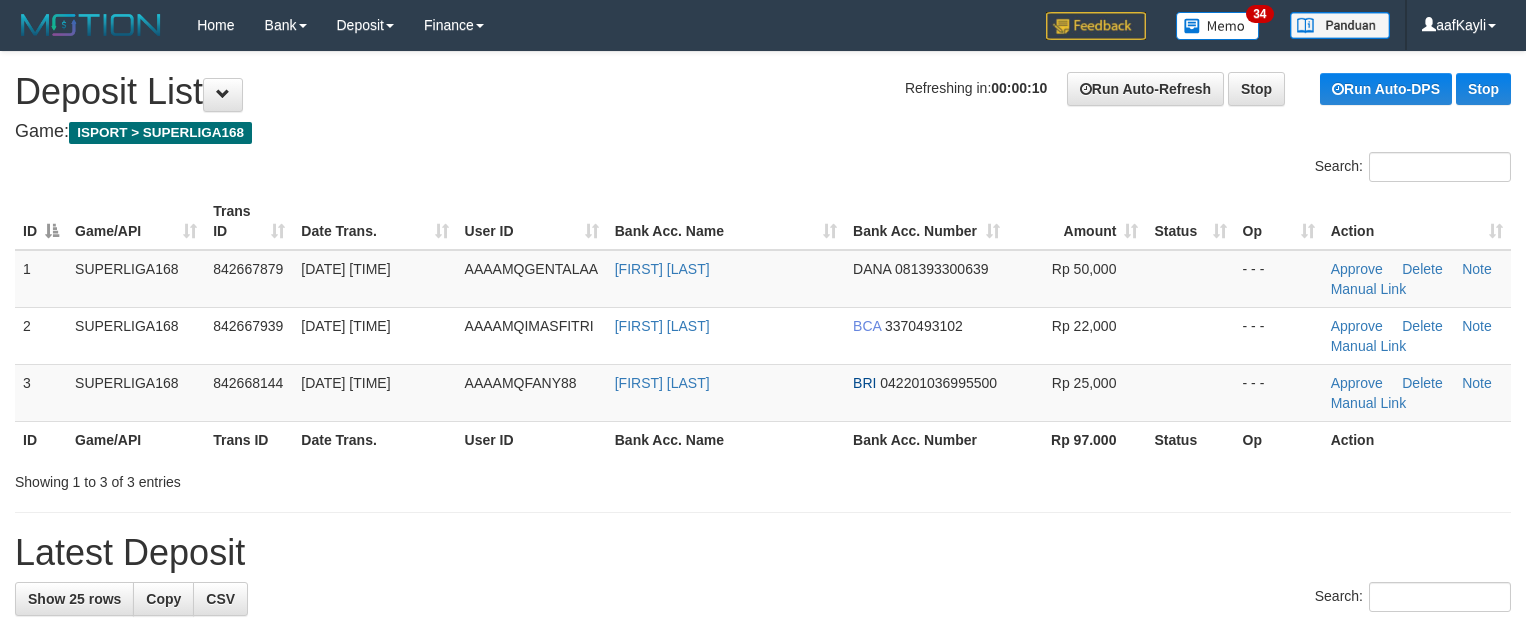 scroll, scrollTop: 0, scrollLeft: 0, axis: both 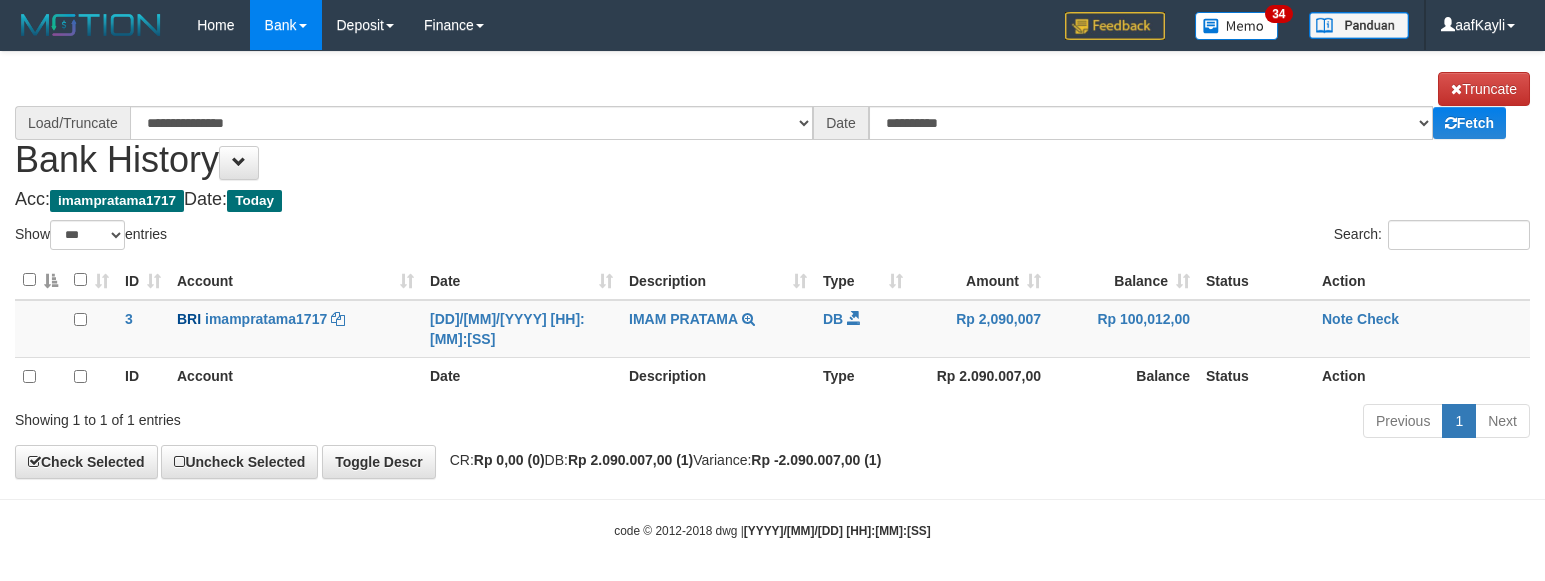 select on "***" 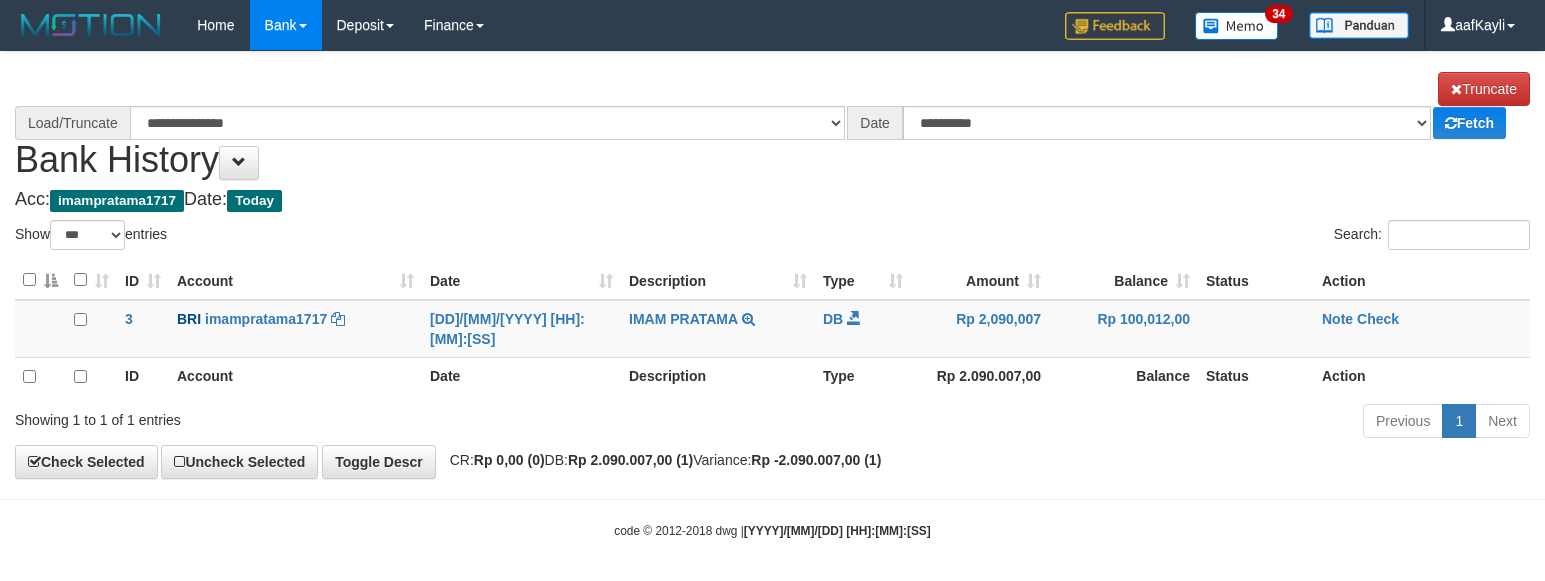 scroll, scrollTop: 0, scrollLeft: 0, axis: both 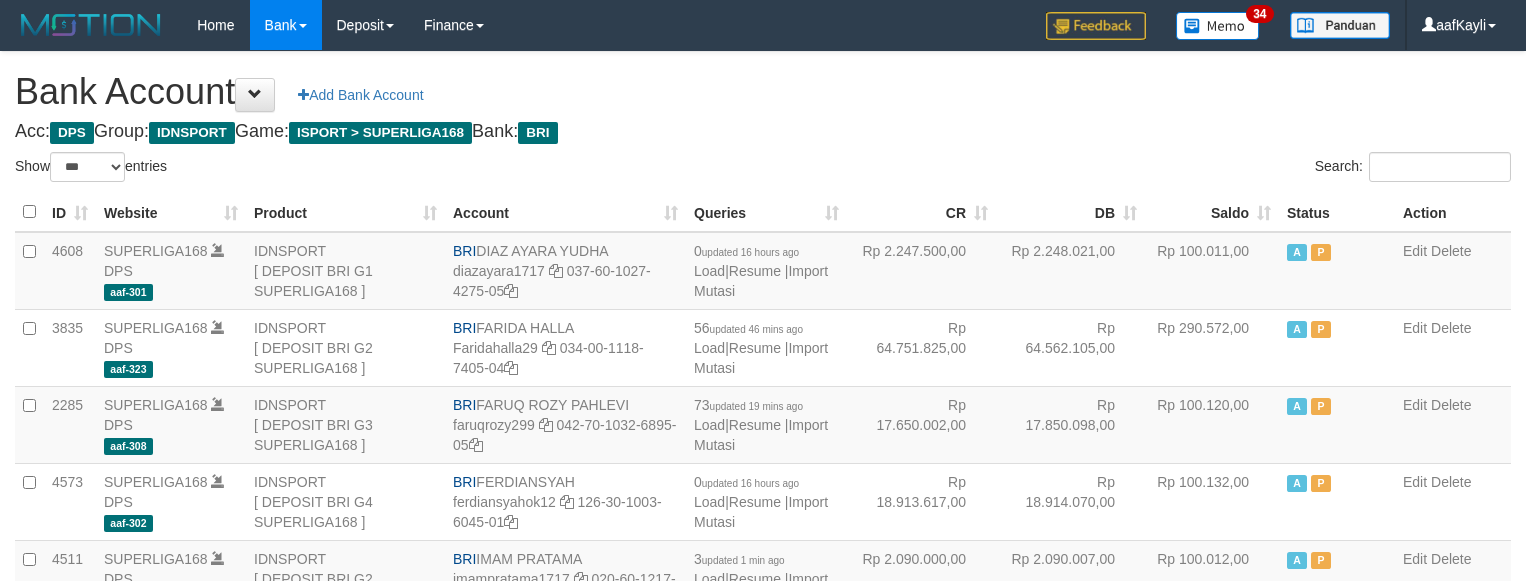 select on "***" 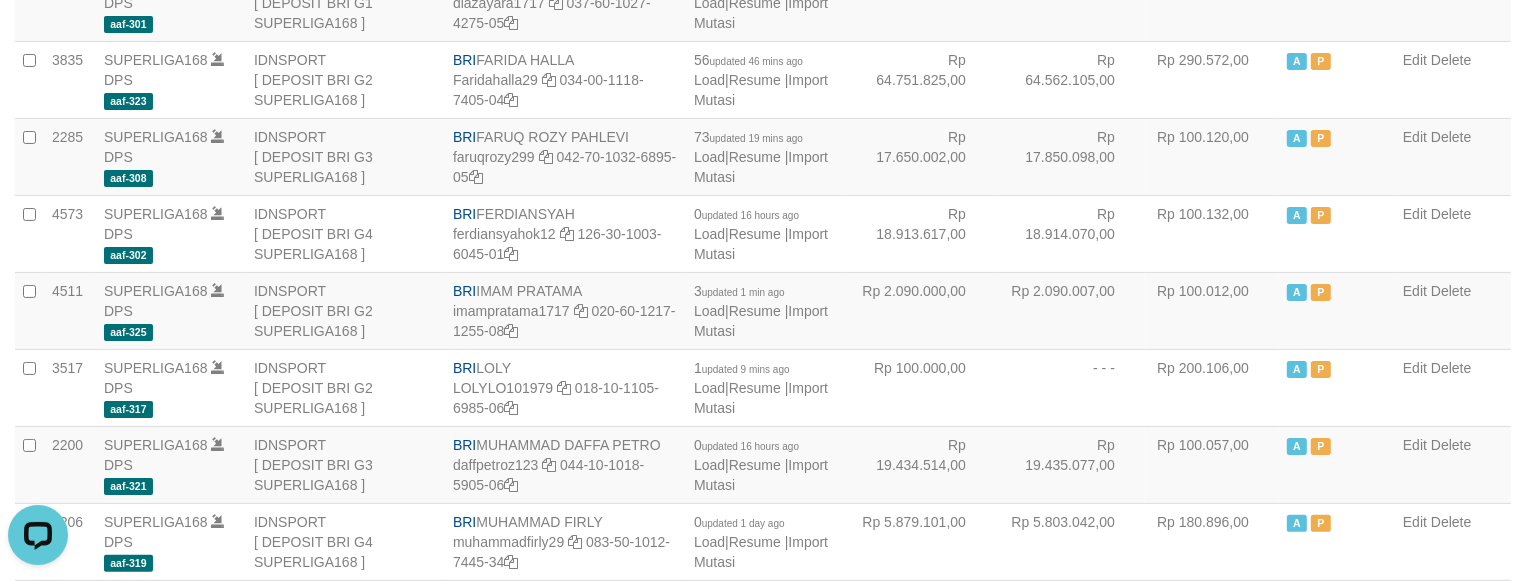 scroll, scrollTop: 0, scrollLeft: 0, axis: both 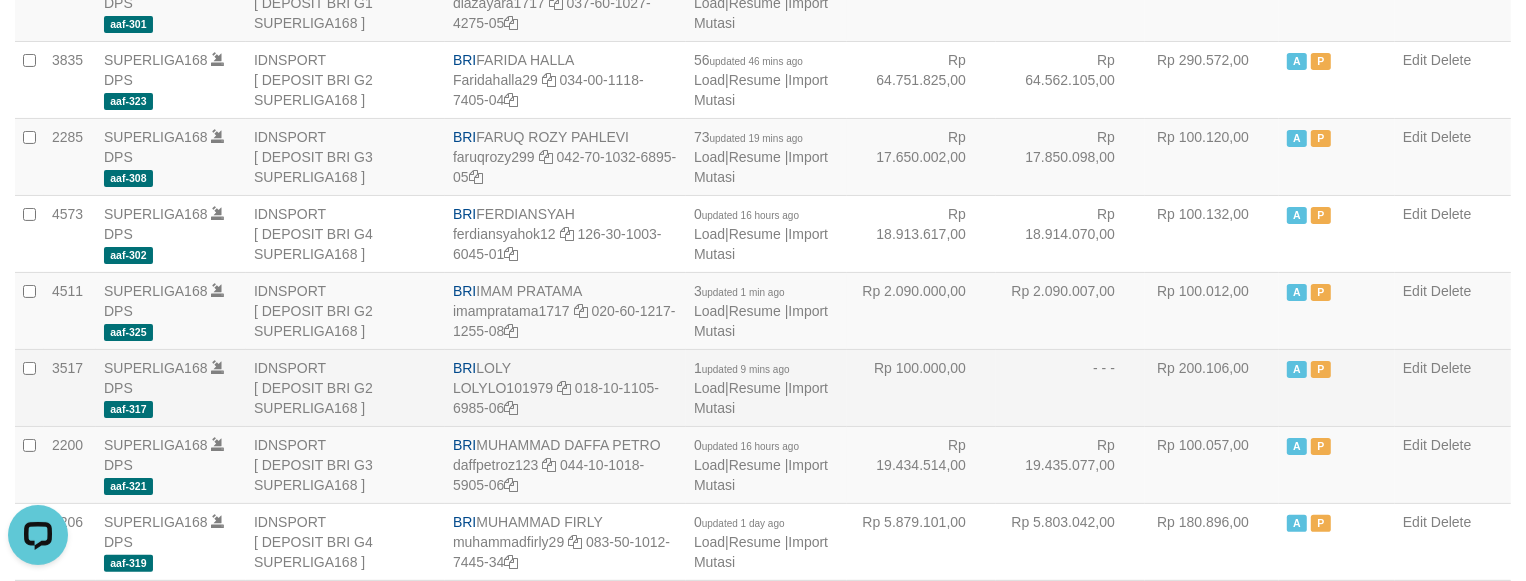 click on "- - -" at bounding box center [1070, 387] 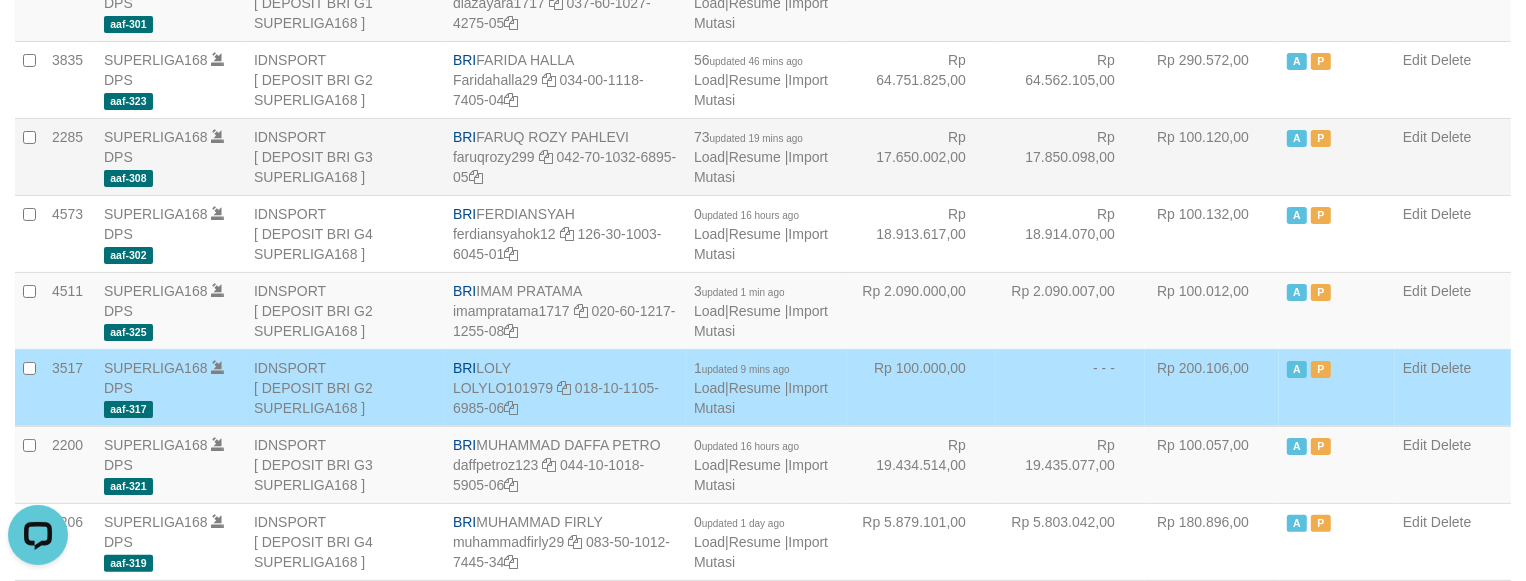 click on "Rp 17.850.098,00" at bounding box center (1070, 156) 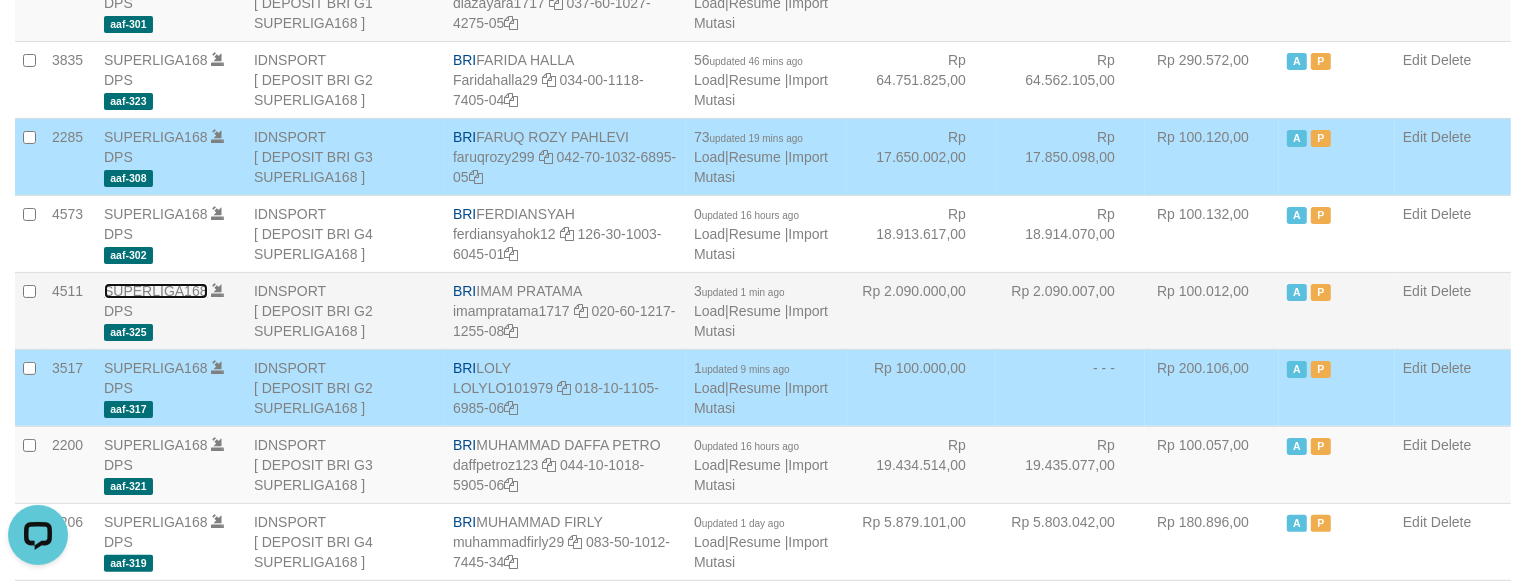 click on "SUPERLIGA168" at bounding box center (156, 291) 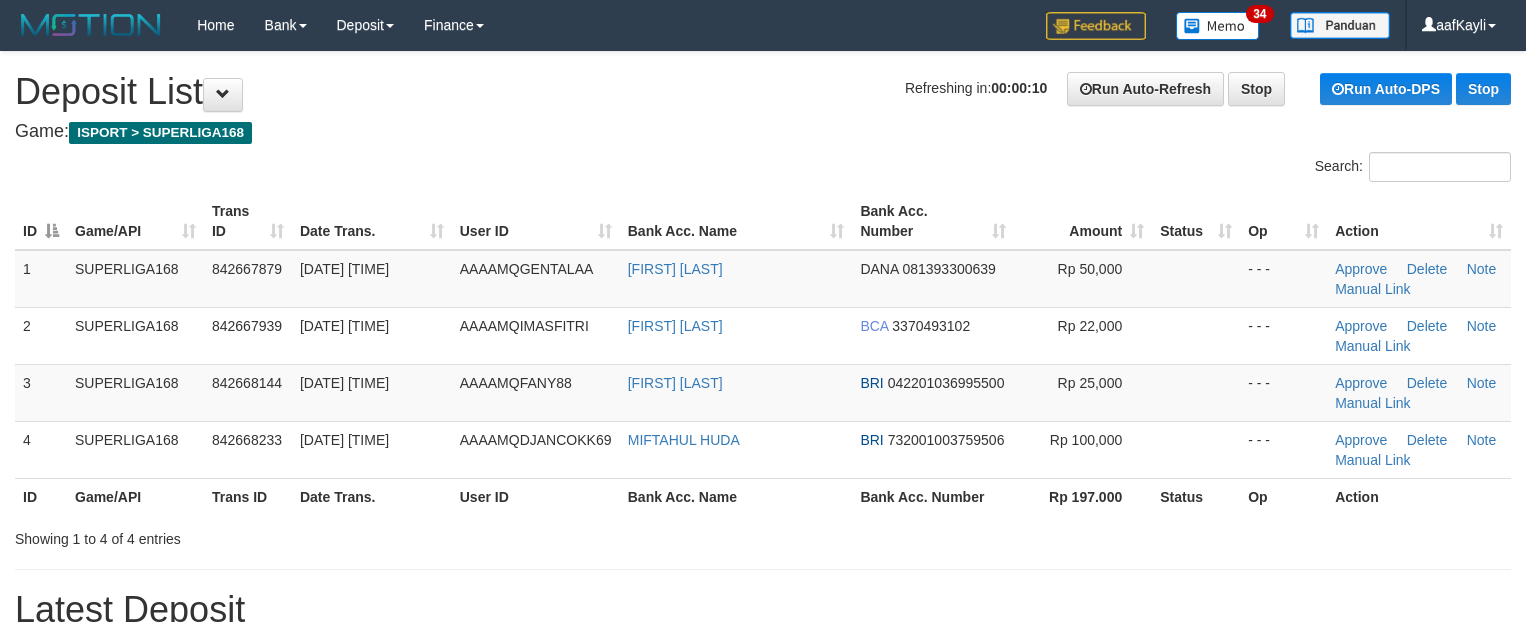 scroll, scrollTop: 0, scrollLeft: 0, axis: both 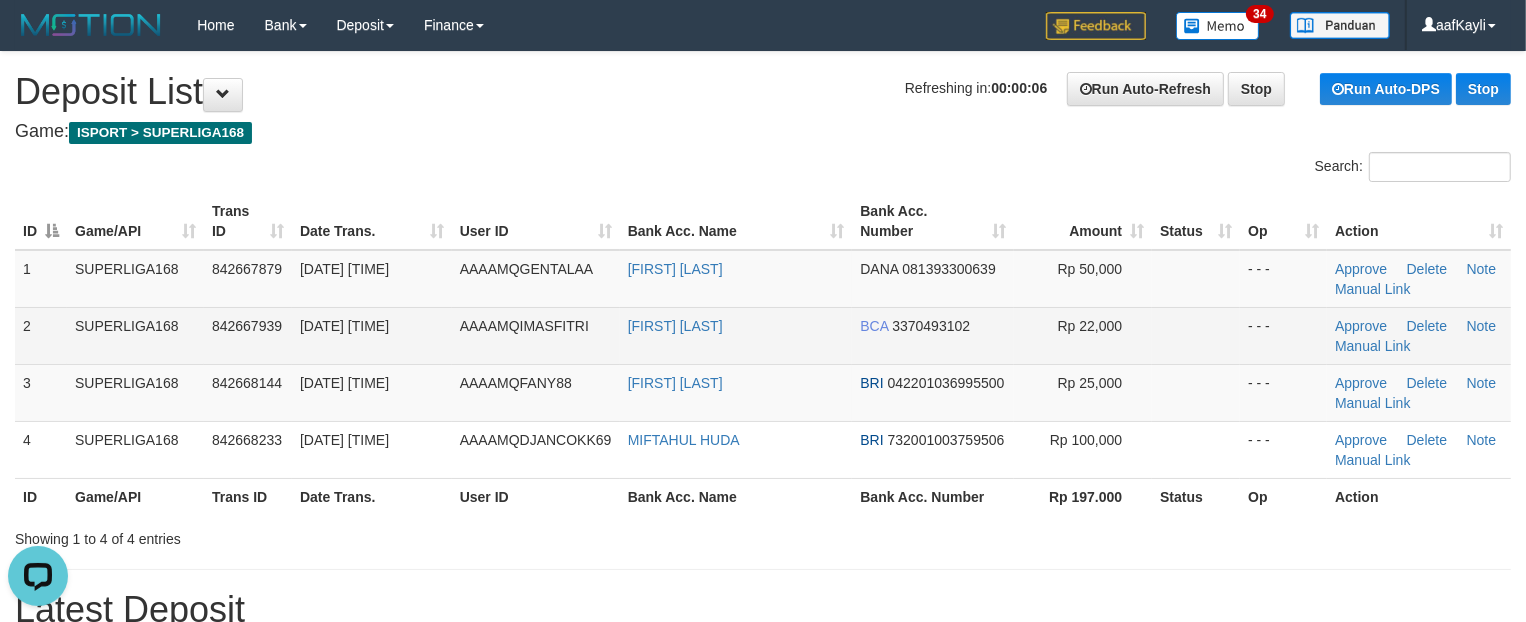 click at bounding box center (1196, 335) 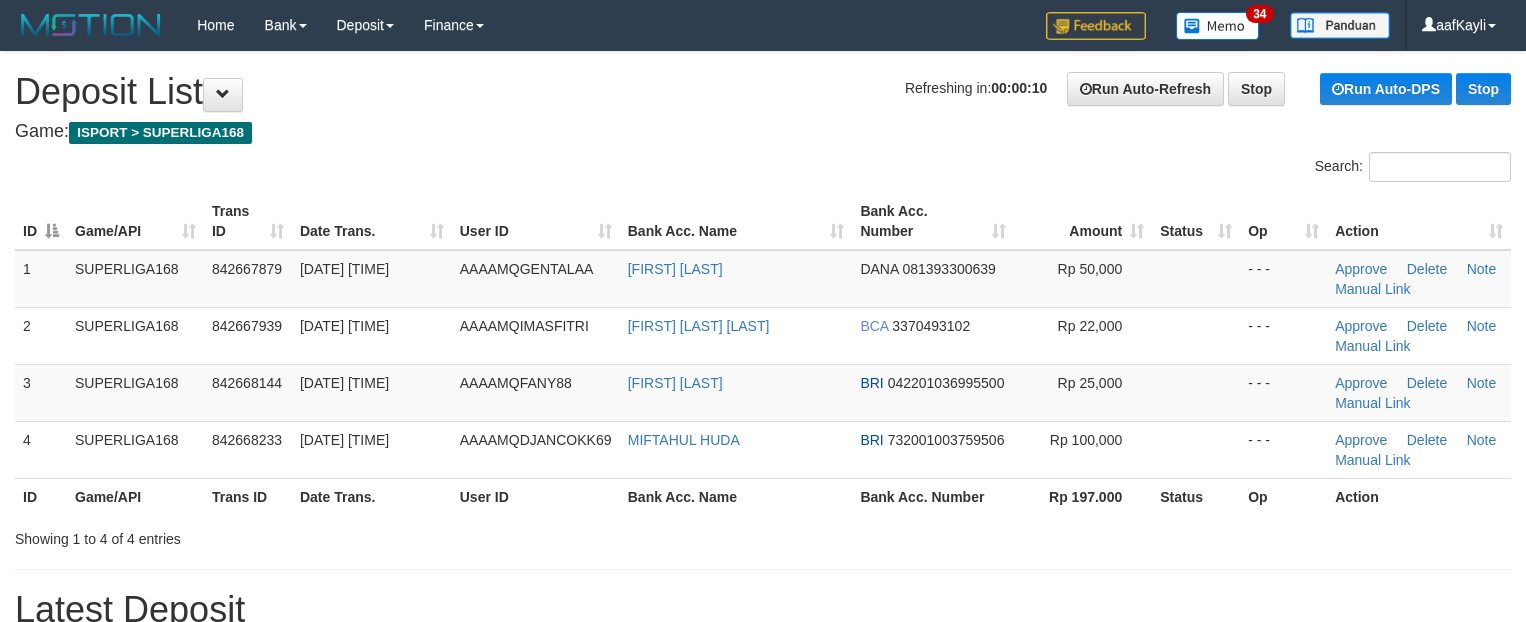 scroll, scrollTop: 0, scrollLeft: 0, axis: both 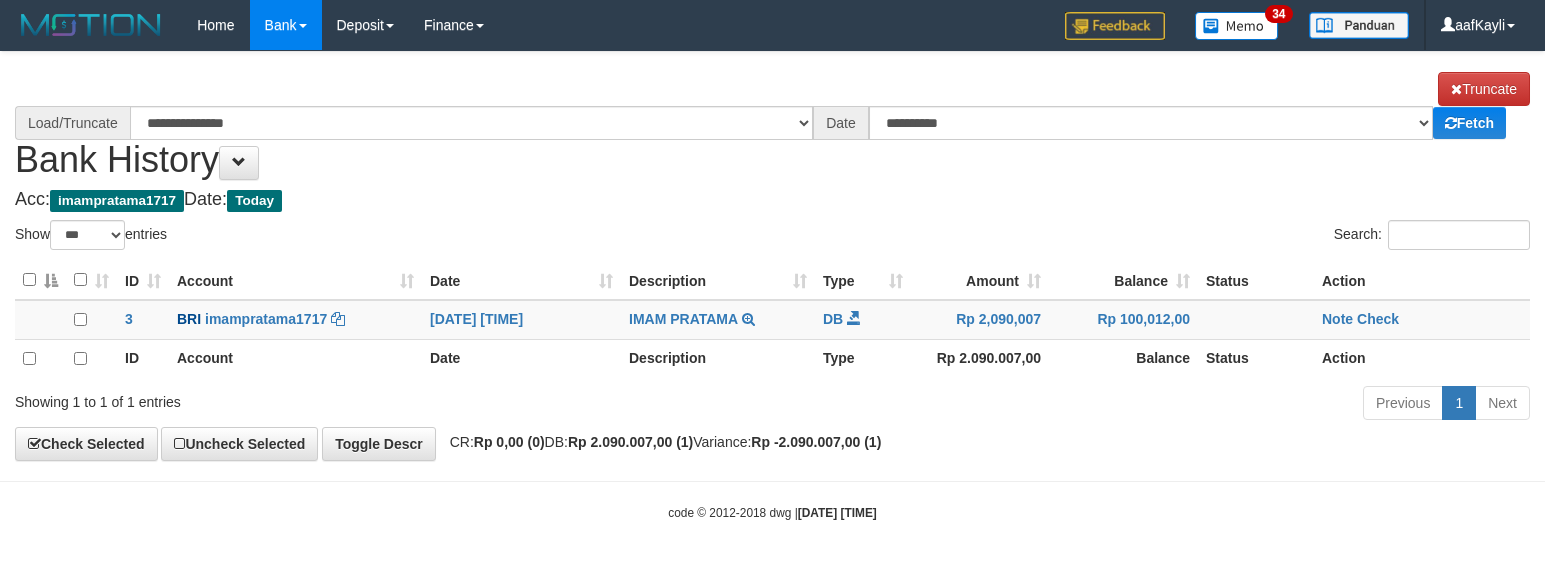 select on "***" 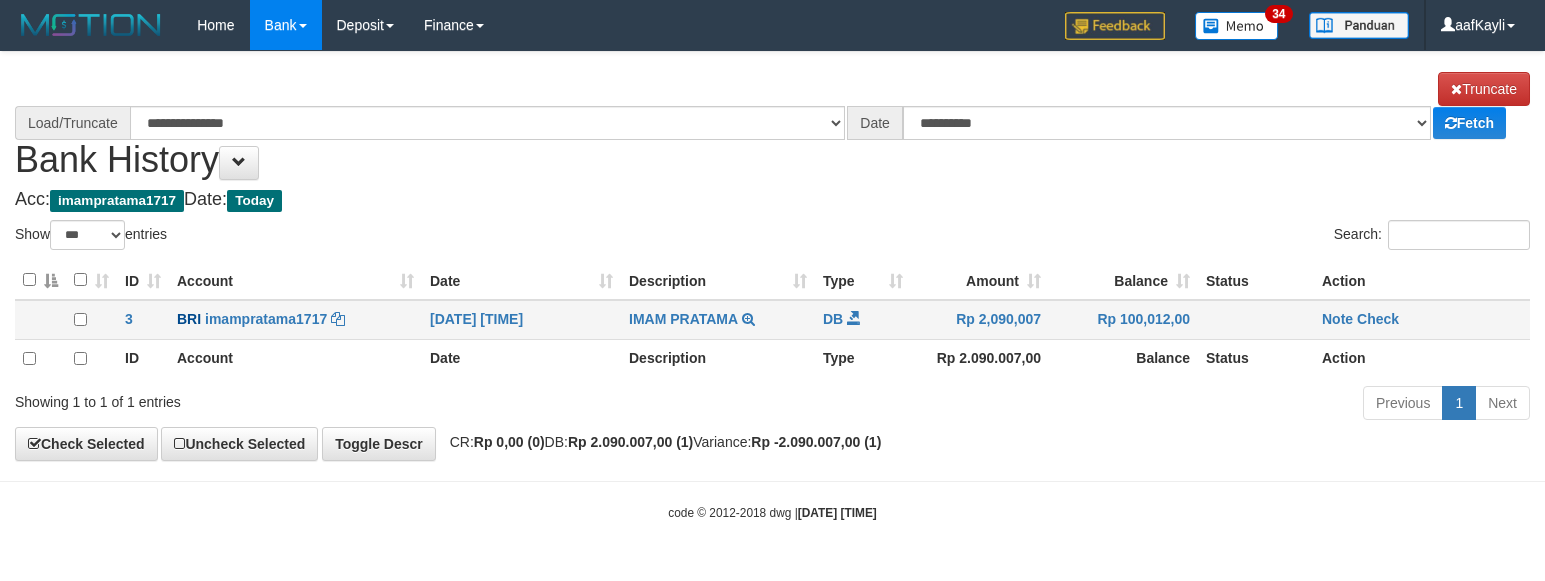 scroll, scrollTop: 0, scrollLeft: 0, axis: both 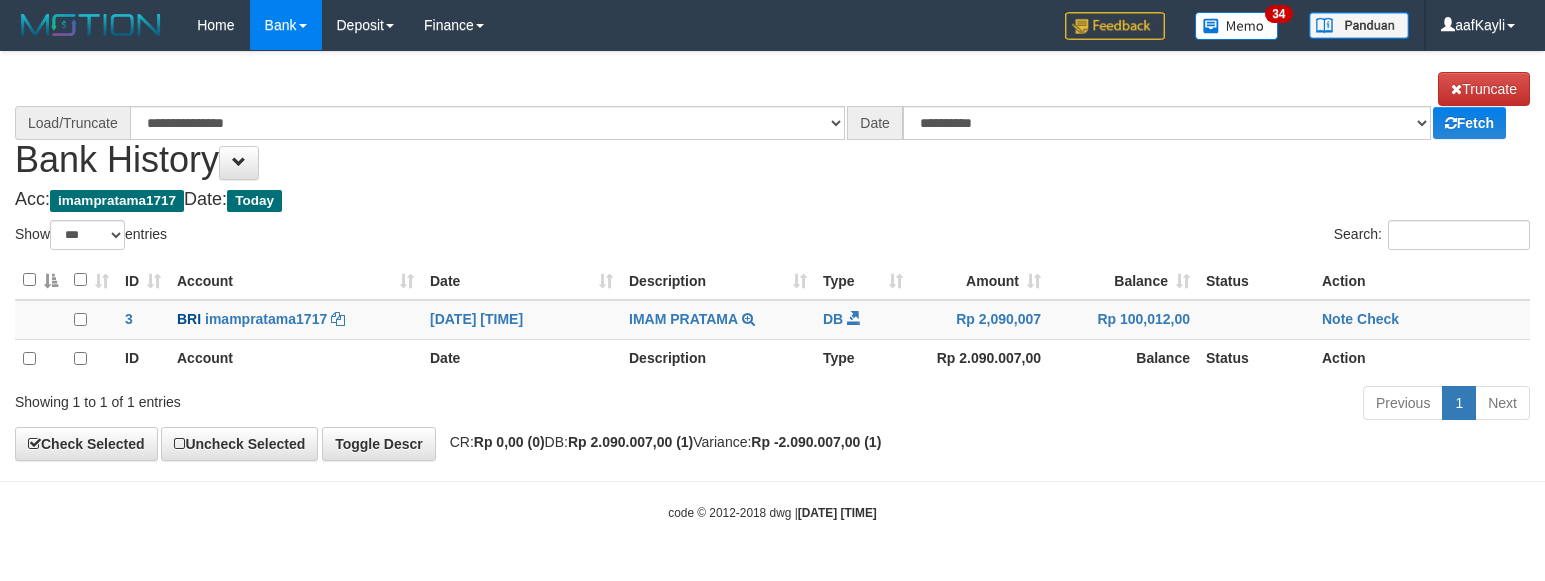 select on "****" 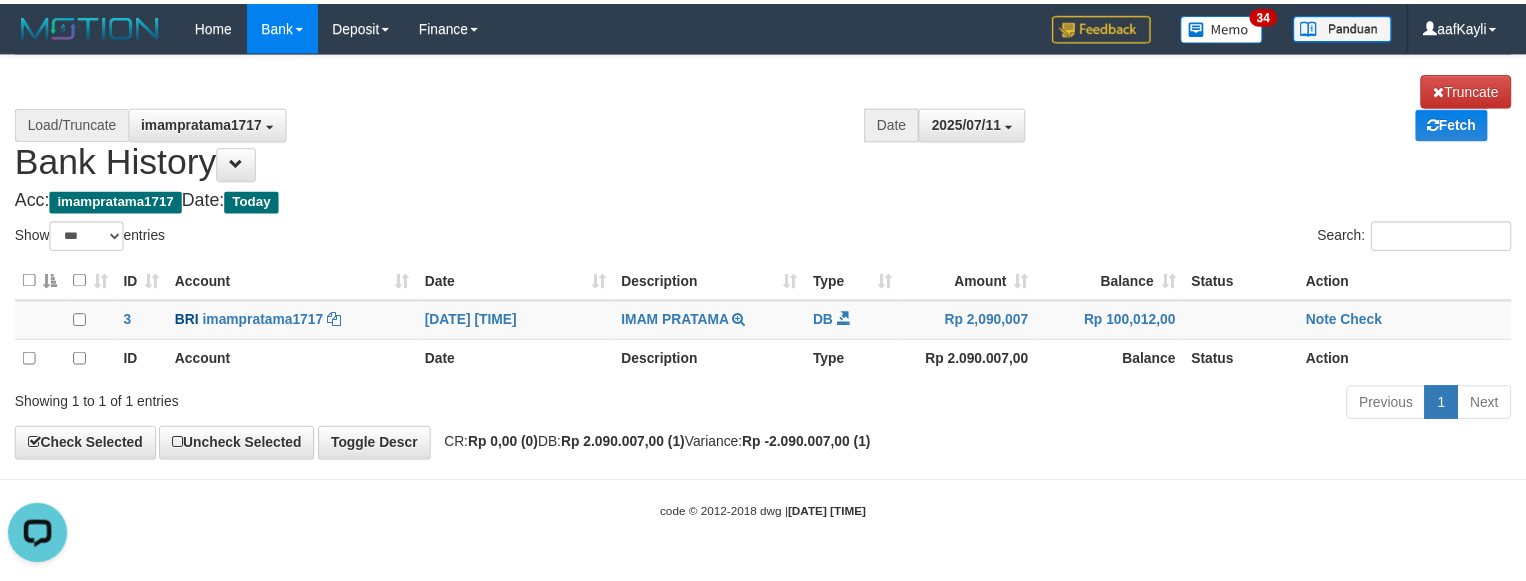 scroll, scrollTop: 0, scrollLeft: 0, axis: both 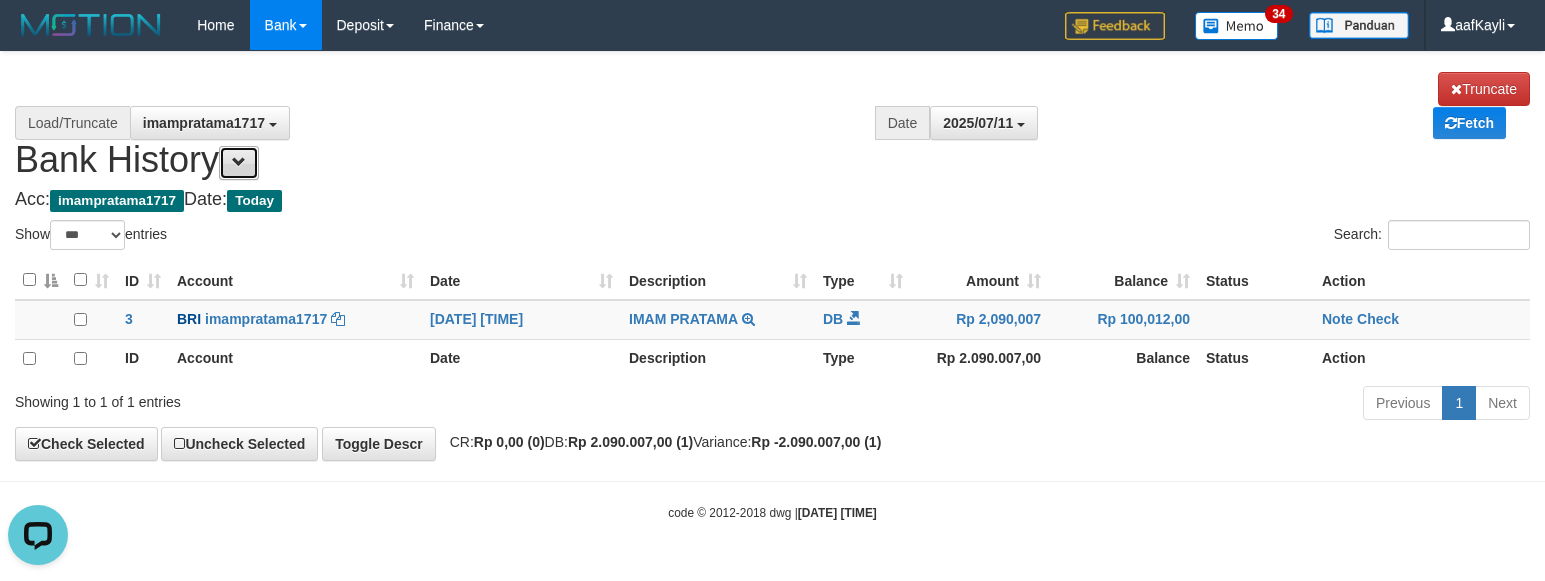 click at bounding box center [239, 163] 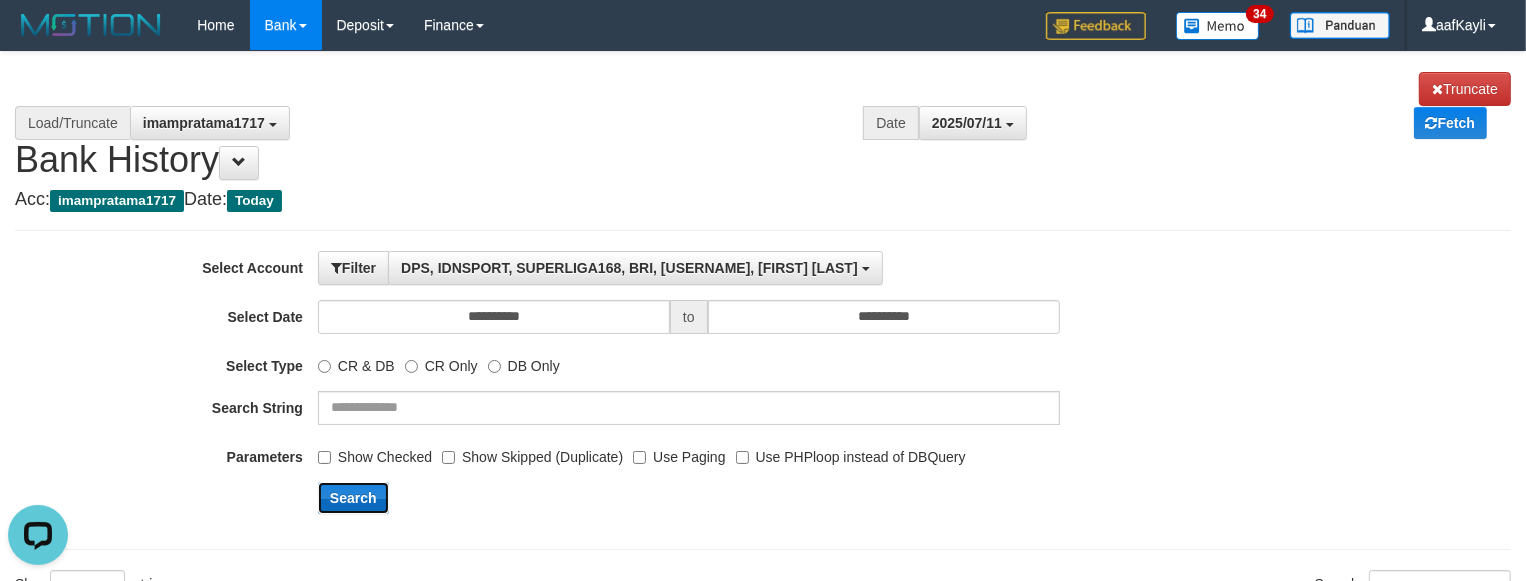 click on "Search" at bounding box center (353, 498) 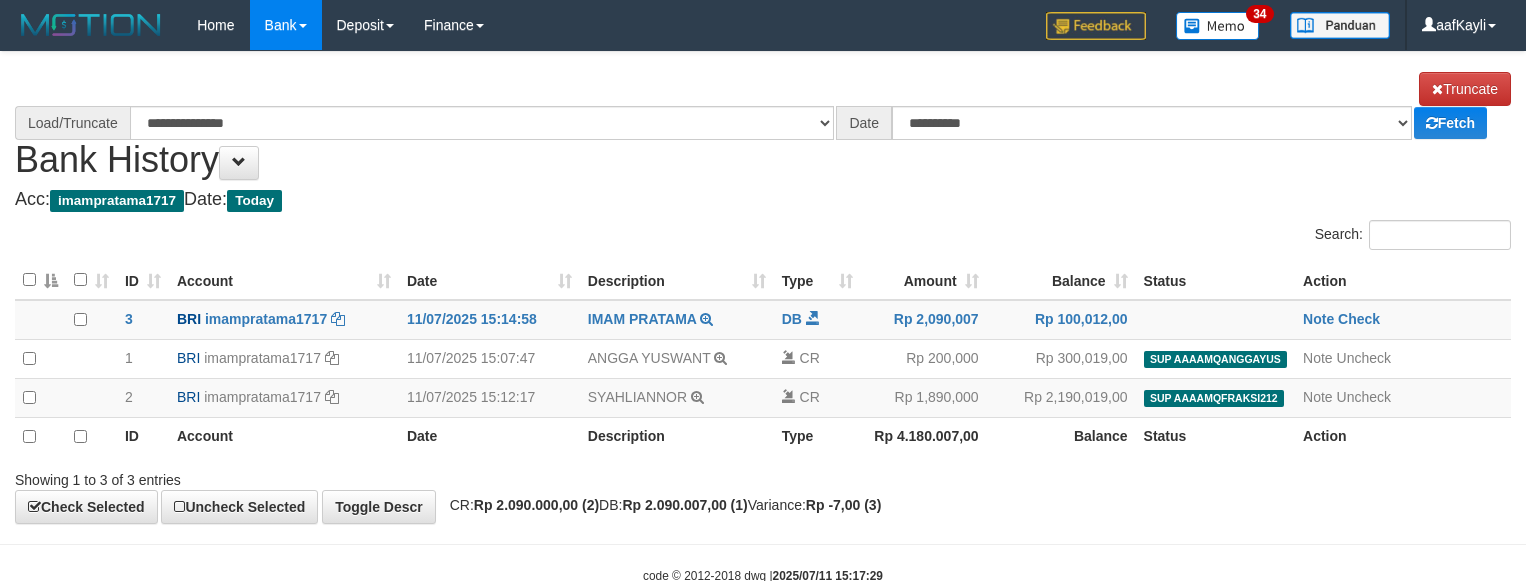 scroll, scrollTop: 0, scrollLeft: 0, axis: both 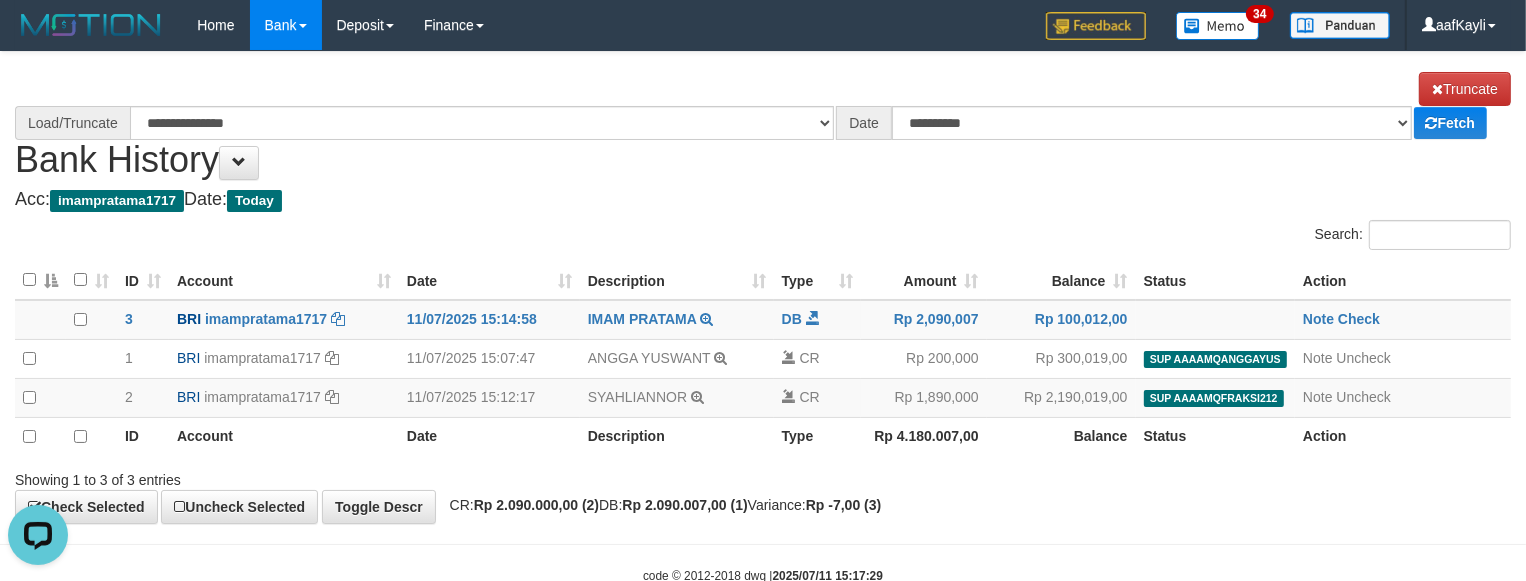 select on "****" 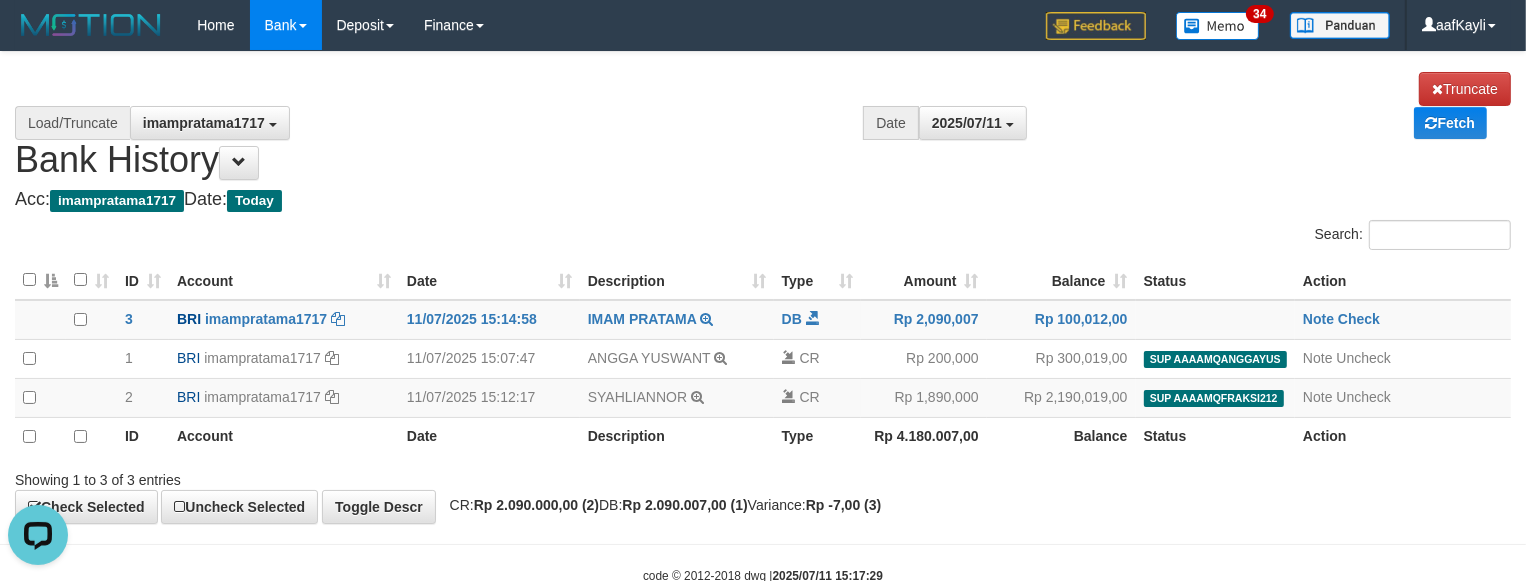 drag, startPoint x: 587, startPoint y: 178, endPoint x: 0, endPoint y: 8, distance: 611.1211 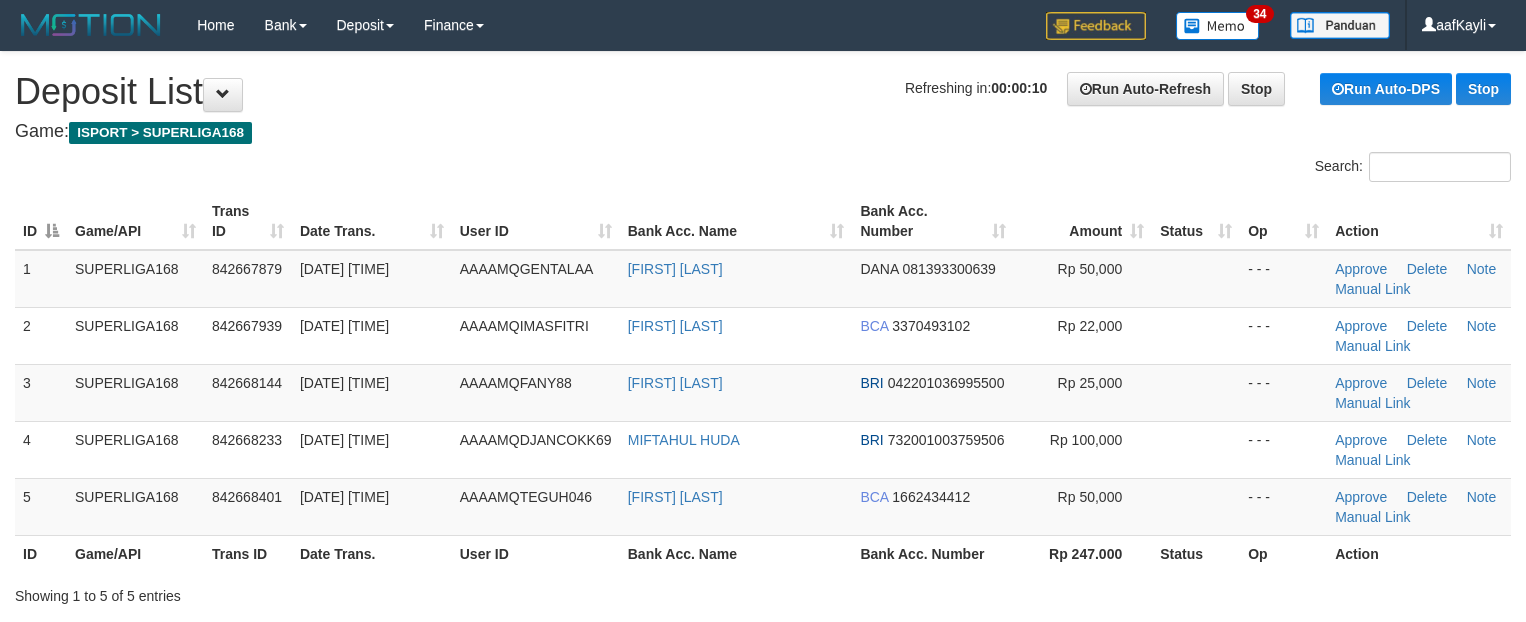 scroll, scrollTop: 0, scrollLeft: 0, axis: both 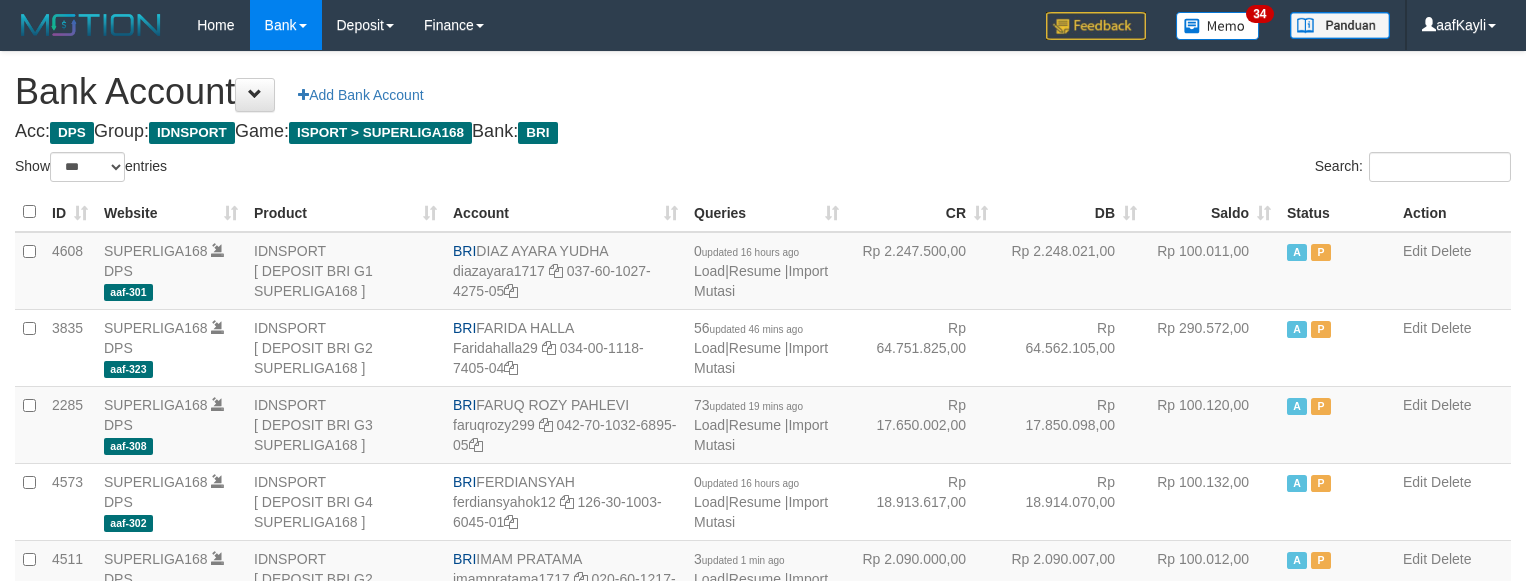 select on "***" 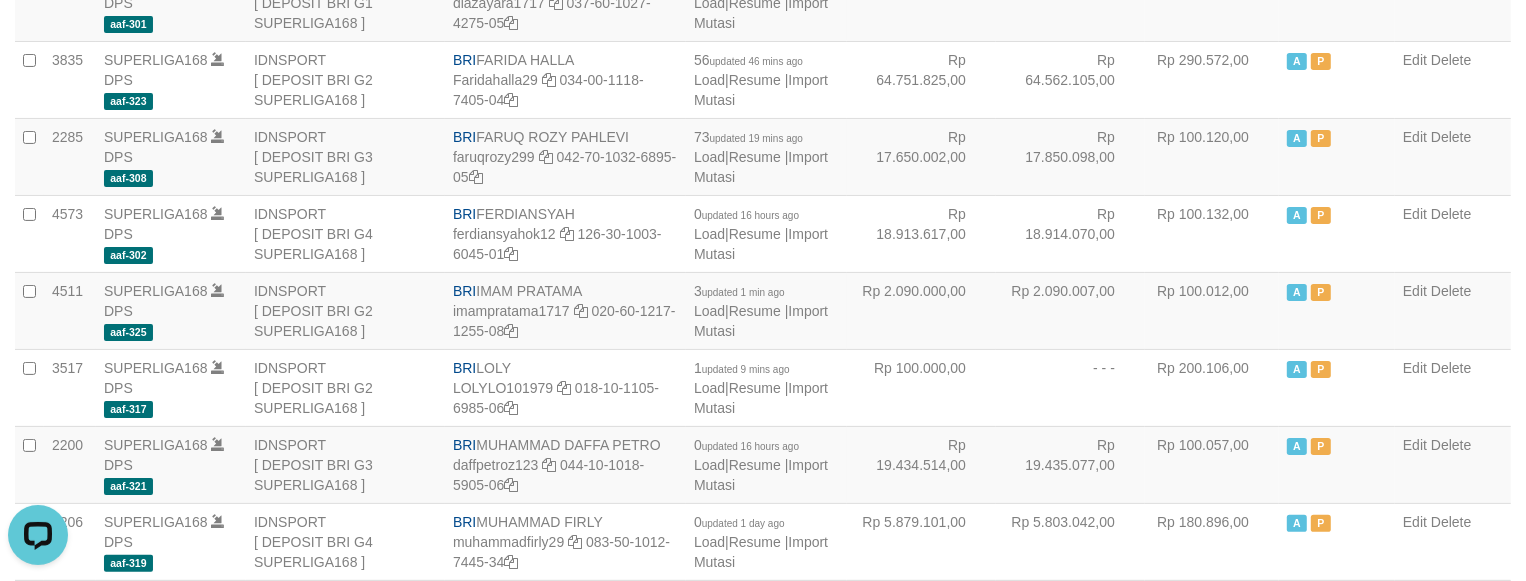 scroll, scrollTop: 0, scrollLeft: 0, axis: both 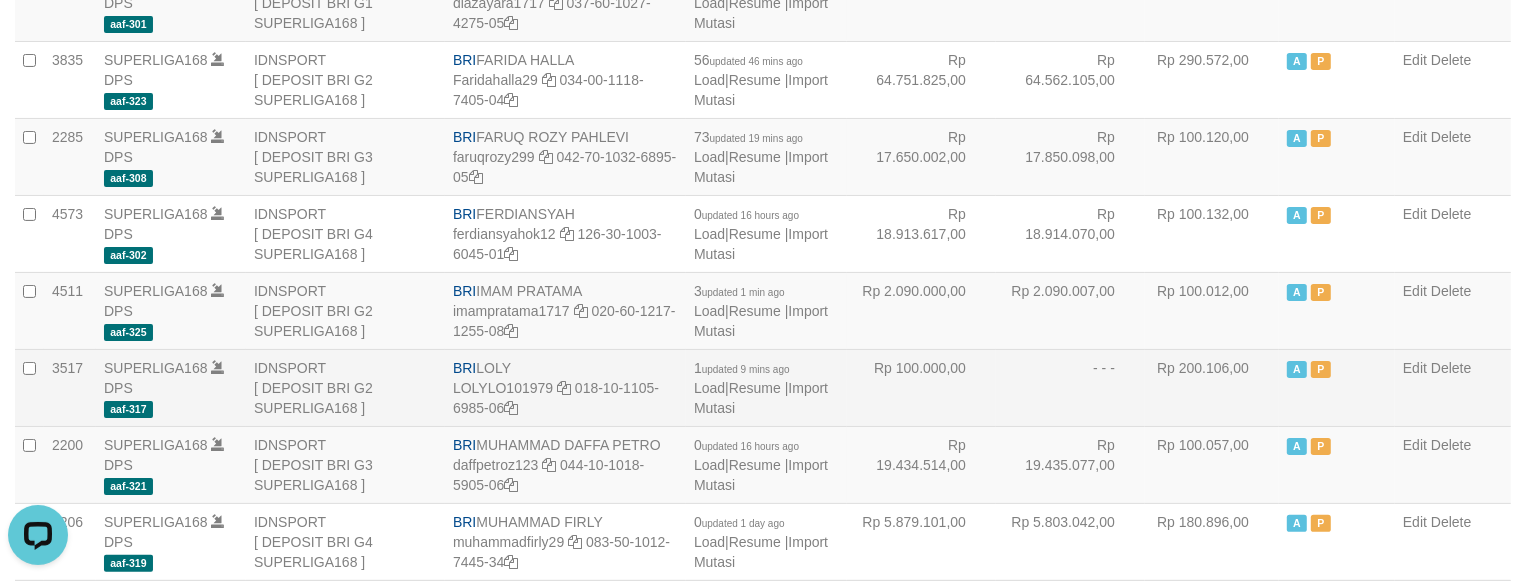 click on "Rp 200.106,00" at bounding box center [1212, 387] 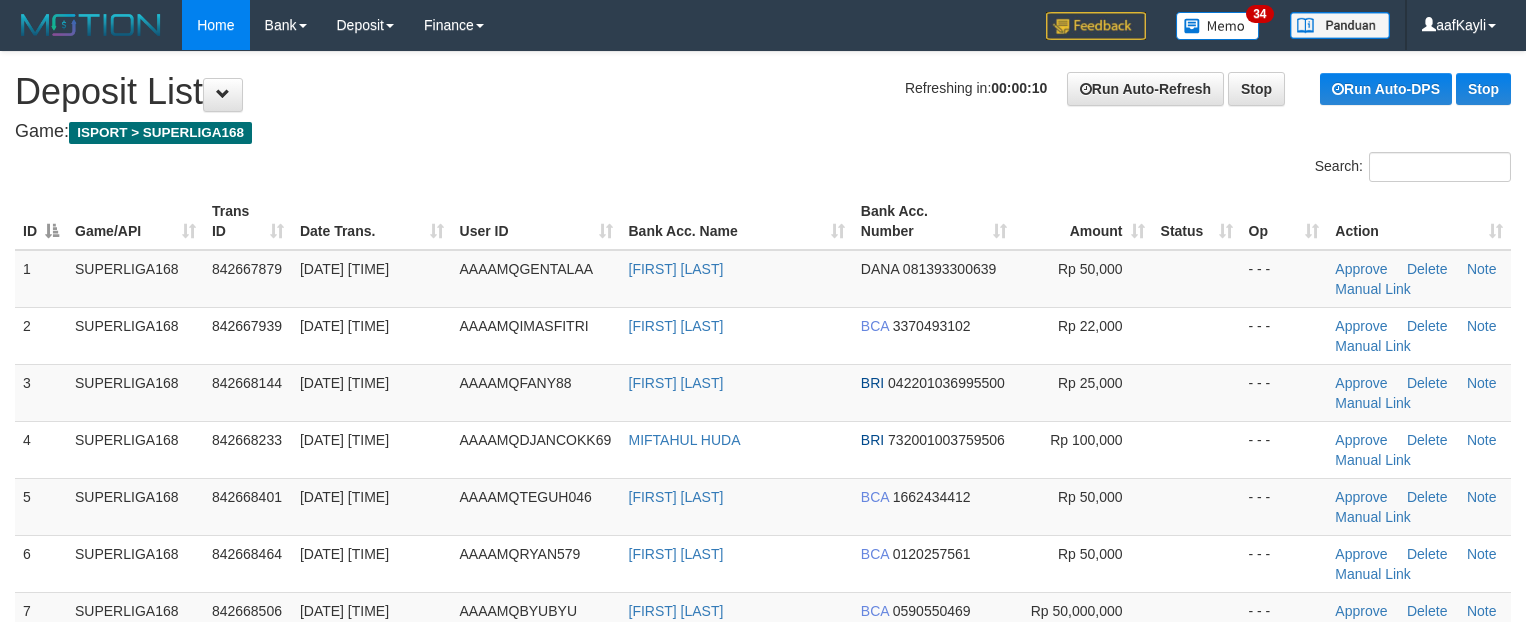 scroll, scrollTop: 0, scrollLeft: 0, axis: both 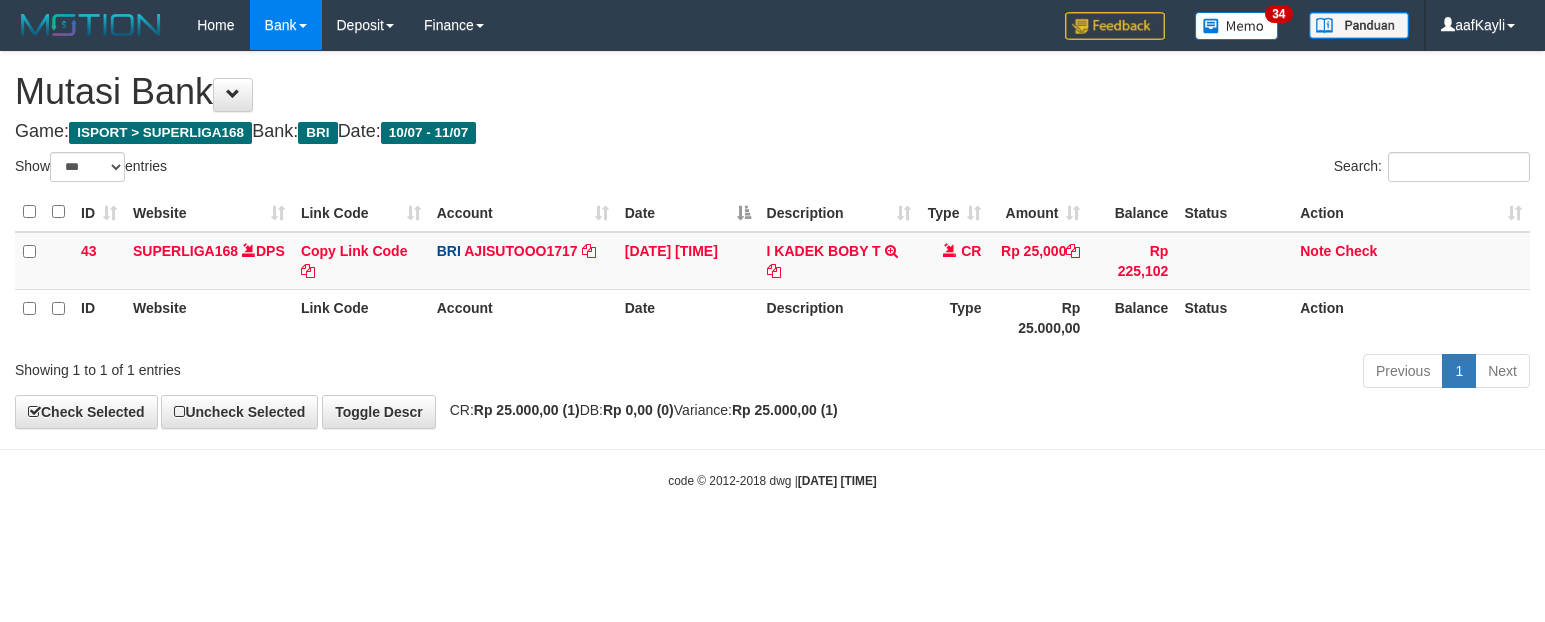 select on "***" 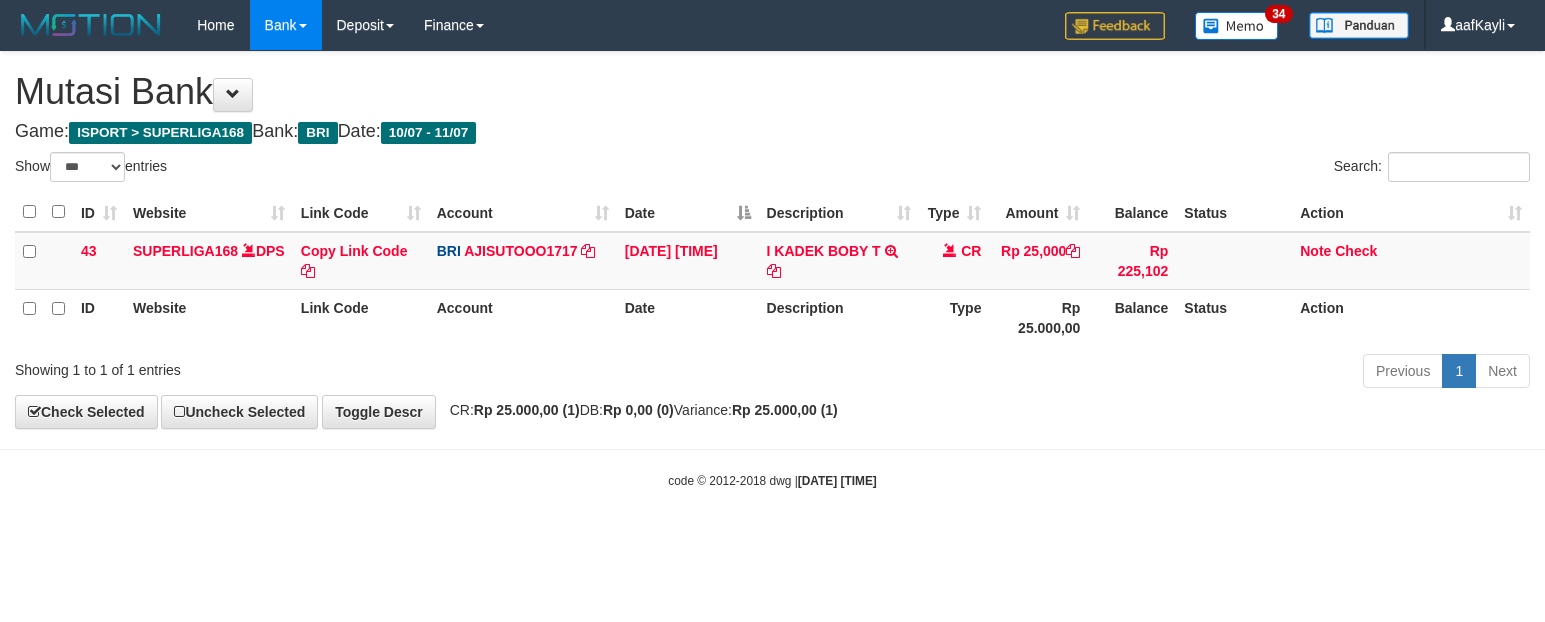 scroll, scrollTop: 0, scrollLeft: 0, axis: both 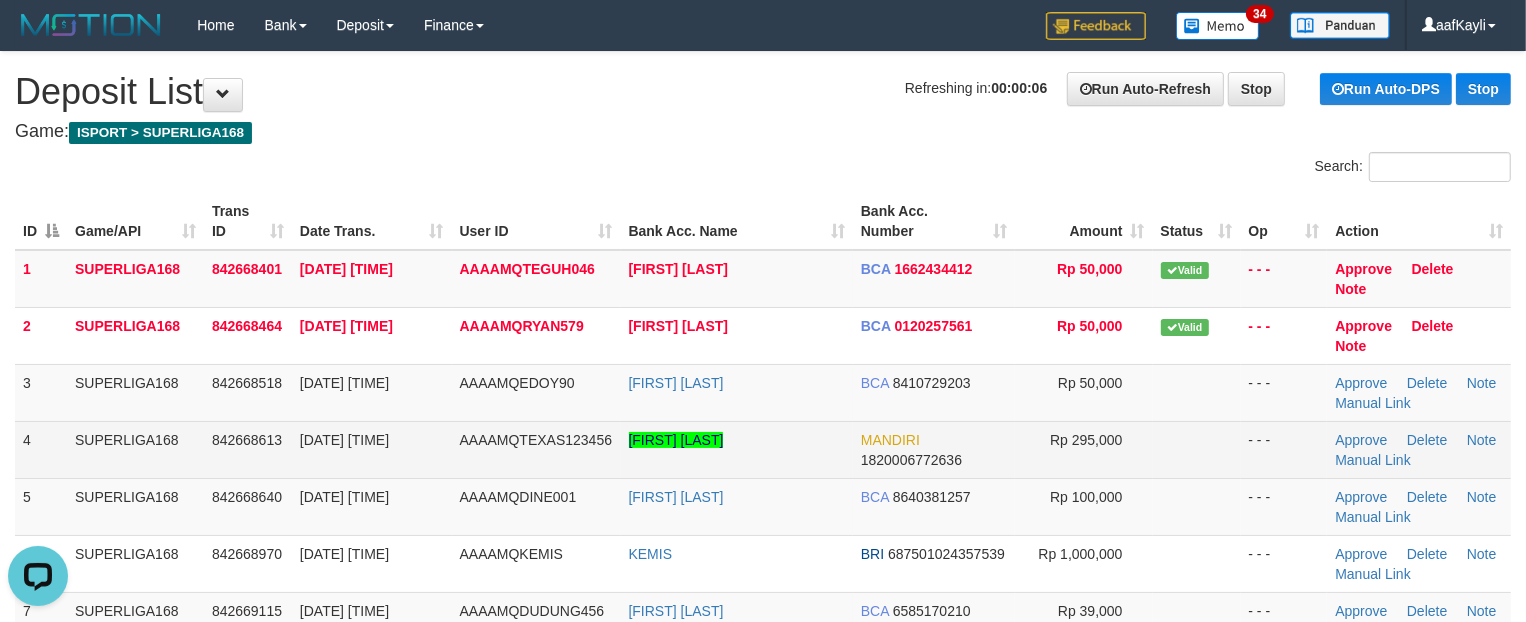 click at bounding box center [1197, 449] 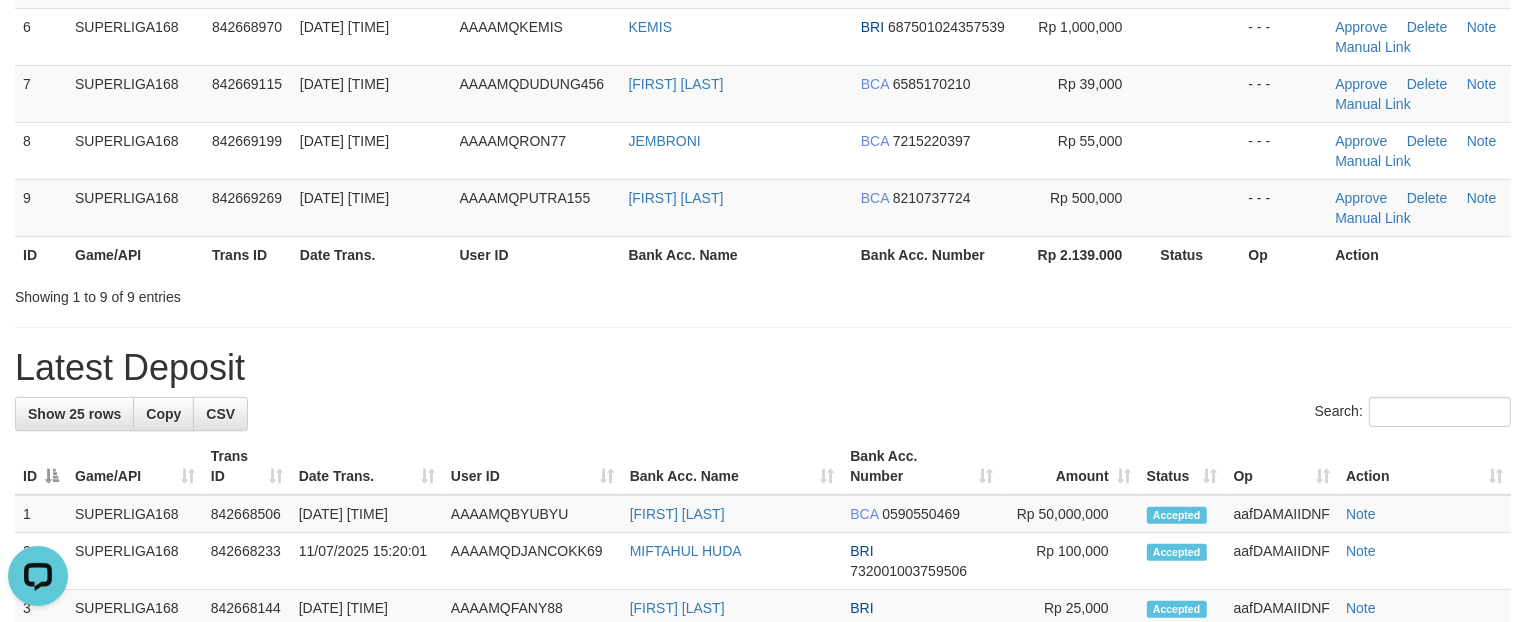 scroll, scrollTop: 543, scrollLeft: 0, axis: vertical 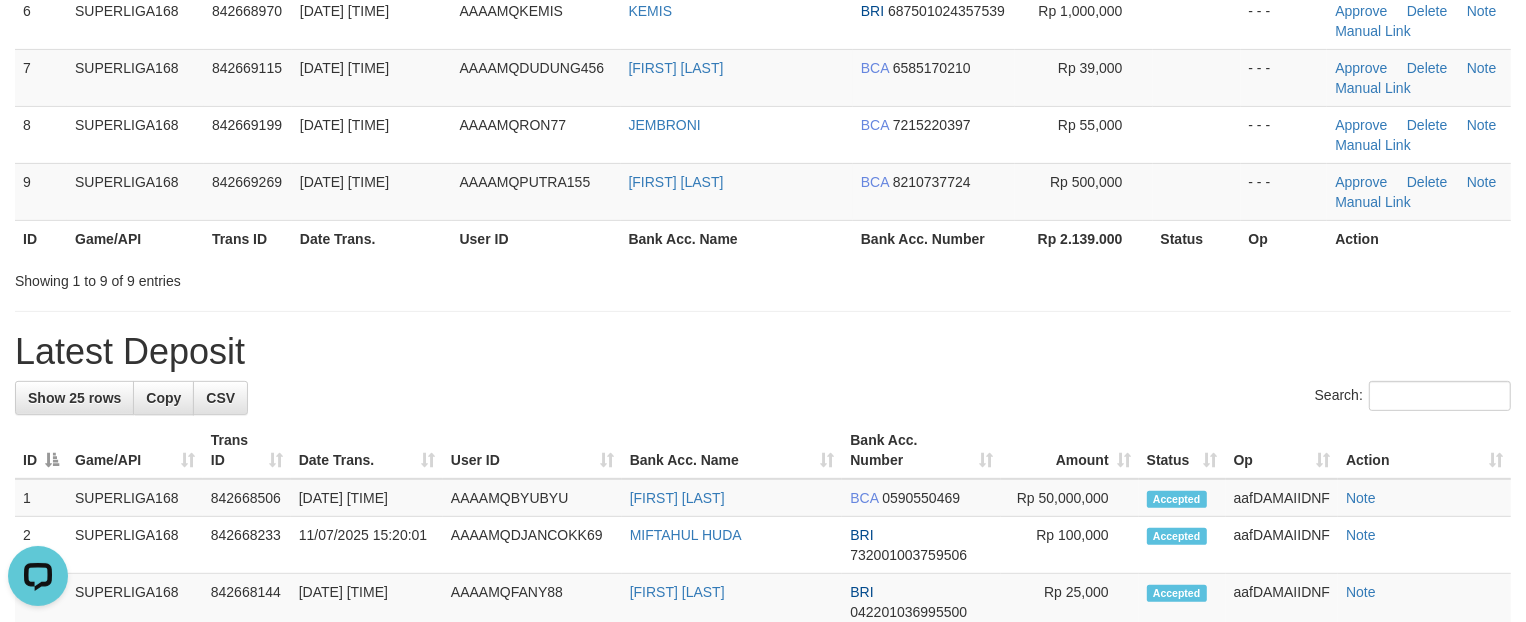 drag, startPoint x: 1137, startPoint y: 368, endPoint x: 1117, endPoint y: 406, distance: 42.941822 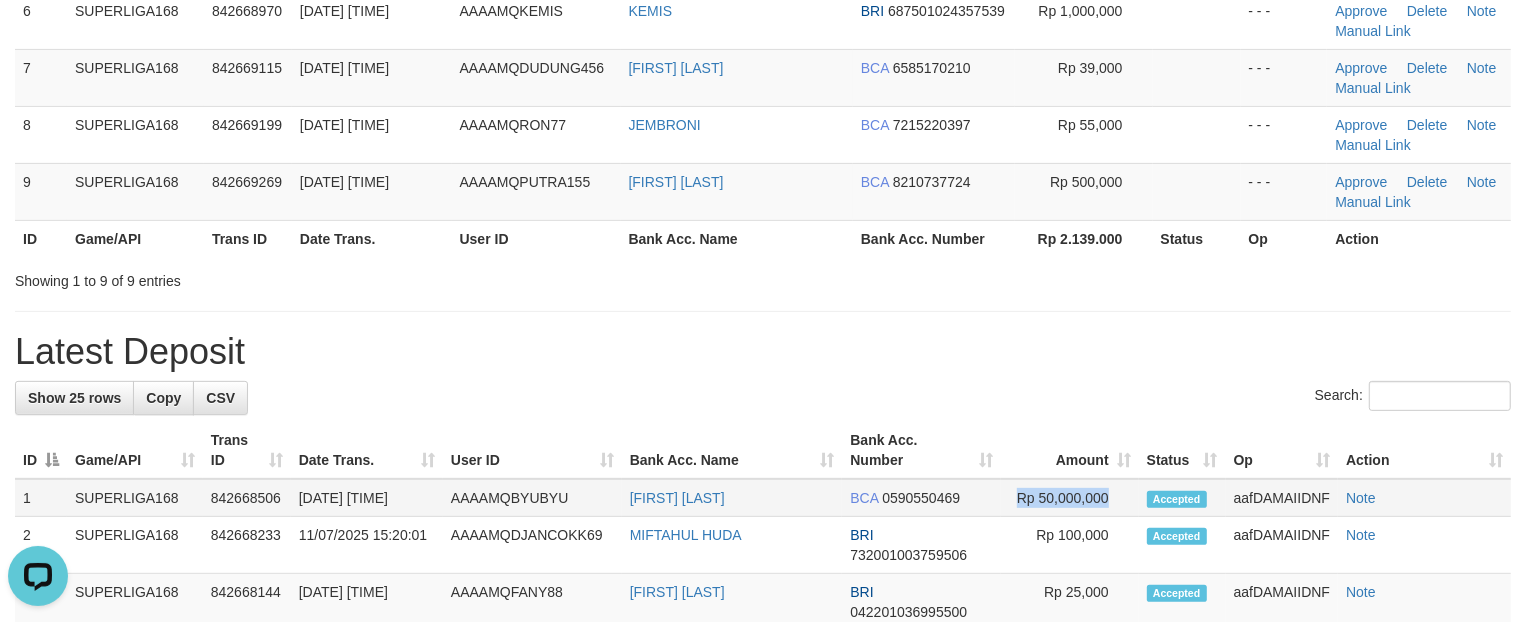 drag, startPoint x: 1010, startPoint y: 502, endPoint x: 1115, endPoint y: 503, distance: 105.00476 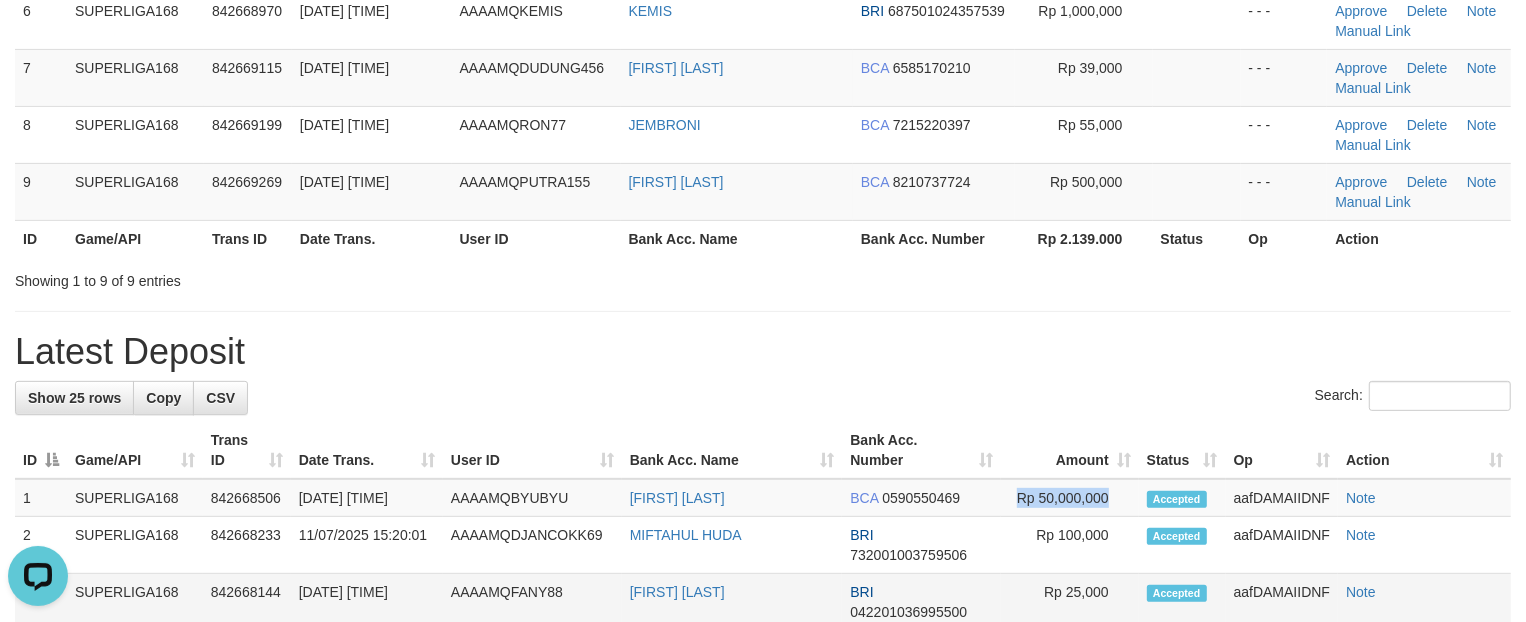 copy on "Rp 50,000,000" 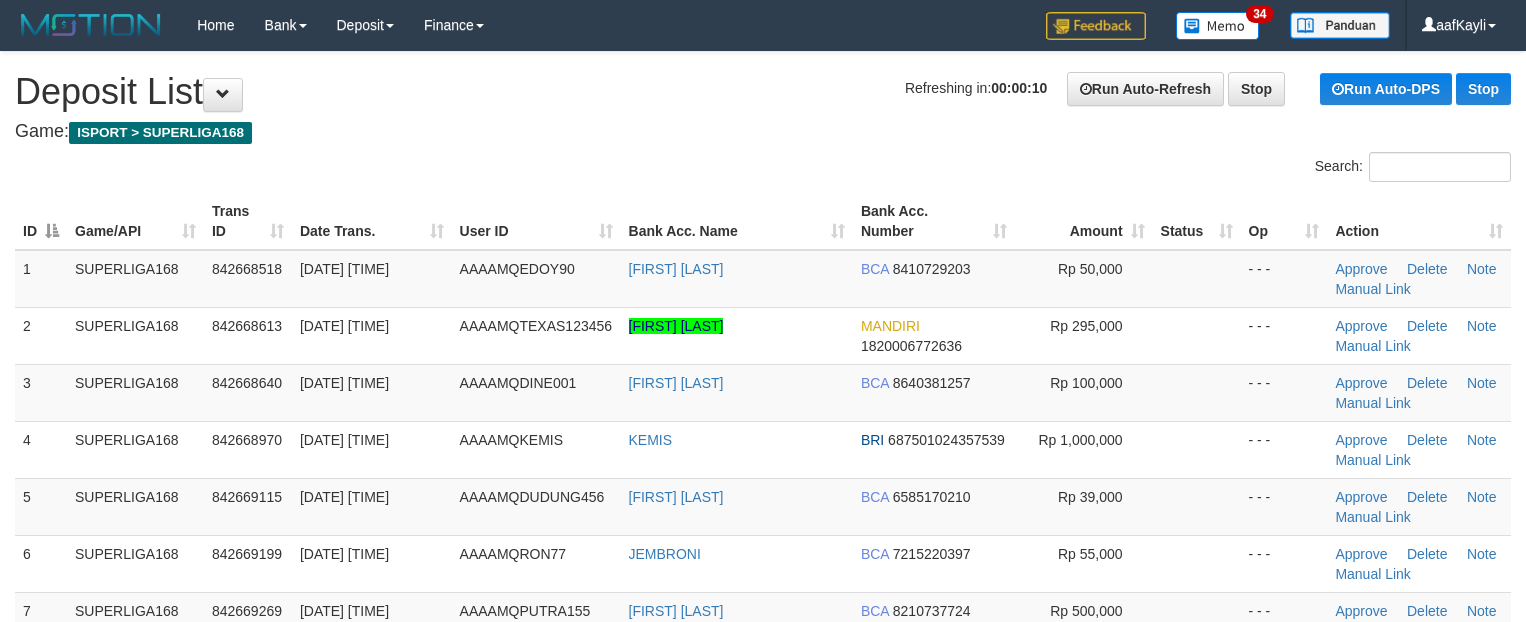 scroll, scrollTop: 0, scrollLeft: 0, axis: both 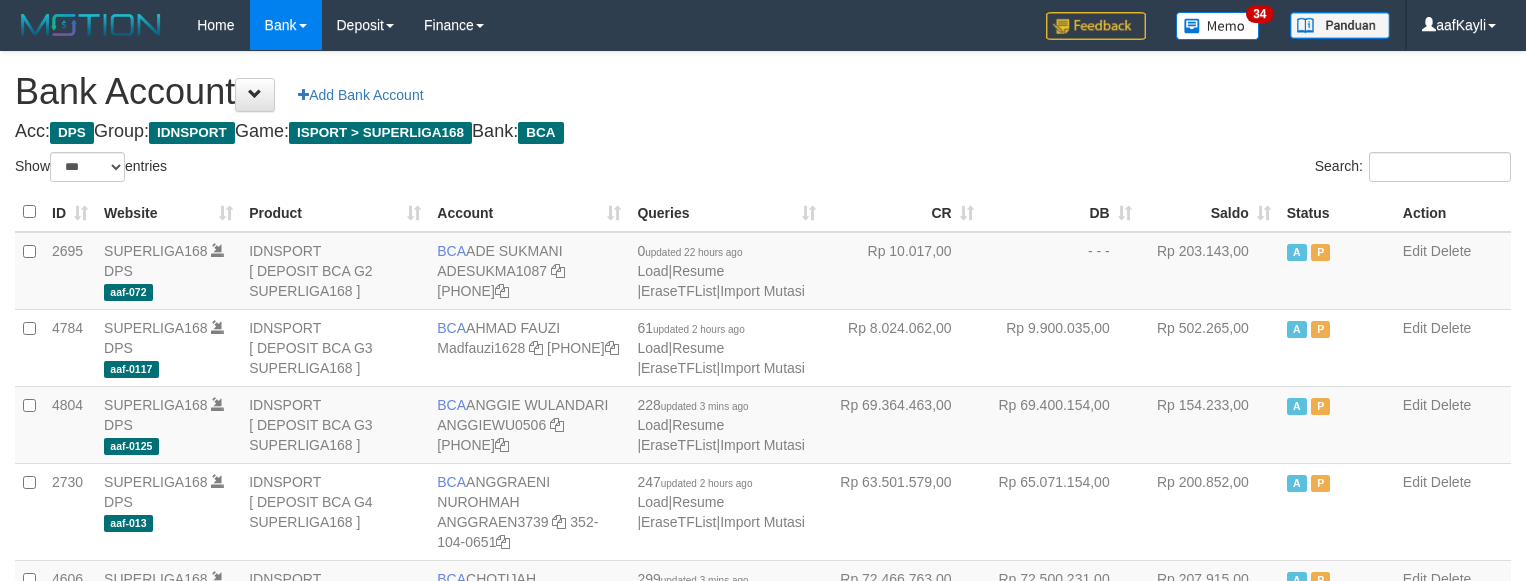 select on "***" 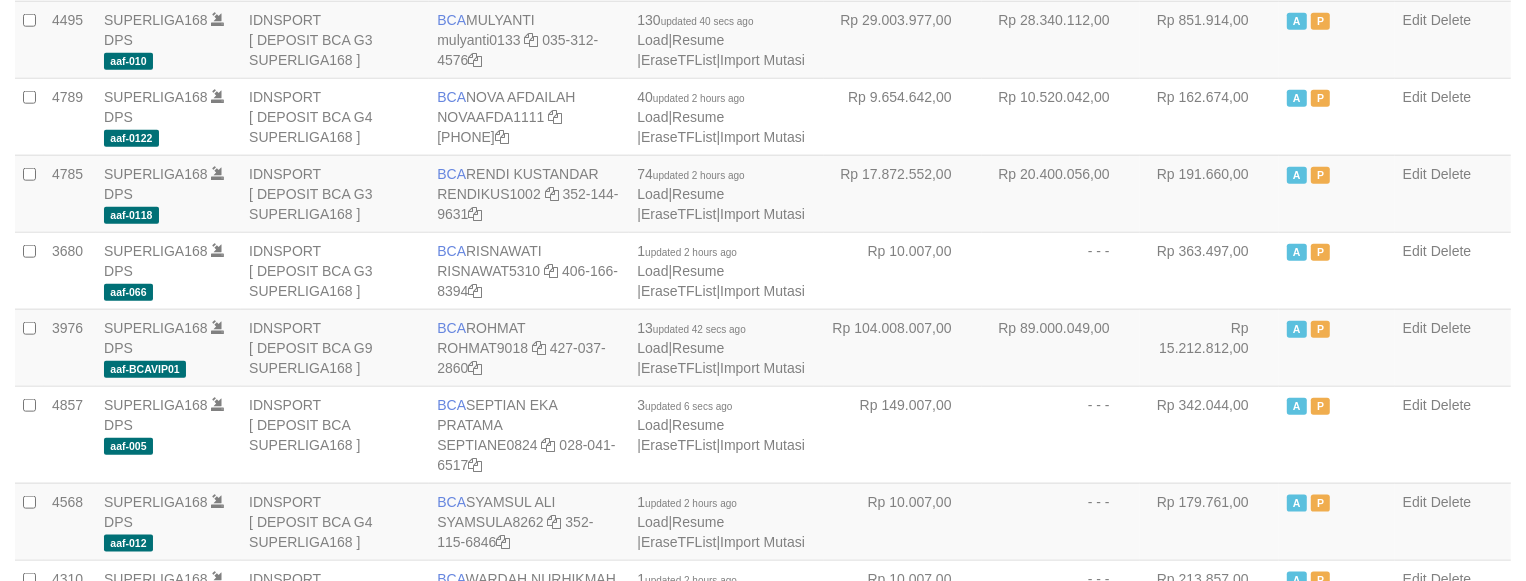 scroll, scrollTop: 1872, scrollLeft: 0, axis: vertical 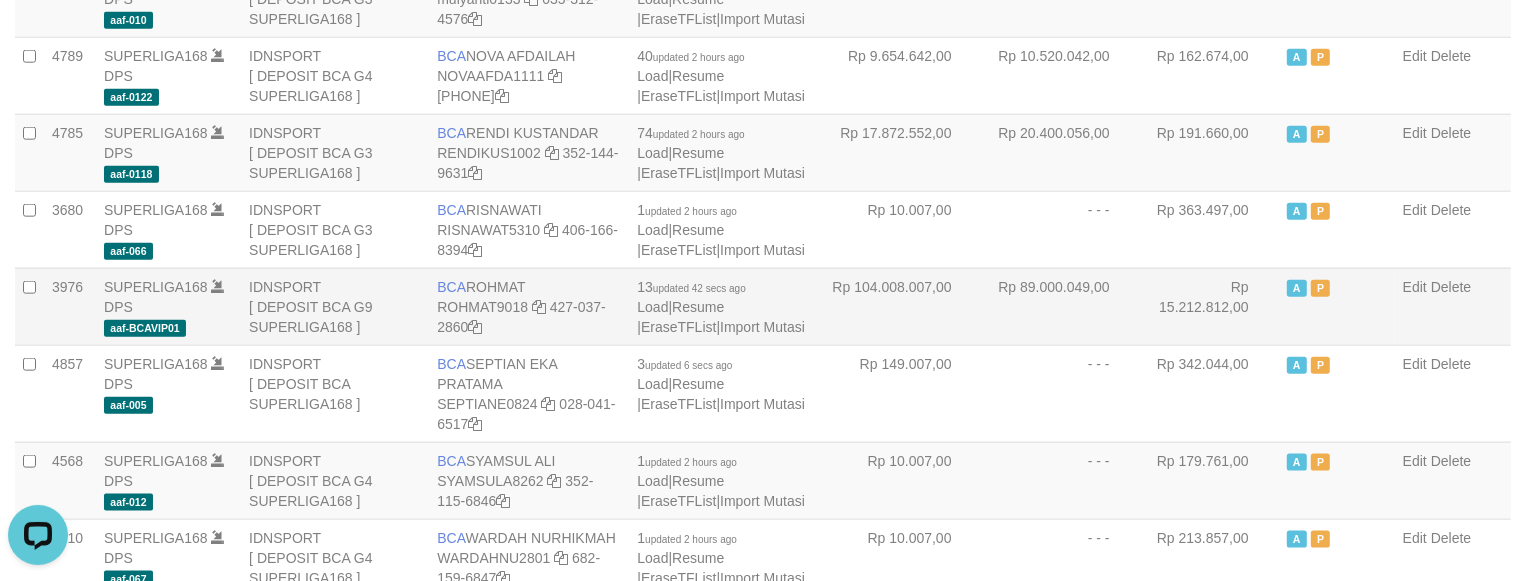 click on "Rp 89.000.049,00" at bounding box center [1061, 306] 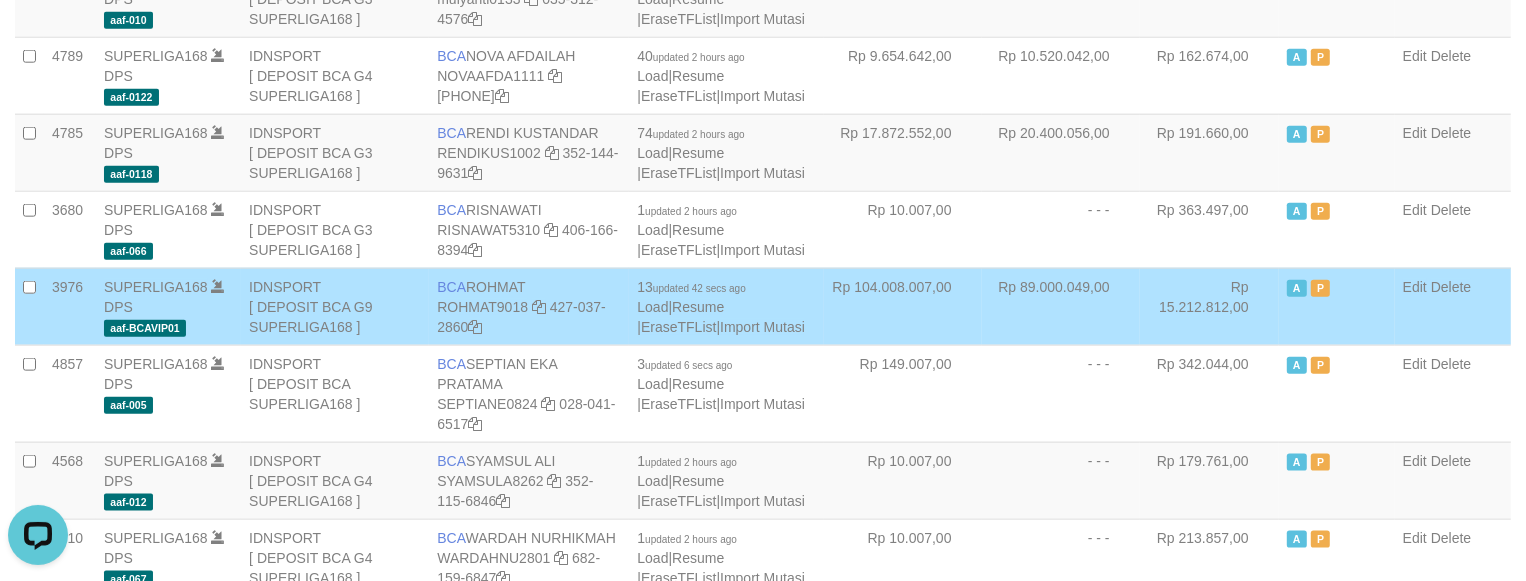 click on "Rp 89.000.049,00" at bounding box center [1061, 306] 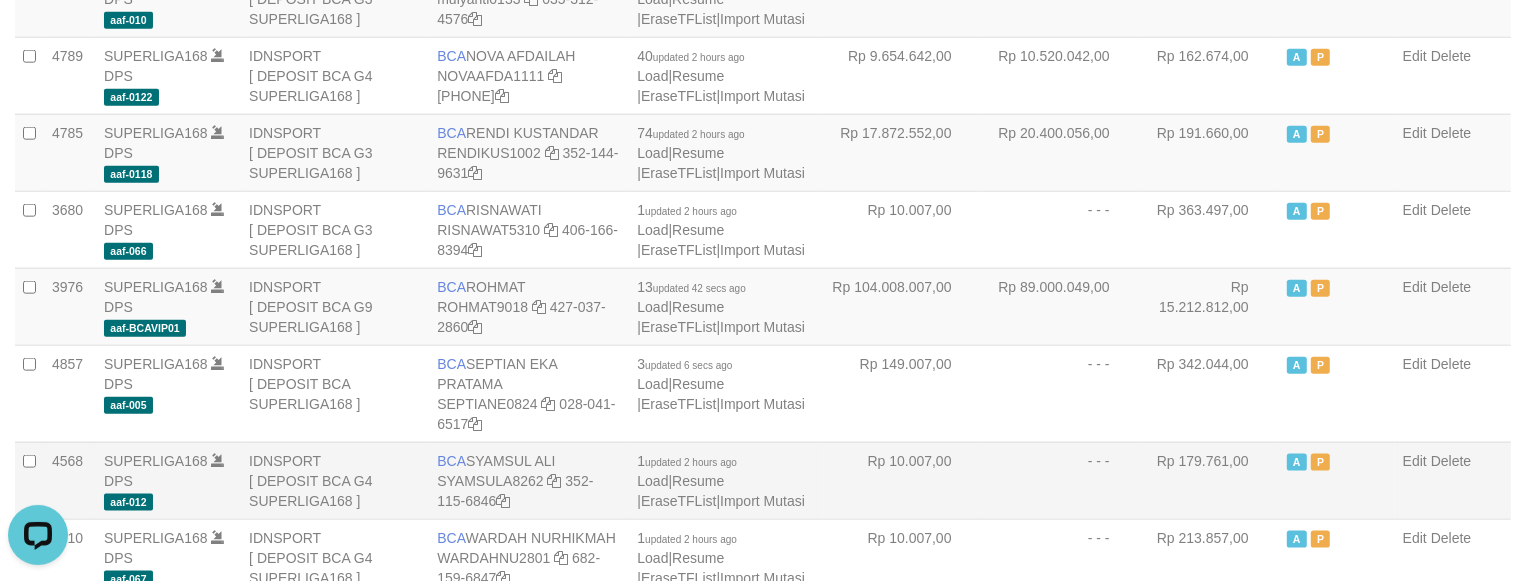 click on "- - -" at bounding box center (1061, 480) 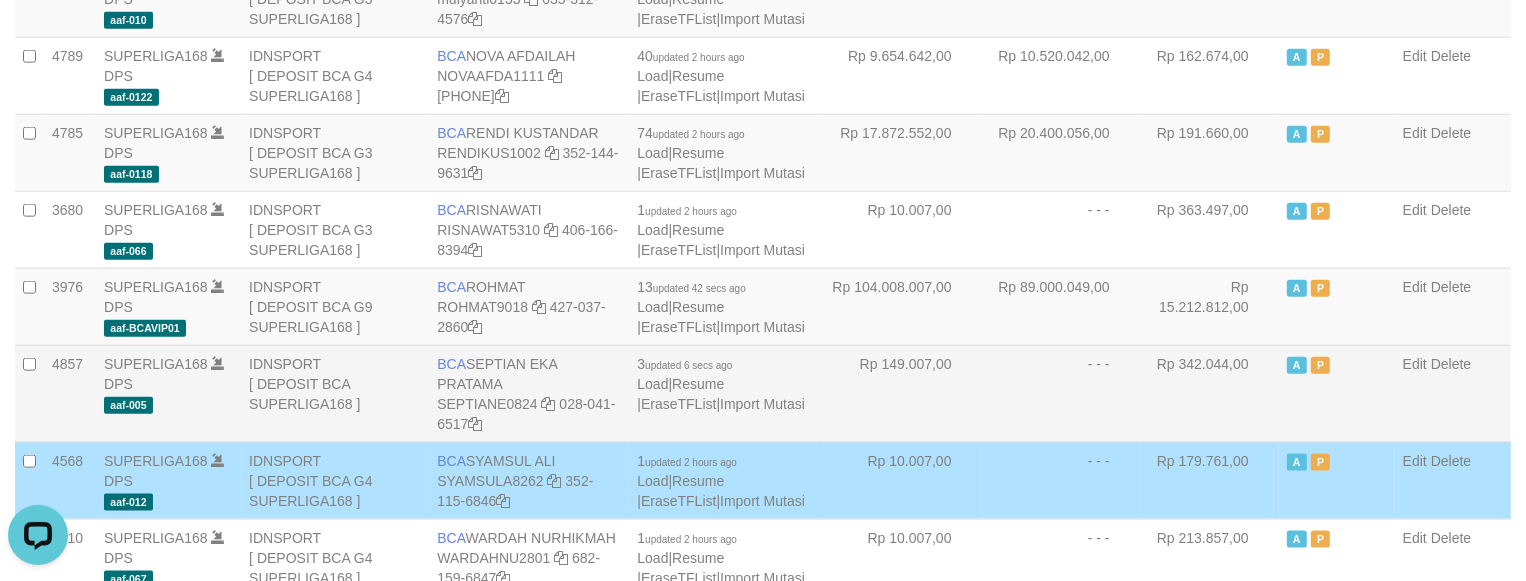 click on "- - -" at bounding box center (1061, 393) 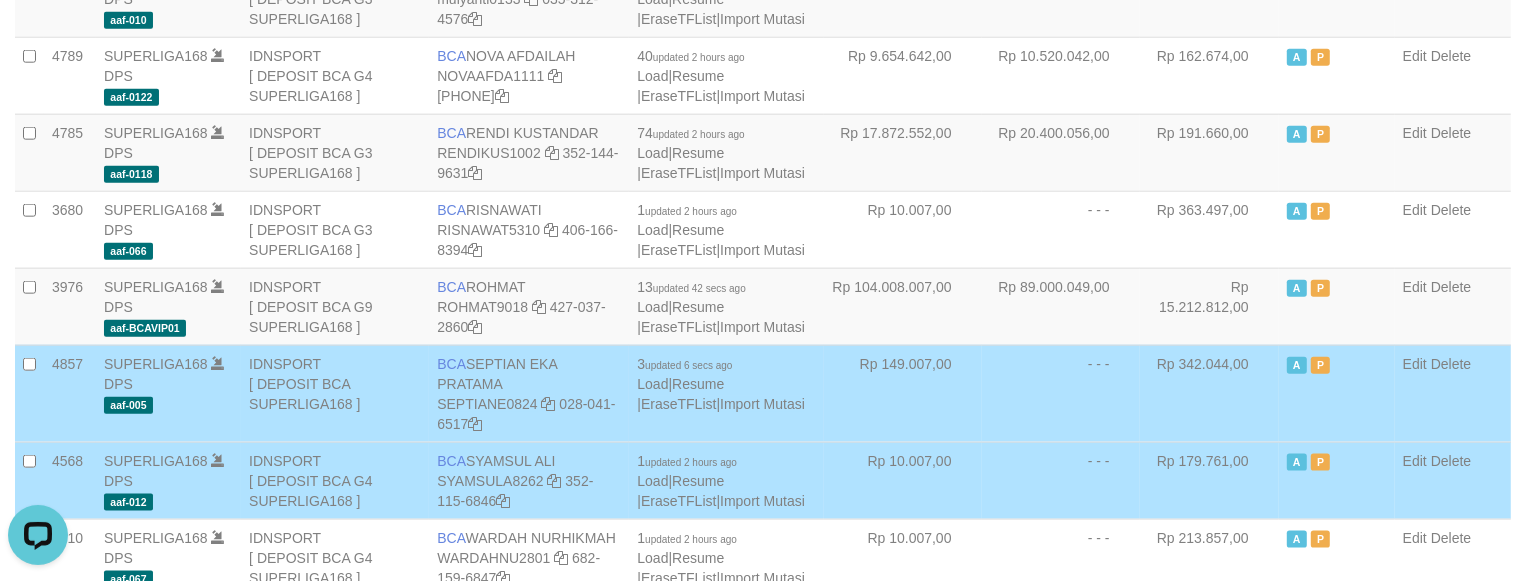 click on "- - -" at bounding box center [1061, 393] 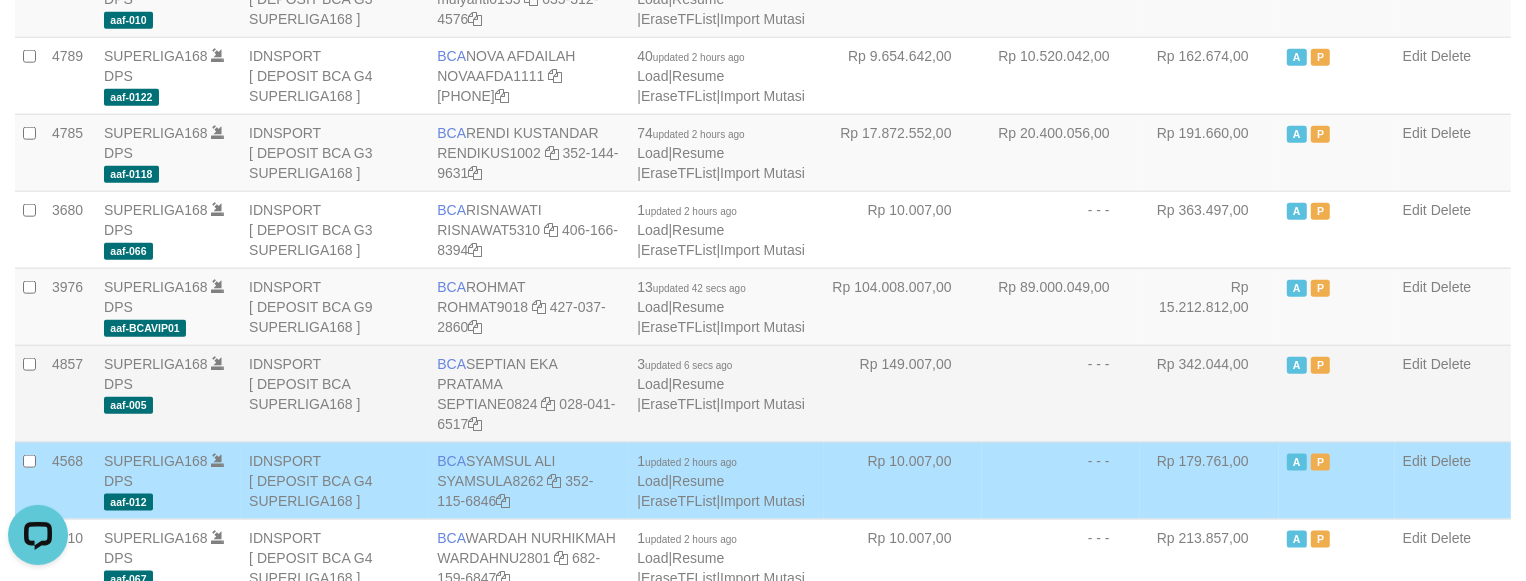 click on "- - -" at bounding box center [1061, 393] 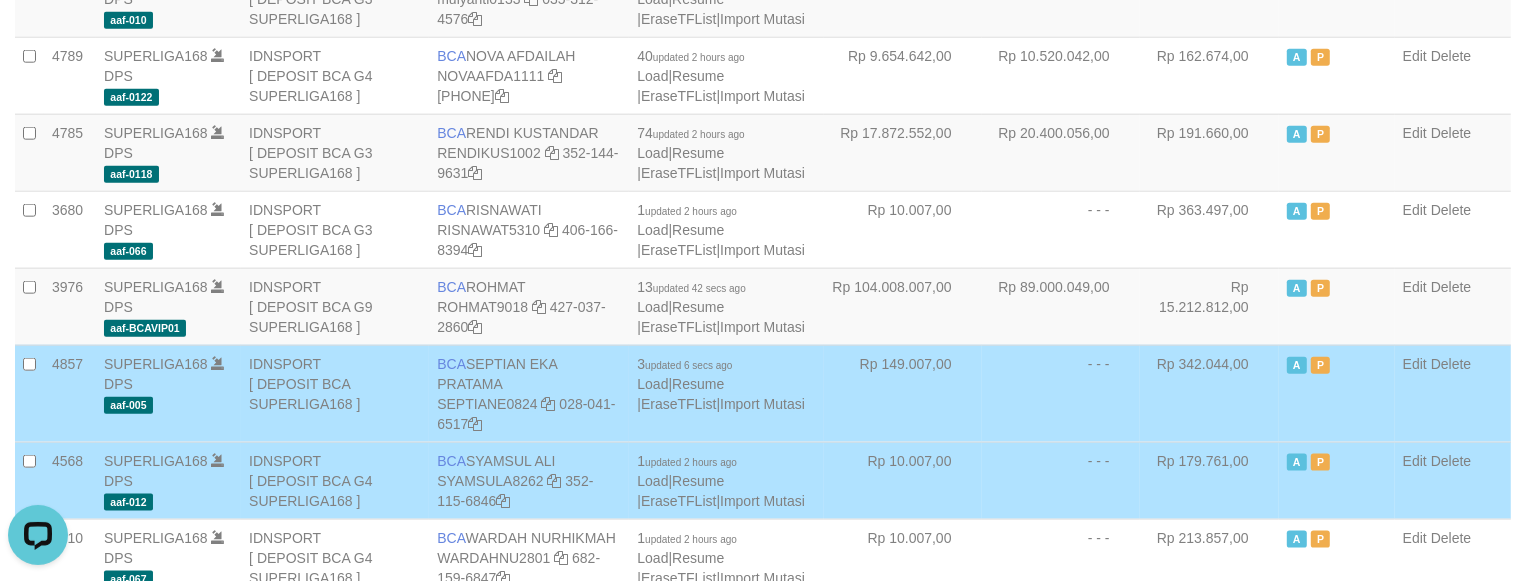 click on "- - -" at bounding box center [1061, 393] 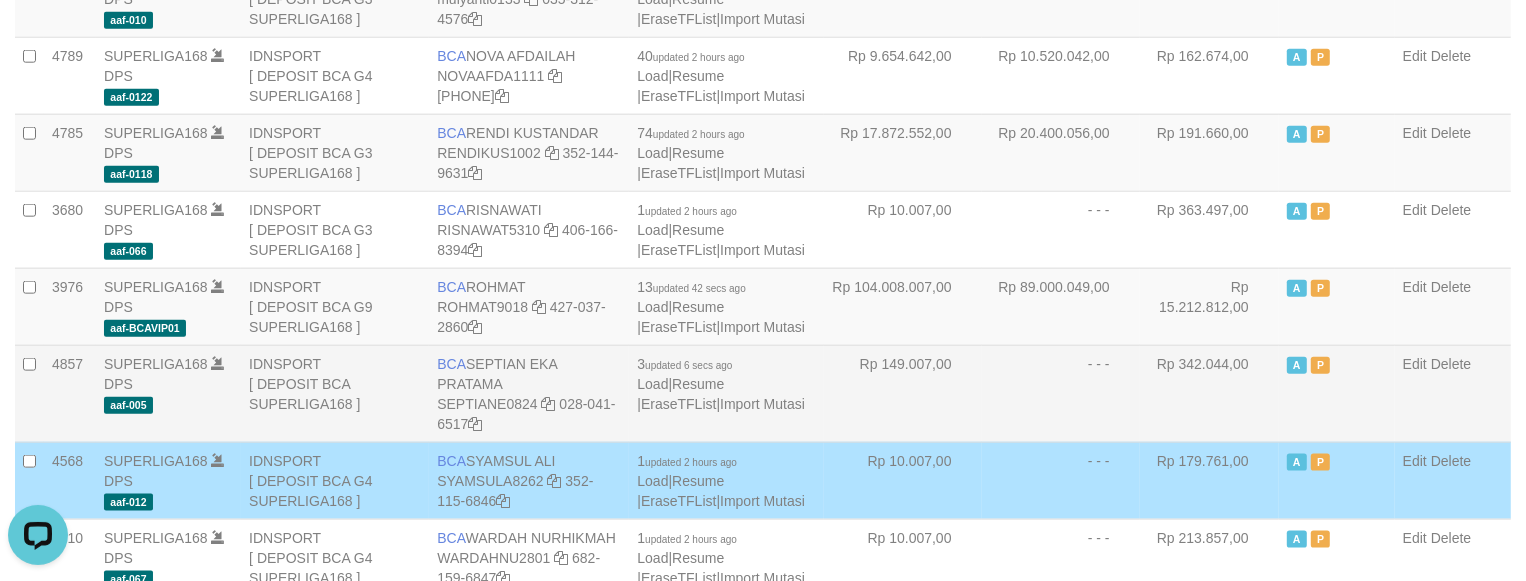 click on "- - -" at bounding box center (1061, 393) 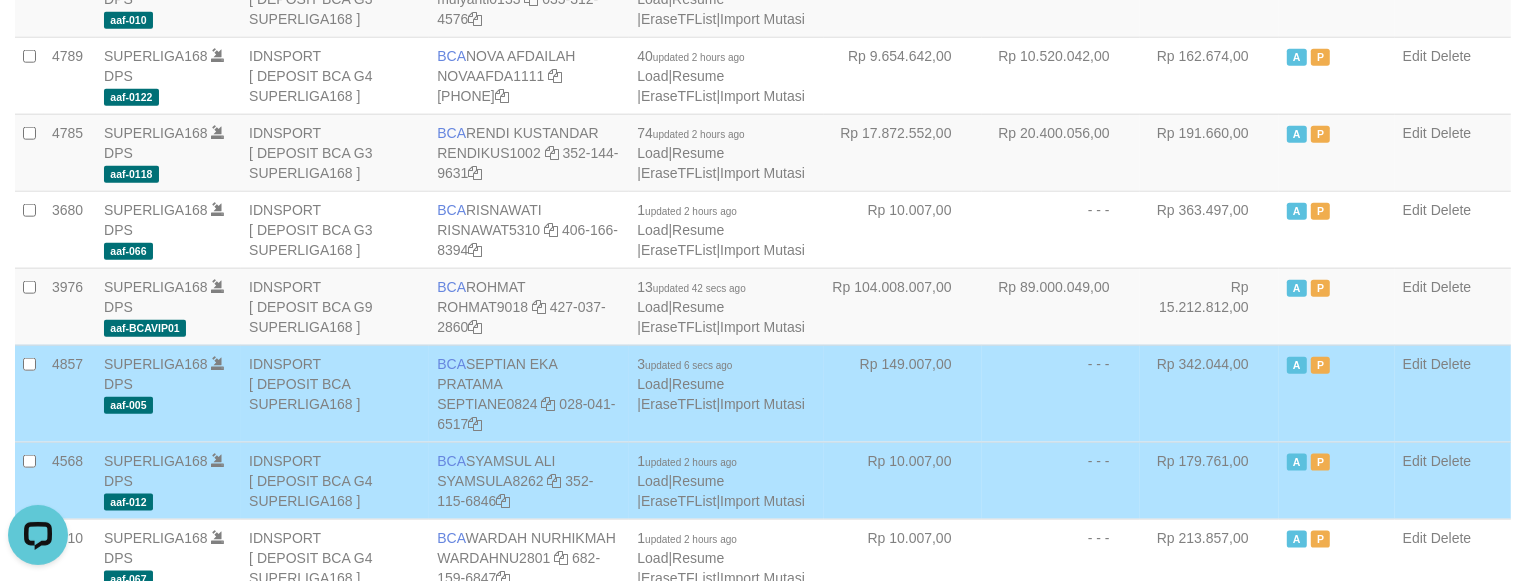 click on "- - -" at bounding box center (1061, 393) 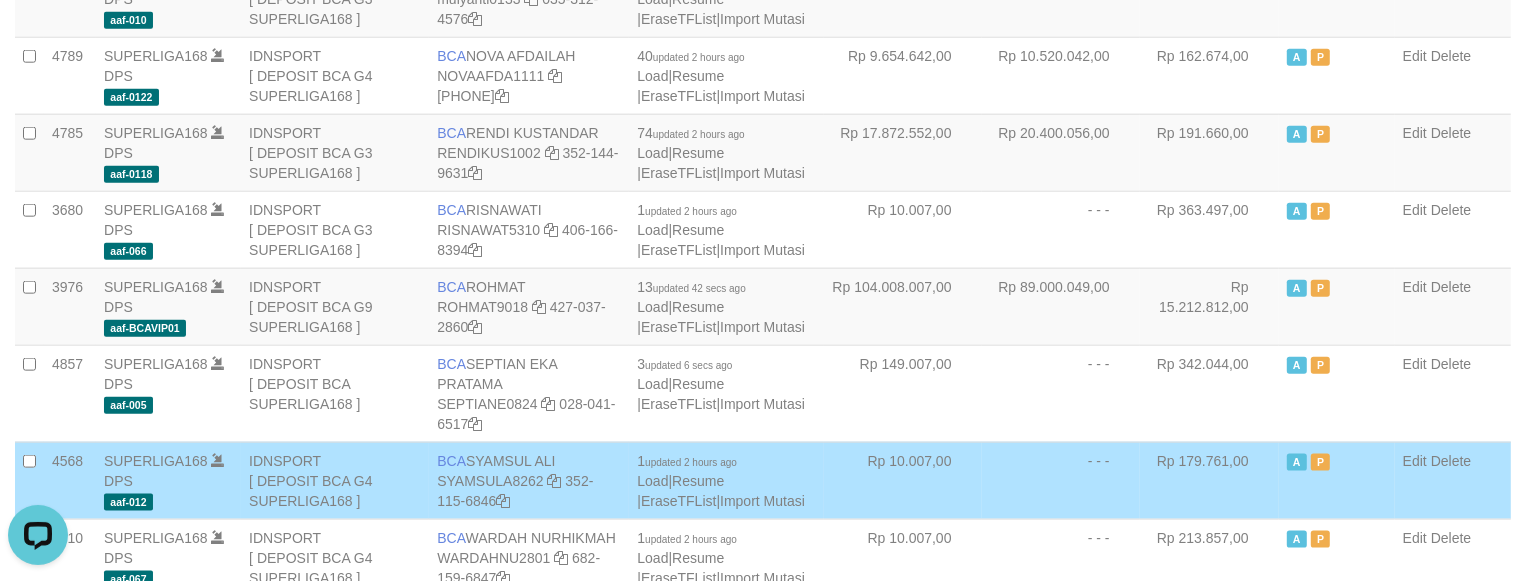 click on "- - -" at bounding box center [1061, 480] 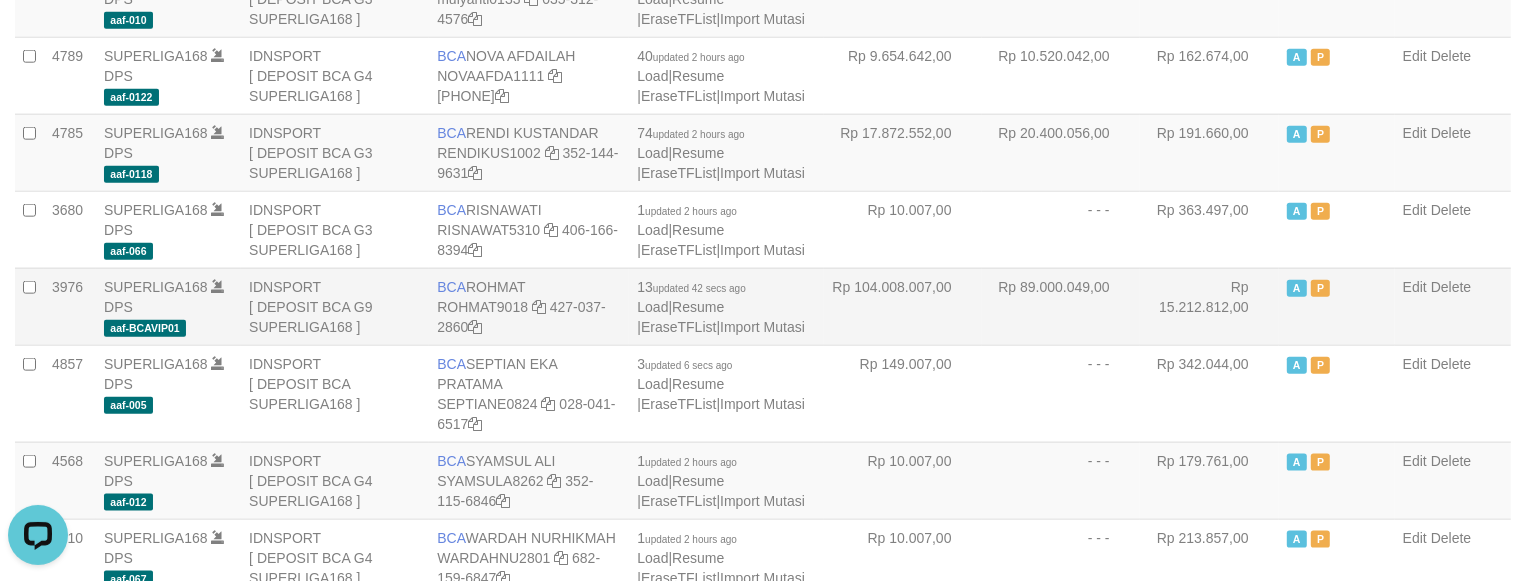drag, startPoint x: 1117, startPoint y: 356, endPoint x: 1111, endPoint y: 347, distance: 10.816654 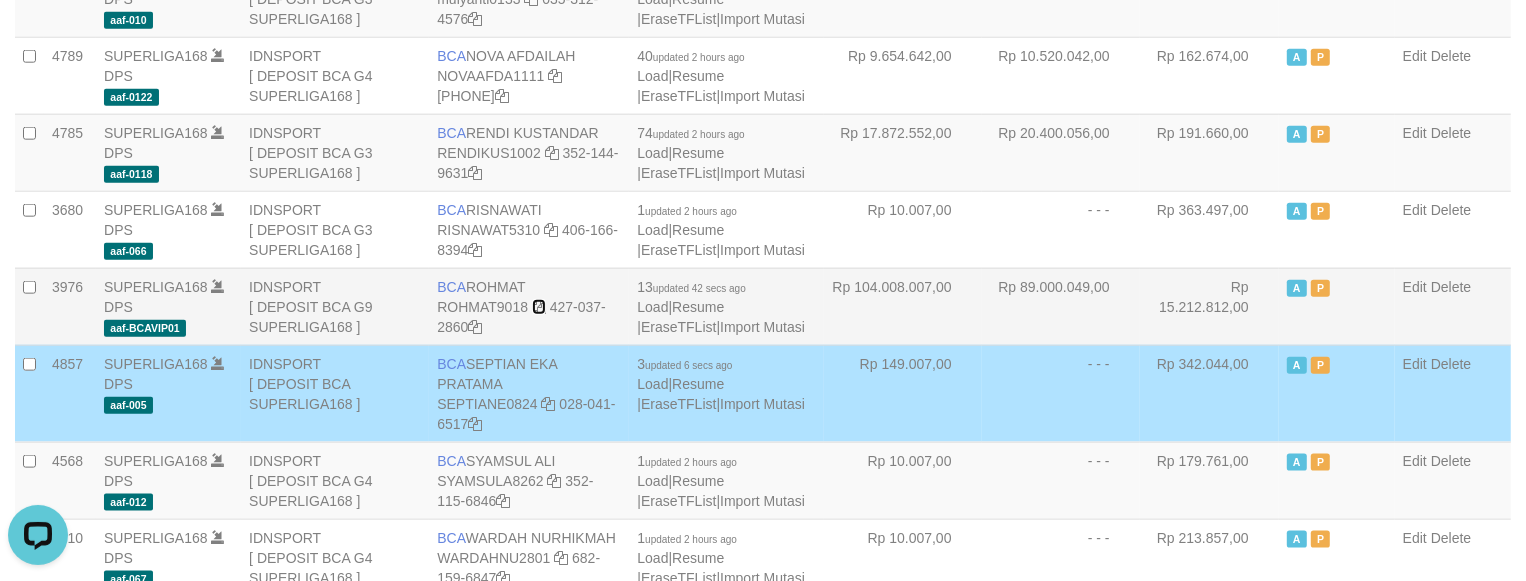 click at bounding box center [539, 307] 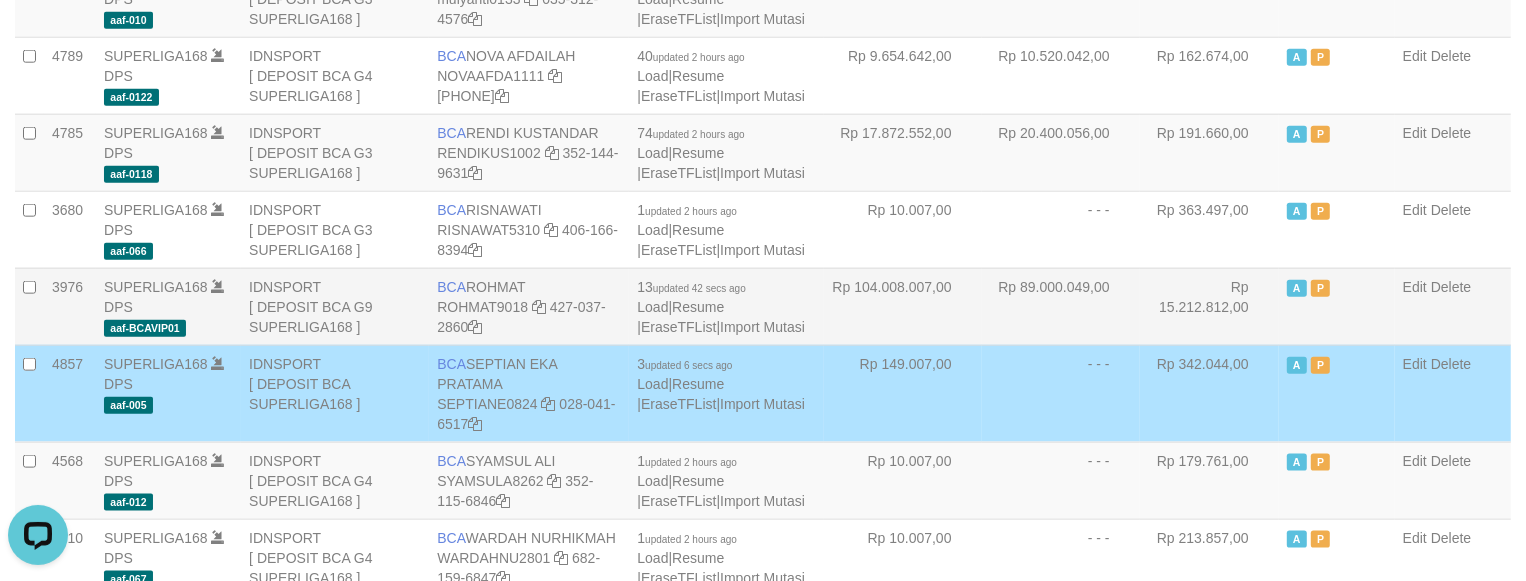 drag, startPoint x: 538, startPoint y: 312, endPoint x: 1085, endPoint y: 332, distance: 547.3655 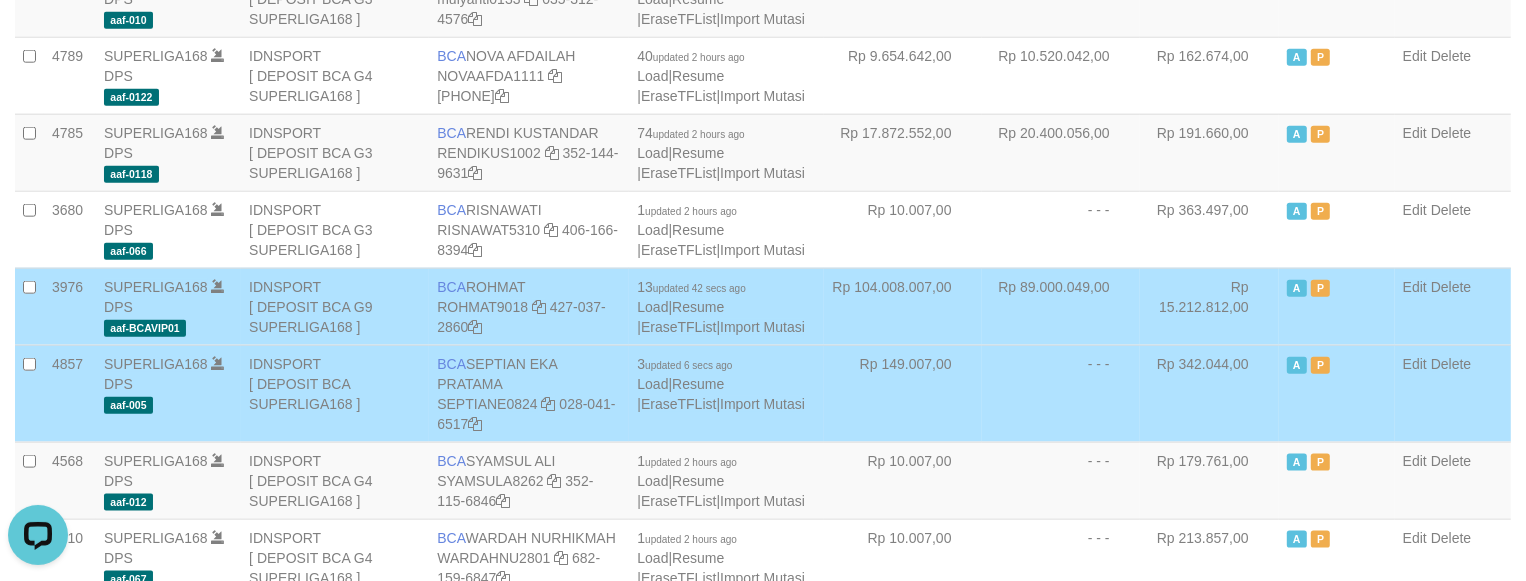 click on "- - -" at bounding box center (1061, 393) 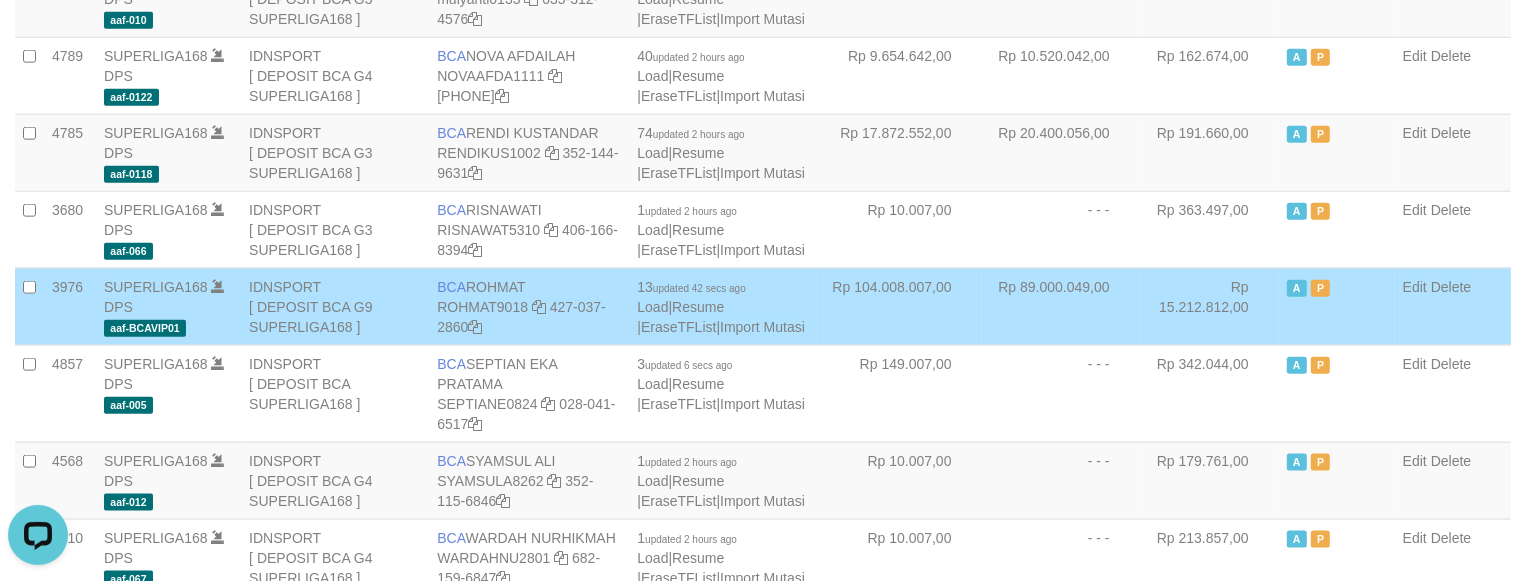 click on "13  updated 42 secs ago
Load
|
Resume
|
EraseTFList
|
Import Mutasi" at bounding box center [726, 306] 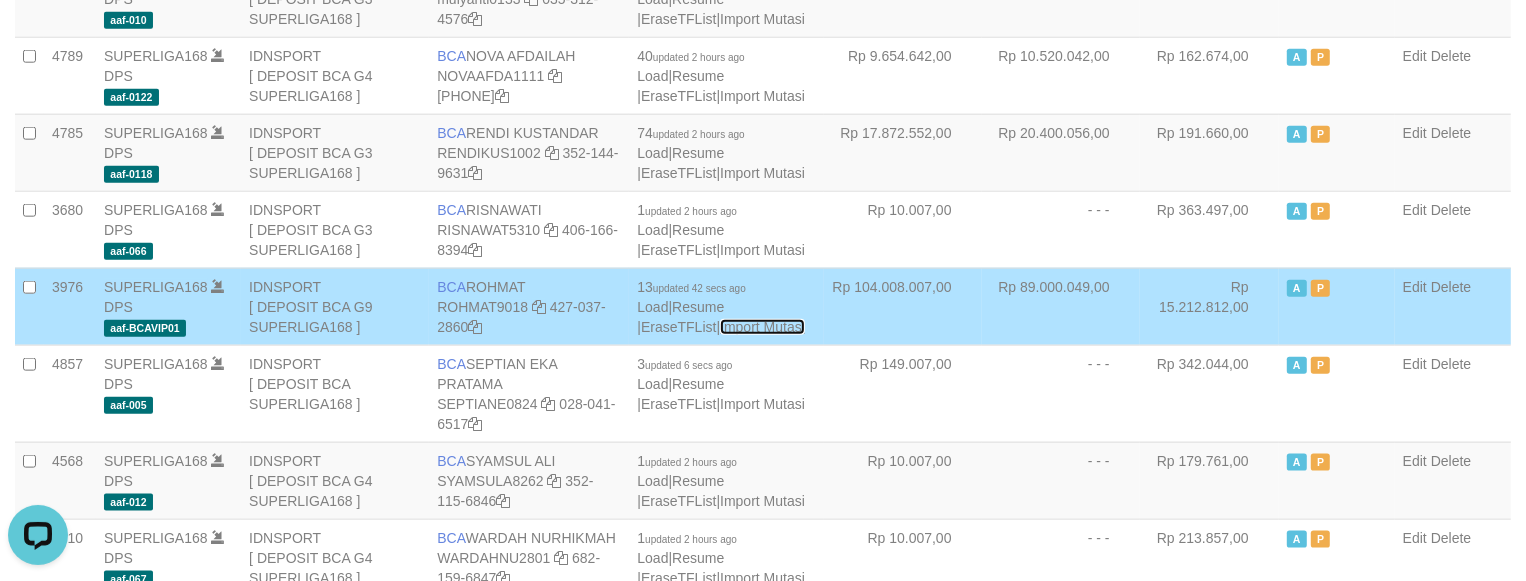 click on "Import Mutasi" at bounding box center (762, 327) 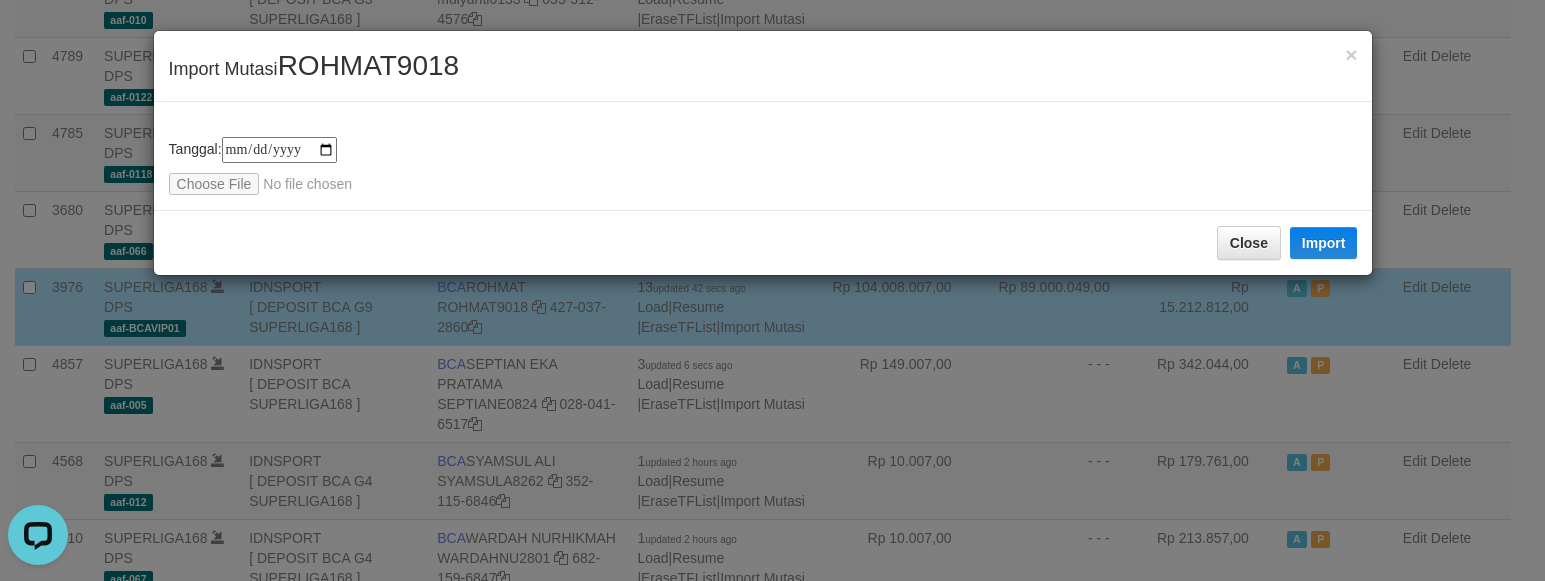type on "**********" 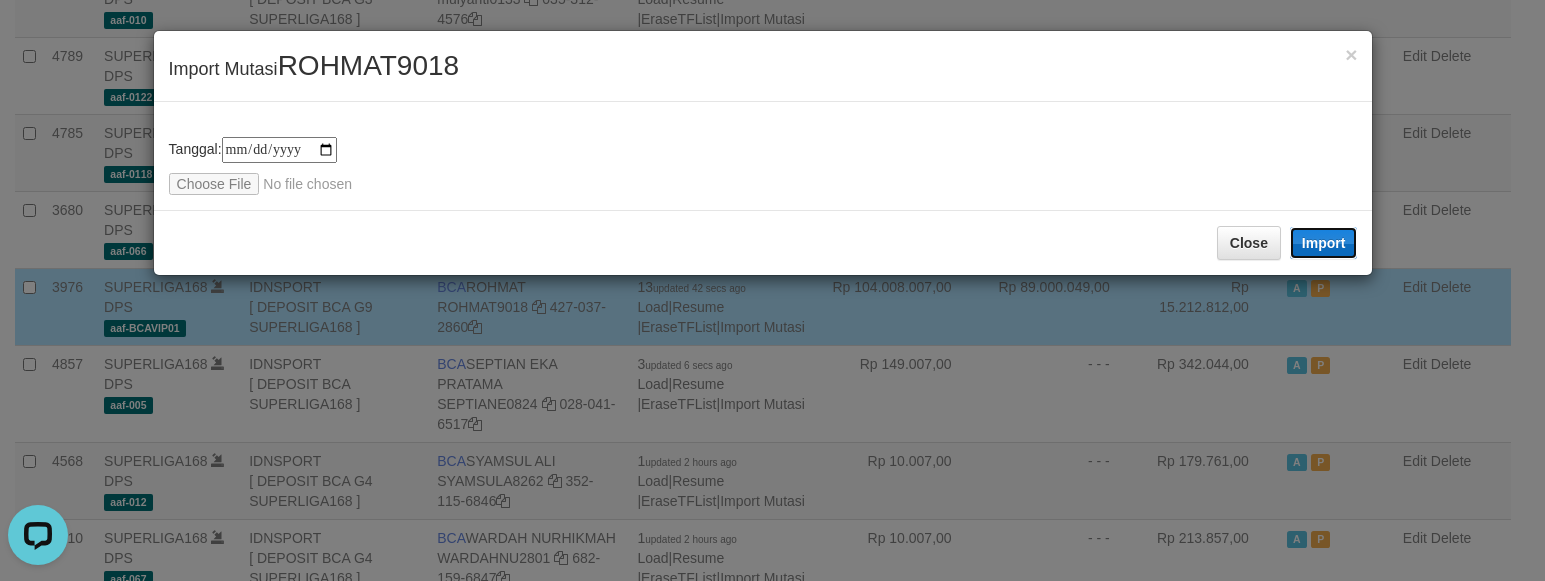 click on "Import" at bounding box center [1324, 243] 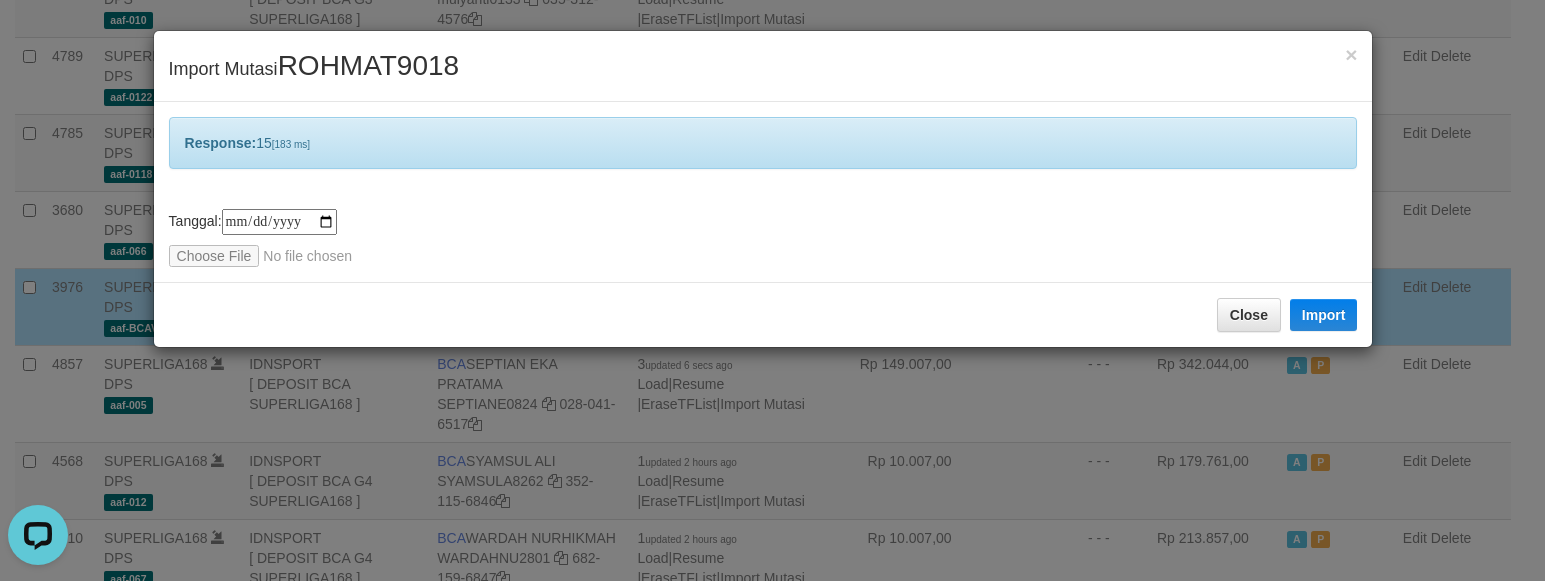 click on "**********" at bounding box center (763, 192) 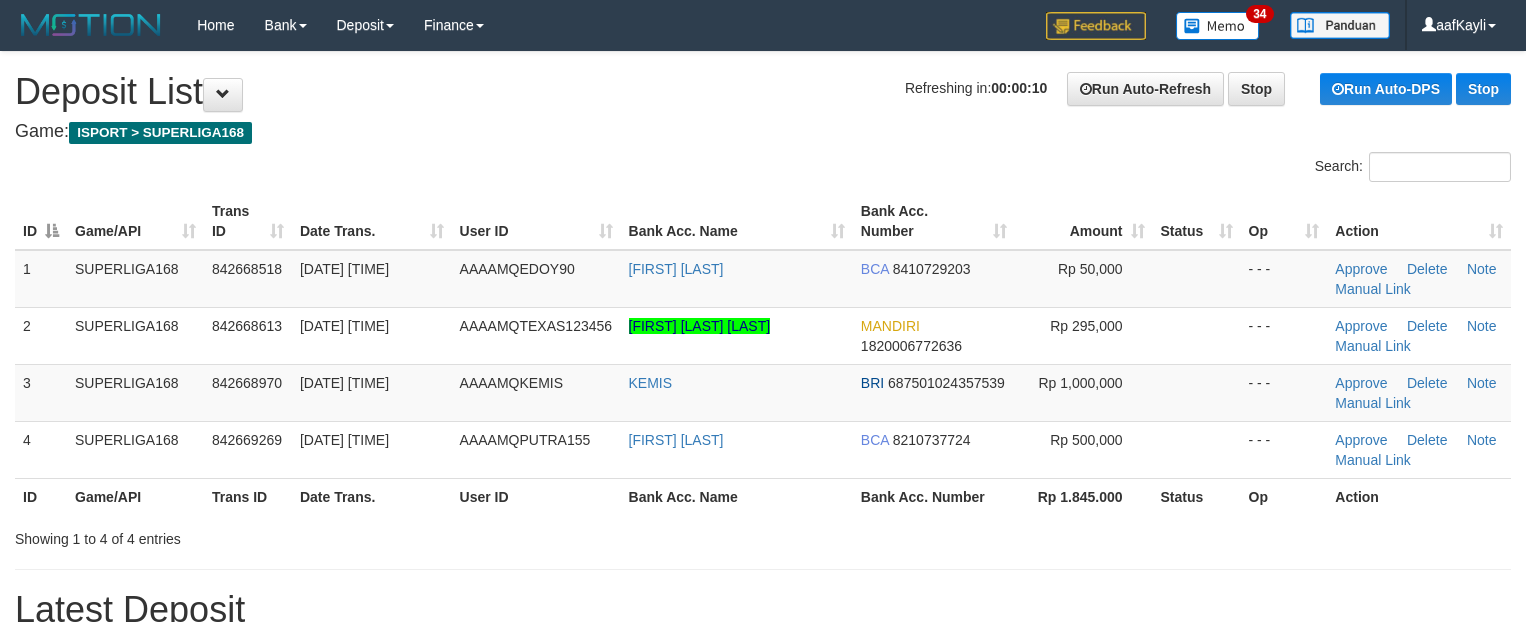 scroll, scrollTop: 0, scrollLeft: 0, axis: both 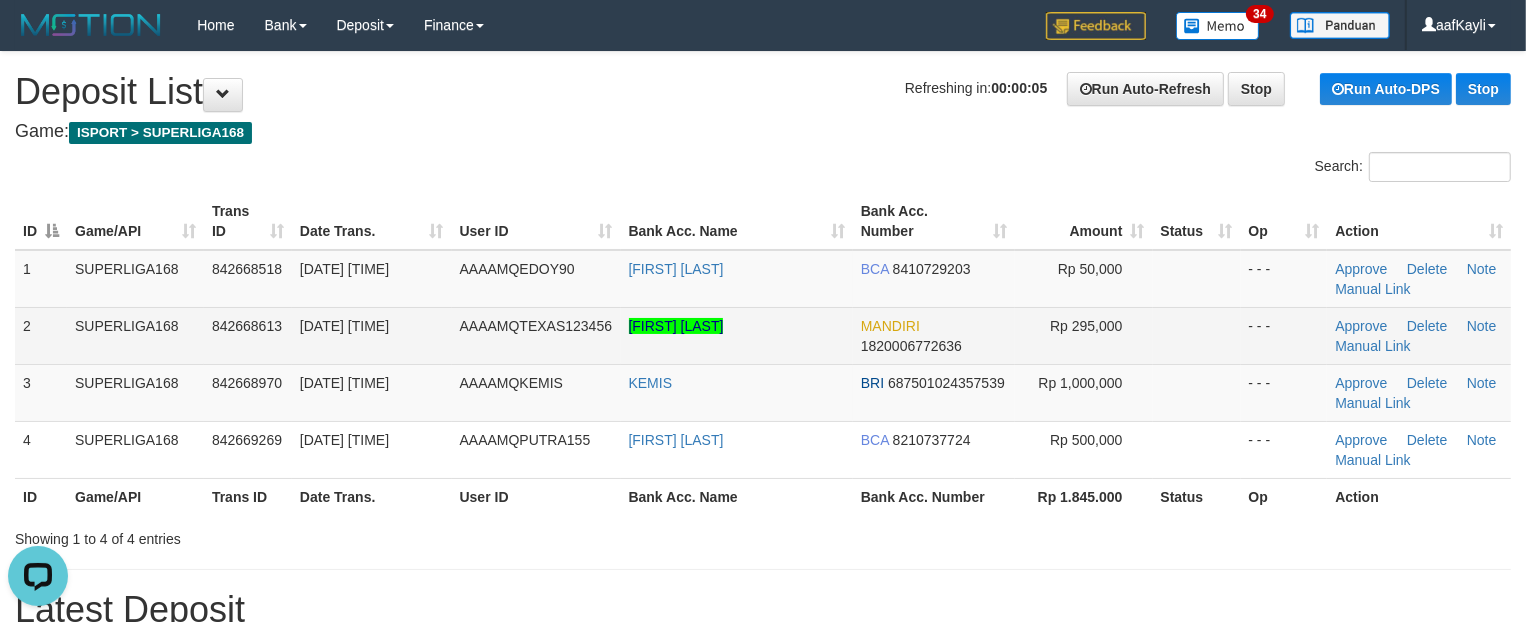 click on "Rp 295,000" at bounding box center (1084, 335) 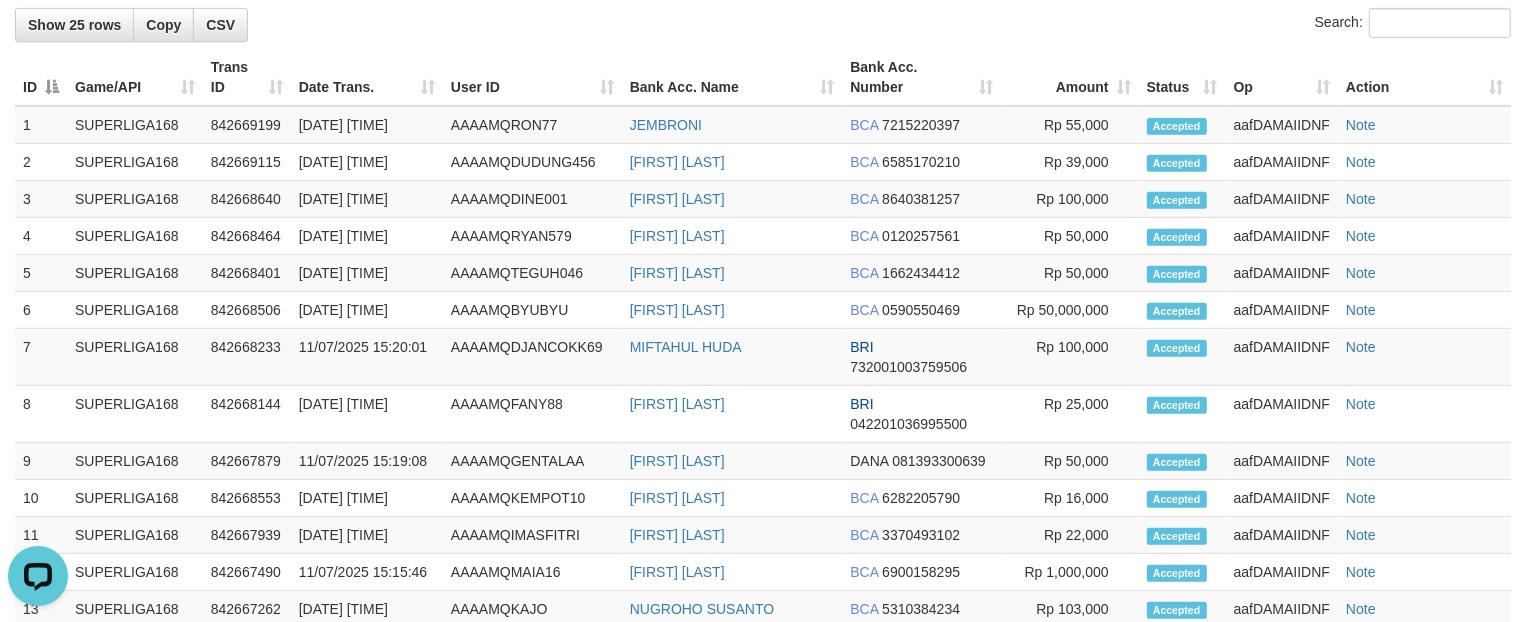 scroll, scrollTop: 1138, scrollLeft: 0, axis: vertical 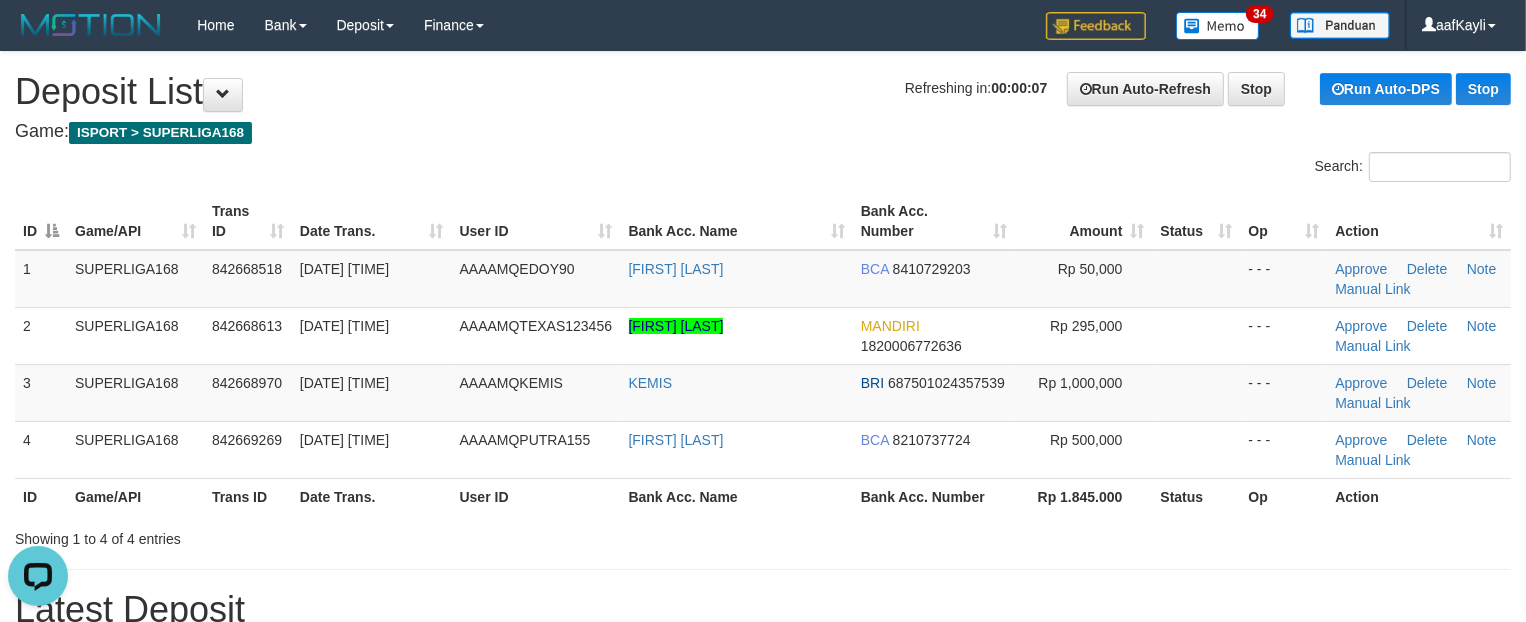 click on "Showing 1 to 4 of 4 entries" at bounding box center [763, 535] 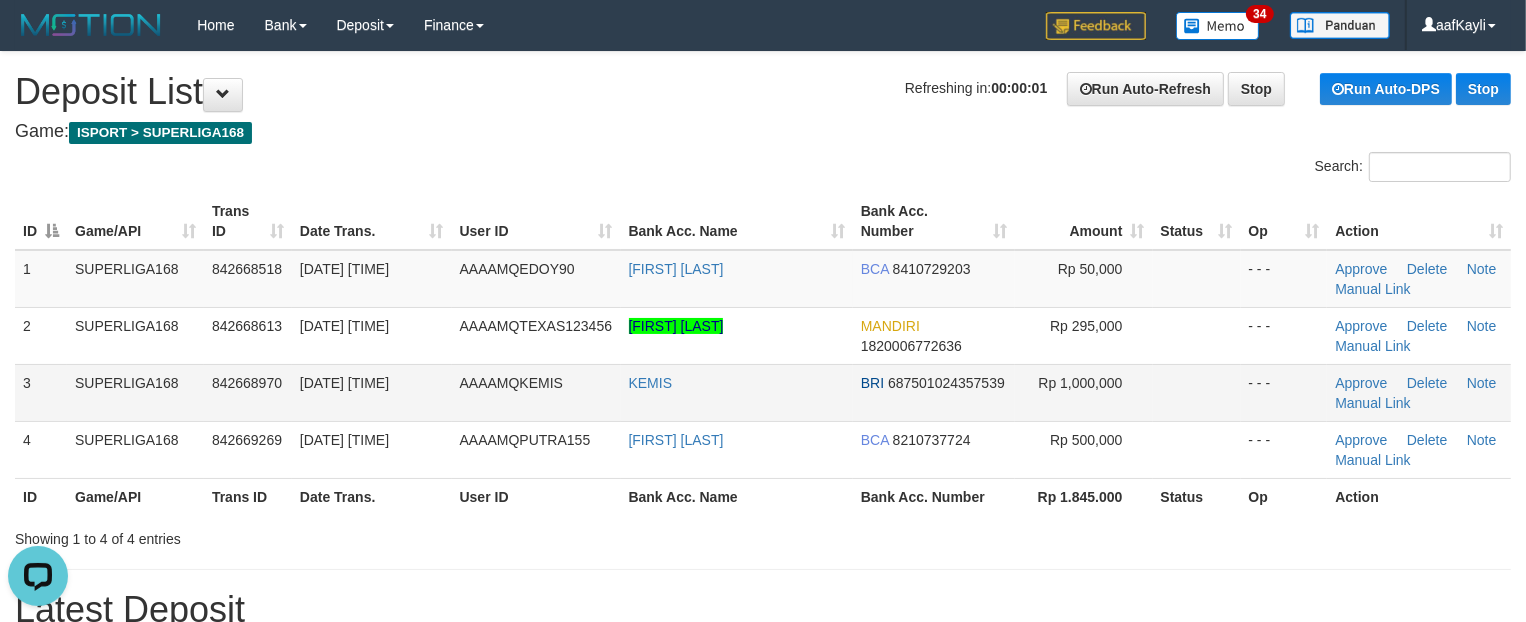 click on "Rp 1,000,000" at bounding box center [1084, 392] 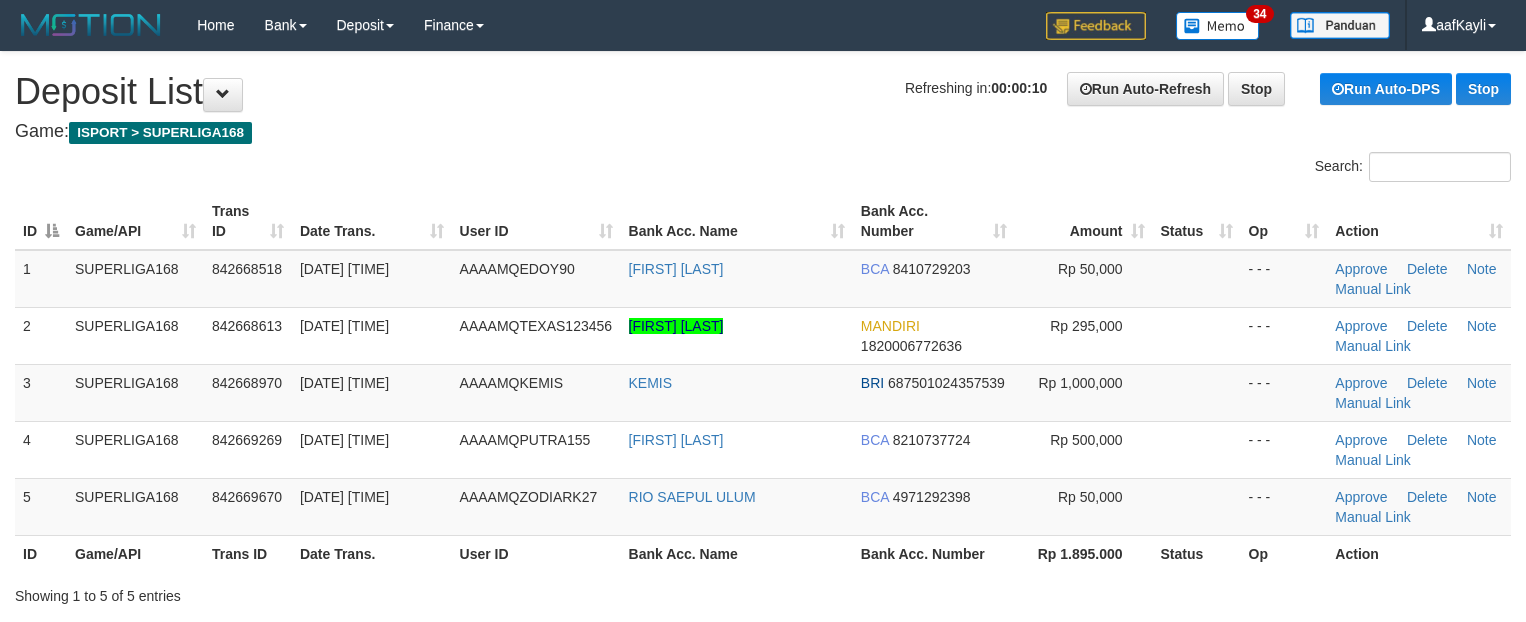 scroll, scrollTop: 0, scrollLeft: 0, axis: both 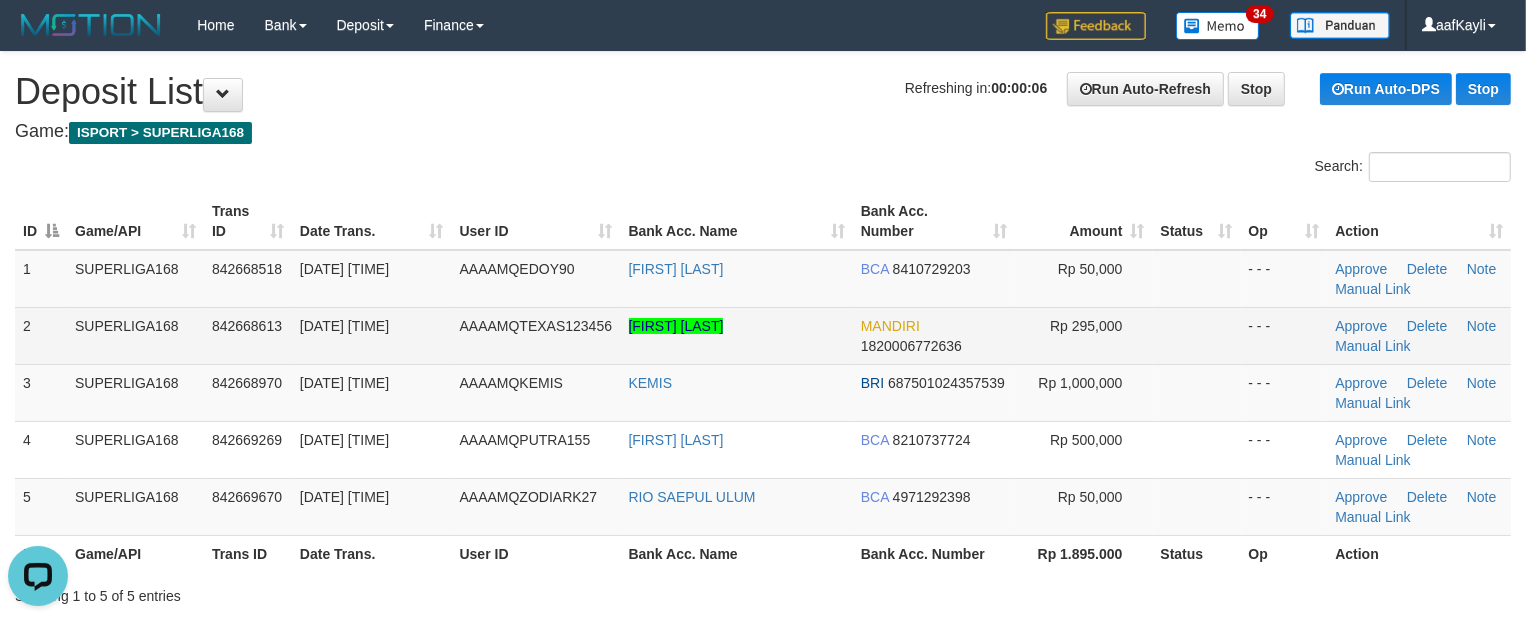 click on "Rp 295,000" at bounding box center [1084, 335] 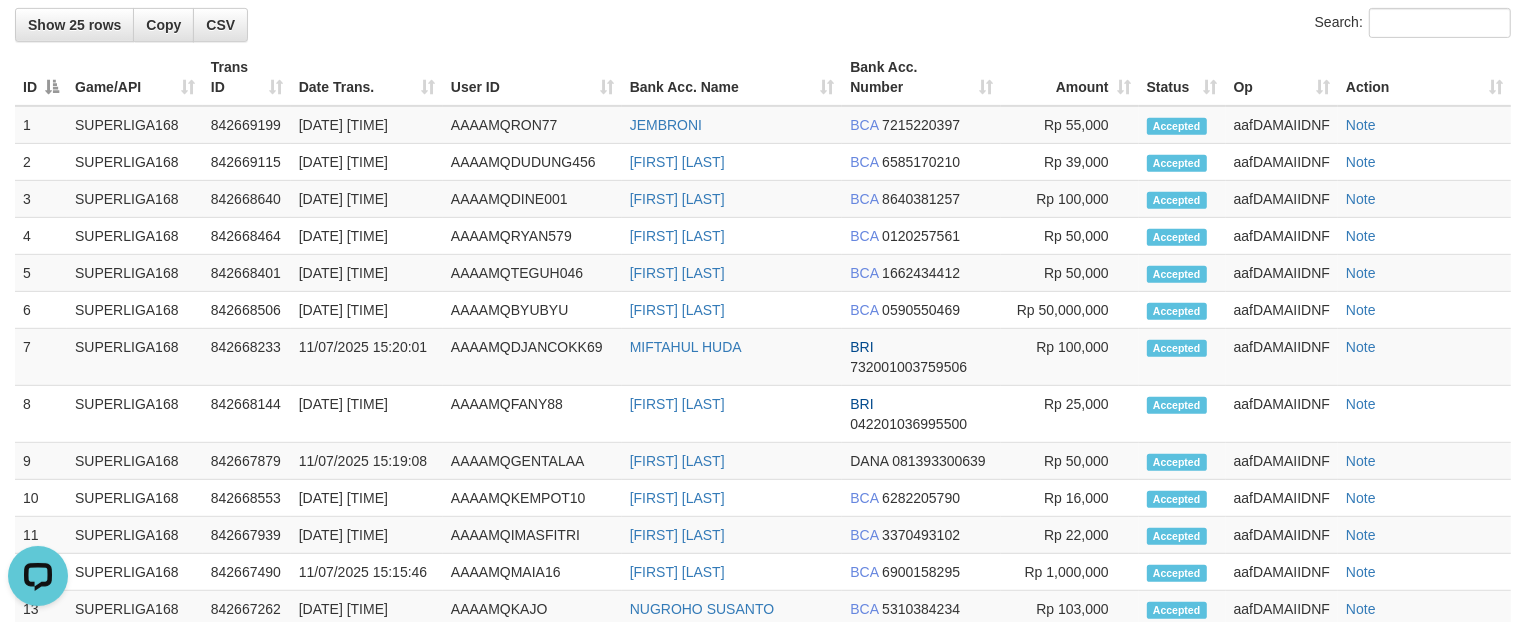 scroll, scrollTop: 1195, scrollLeft: 0, axis: vertical 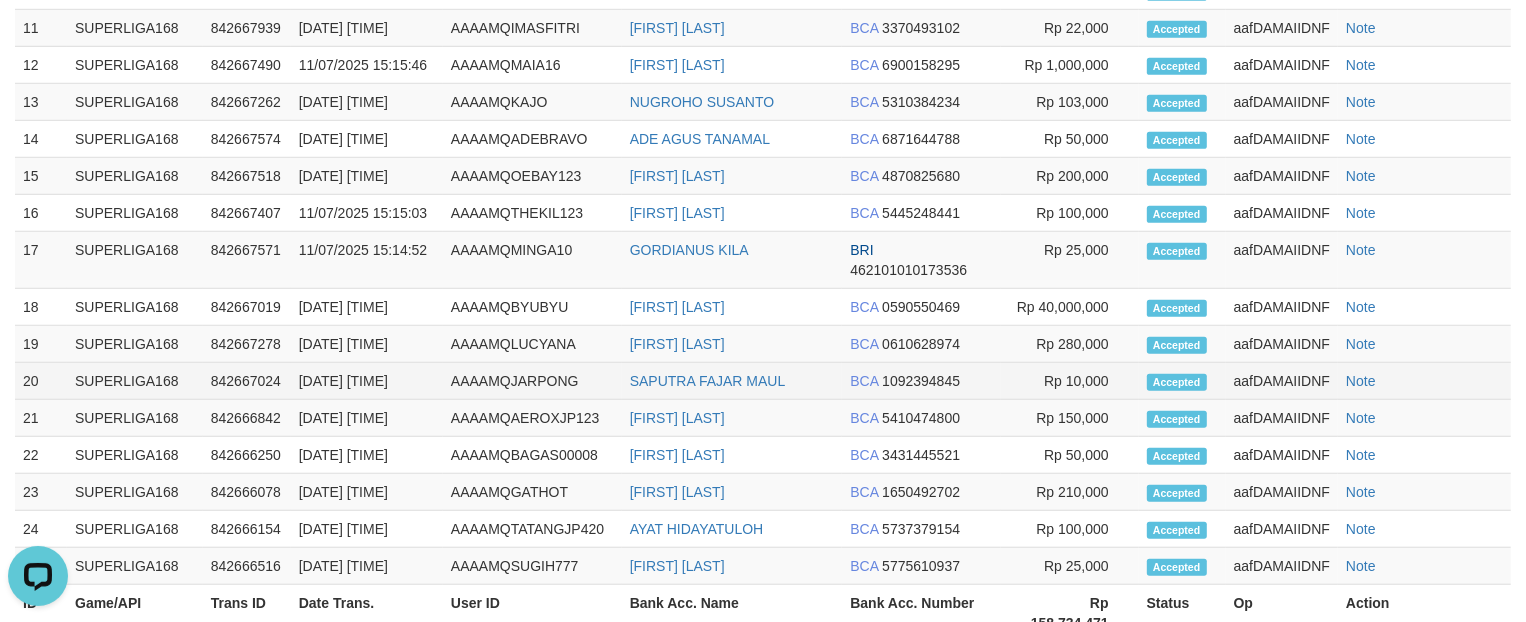 click on "Rp 10,000" at bounding box center [1070, 381] 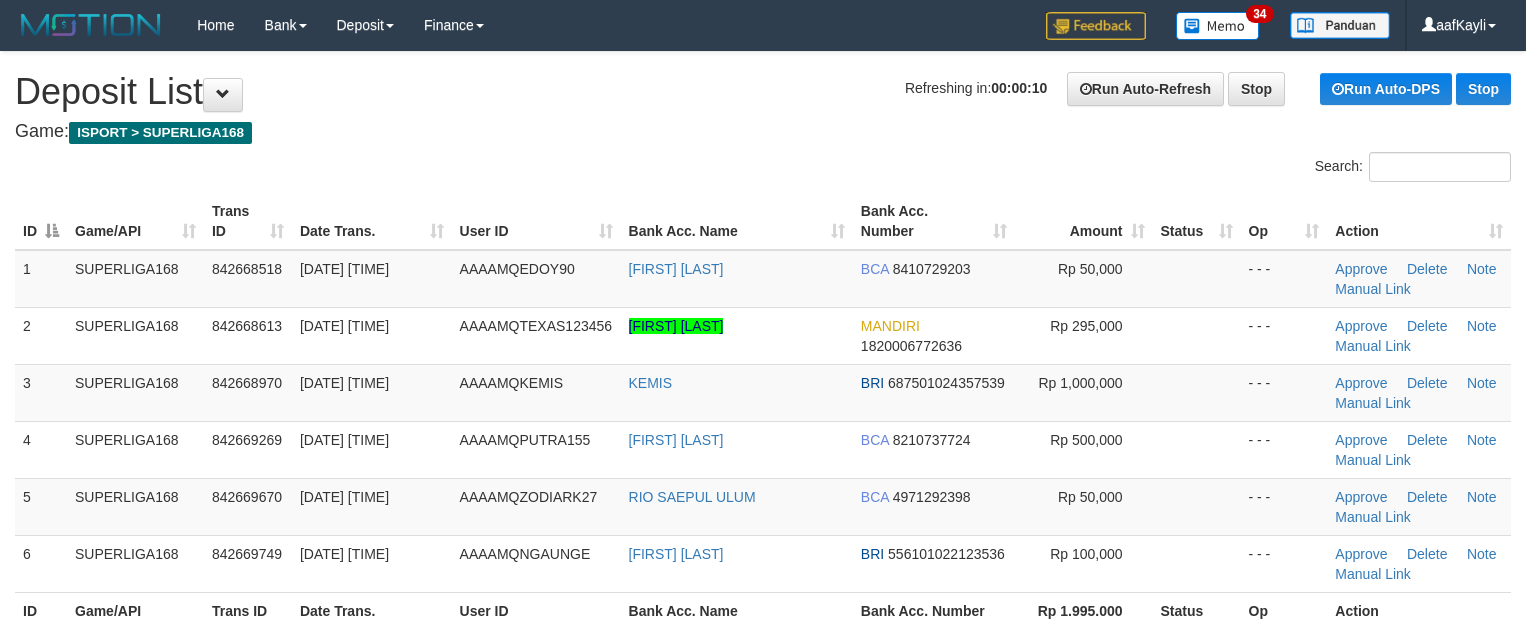 scroll, scrollTop: 0, scrollLeft: 0, axis: both 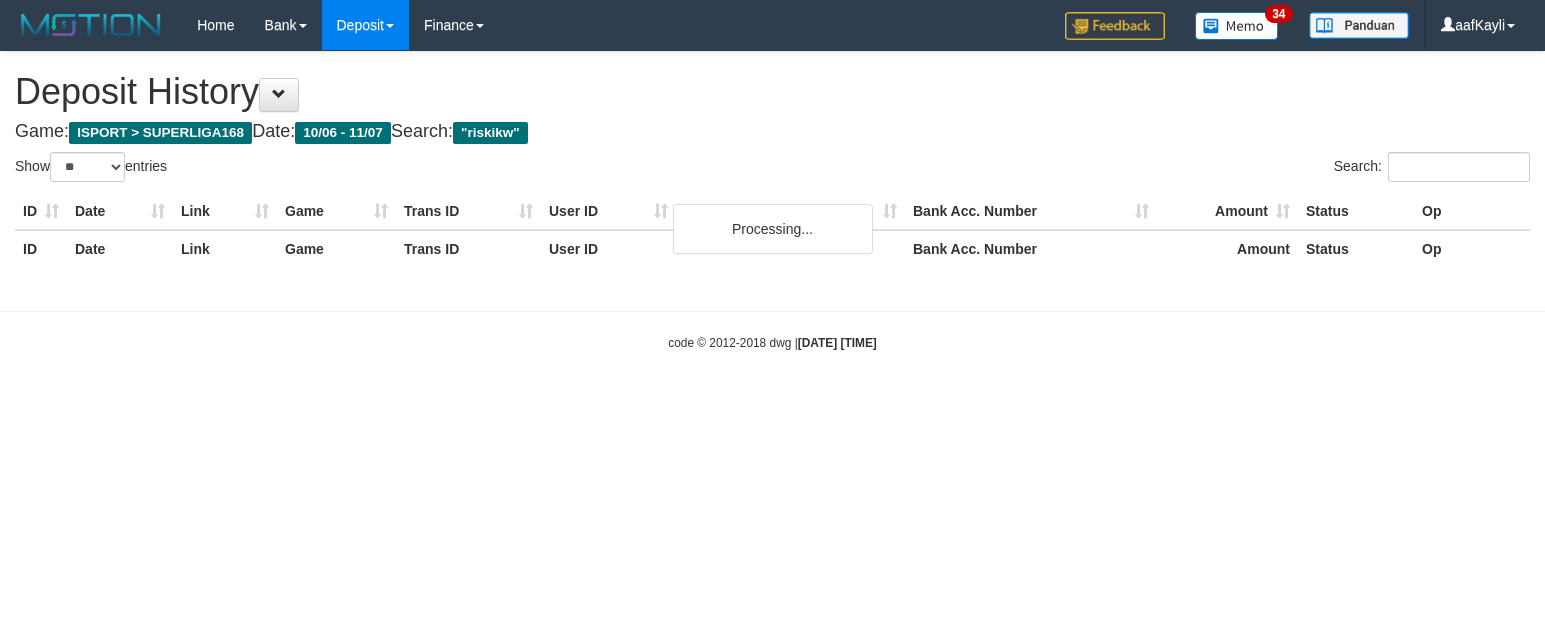 select on "**" 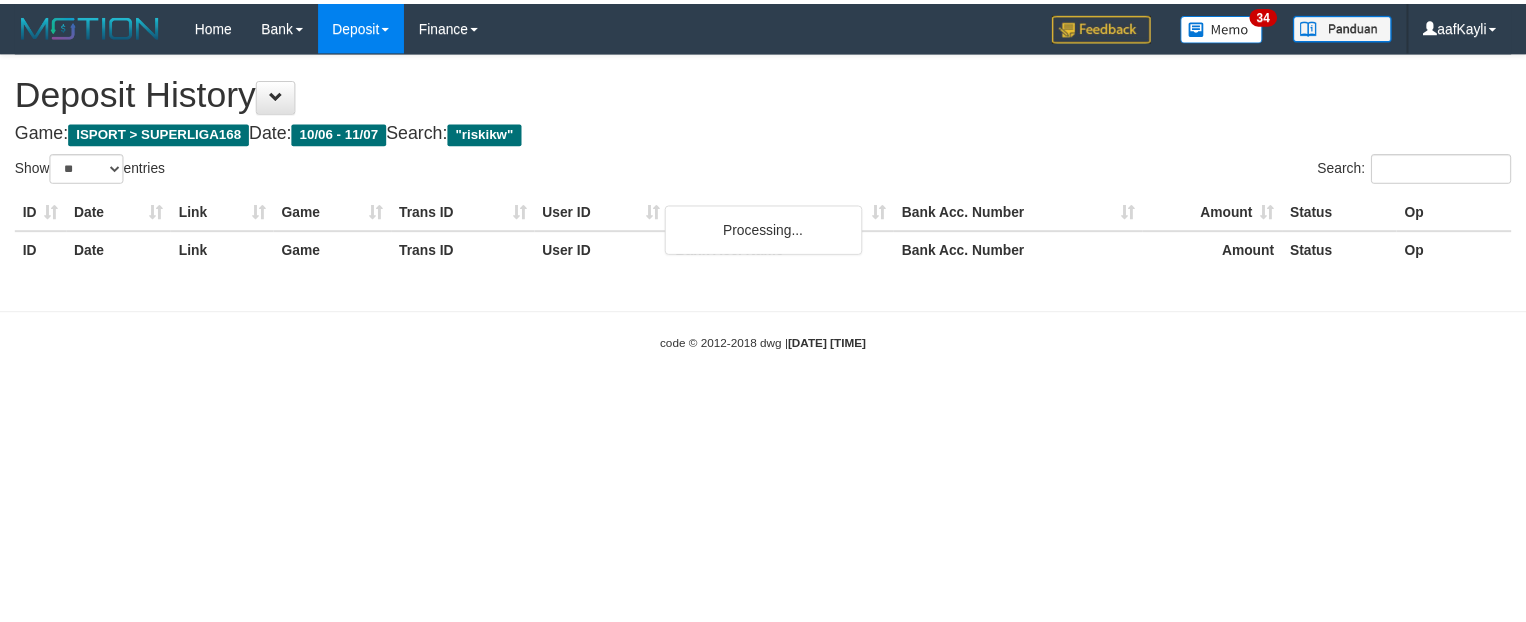 scroll, scrollTop: 0, scrollLeft: 0, axis: both 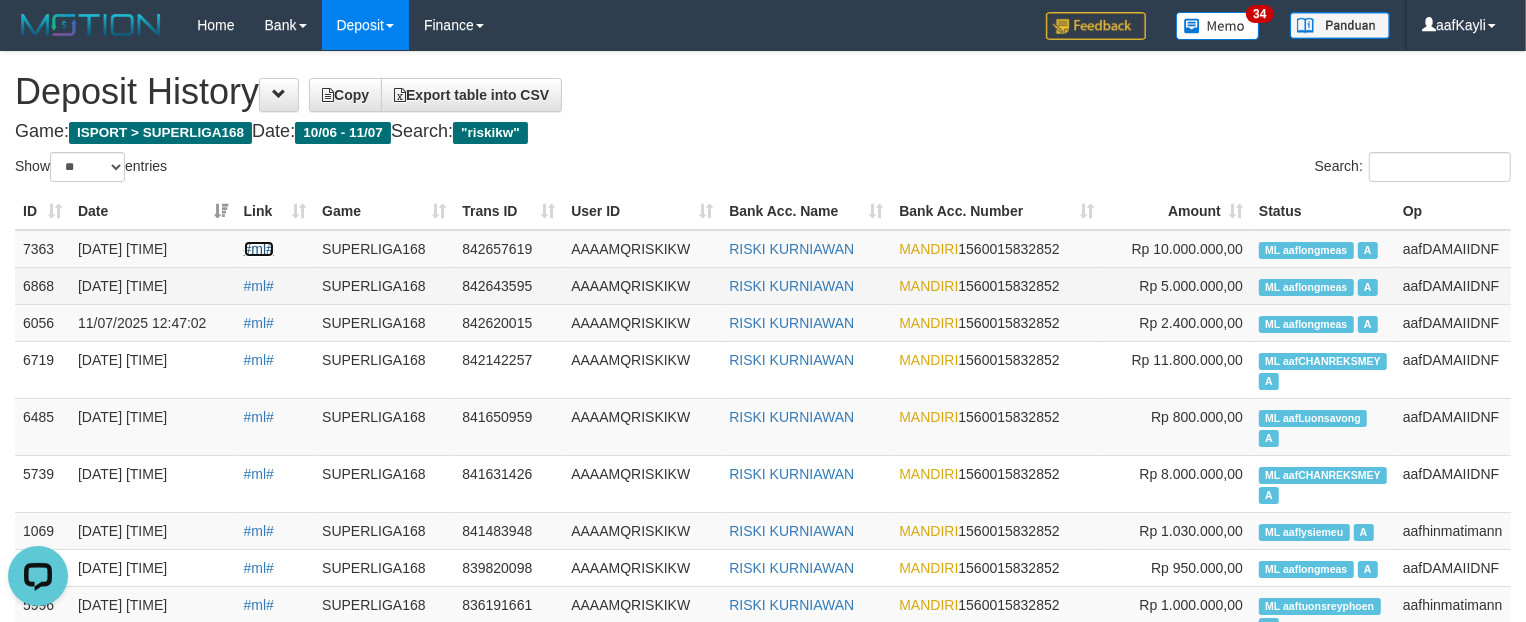 drag, startPoint x: 245, startPoint y: 248, endPoint x: 367, endPoint y: 287, distance: 128.082 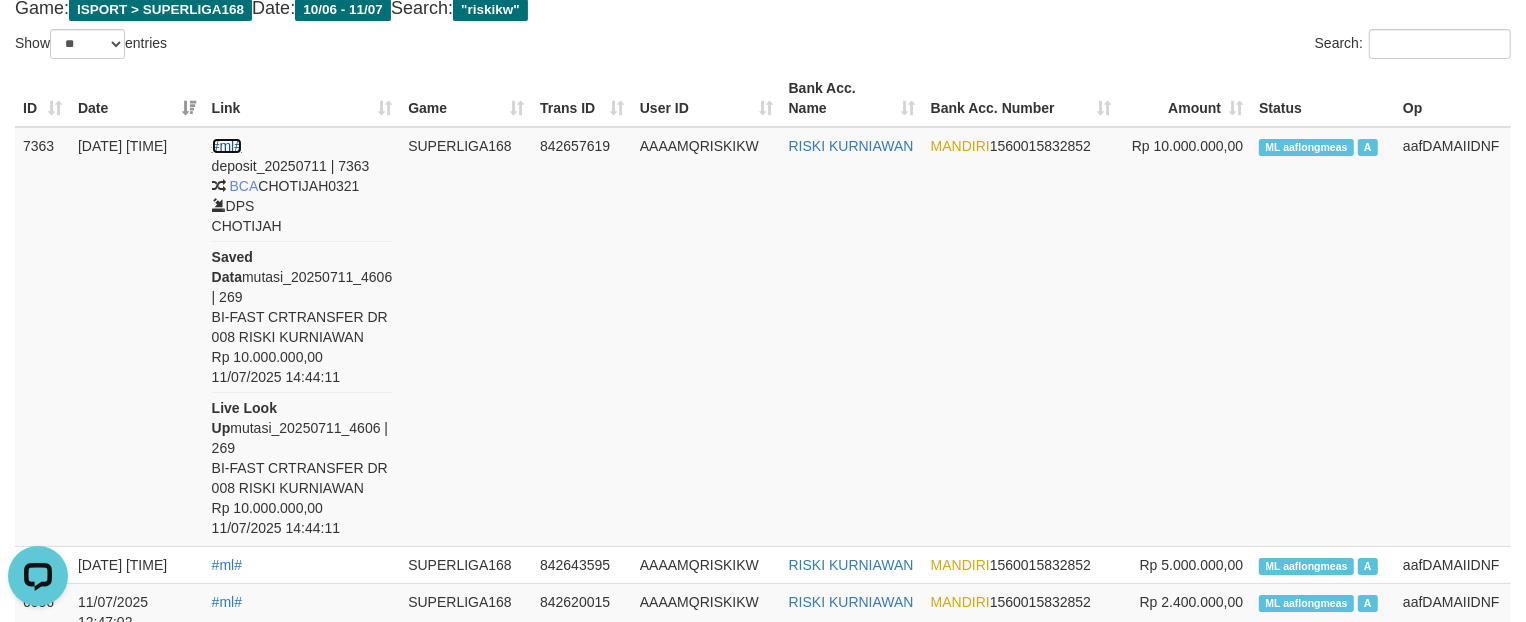 scroll, scrollTop: 128, scrollLeft: 0, axis: vertical 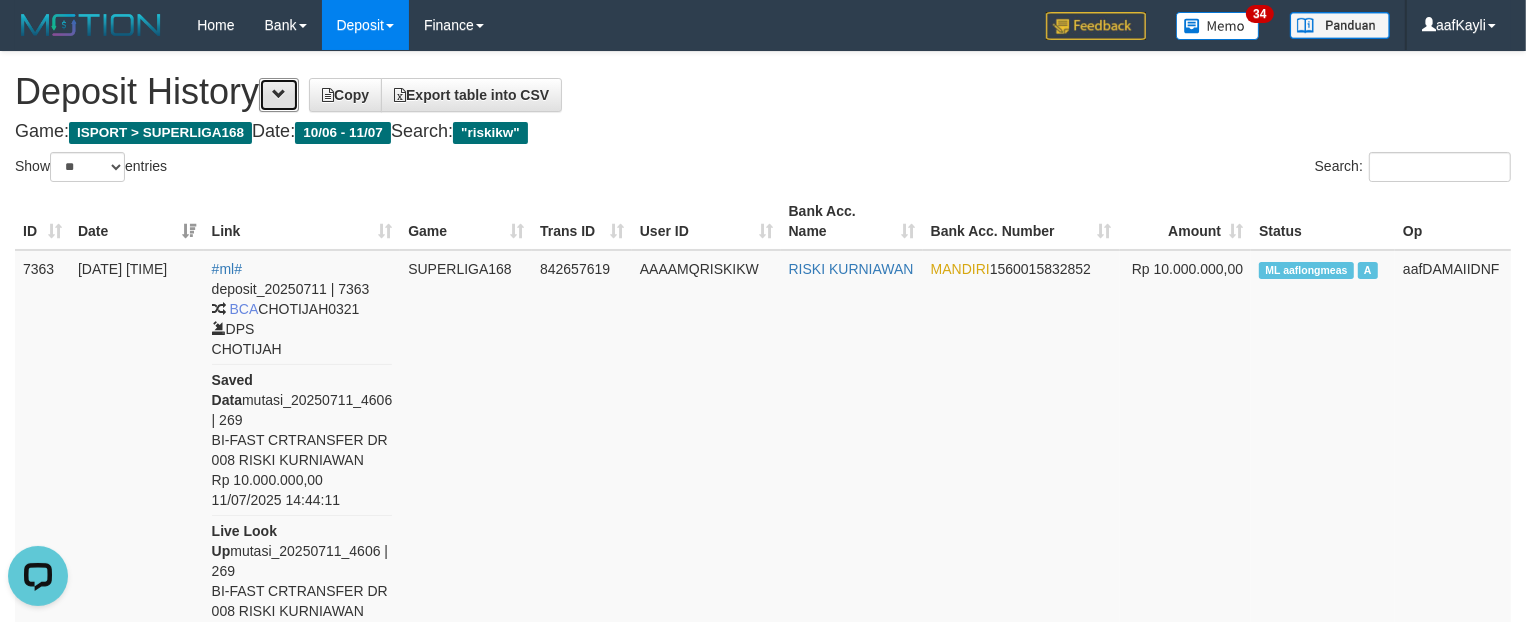 drag, startPoint x: 291, startPoint y: 95, endPoint x: 298, endPoint y: 132, distance: 37.65634 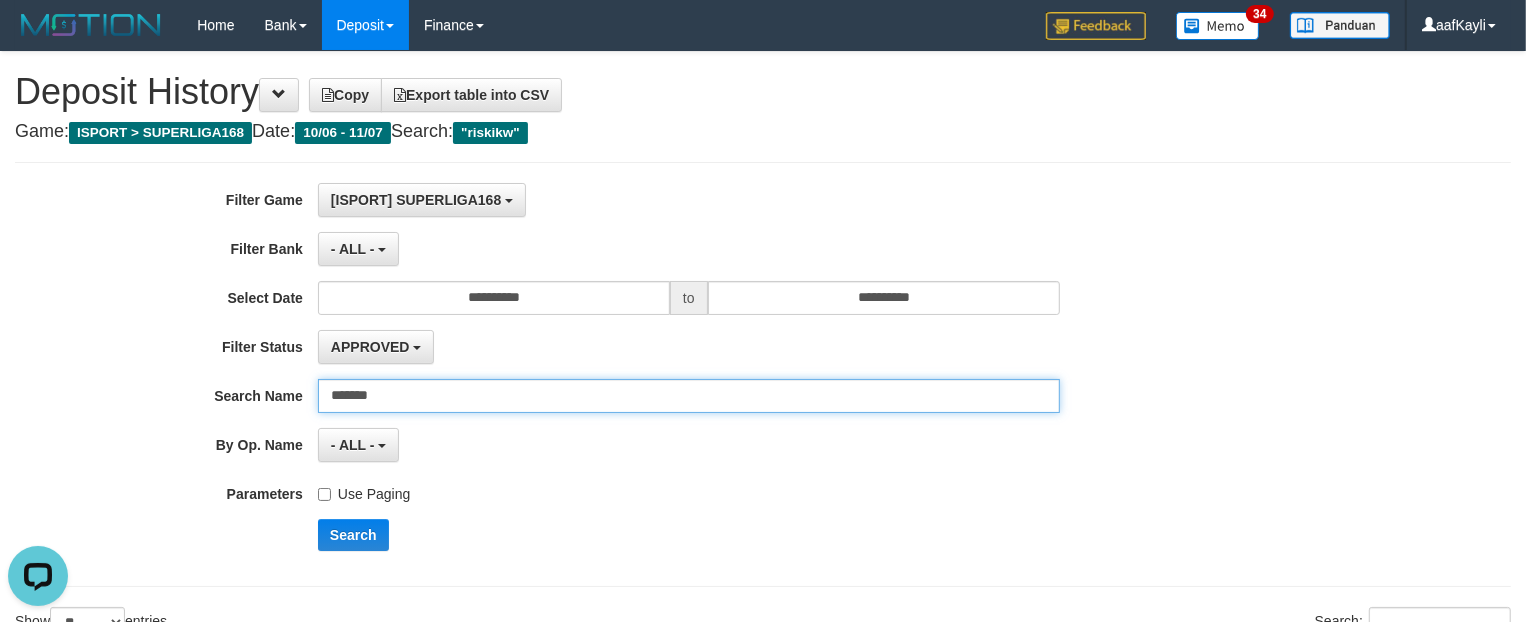 drag, startPoint x: 308, startPoint y: 405, endPoint x: 177, endPoint y: 411, distance: 131.13733 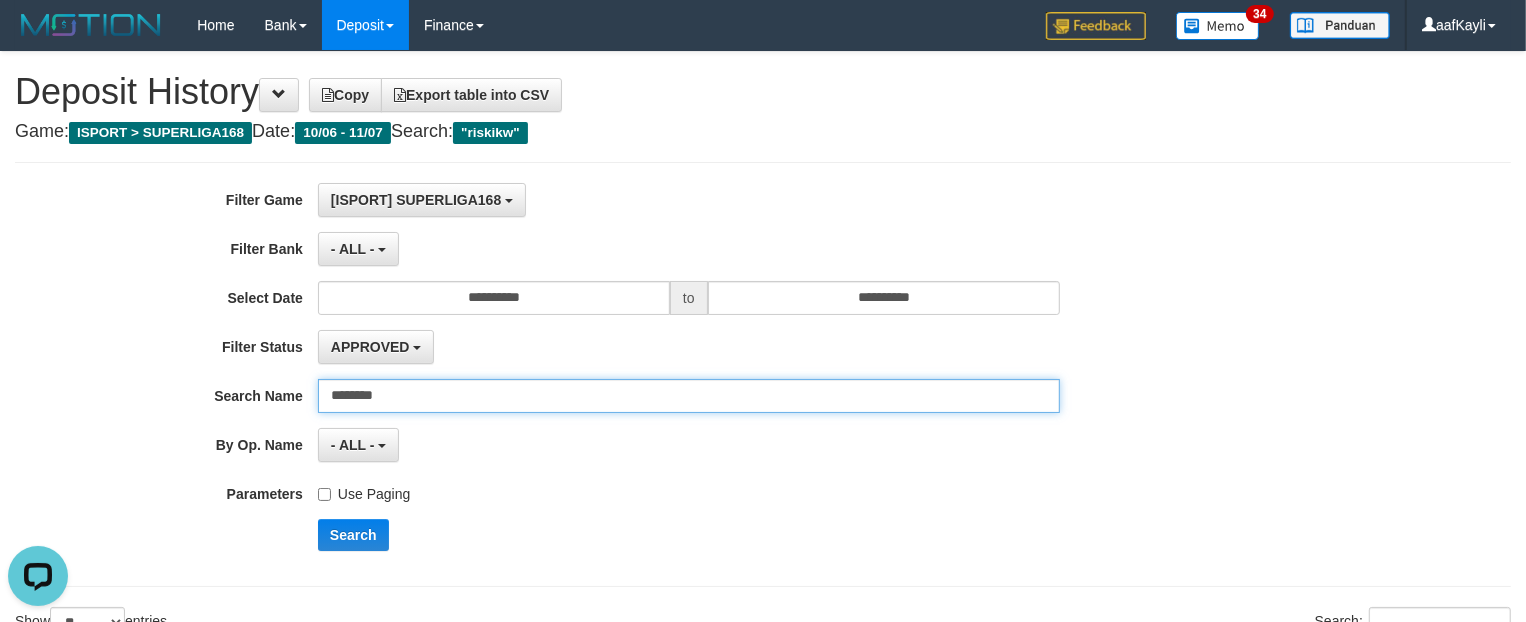 type on "********" 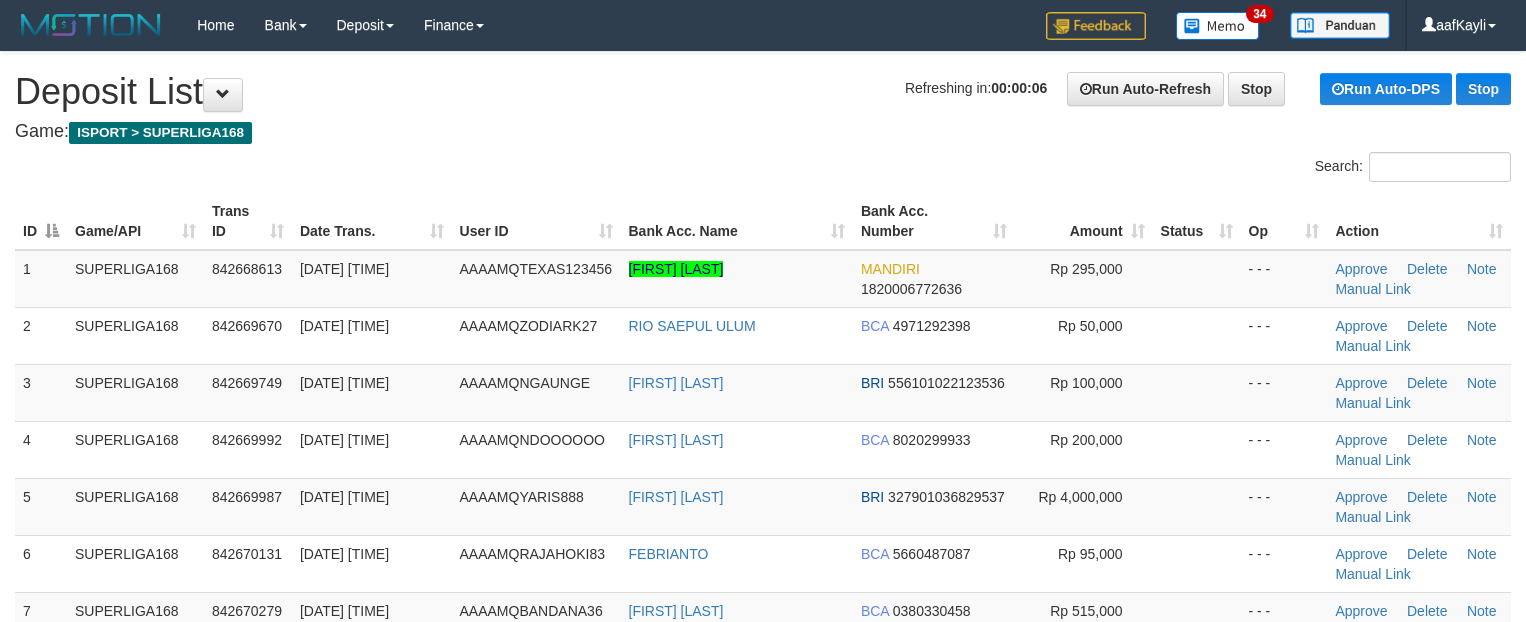 scroll, scrollTop: 0, scrollLeft: 0, axis: both 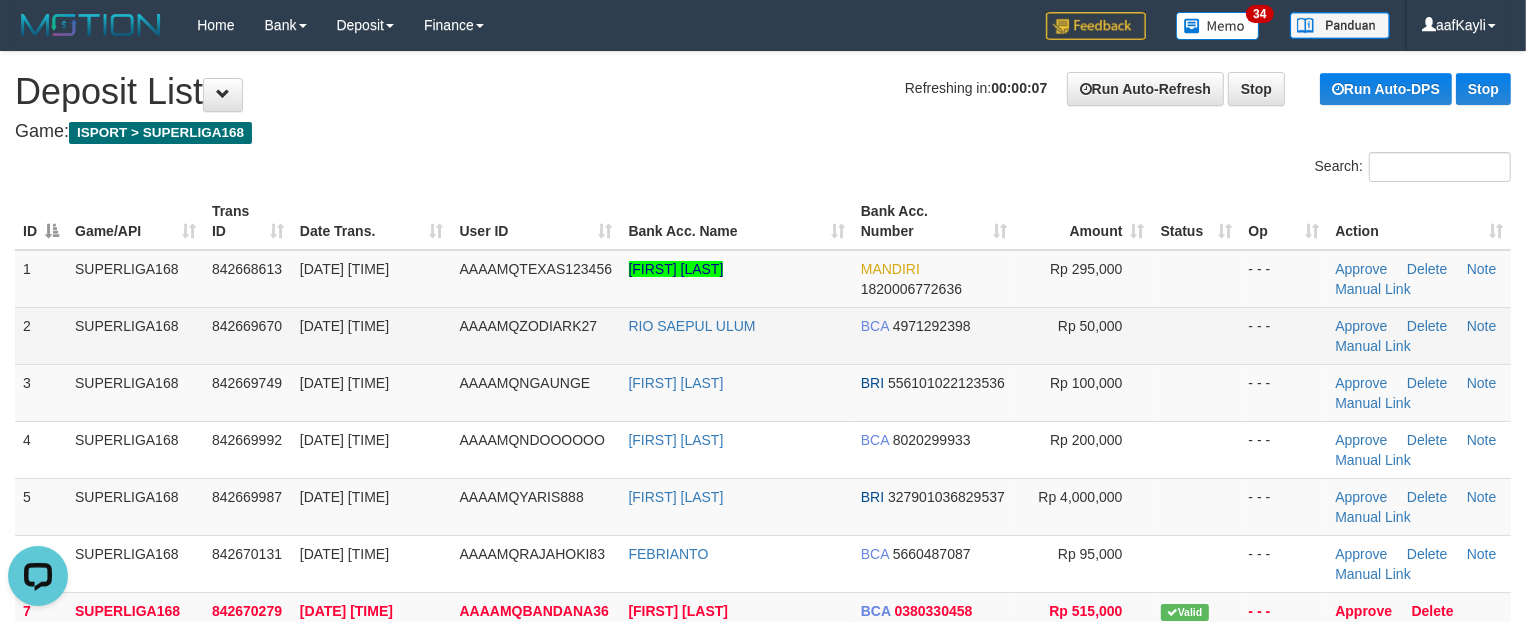 click at bounding box center [1197, 335] 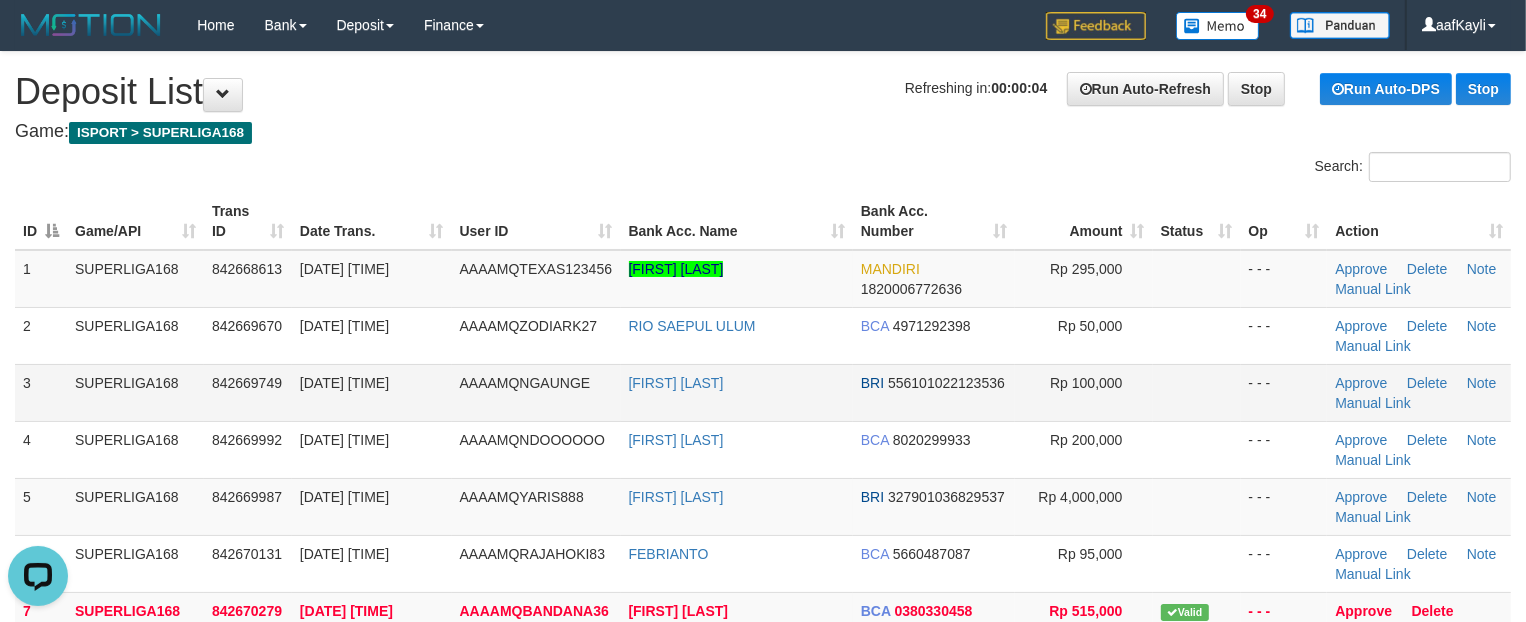 click on "Rp 100,000" at bounding box center (1084, 392) 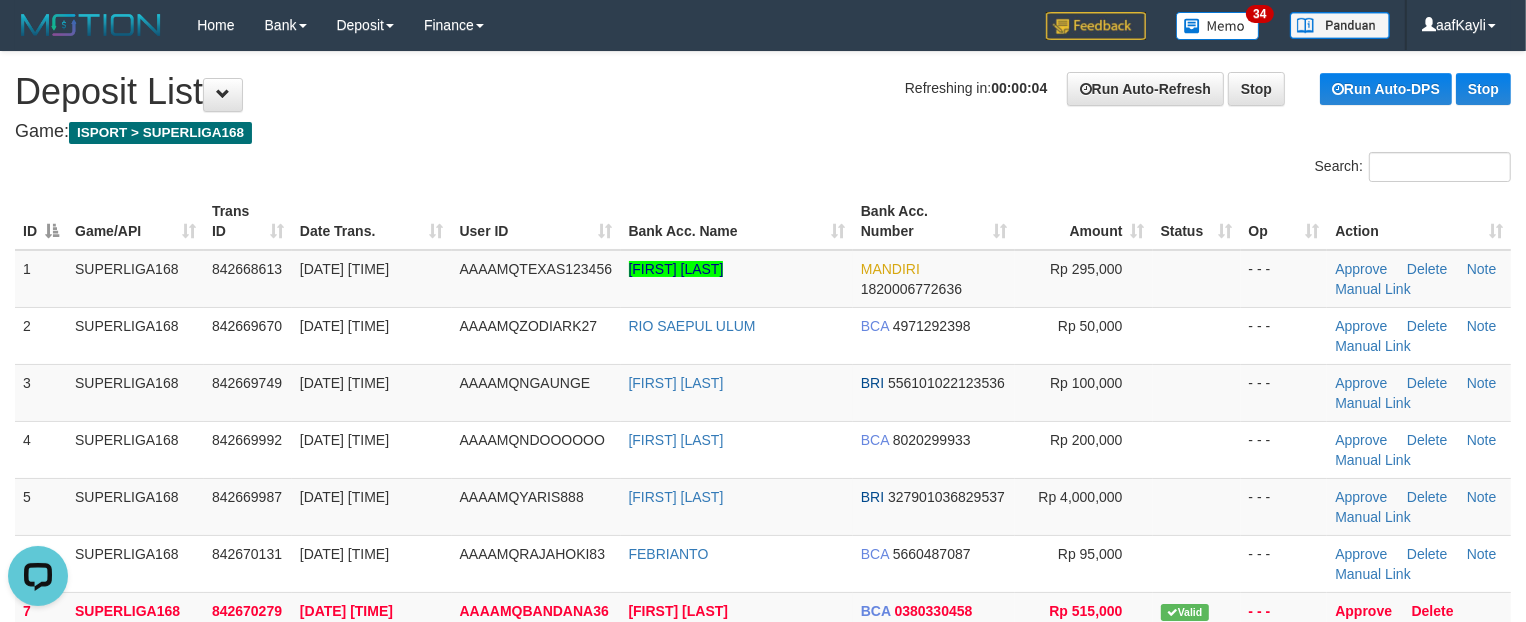 scroll, scrollTop: 675, scrollLeft: 0, axis: vertical 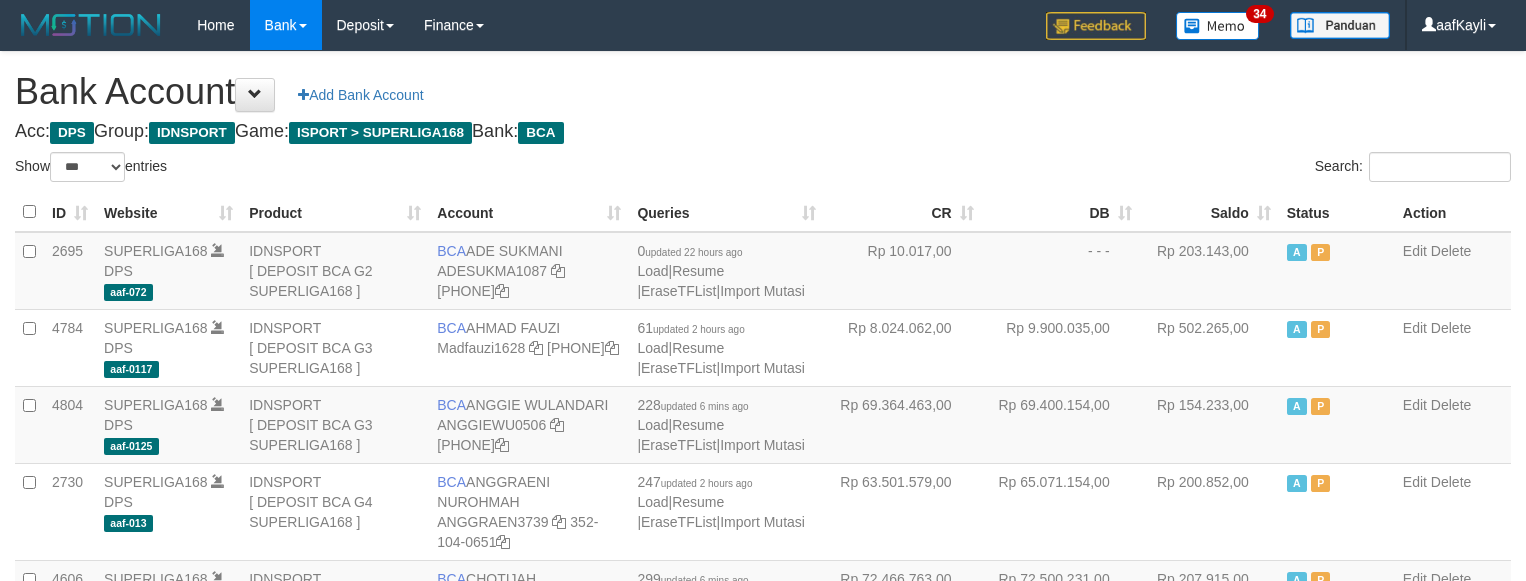 select on "***" 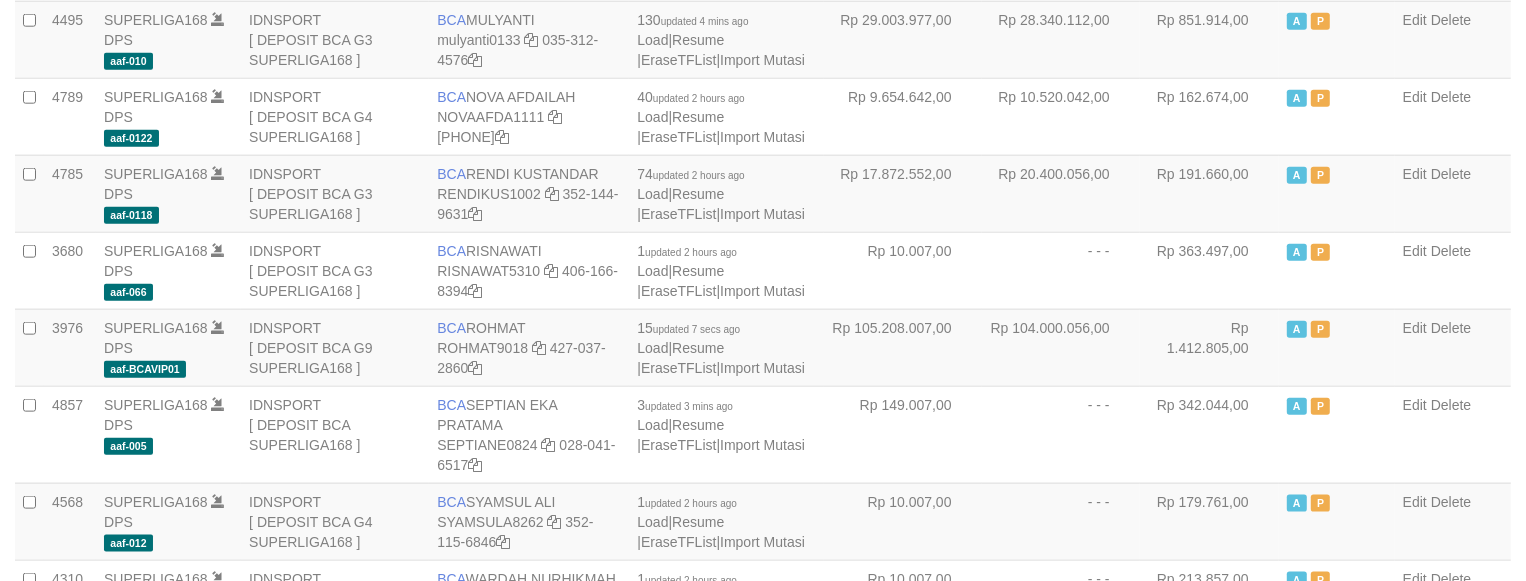 scroll, scrollTop: 1872, scrollLeft: 0, axis: vertical 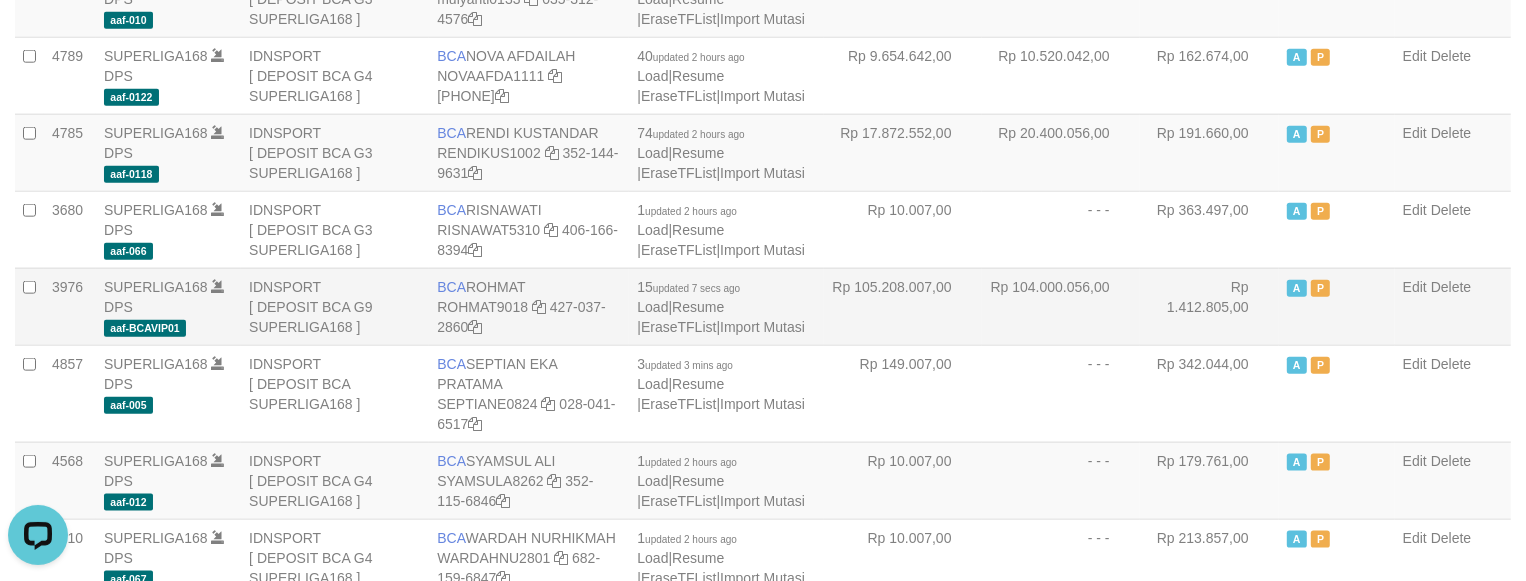click on "Rp 104.000.056,00" at bounding box center [1061, 306] 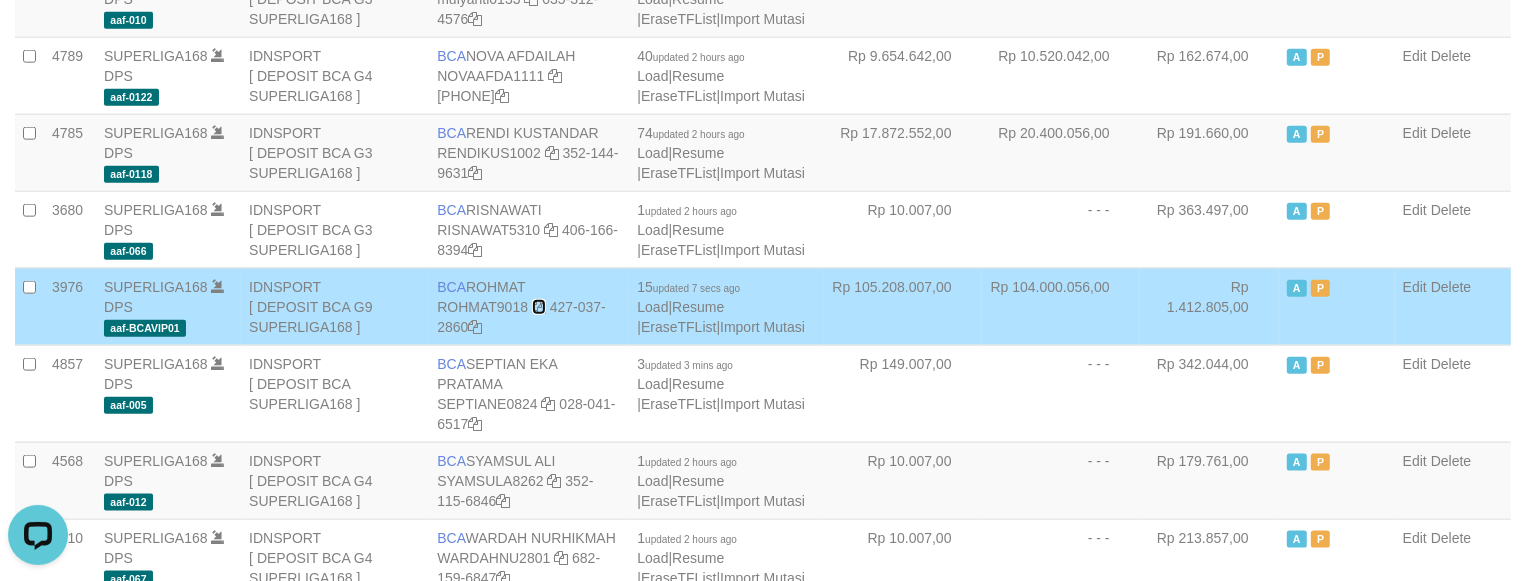 click at bounding box center [539, 307] 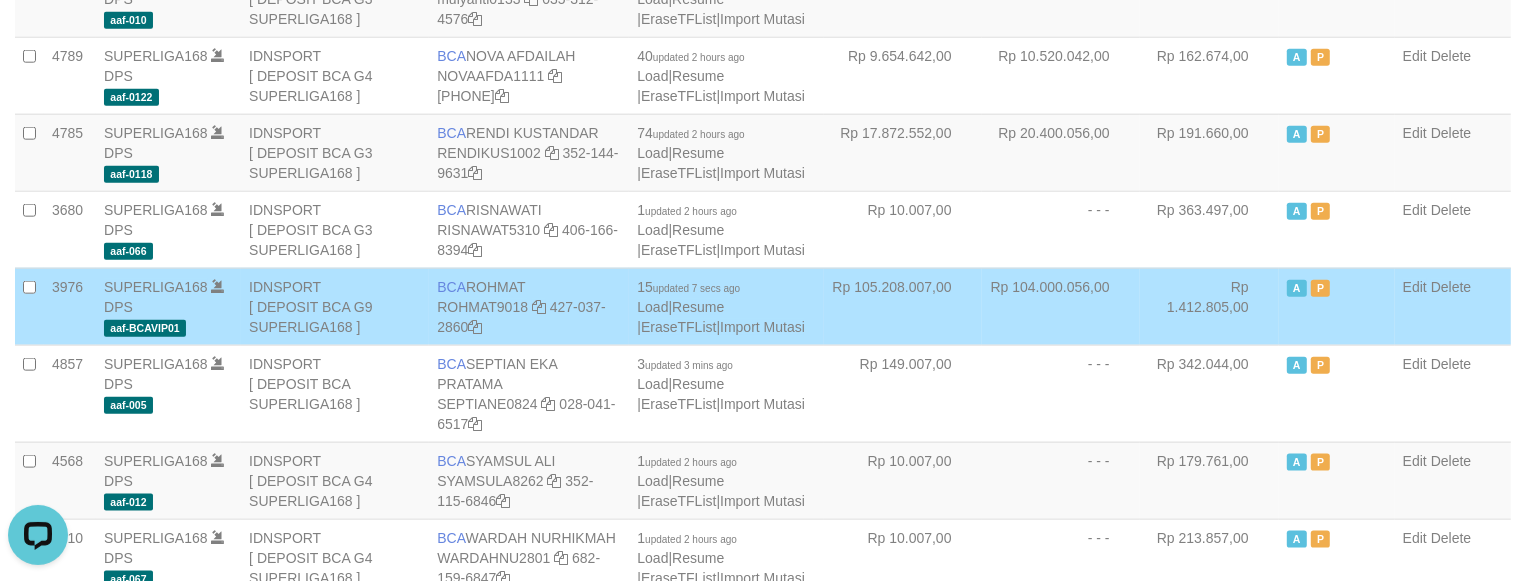 drag, startPoint x: 540, startPoint y: 312, endPoint x: 1042, endPoint y: 308, distance: 502.01593 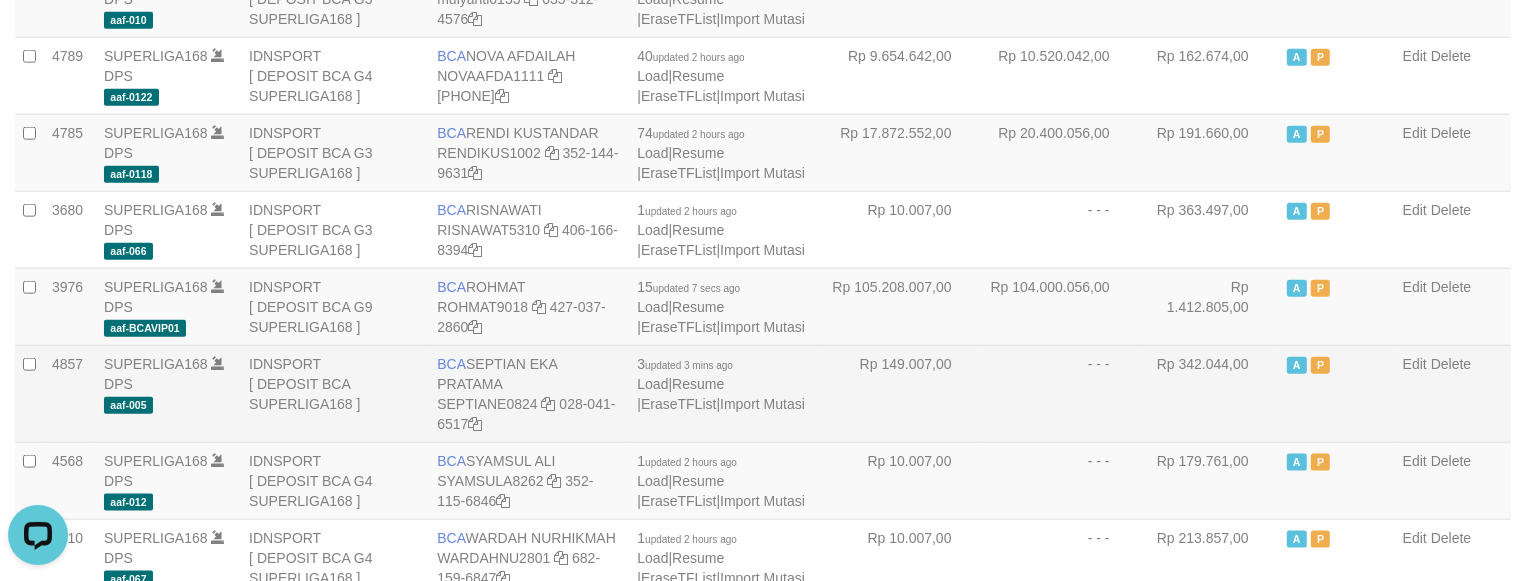 click on "Rp 342.044,00" at bounding box center [1209, 393] 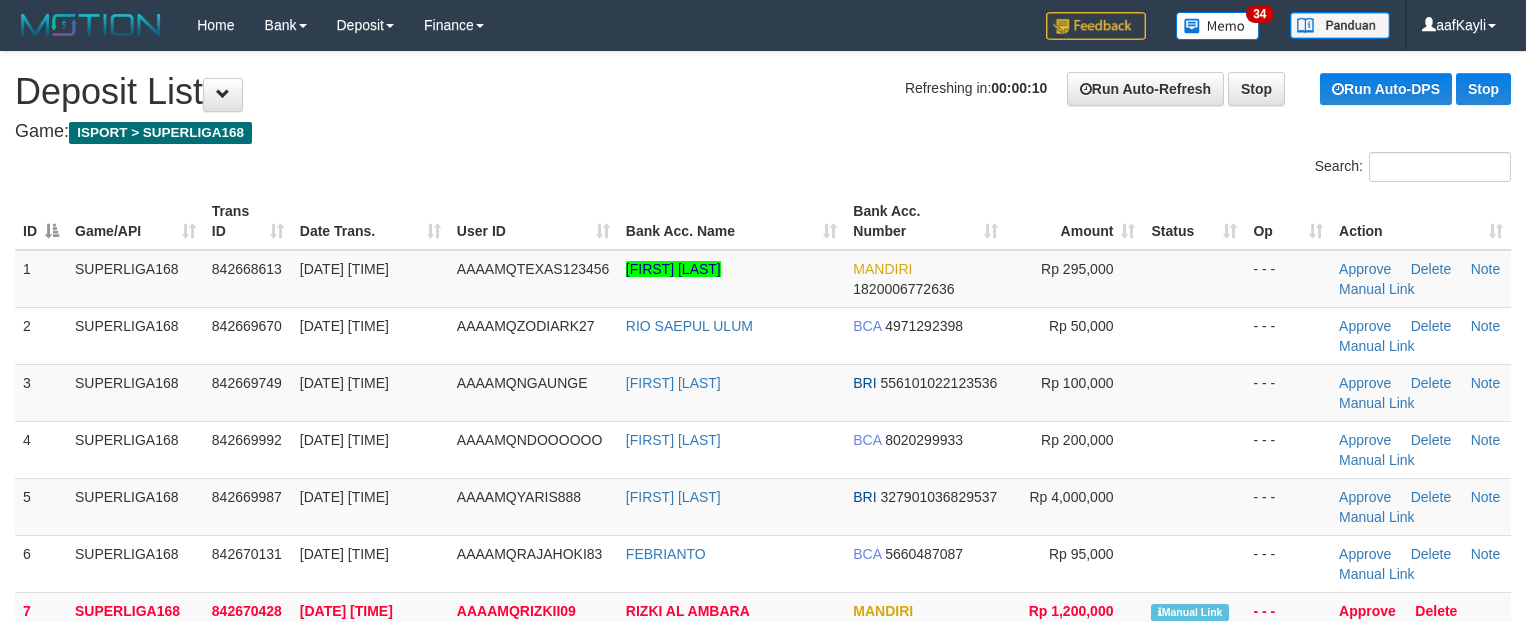 scroll, scrollTop: 0, scrollLeft: 0, axis: both 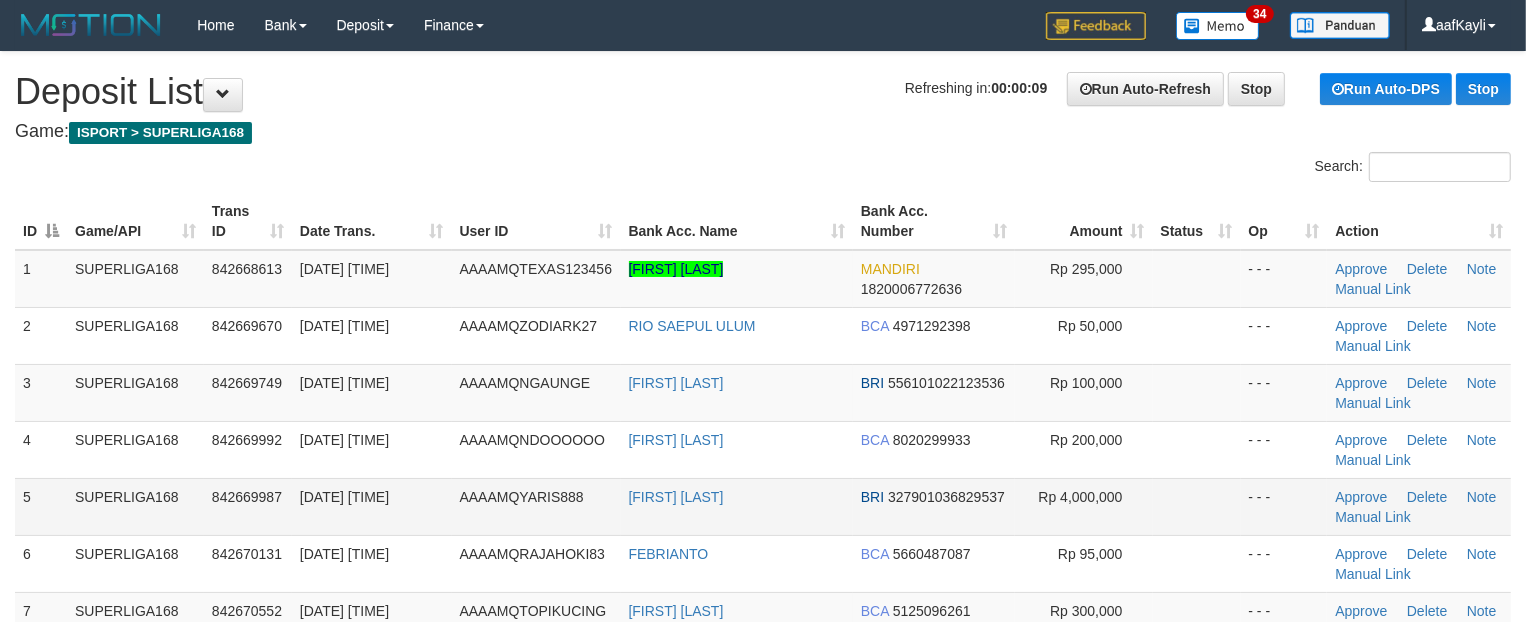 click at bounding box center (1197, 506) 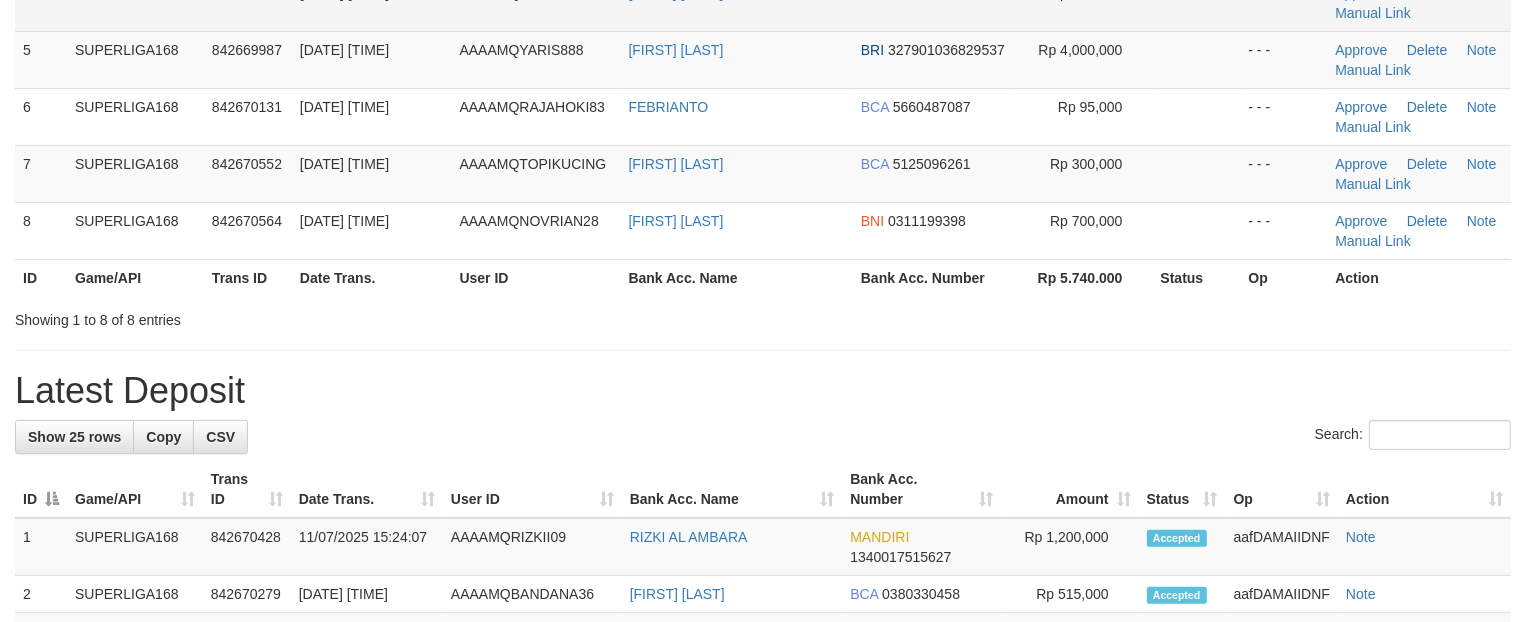 scroll, scrollTop: 458, scrollLeft: 0, axis: vertical 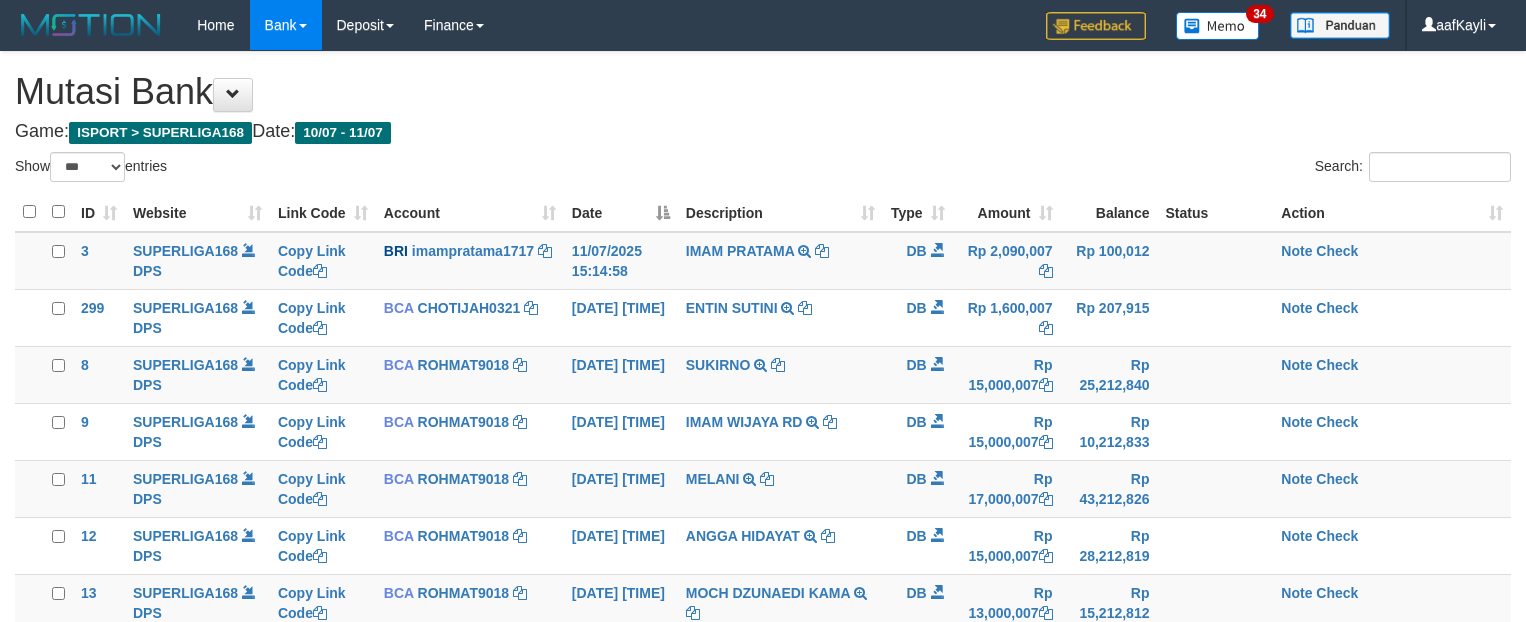 select on "***" 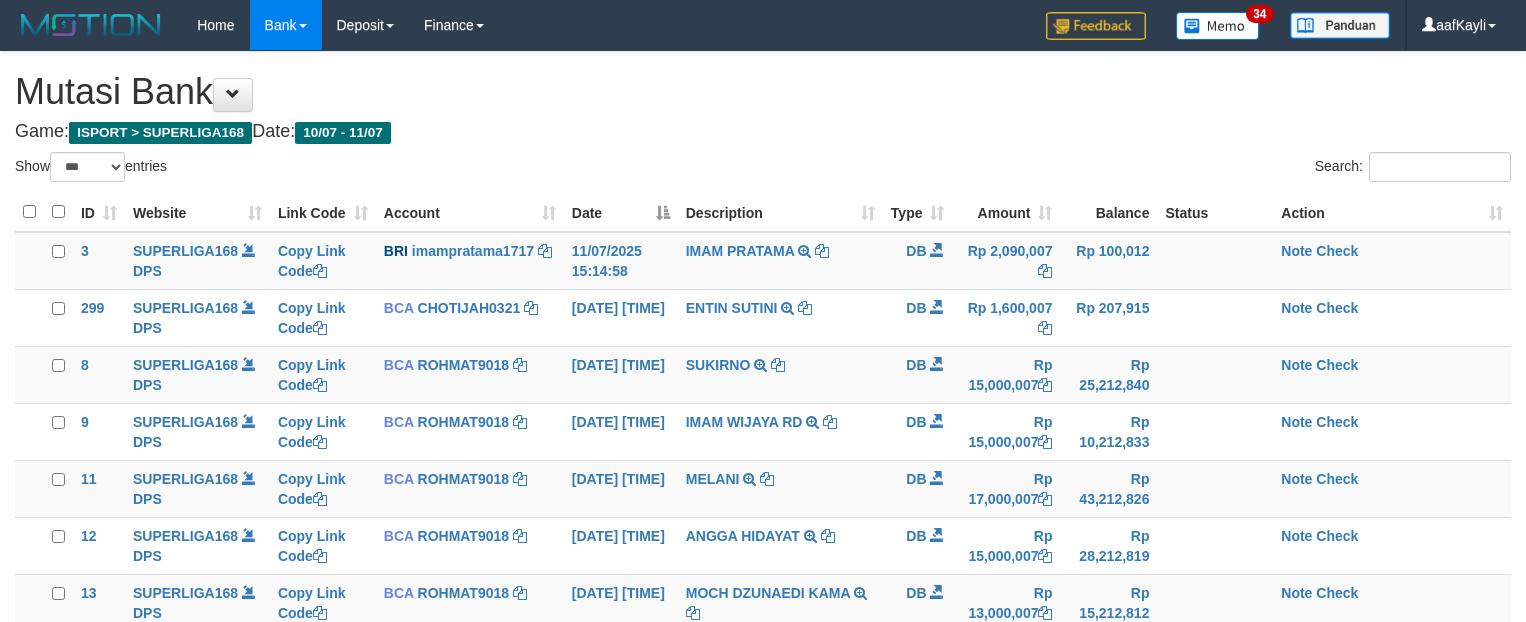 scroll, scrollTop: 0, scrollLeft: 0, axis: both 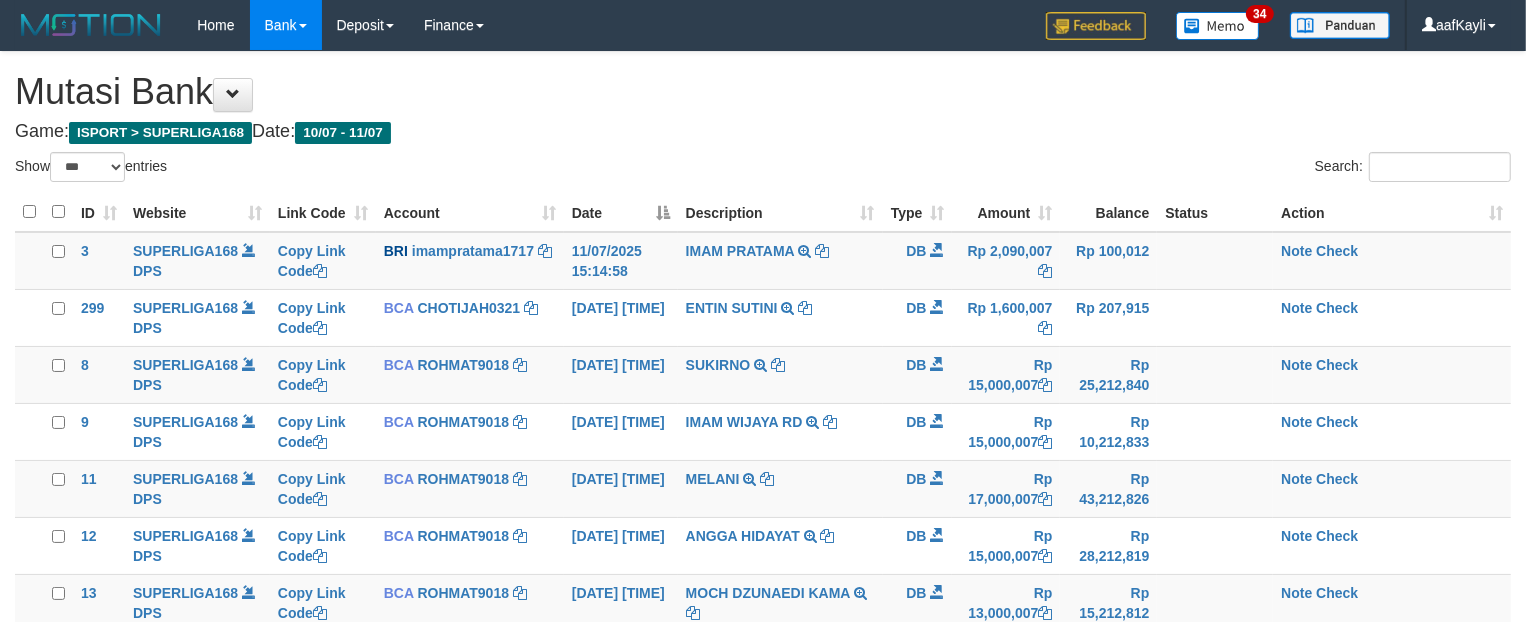 click on "Game:   ISPORT > SUPERLIGA168    				Date:  10/07 - 11/07" at bounding box center (763, 132) 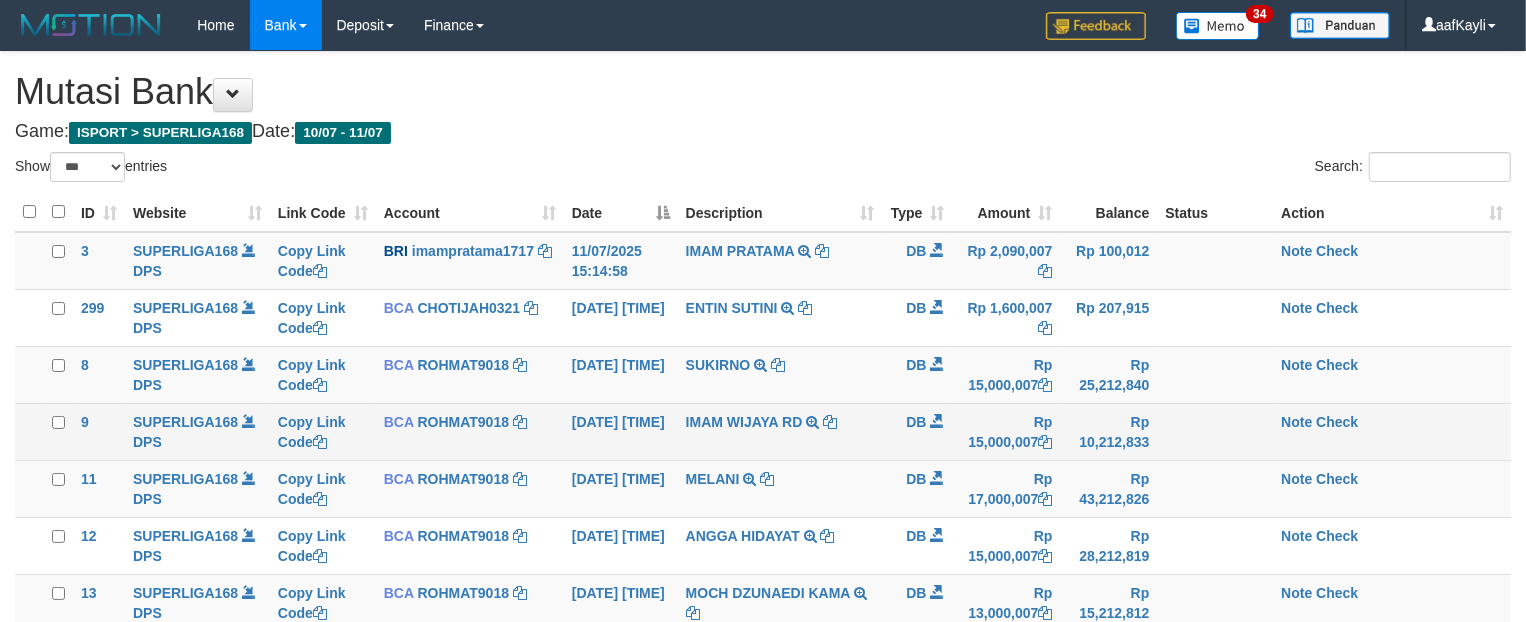 scroll, scrollTop: 53, scrollLeft: 0, axis: vertical 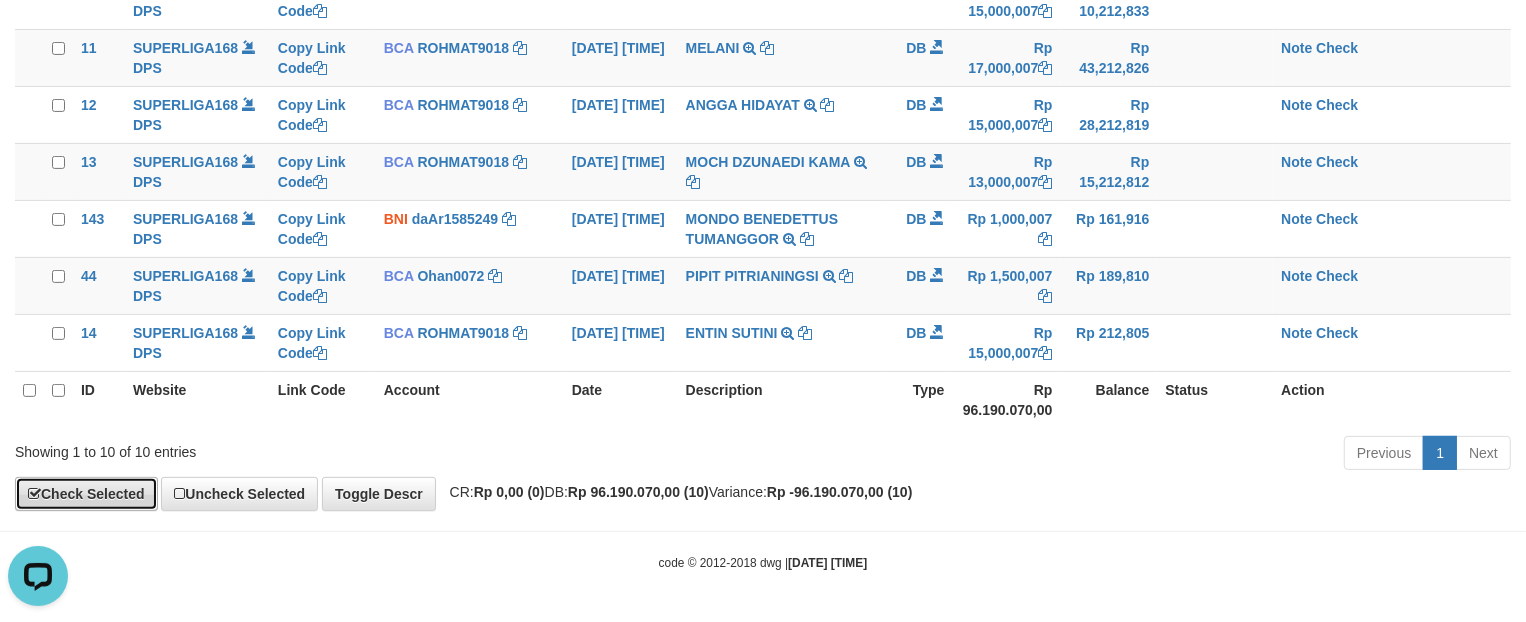 click on "Check Selected" at bounding box center (86, 494) 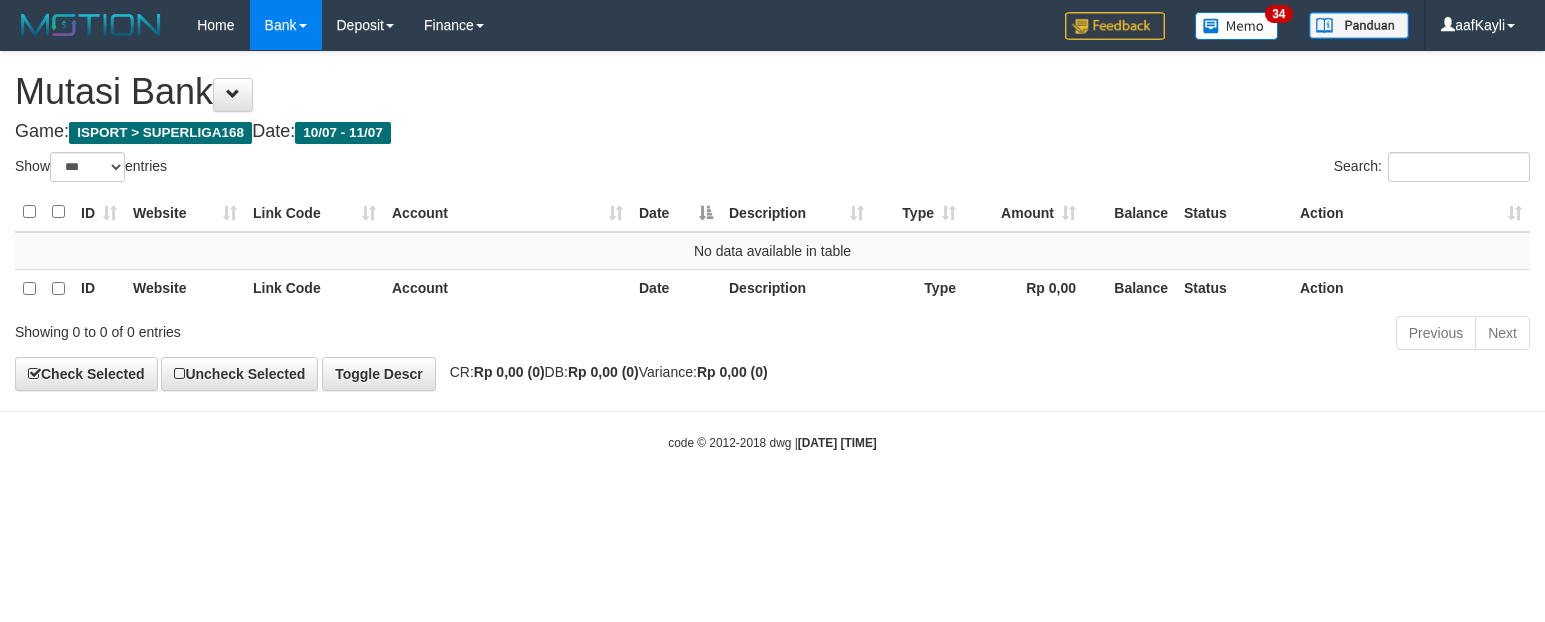 select on "***" 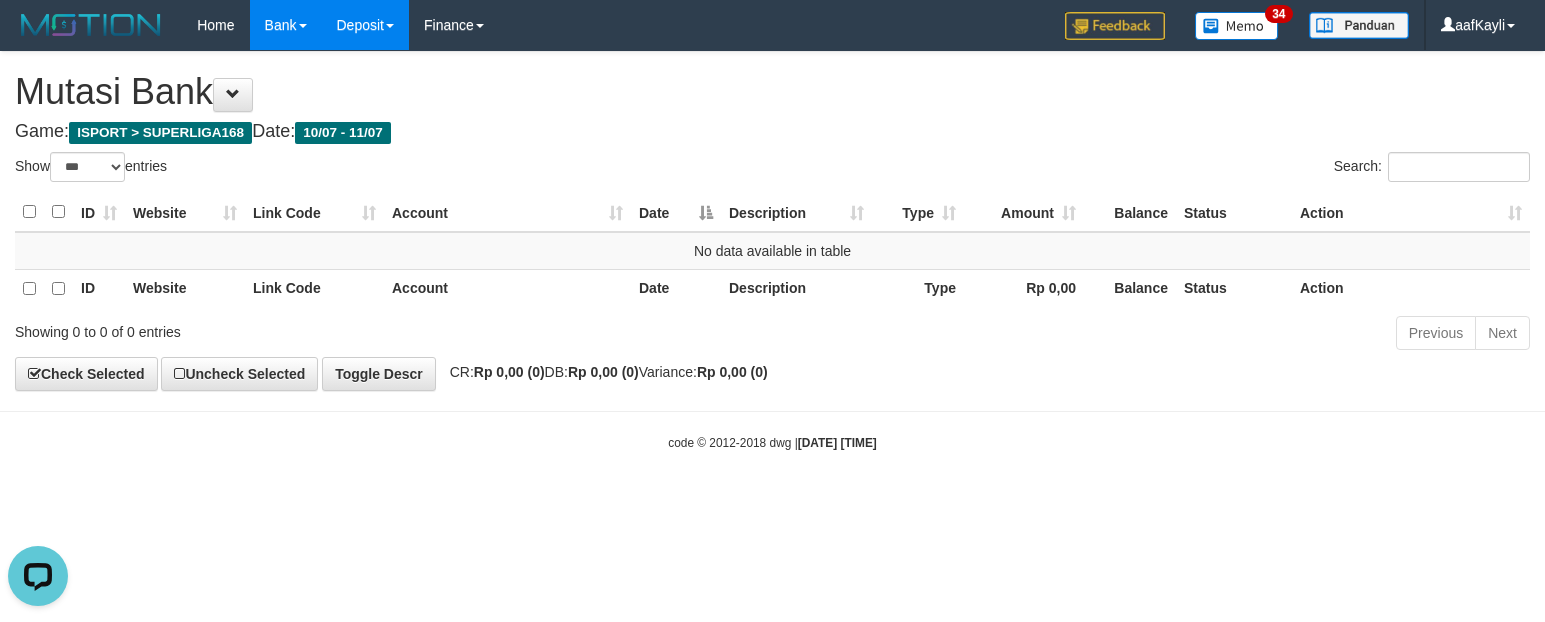 scroll, scrollTop: 0, scrollLeft: 0, axis: both 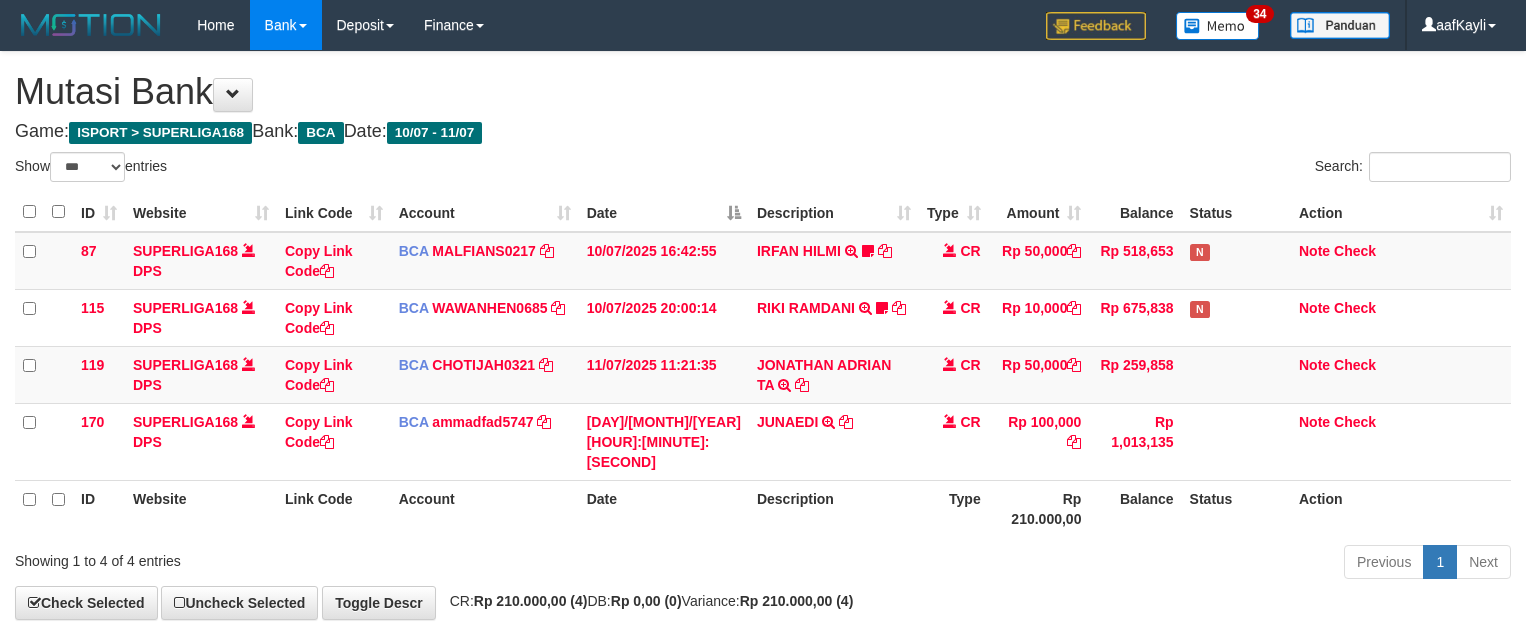 select on "***" 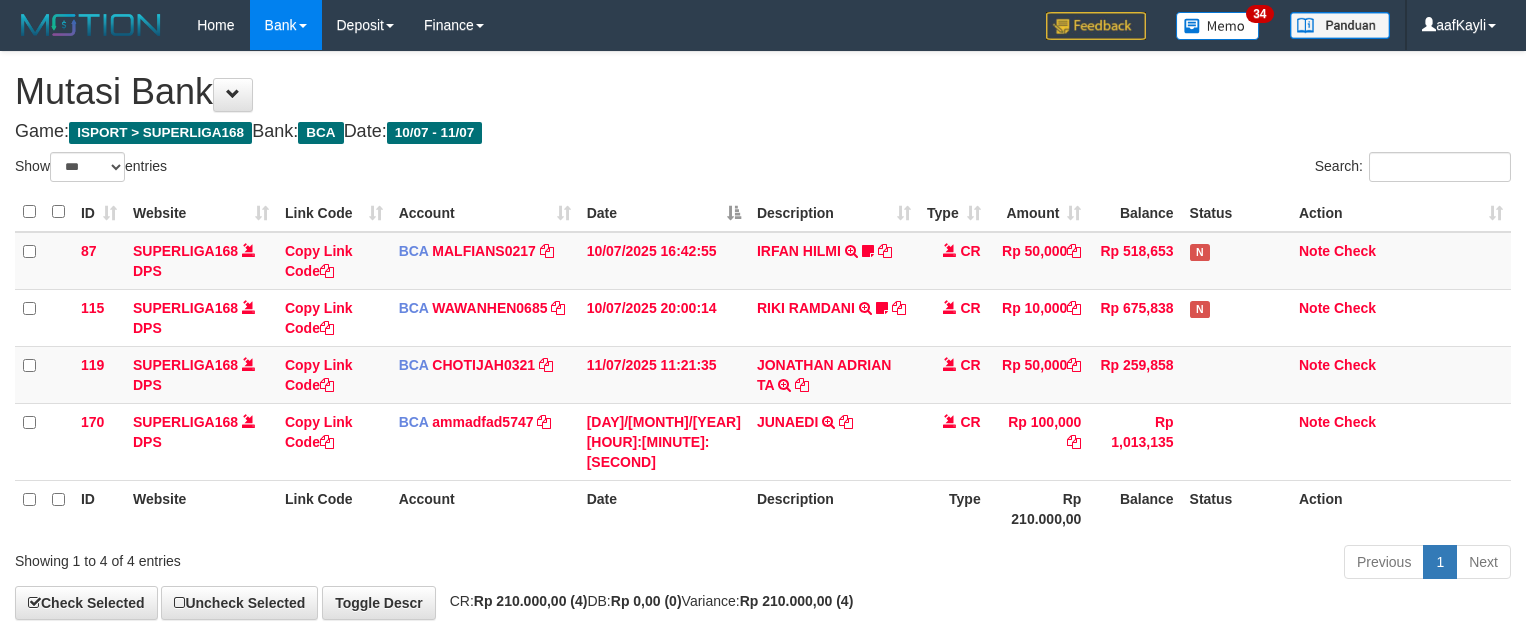 scroll, scrollTop: 32, scrollLeft: 0, axis: vertical 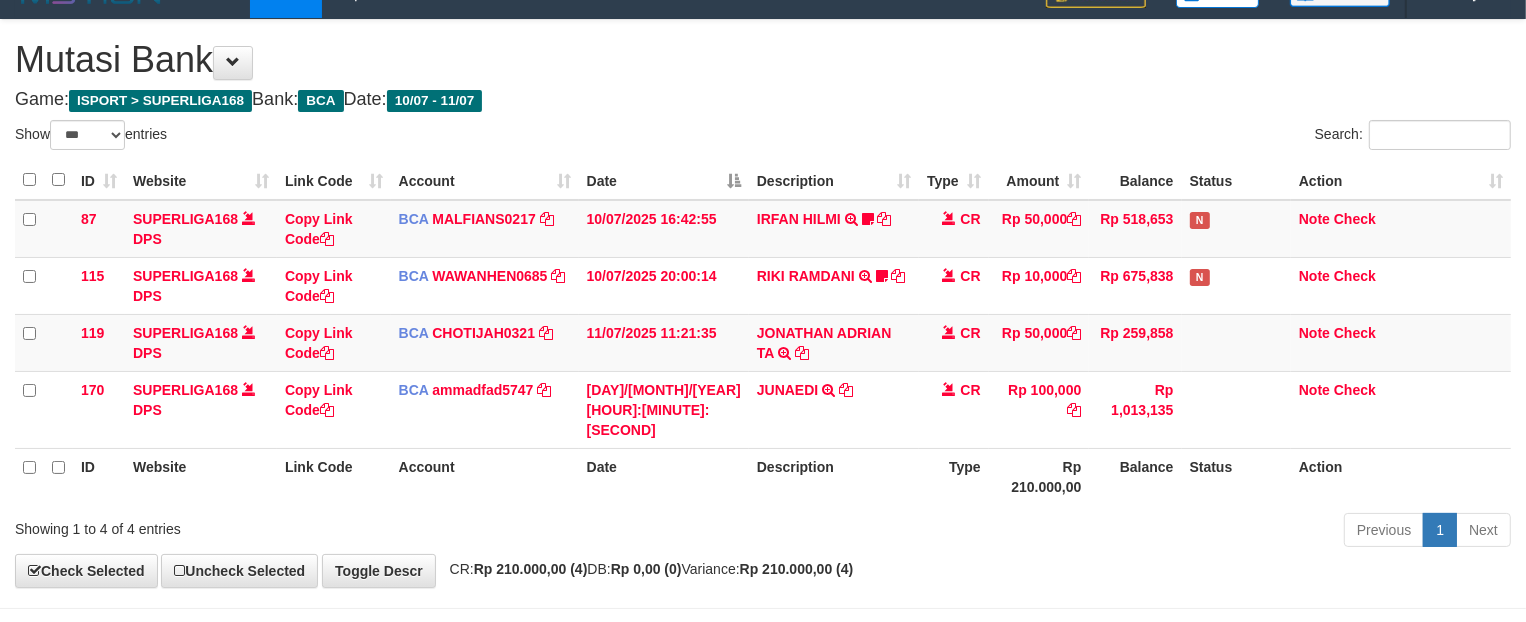 click on "Balance" at bounding box center [1135, 476] 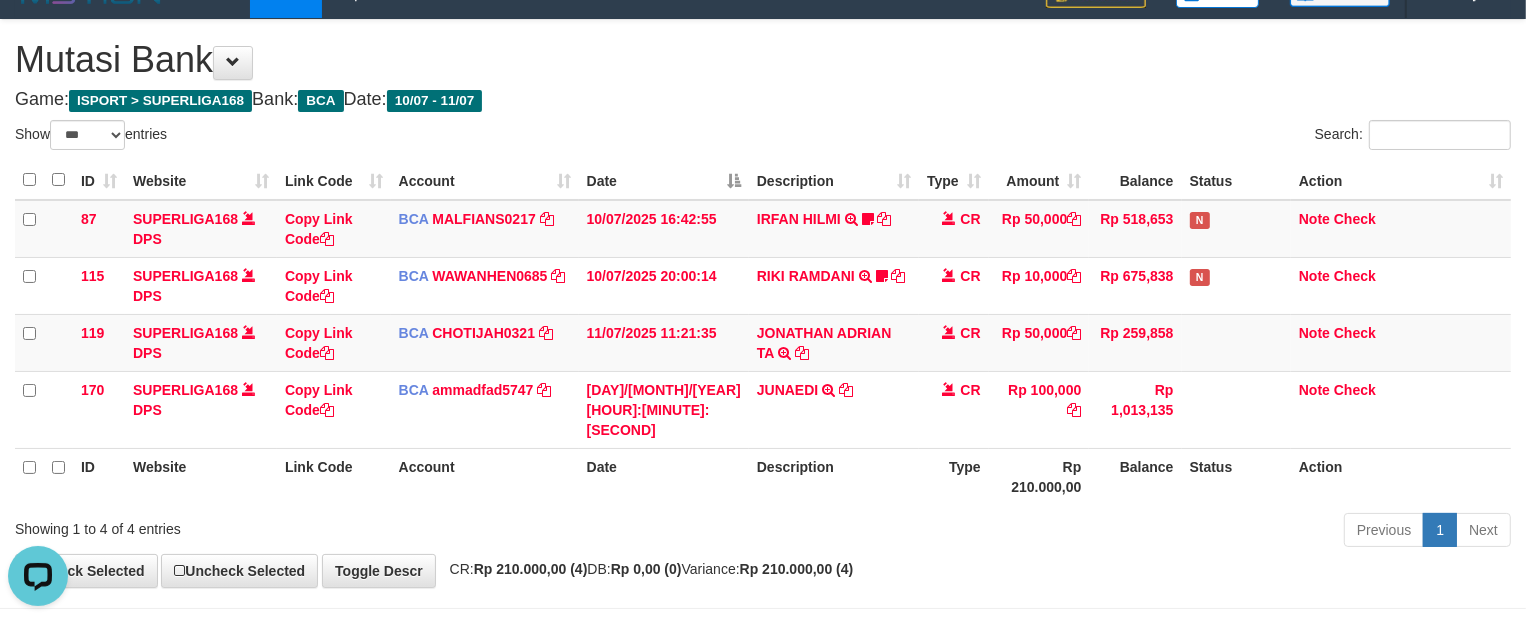scroll, scrollTop: 0, scrollLeft: 0, axis: both 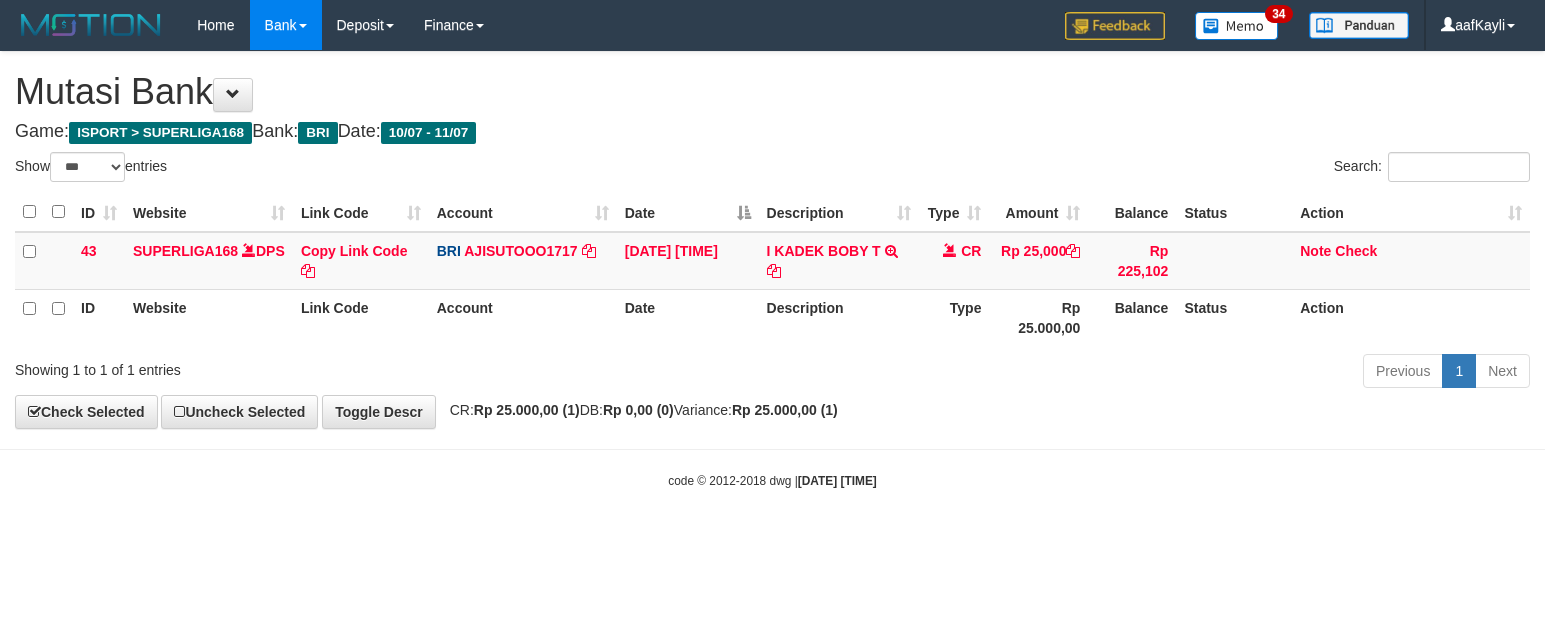 select on "***" 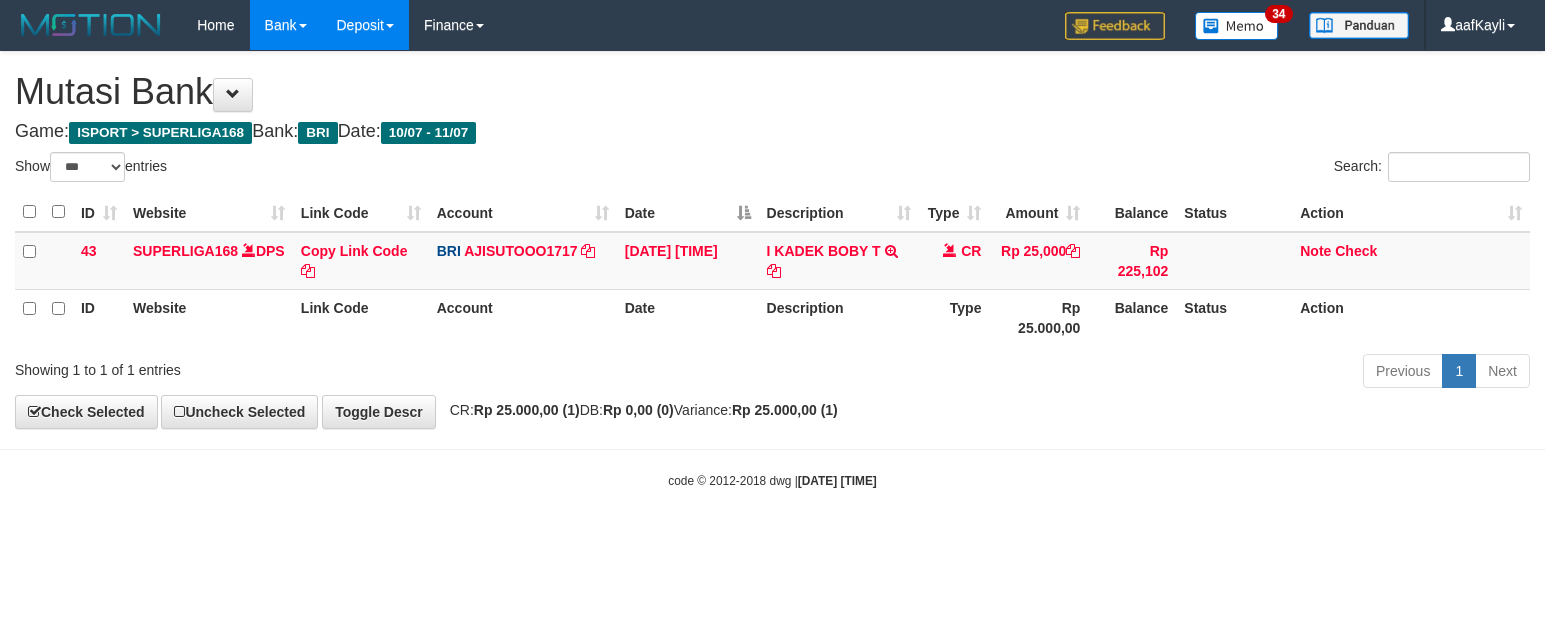scroll, scrollTop: 0, scrollLeft: 0, axis: both 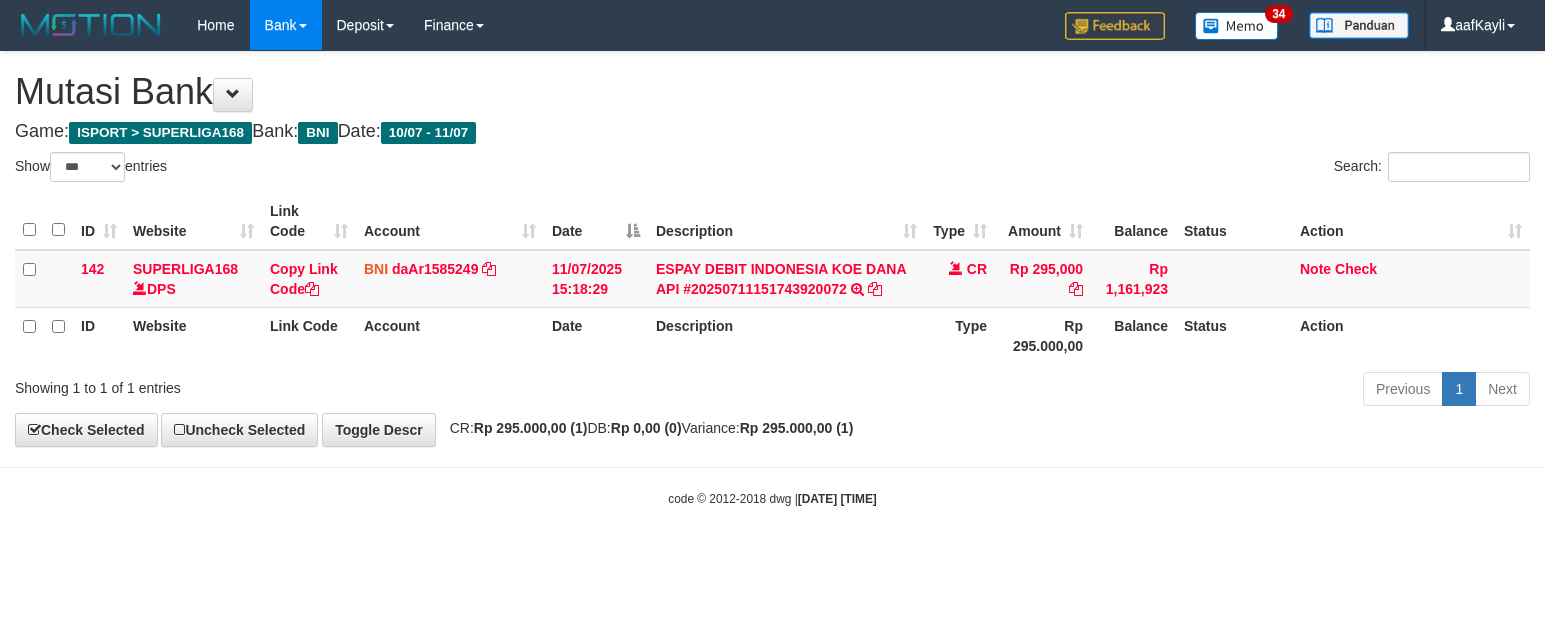 select on "***" 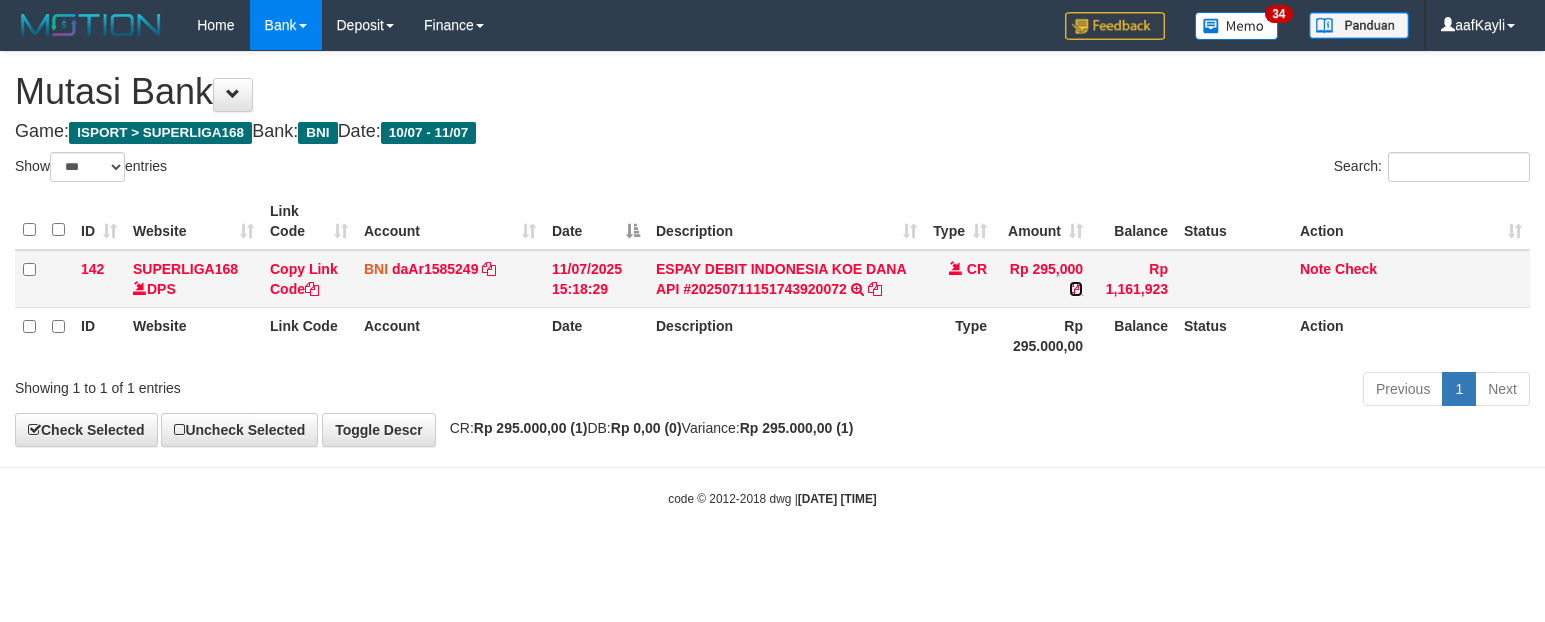 click at bounding box center [1076, 289] 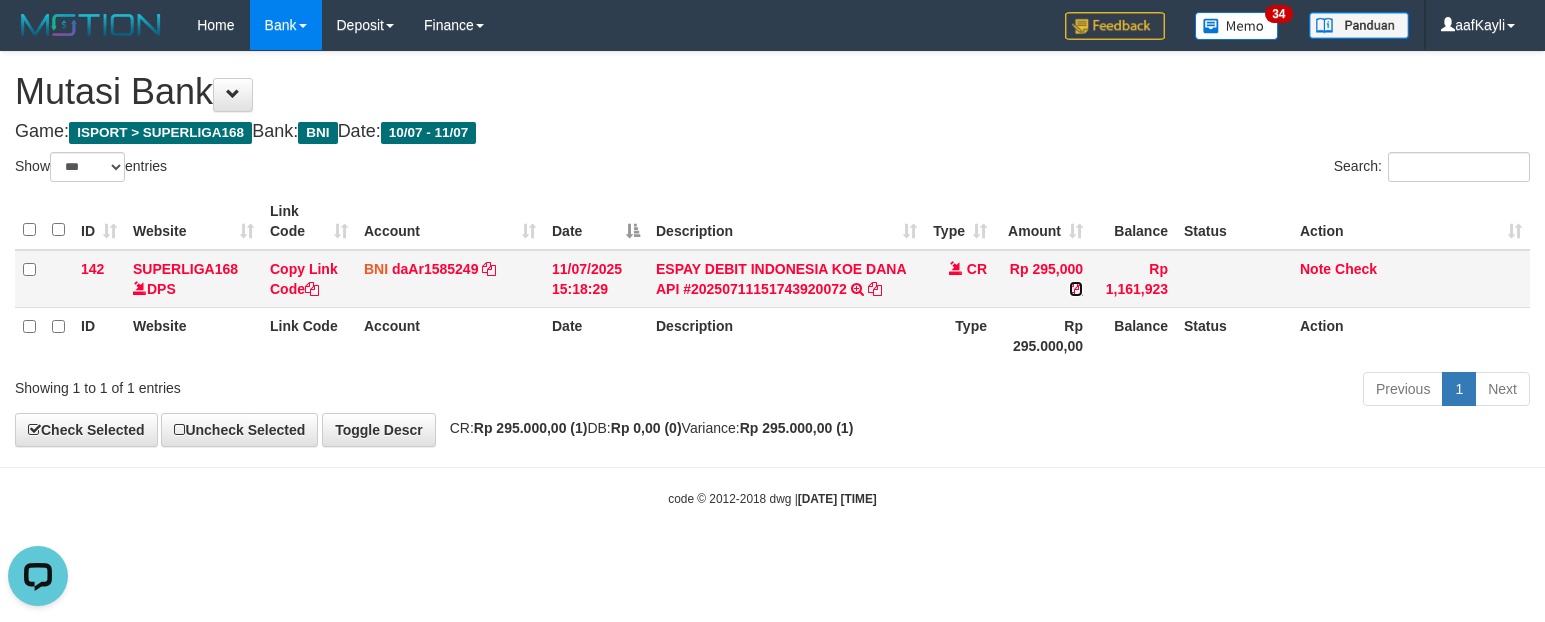 scroll, scrollTop: 0, scrollLeft: 0, axis: both 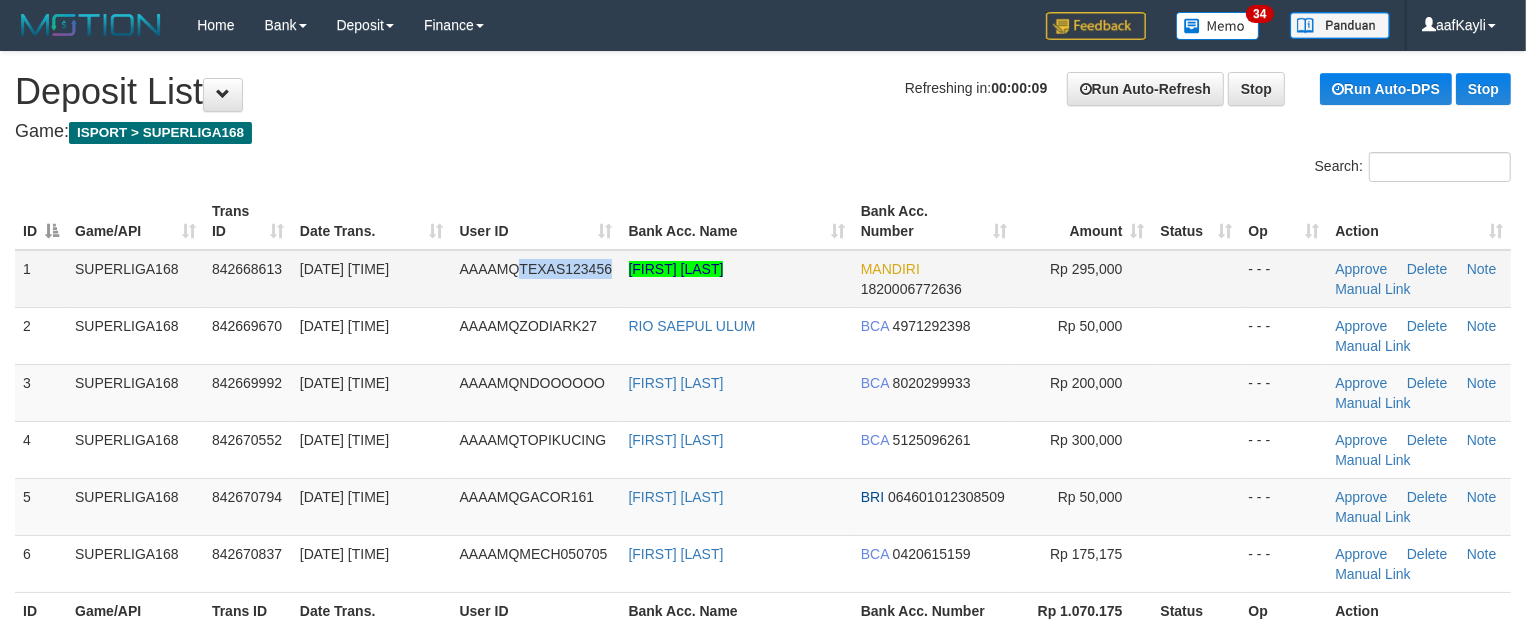 drag, startPoint x: 520, startPoint y: 261, endPoint x: 611, endPoint y: 286, distance: 94.371605 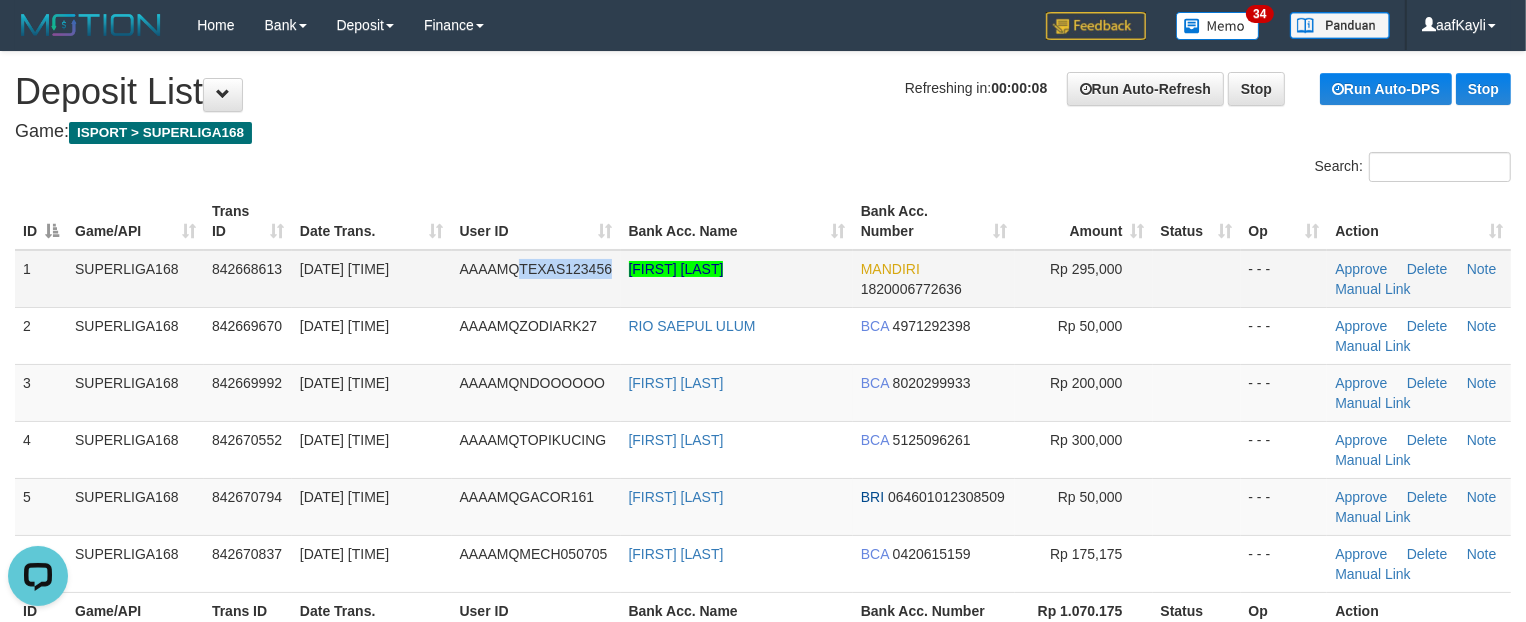 scroll, scrollTop: 0, scrollLeft: 0, axis: both 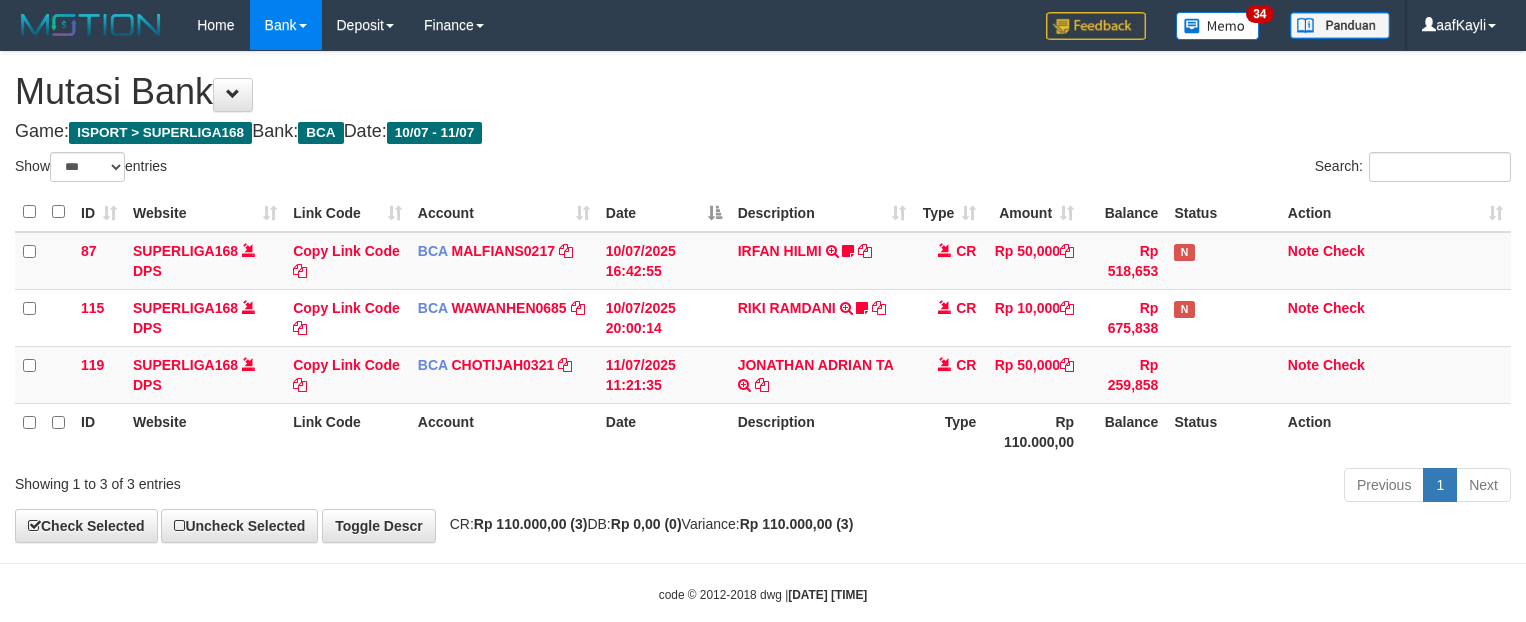 select on "***" 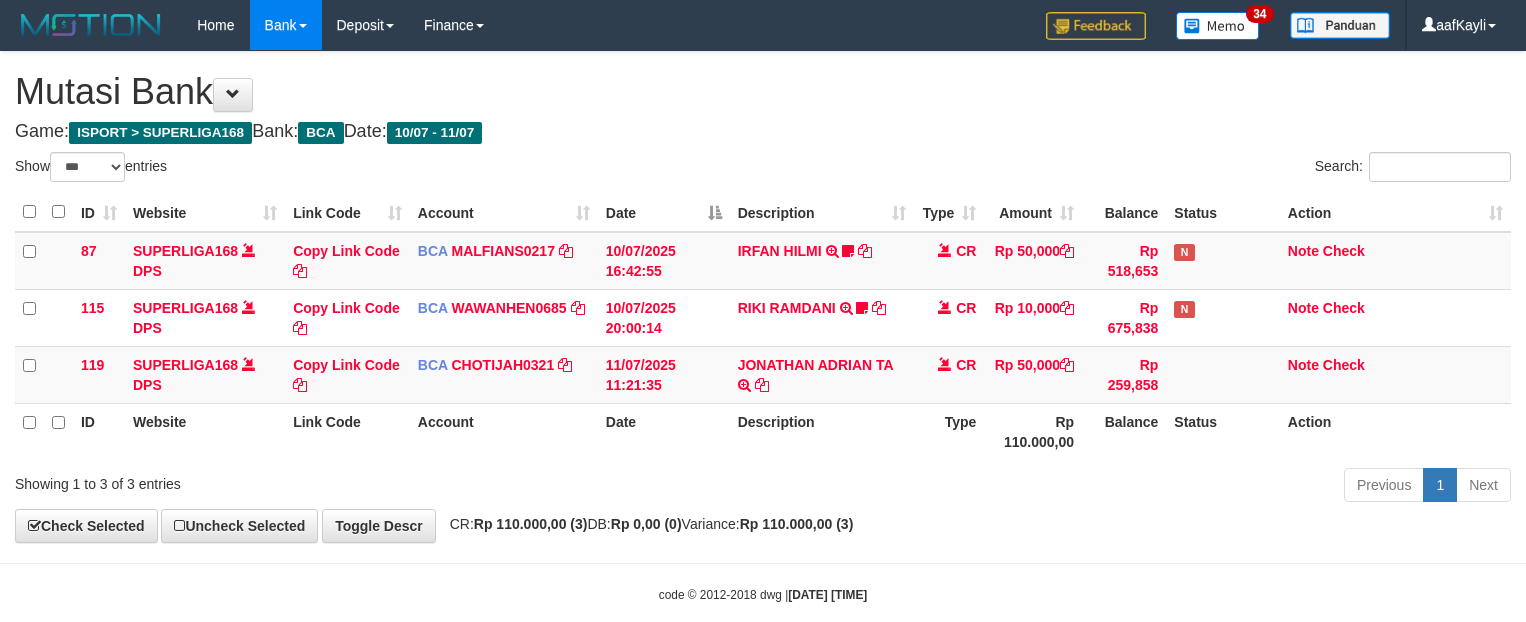 scroll, scrollTop: 32, scrollLeft: 0, axis: vertical 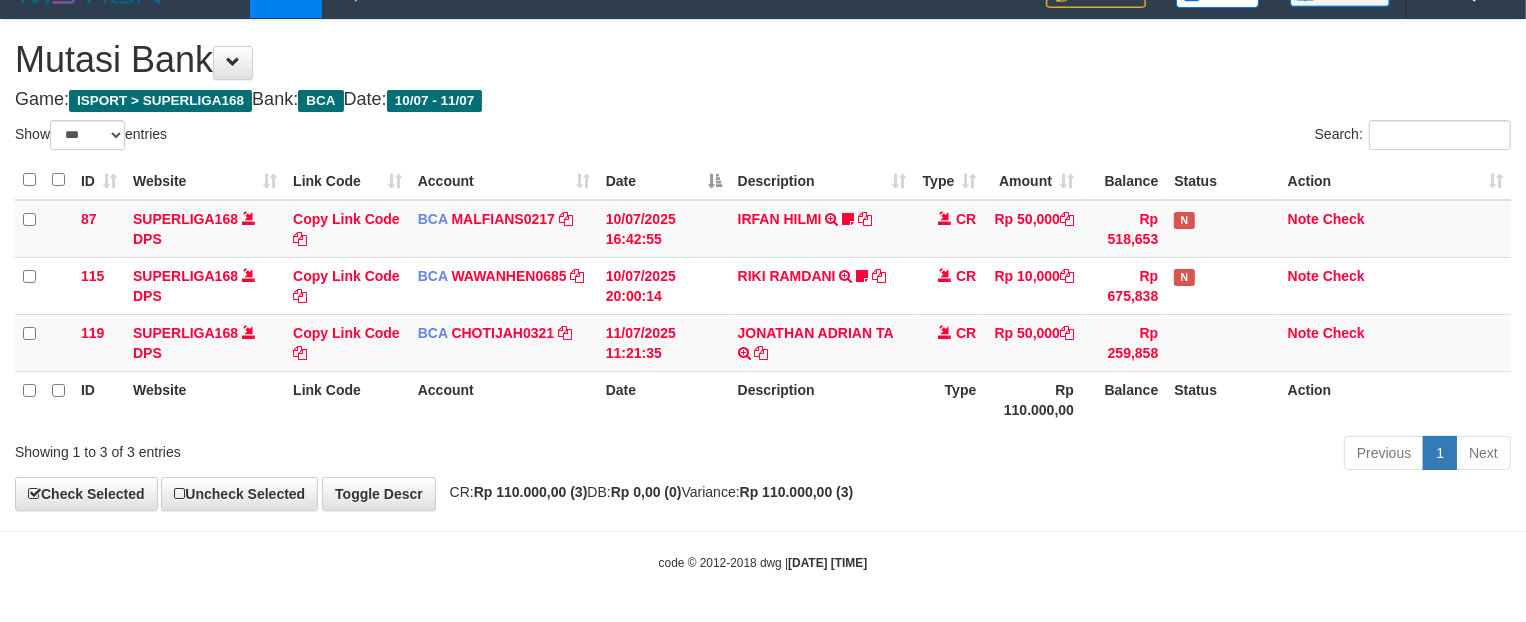 click on "Previous 1 Next" at bounding box center [1081, 455] 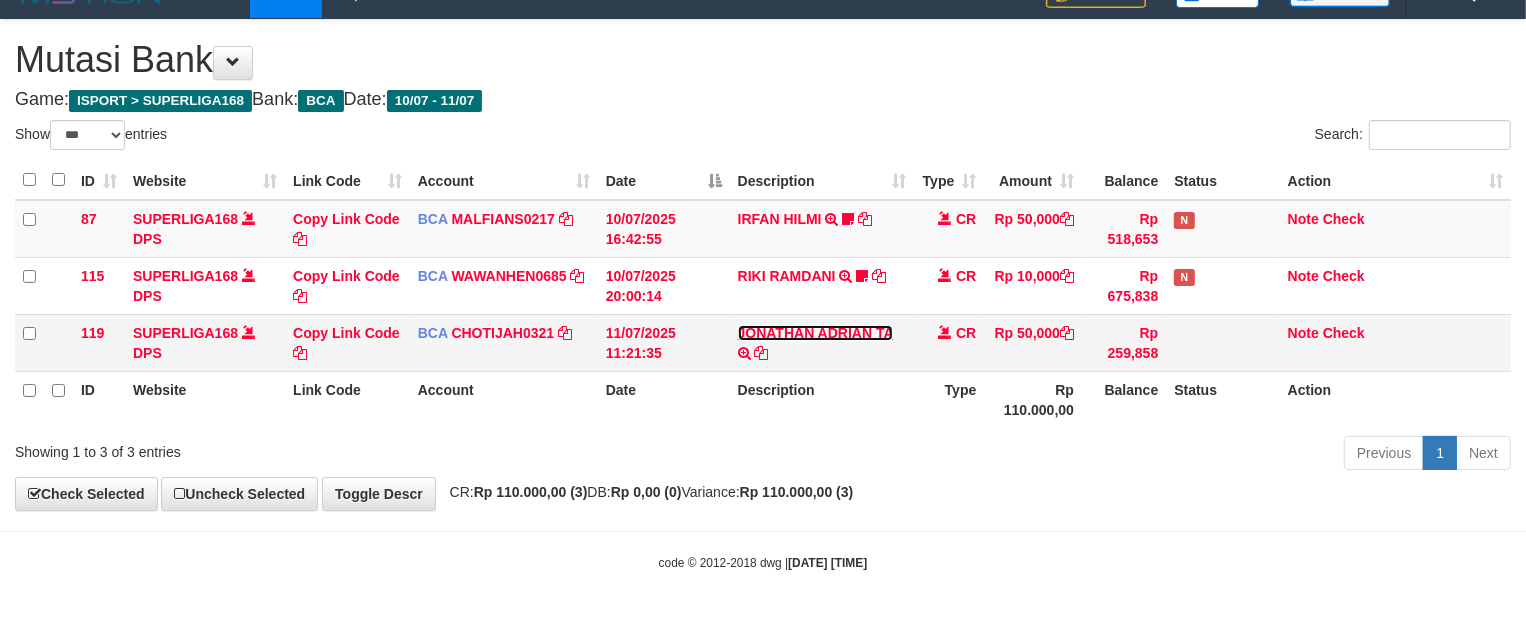 click on "JONATHAN ADRIAN TA" at bounding box center [816, 333] 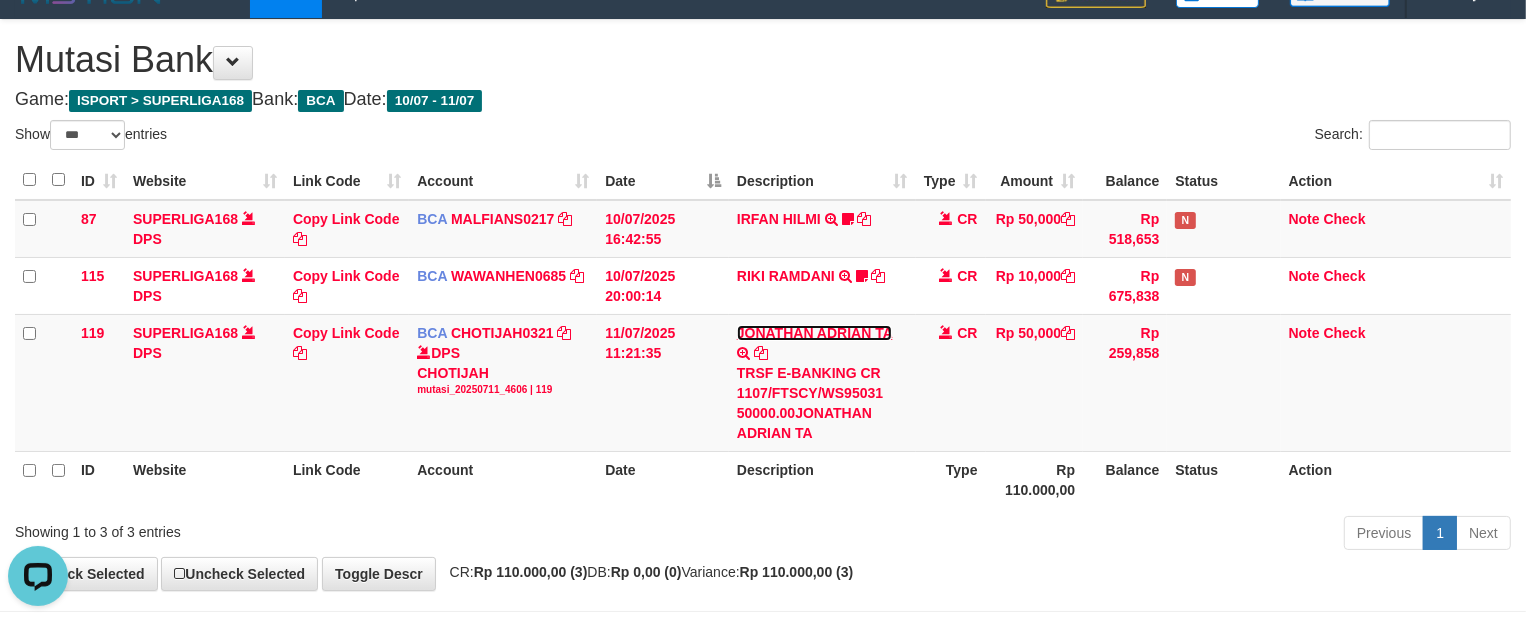 scroll, scrollTop: 0, scrollLeft: 0, axis: both 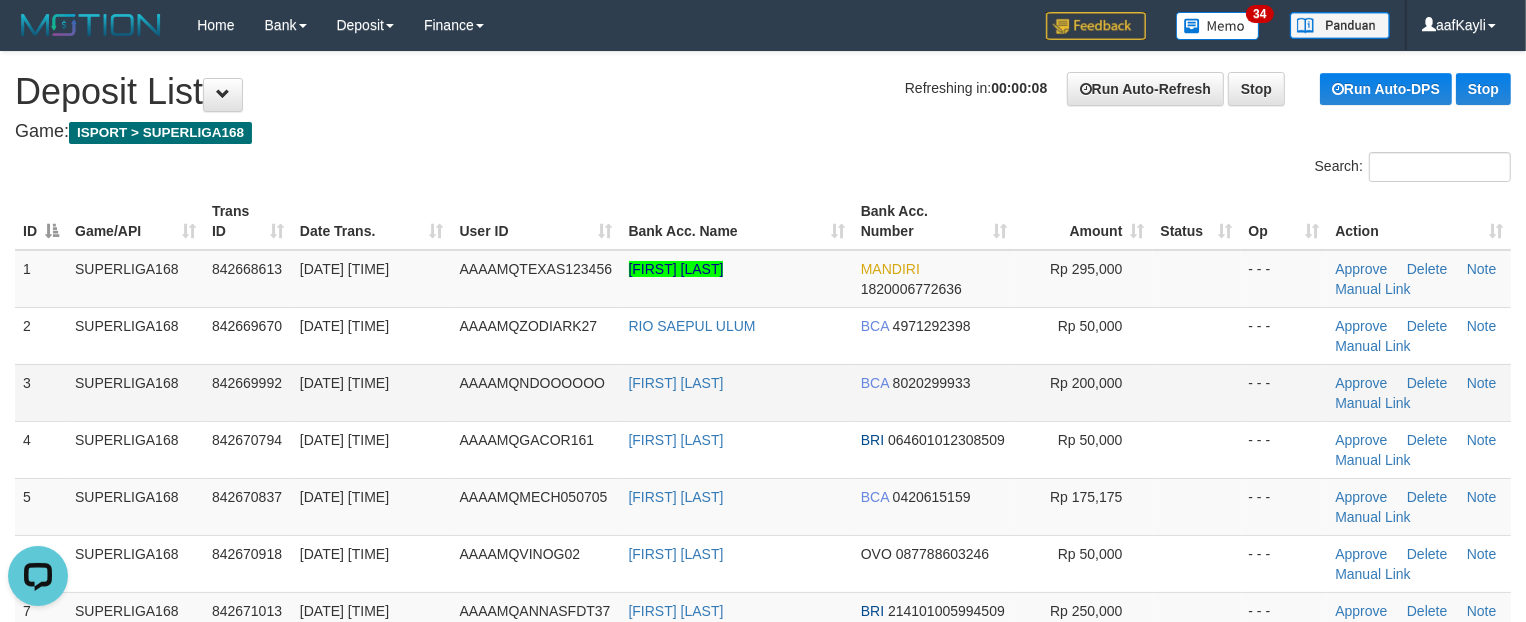 click at bounding box center [1197, 392] 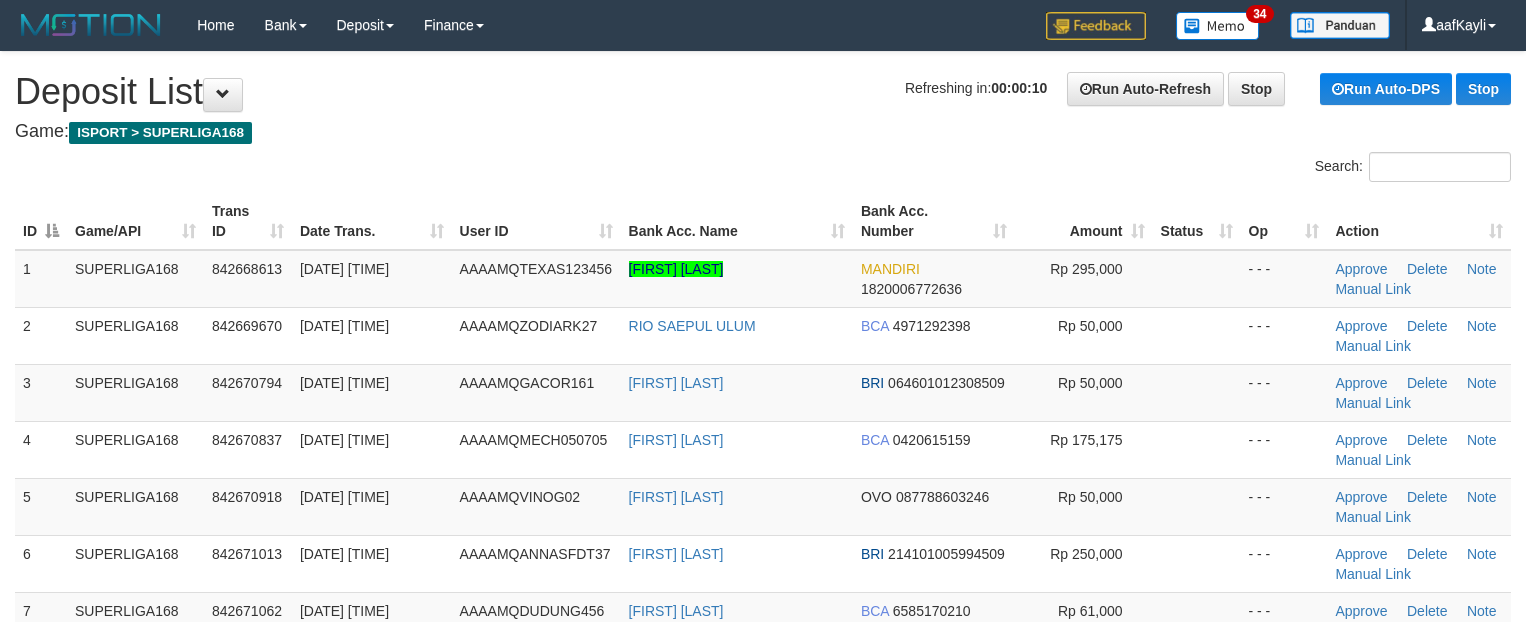 scroll, scrollTop: 0, scrollLeft: 0, axis: both 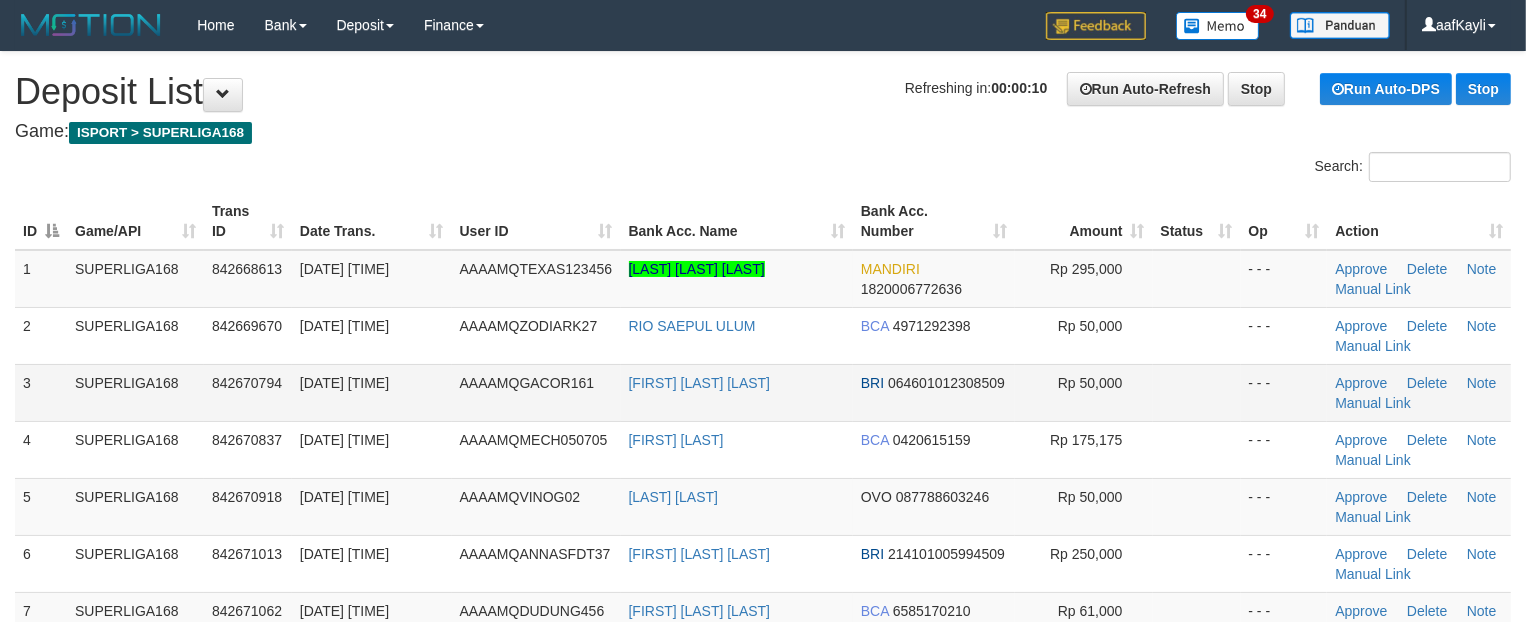 click at bounding box center (1197, 392) 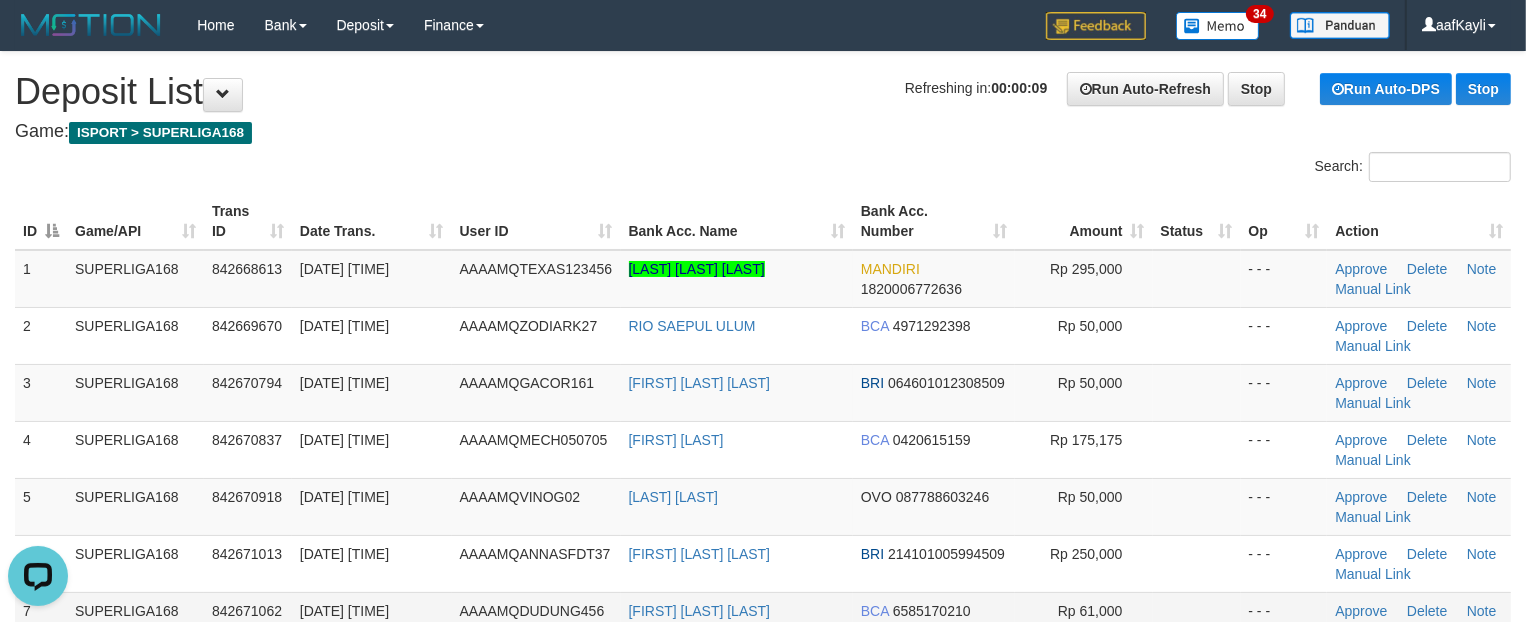 scroll, scrollTop: 0, scrollLeft: 0, axis: both 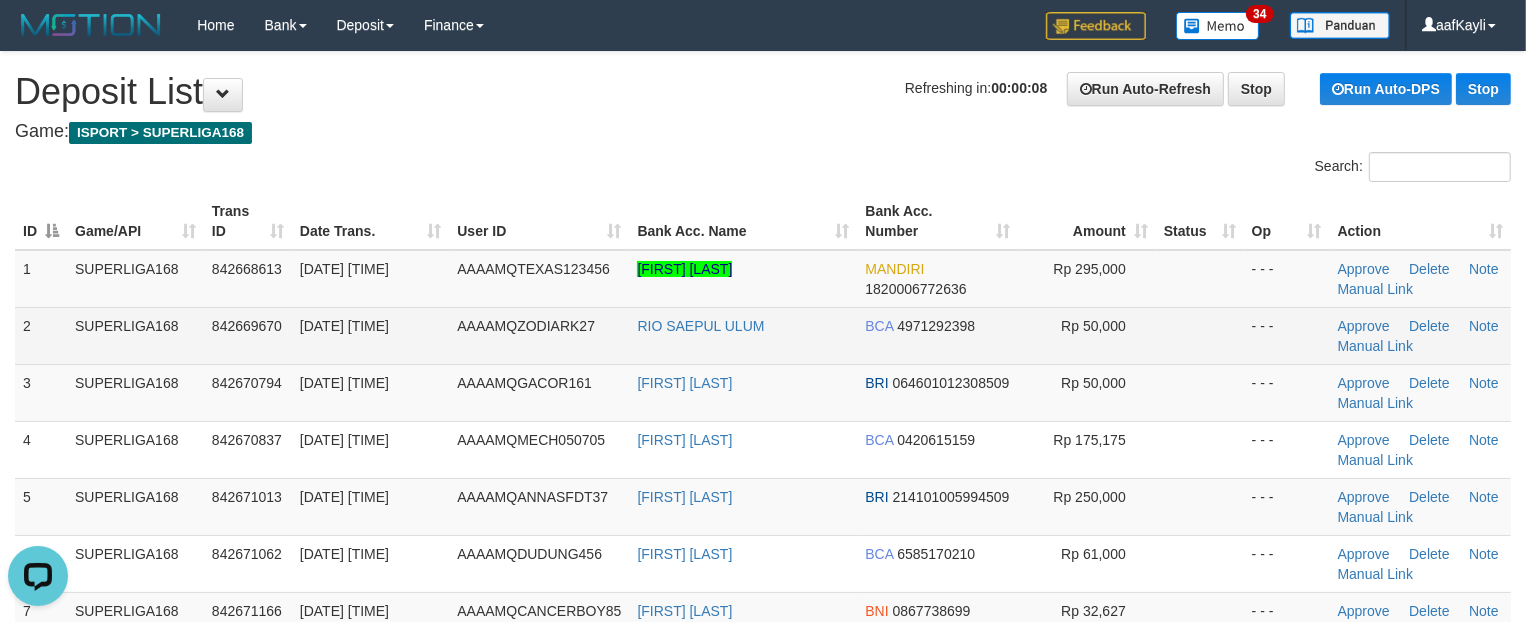click at bounding box center [1200, 335] 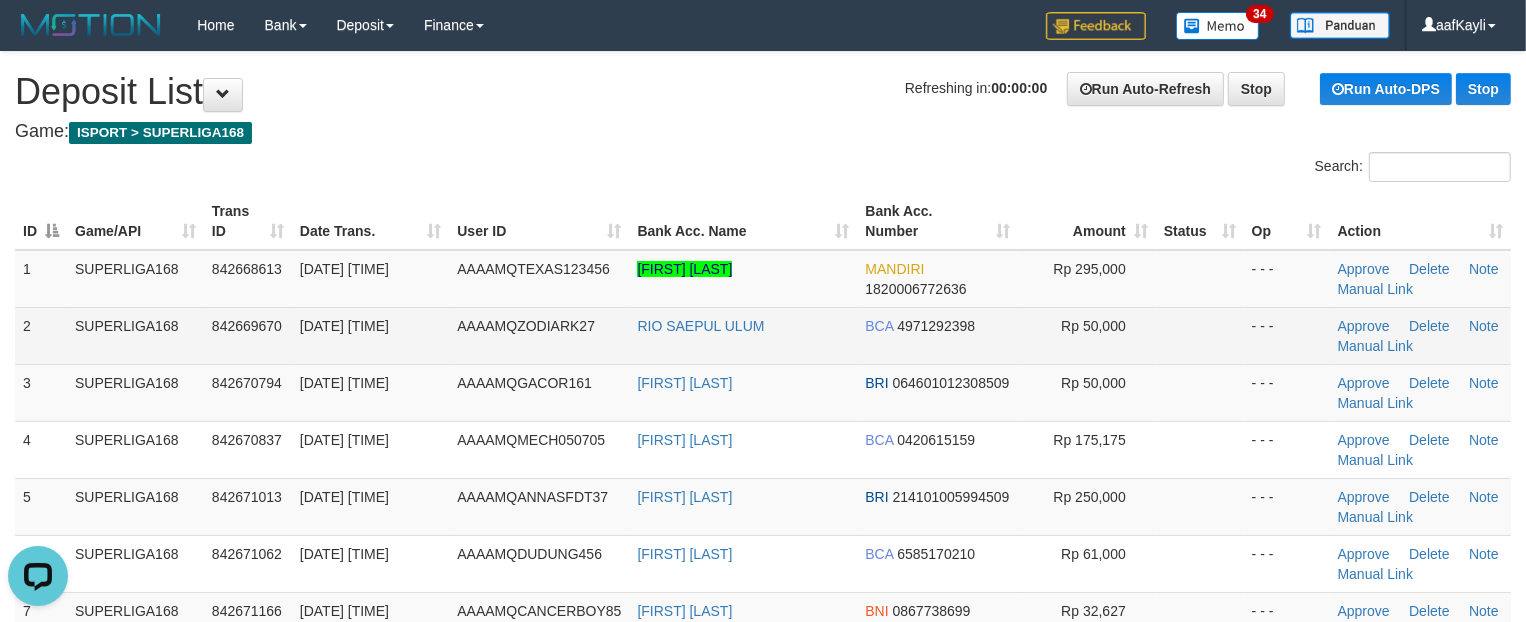click at bounding box center (1200, 335) 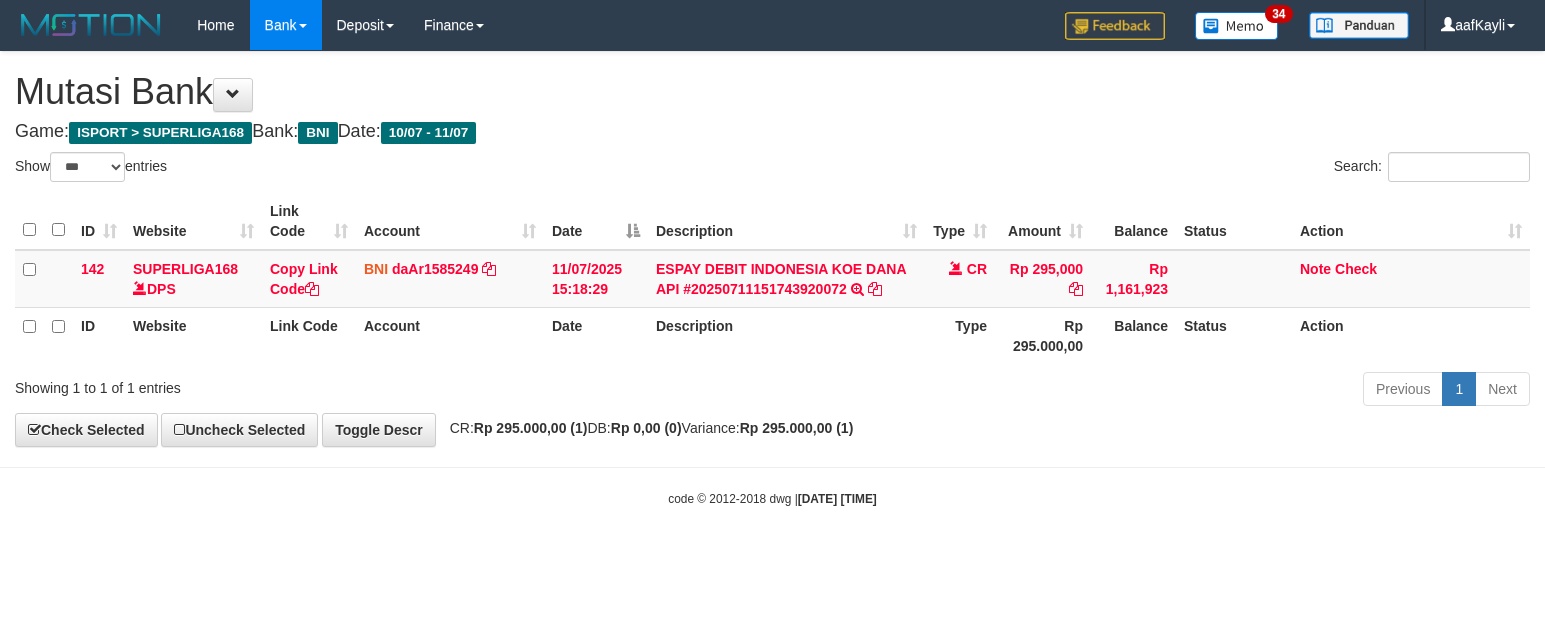 select on "***" 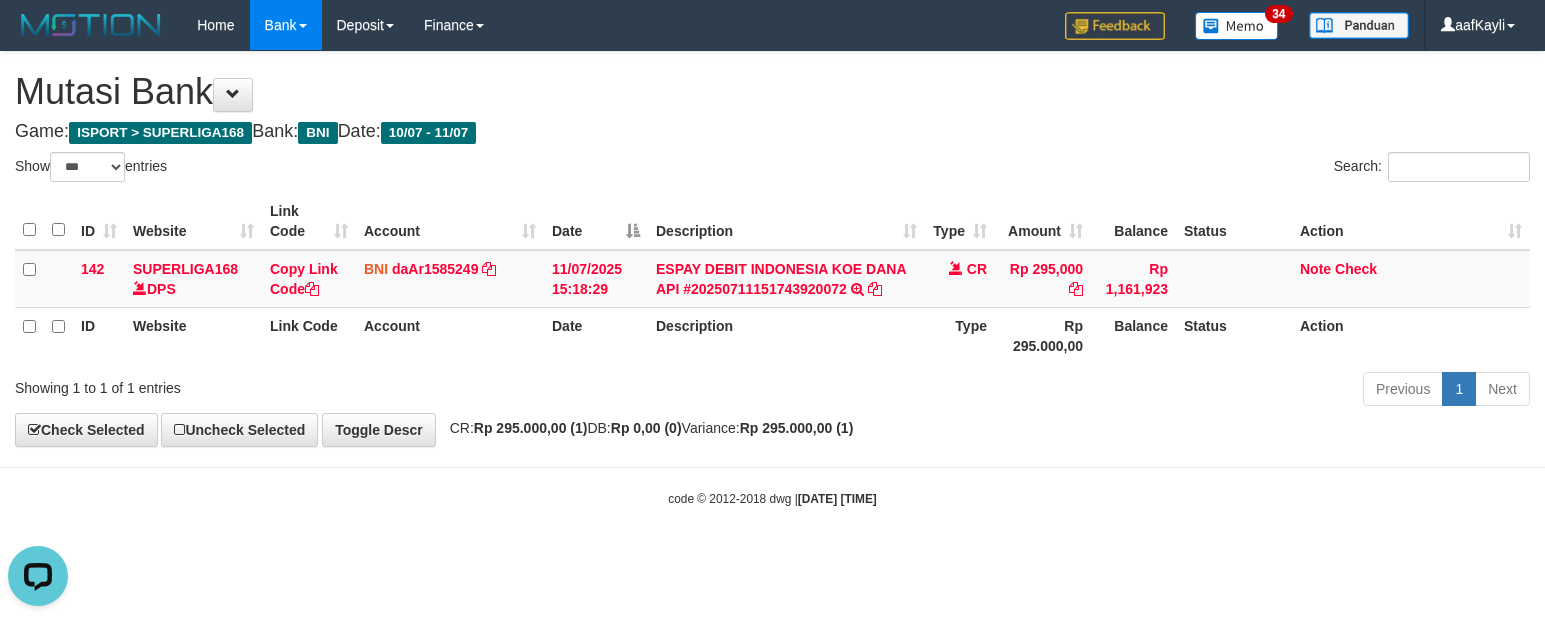 scroll, scrollTop: 0, scrollLeft: 0, axis: both 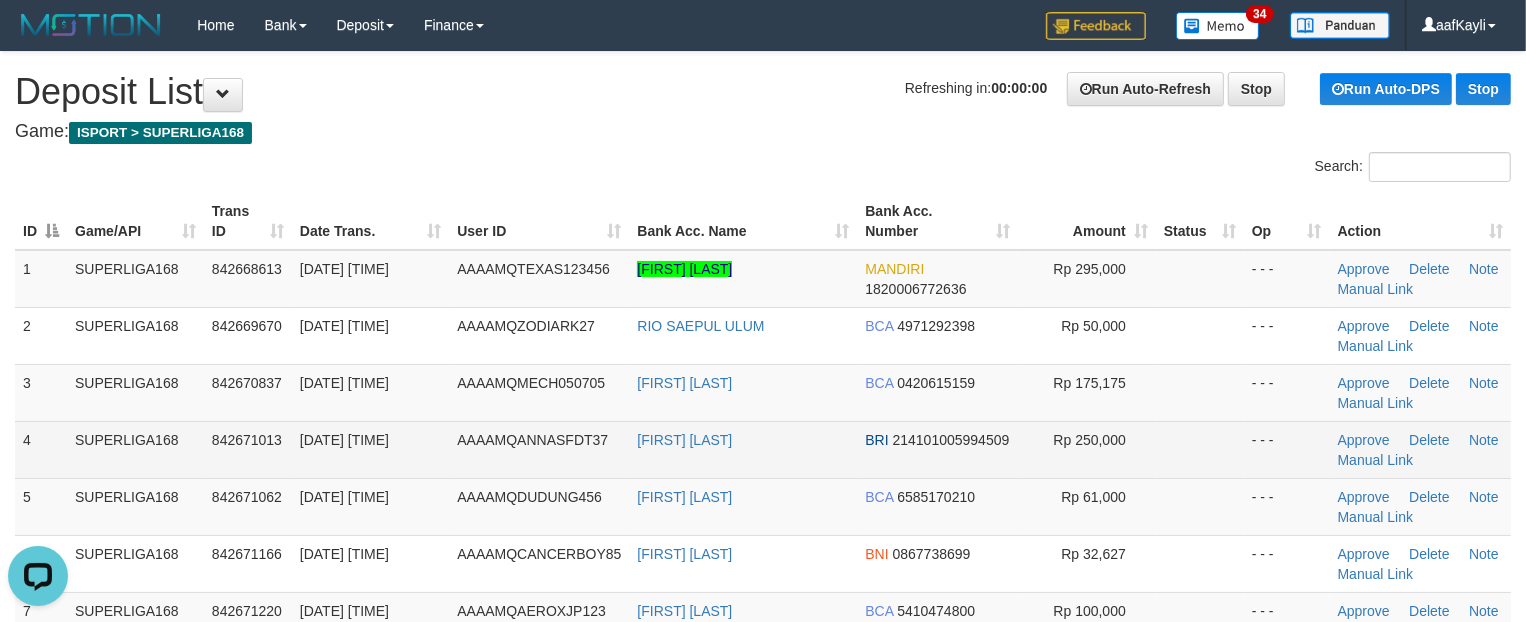 click at bounding box center (1200, 449) 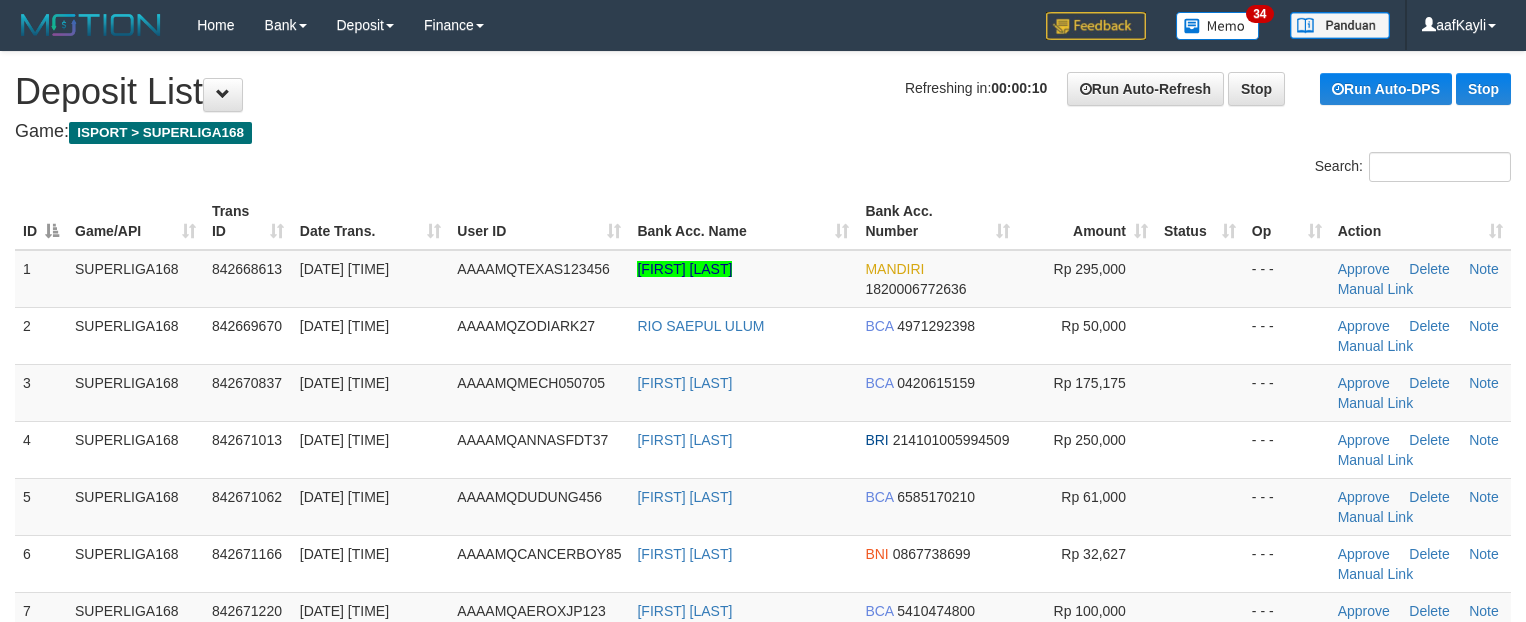 scroll, scrollTop: 0, scrollLeft: 0, axis: both 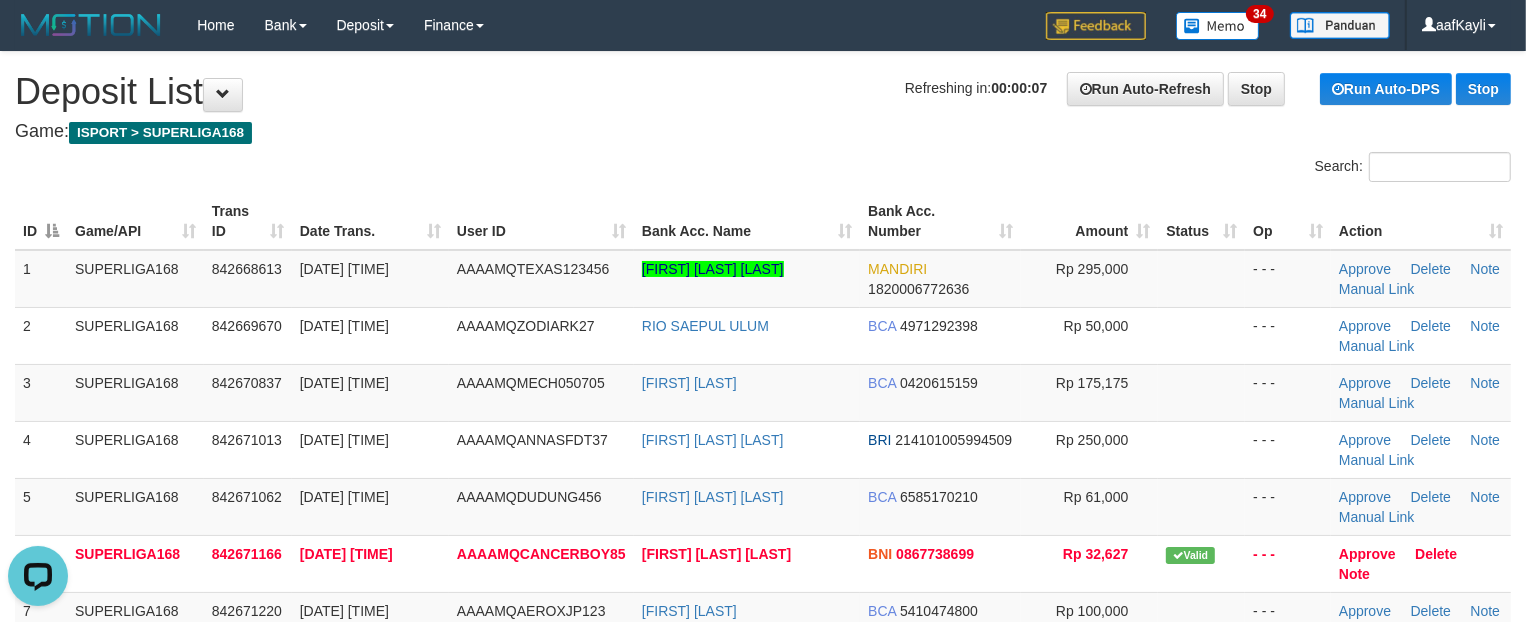 click at bounding box center [1201, 449] 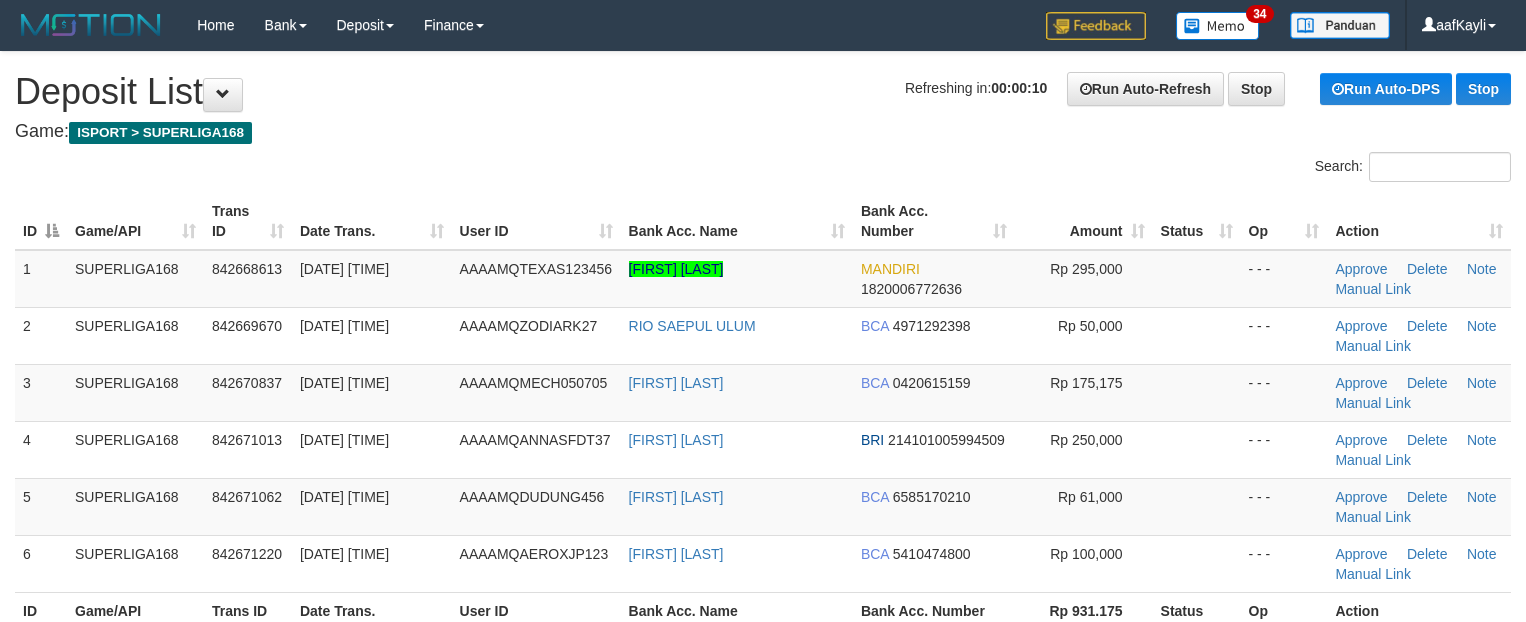 scroll, scrollTop: 0, scrollLeft: 0, axis: both 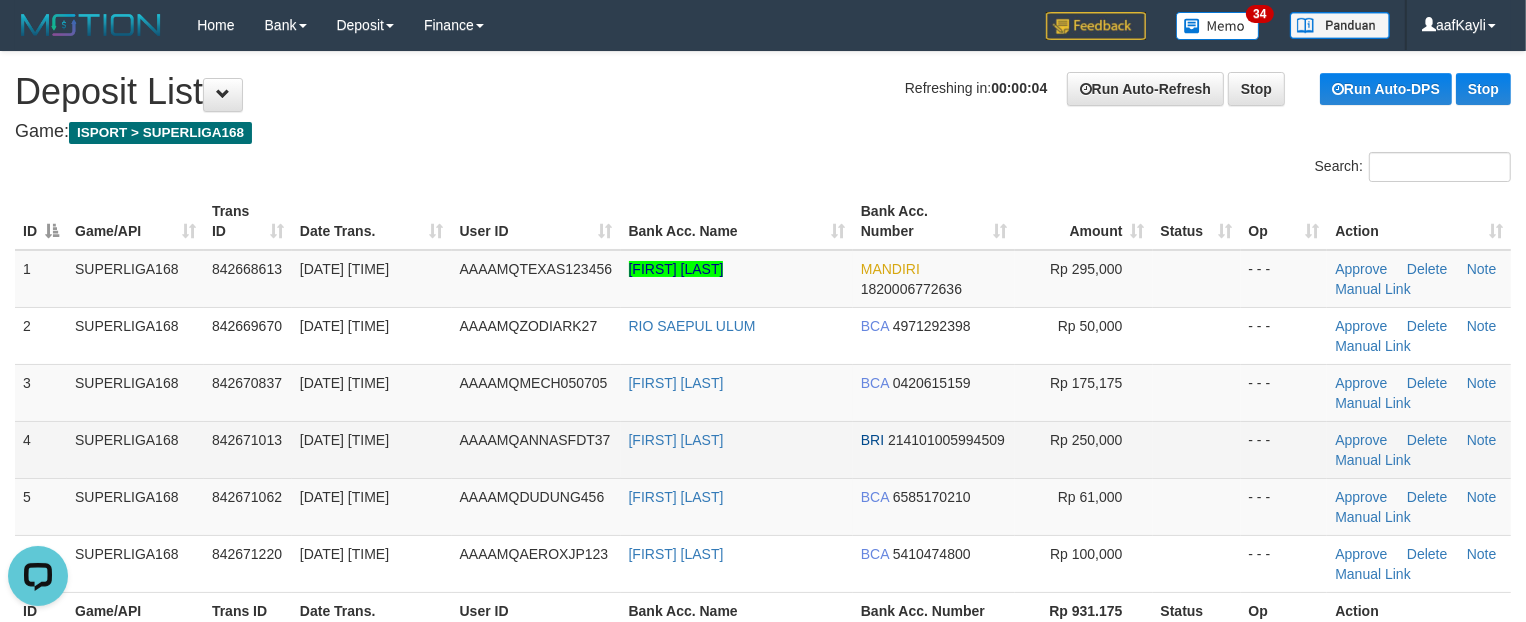 click on "Rp 250,000" at bounding box center [1084, 449] 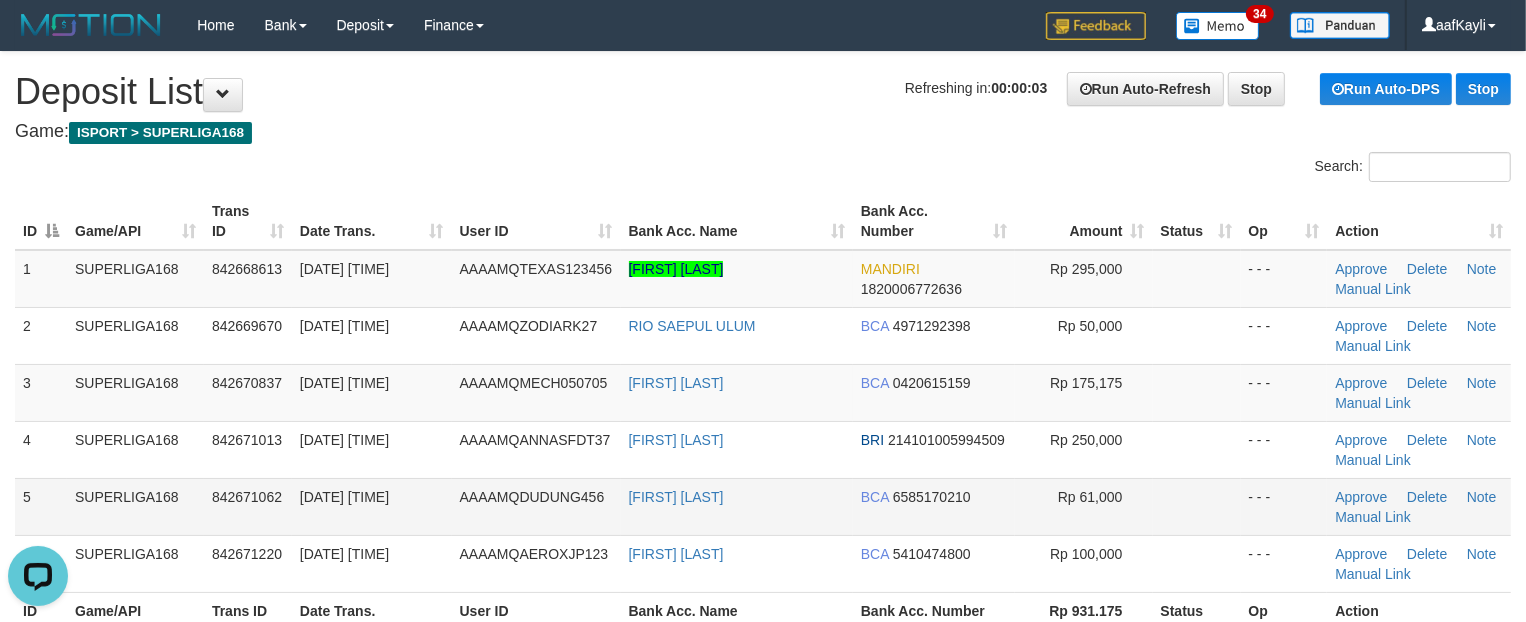 click on "- - -" at bounding box center (1284, 506) 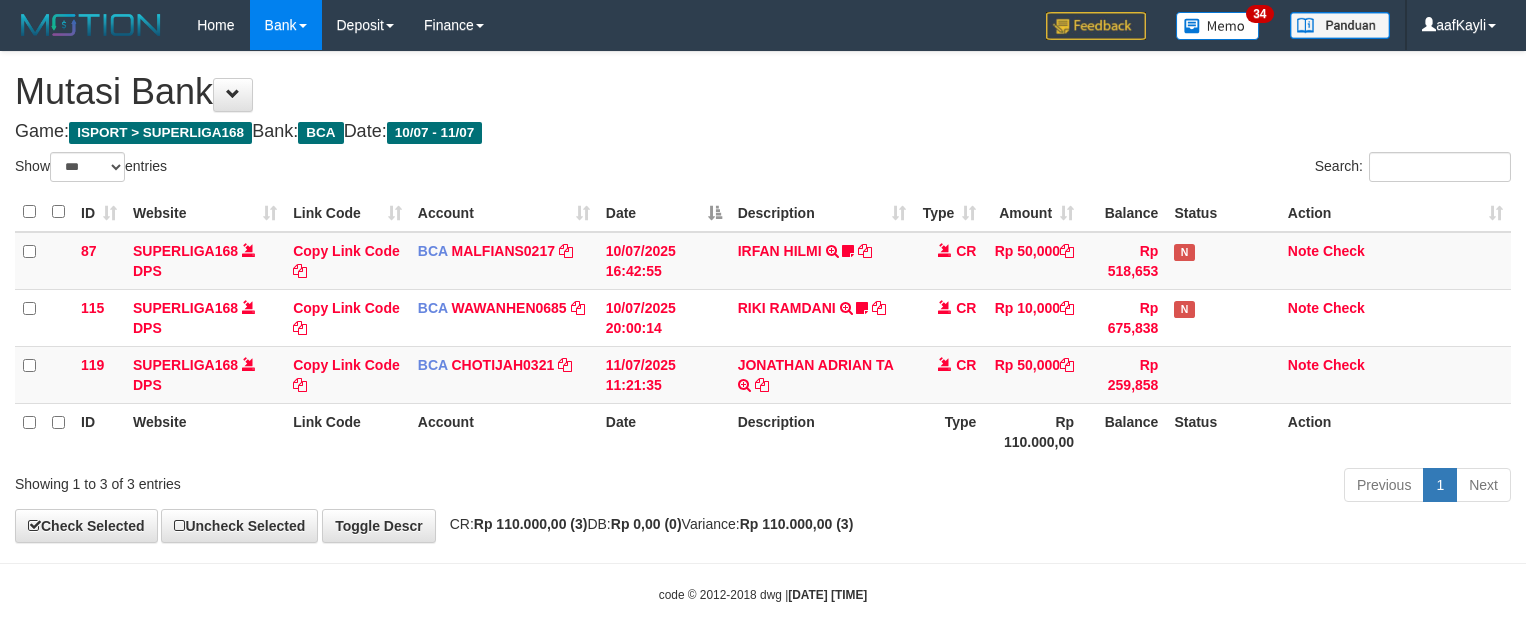 select on "***" 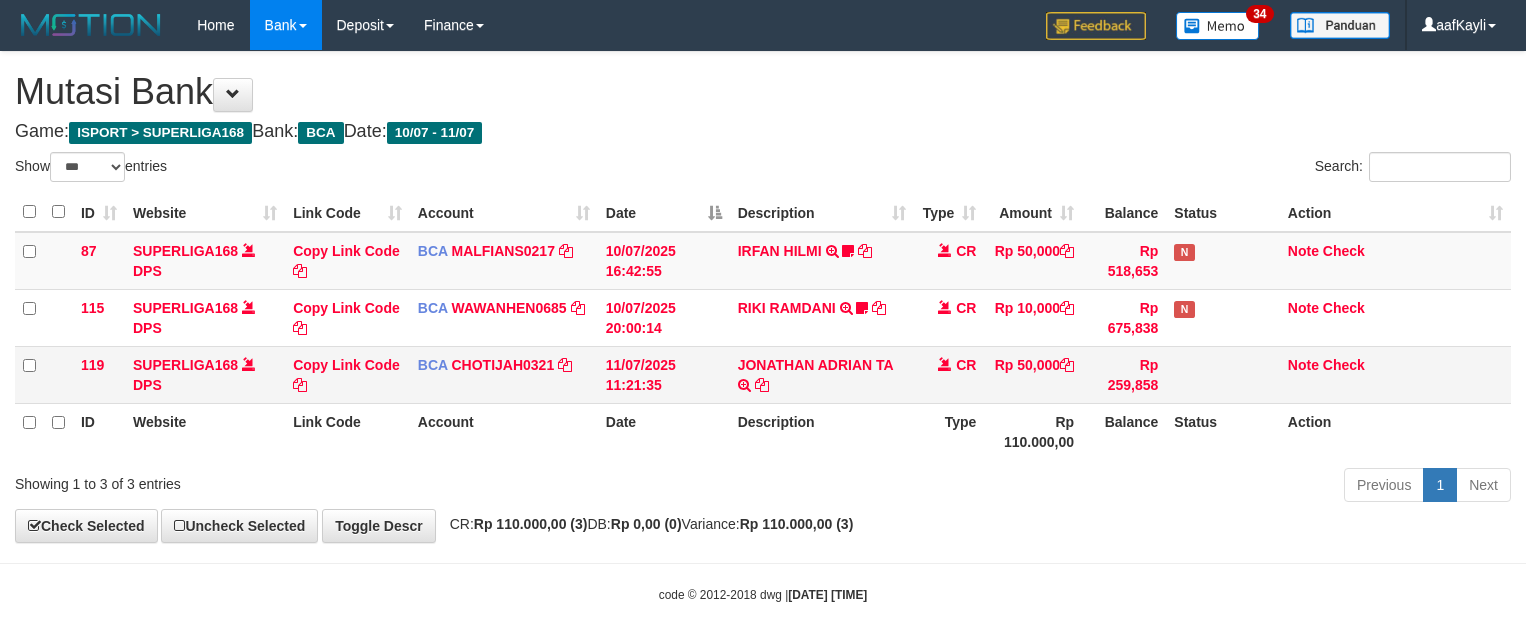 scroll, scrollTop: 32, scrollLeft: 0, axis: vertical 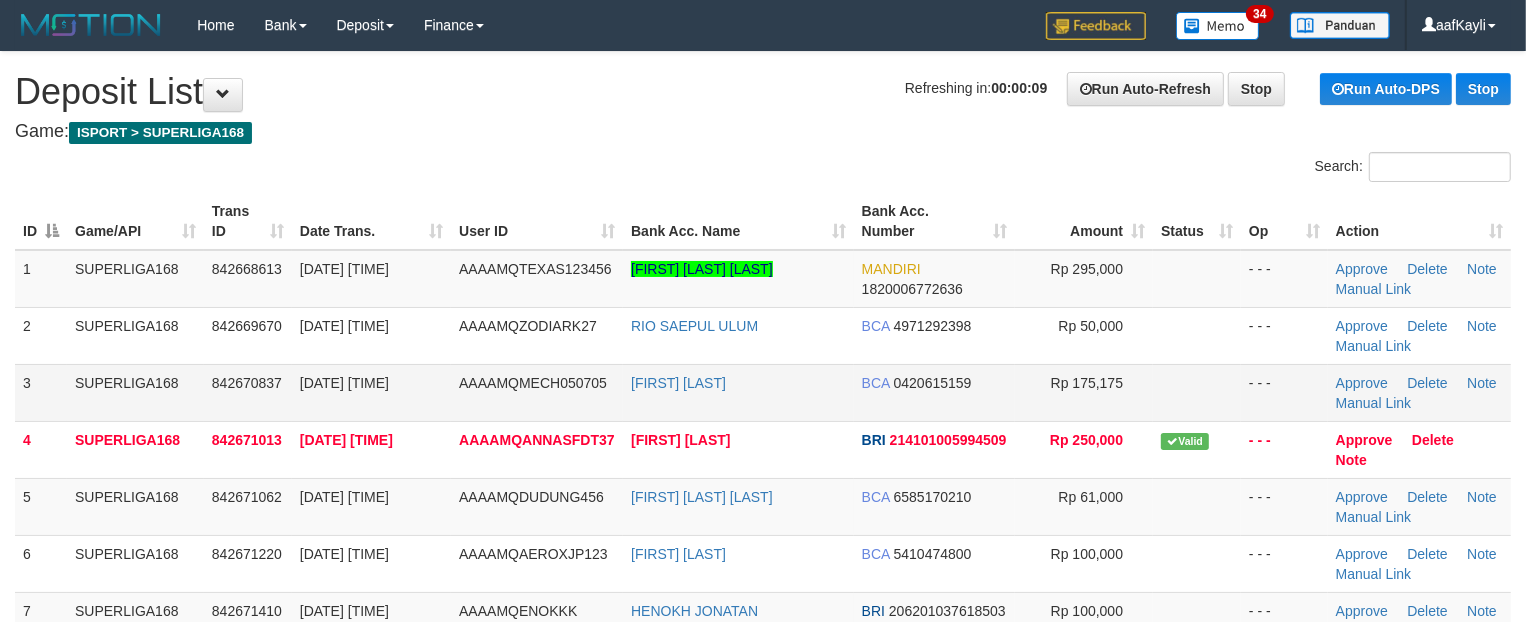 click at bounding box center [1197, 392] 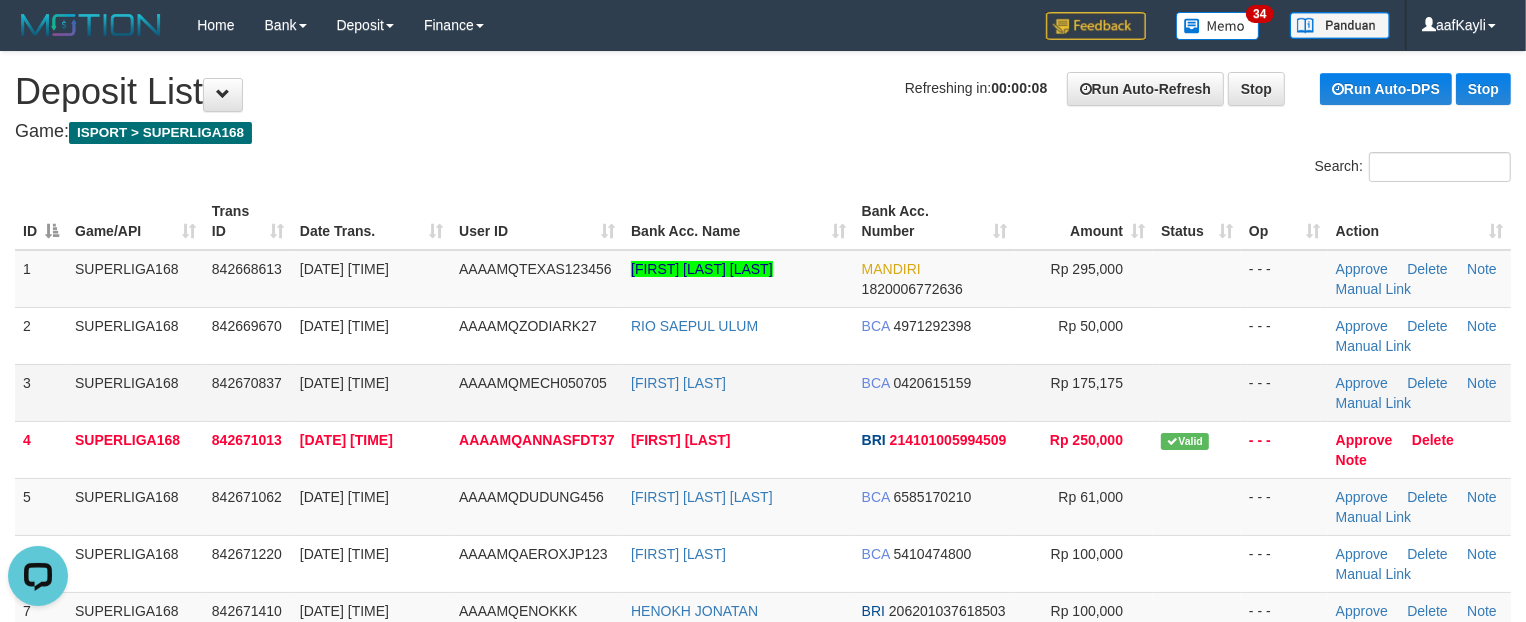 scroll, scrollTop: 0, scrollLeft: 0, axis: both 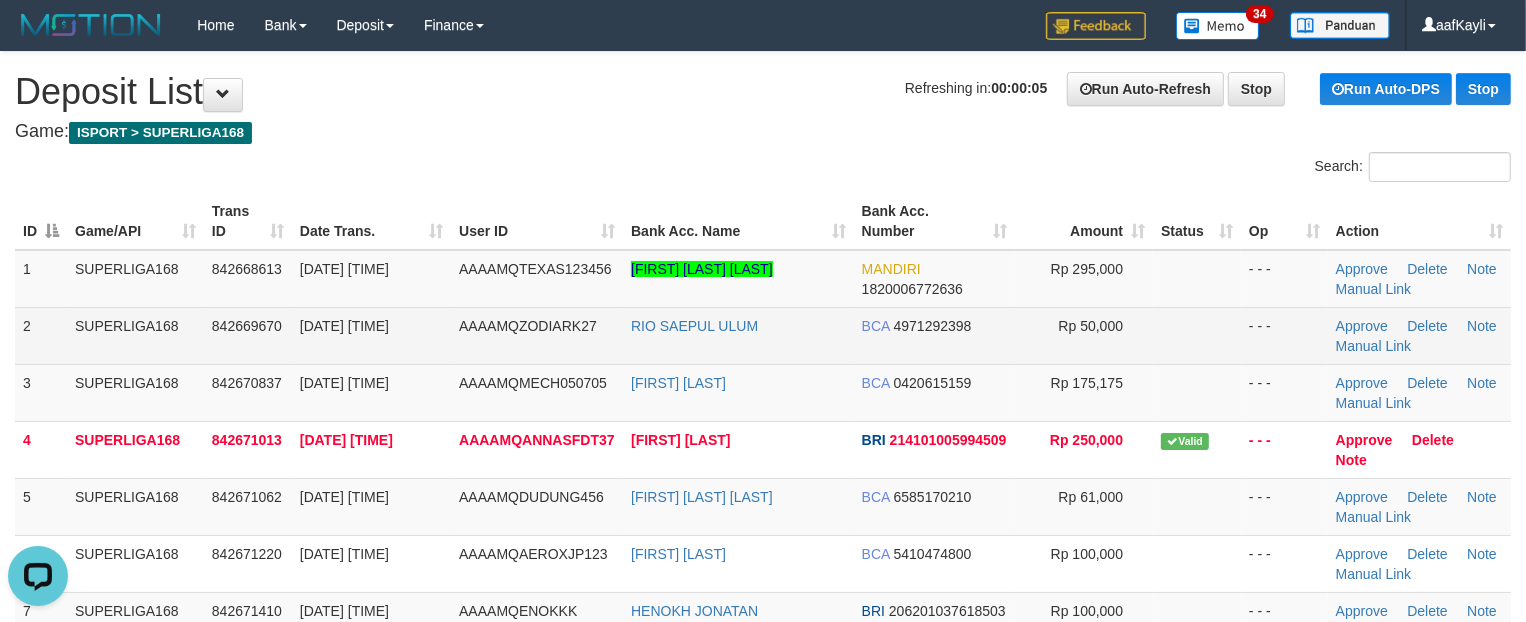 click at bounding box center (1197, 335) 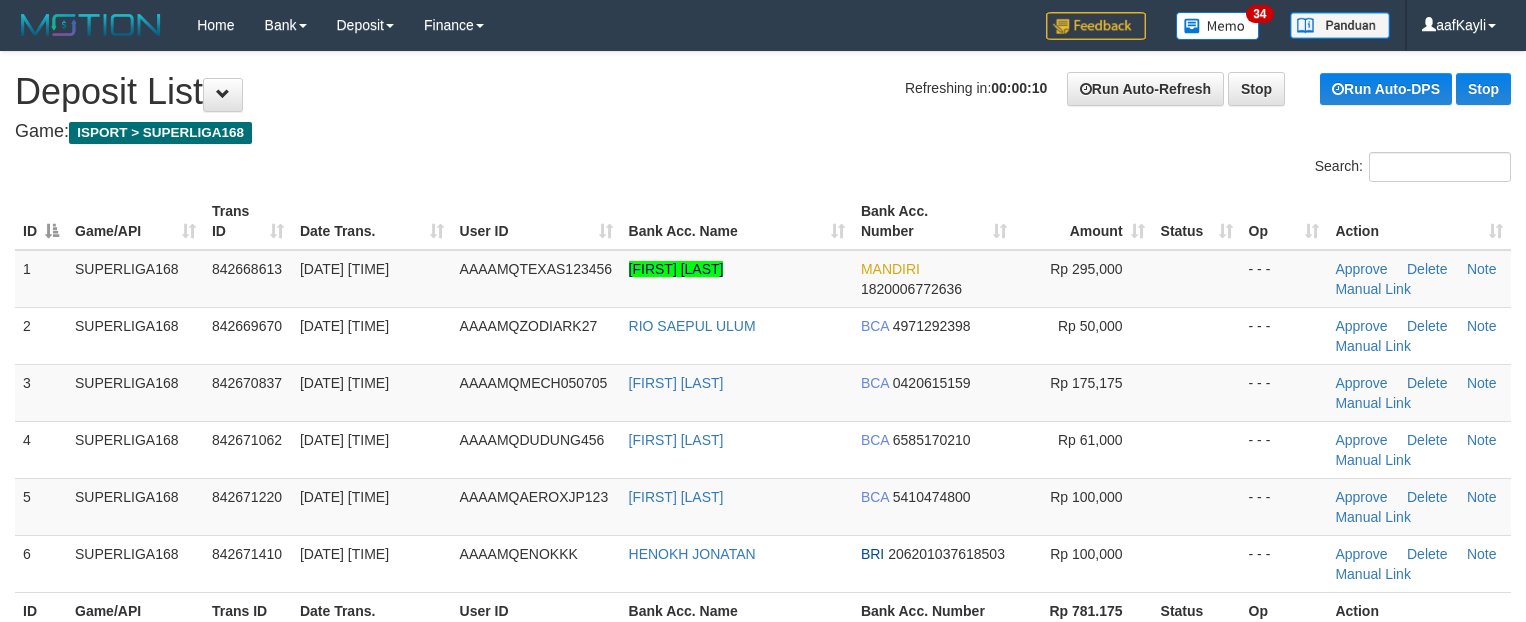 scroll, scrollTop: 0, scrollLeft: 0, axis: both 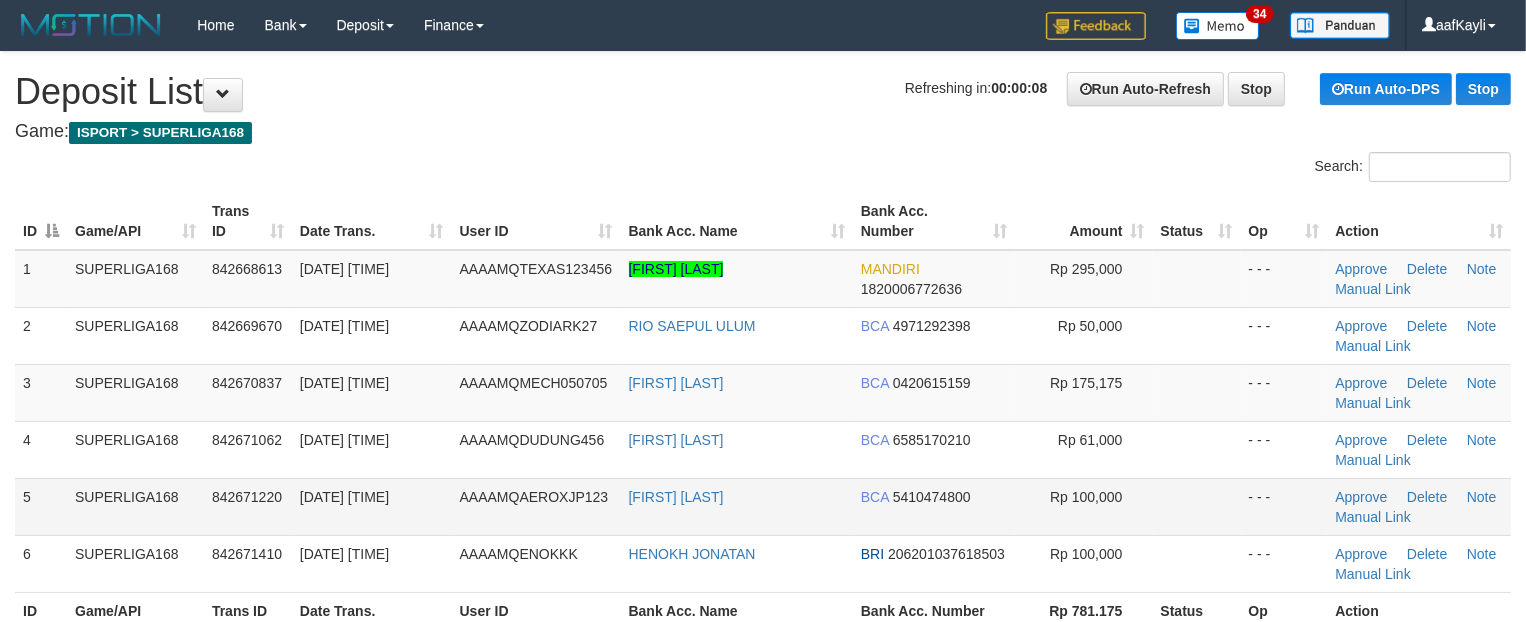 click on "- - -" at bounding box center (1284, 506) 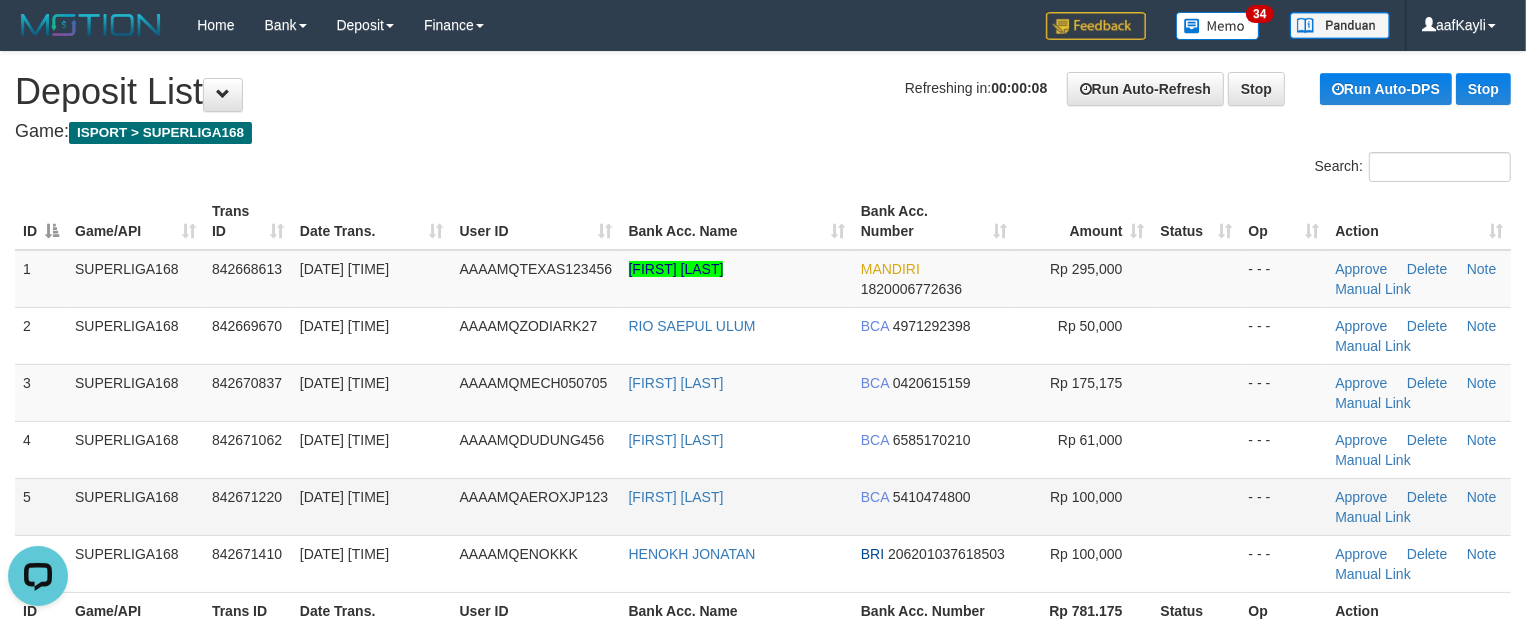 scroll, scrollTop: 0, scrollLeft: 0, axis: both 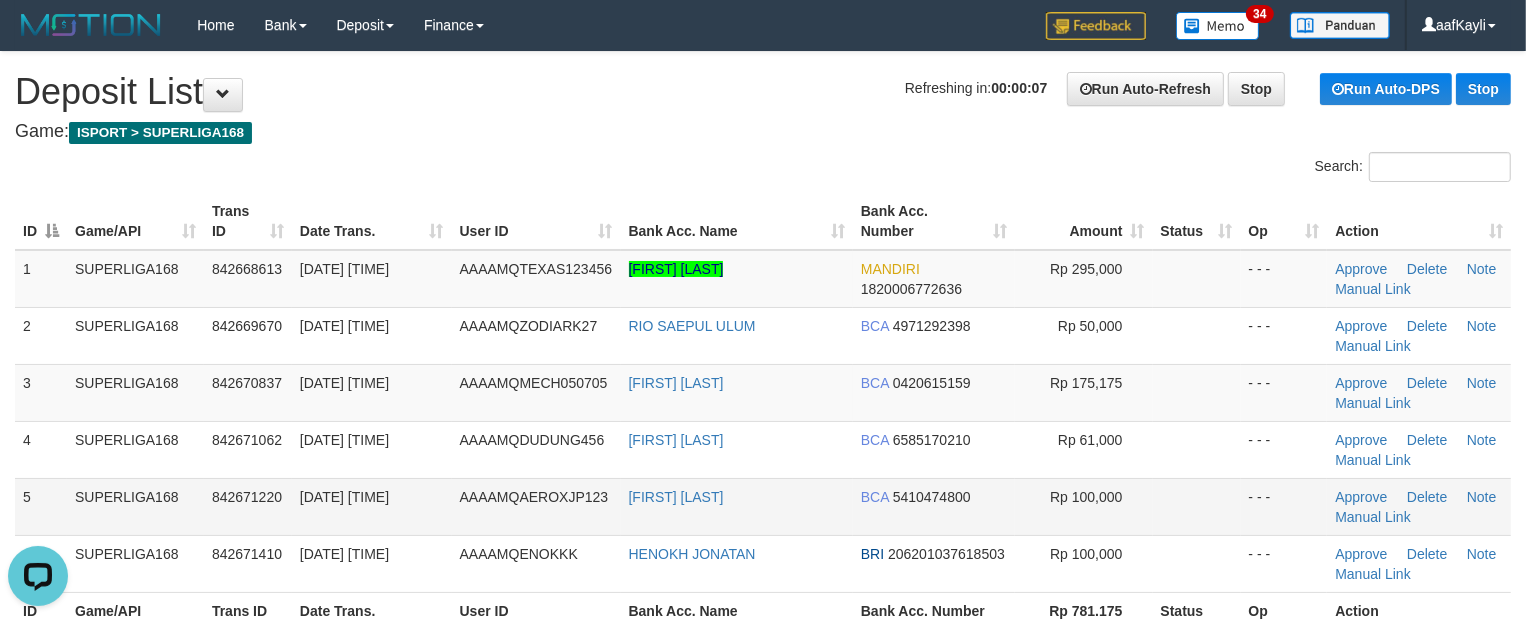 click on "- - -" at bounding box center (1284, 506) 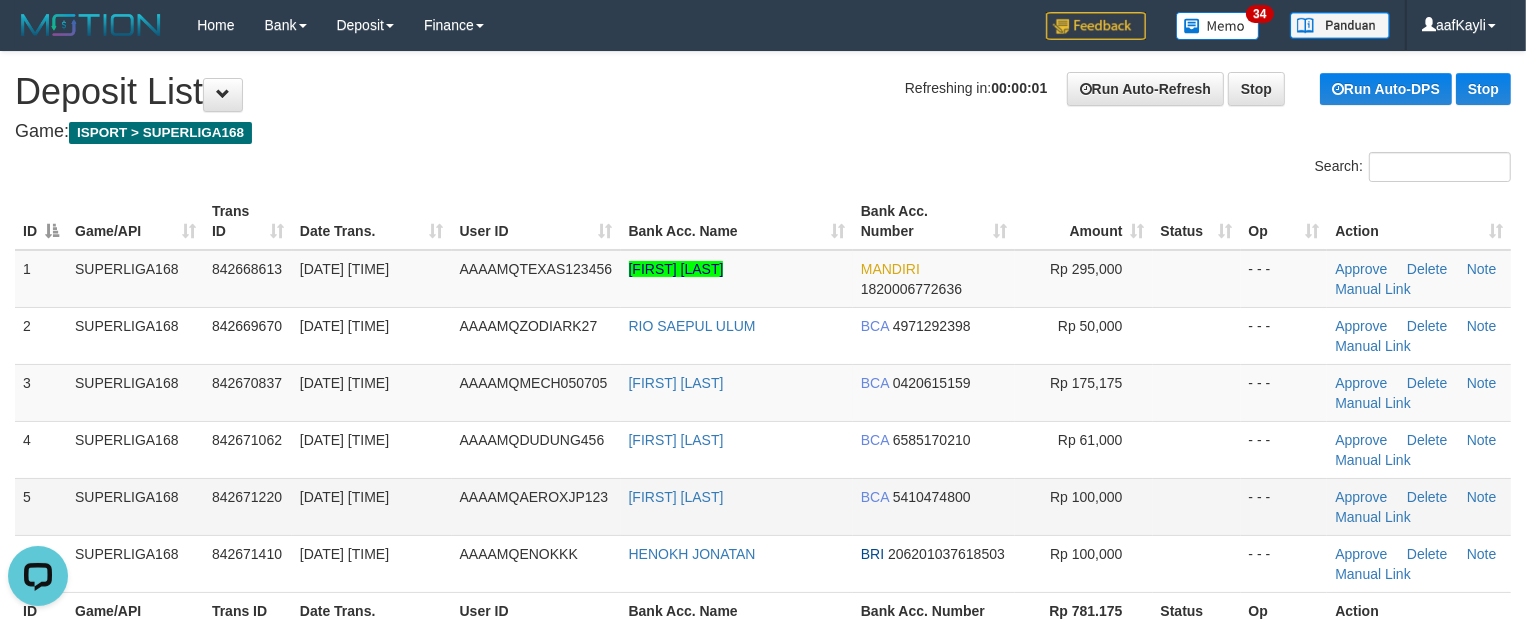 click at bounding box center [1197, 506] 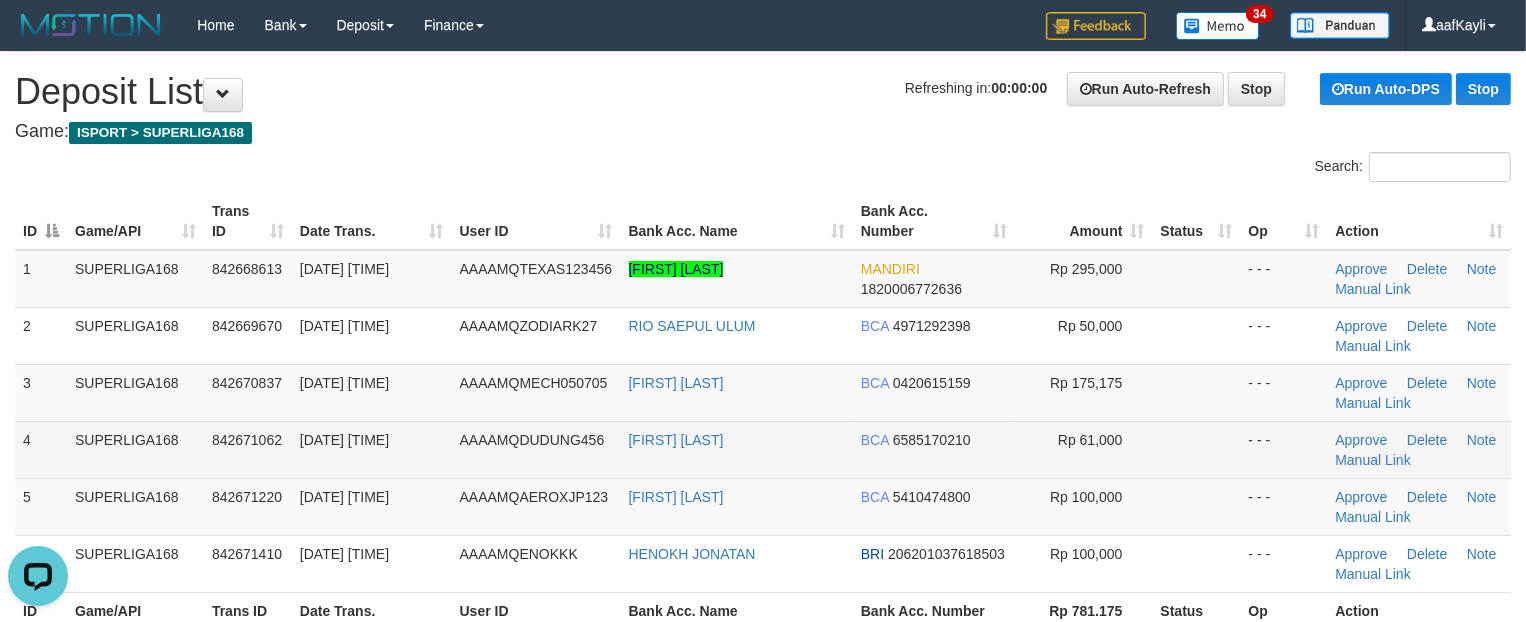 click at bounding box center (1197, 449) 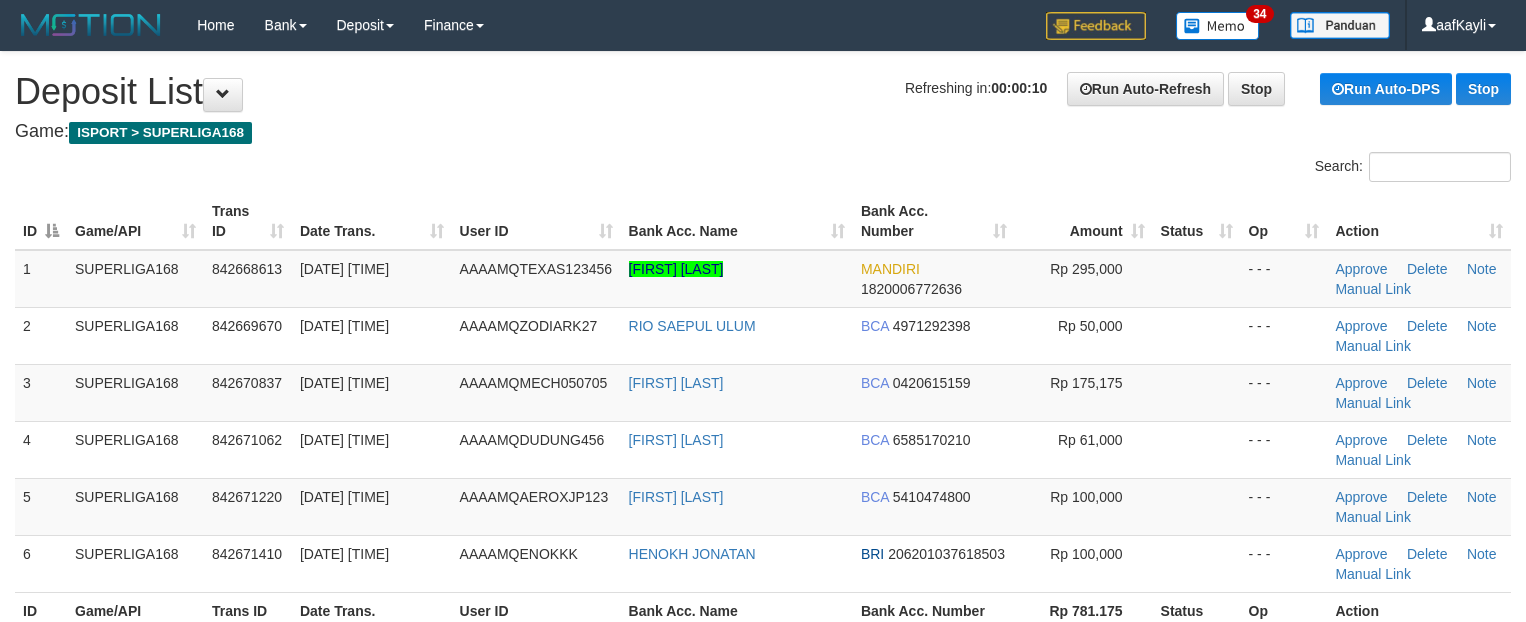scroll, scrollTop: 0, scrollLeft: 0, axis: both 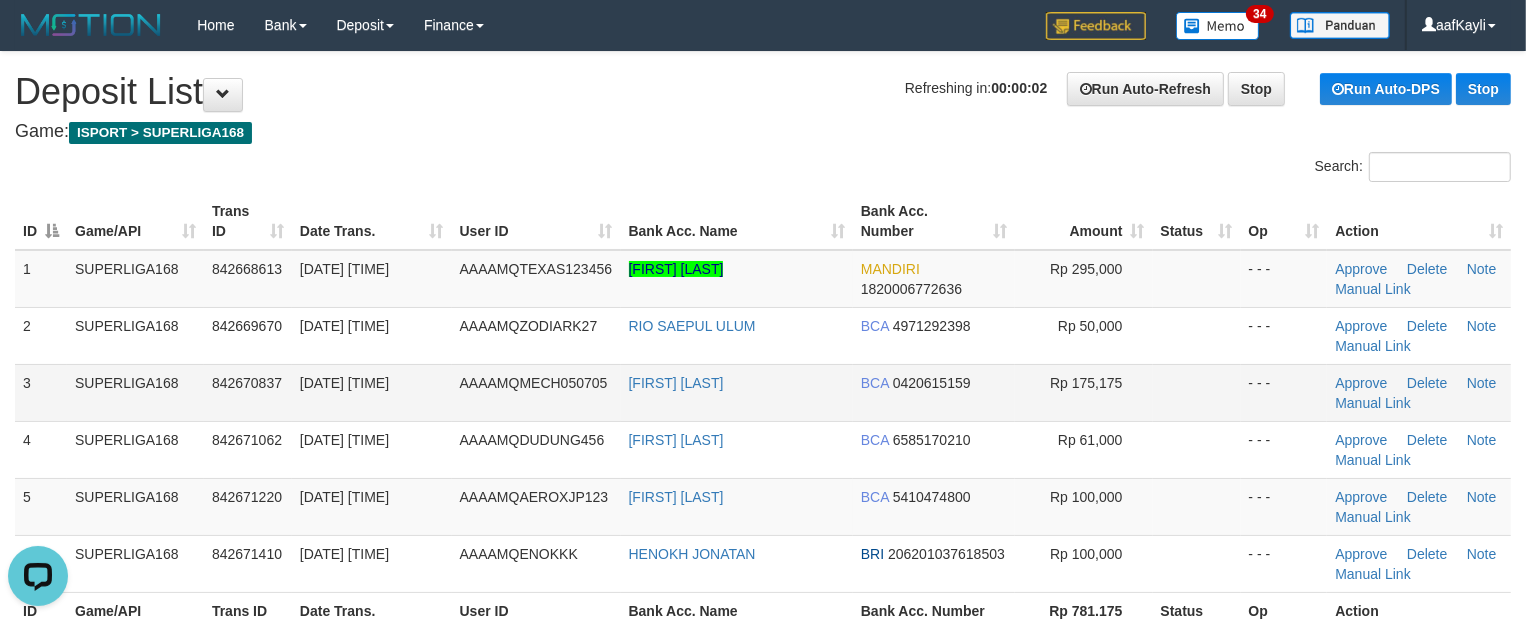 click at bounding box center (1197, 392) 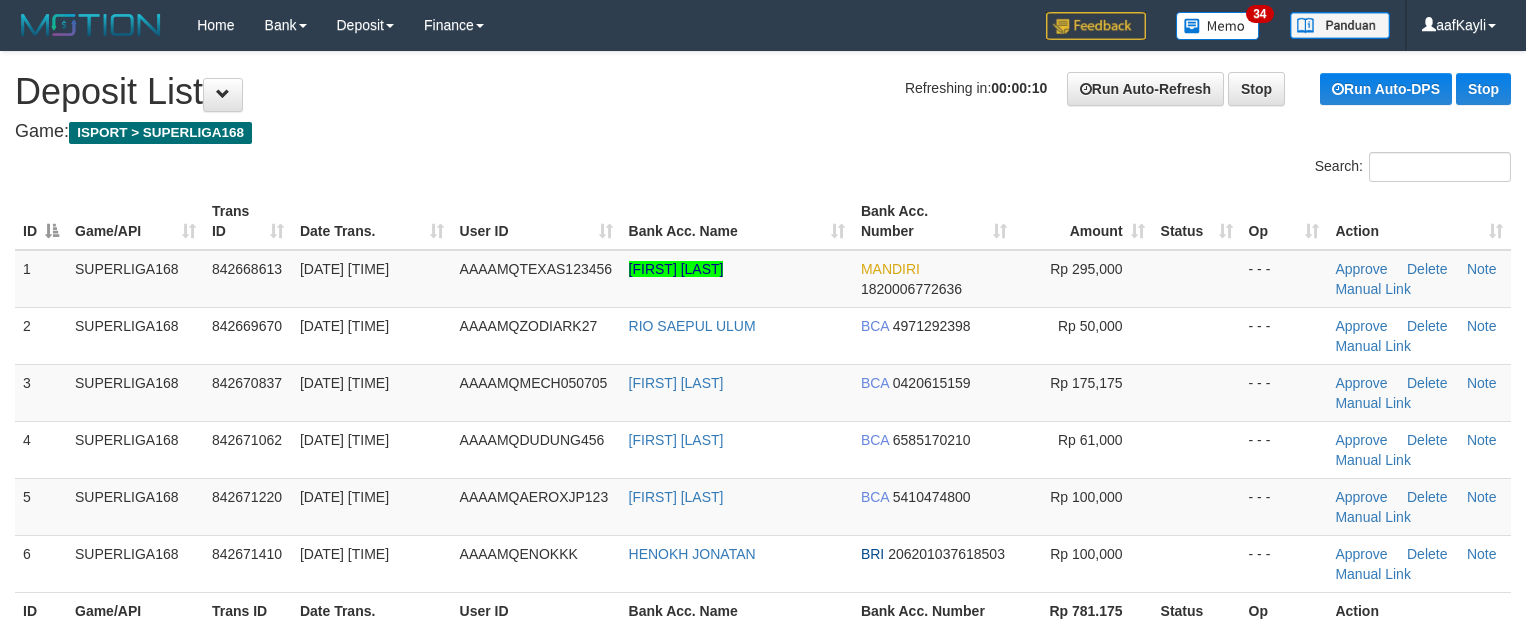 scroll, scrollTop: 0, scrollLeft: 0, axis: both 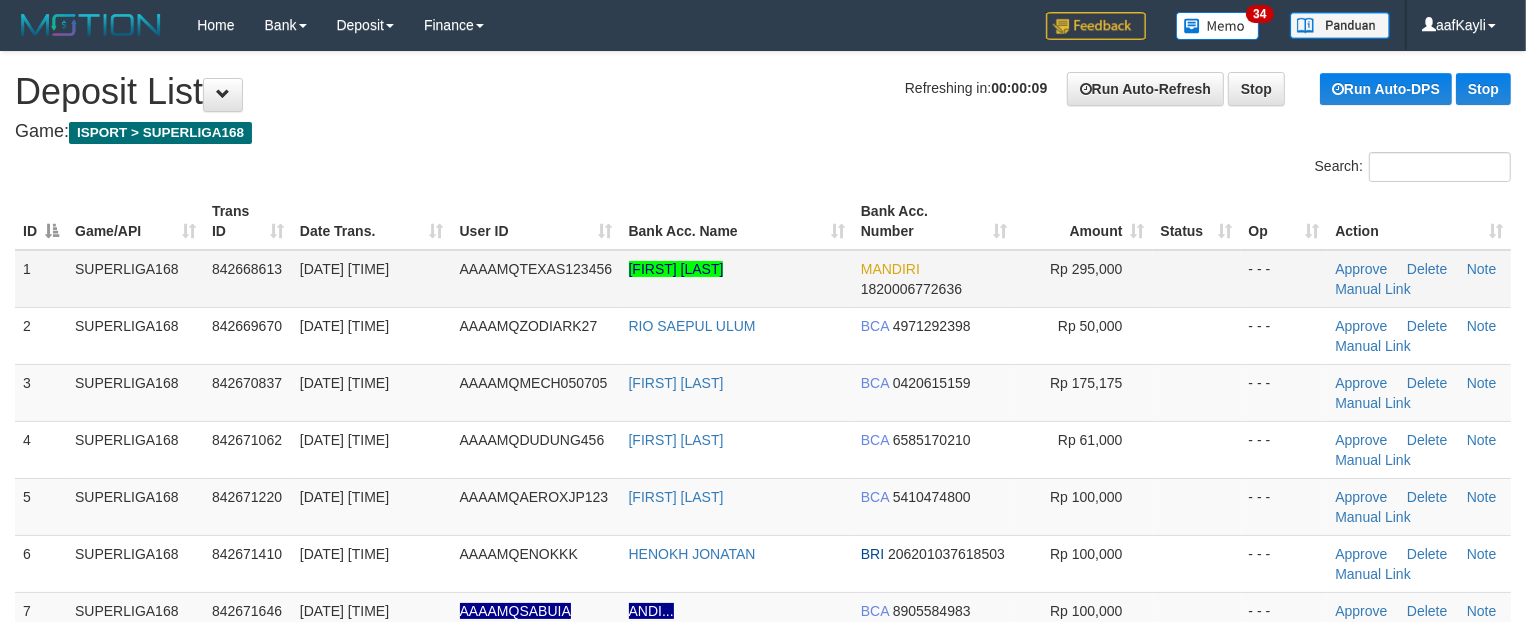 drag, startPoint x: 1120, startPoint y: 378, endPoint x: 895, endPoint y: 261, distance: 253.60205 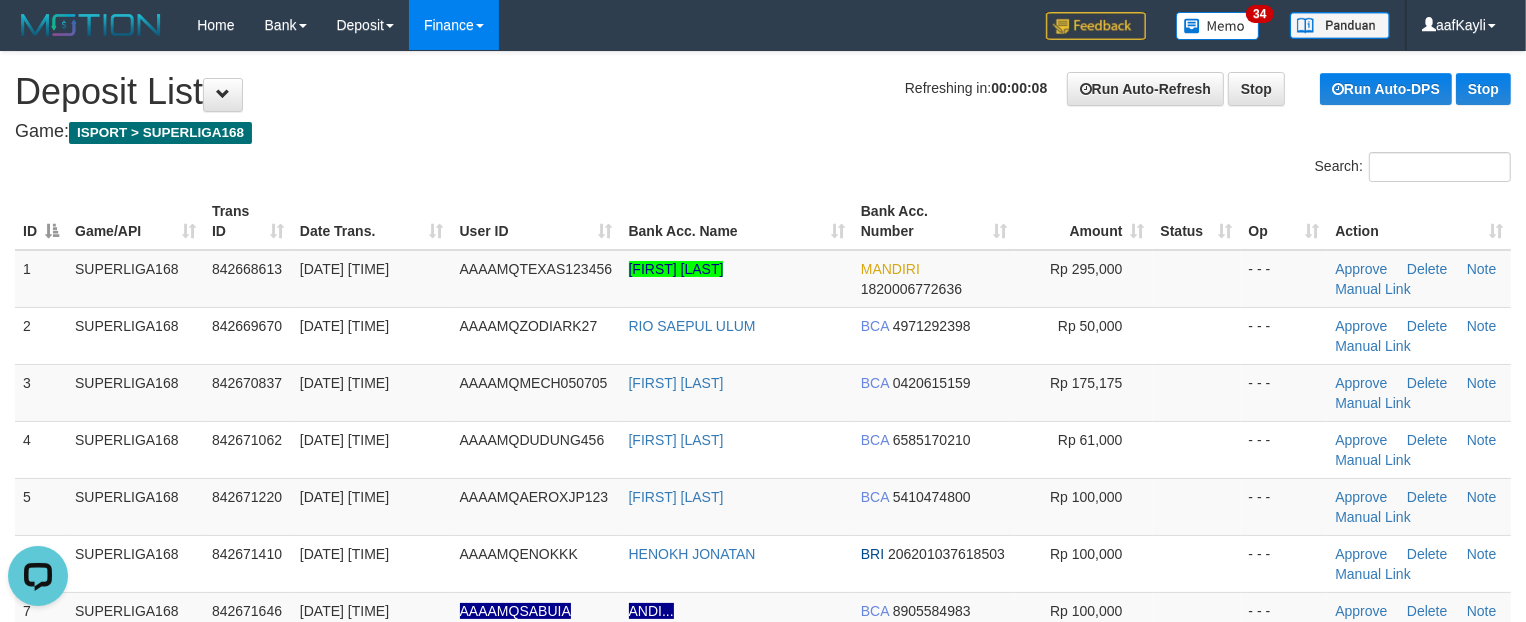 scroll, scrollTop: 0, scrollLeft: 0, axis: both 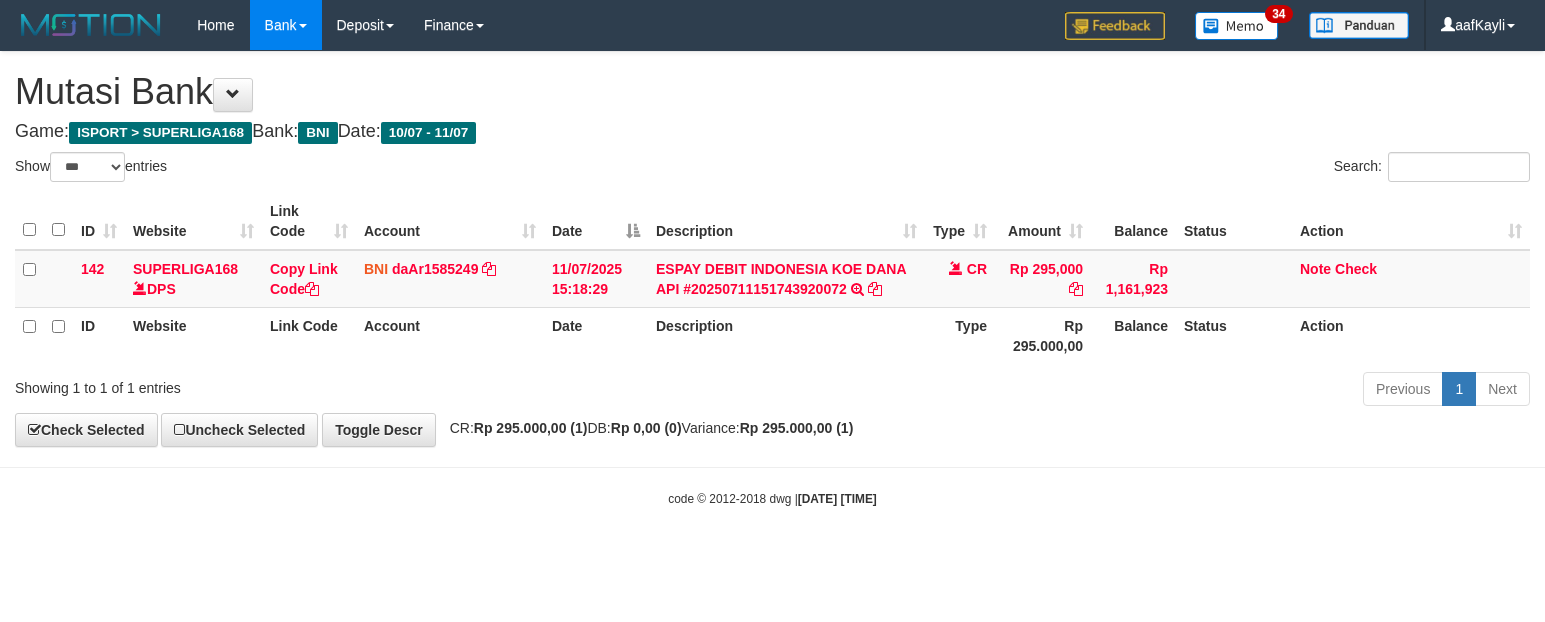 select on "***" 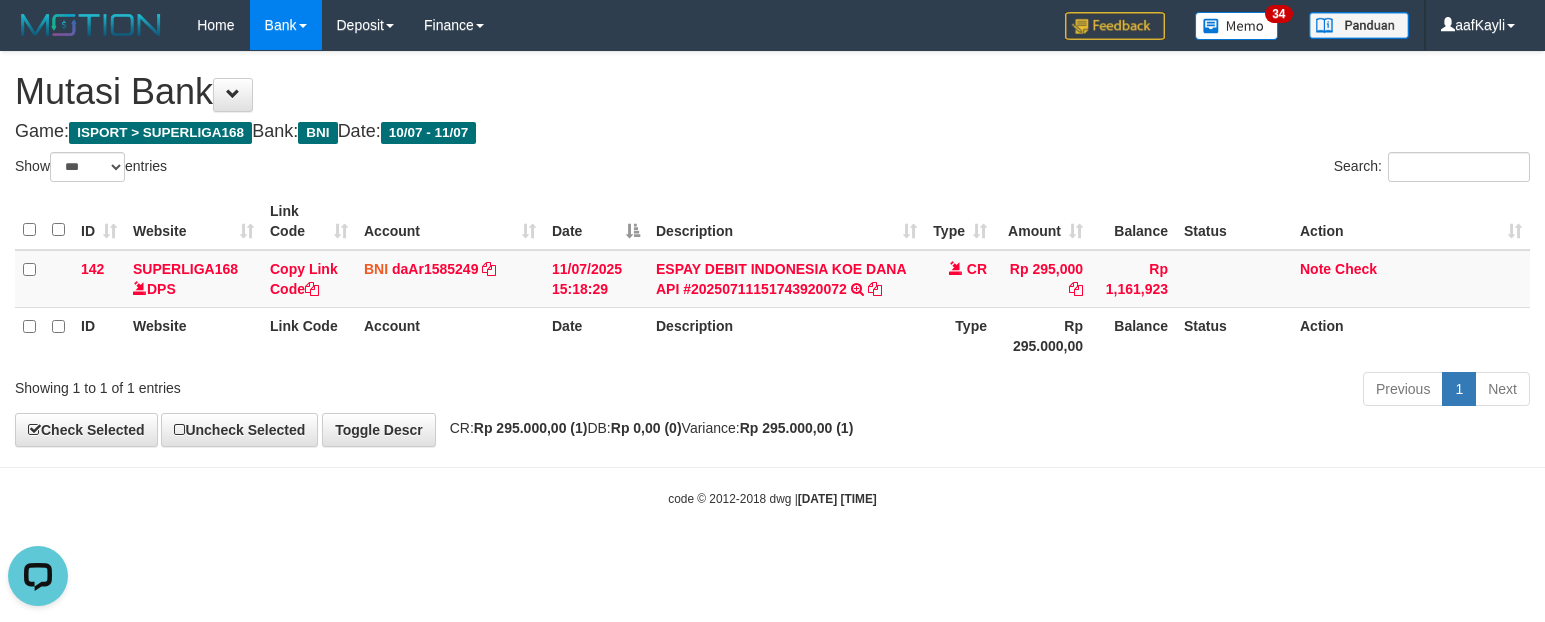 scroll, scrollTop: 0, scrollLeft: 0, axis: both 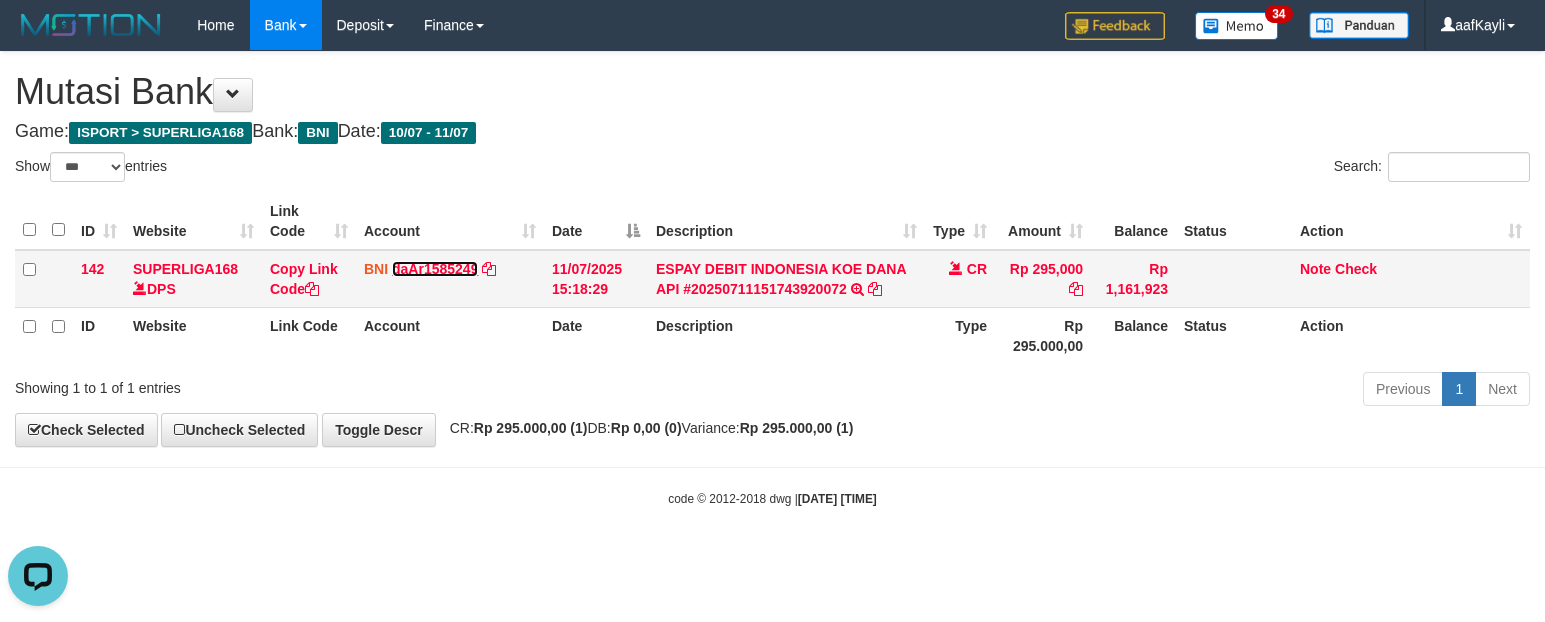 click on "daAr1585249" at bounding box center [435, 269] 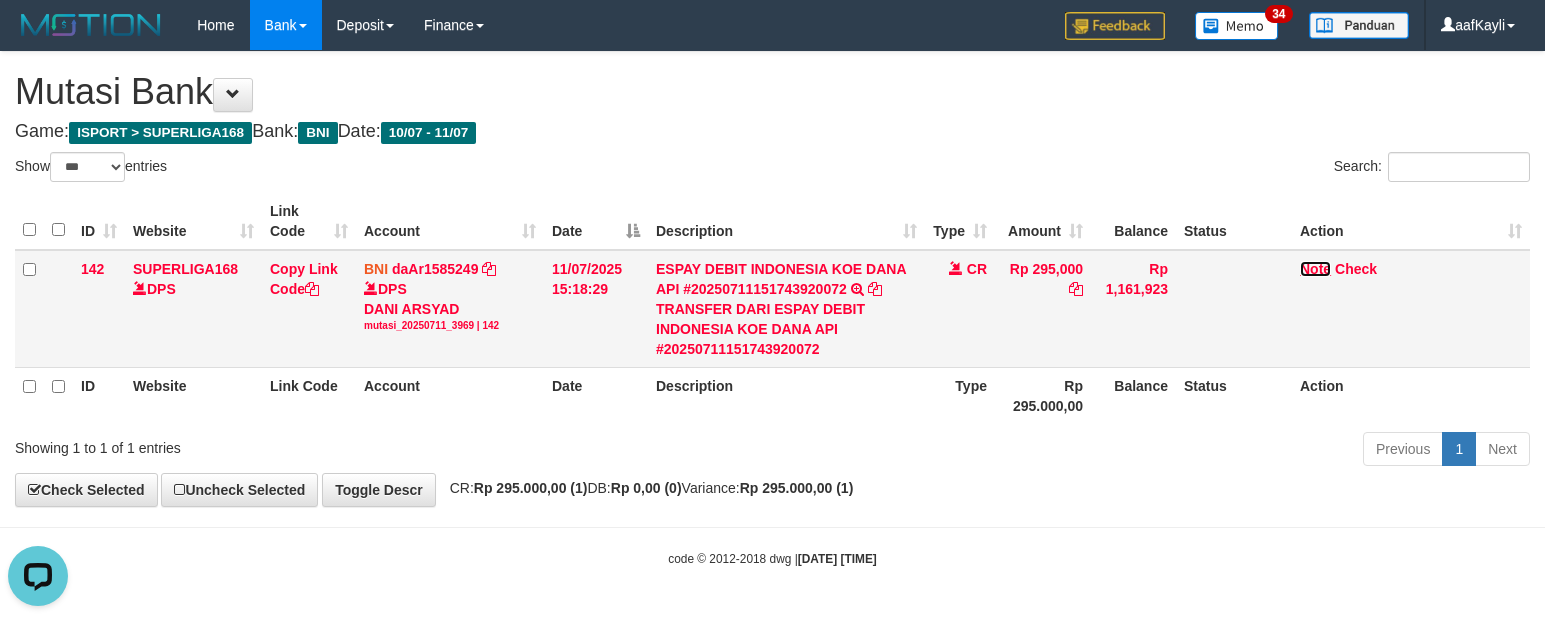 click on "Note" at bounding box center [1315, 269] 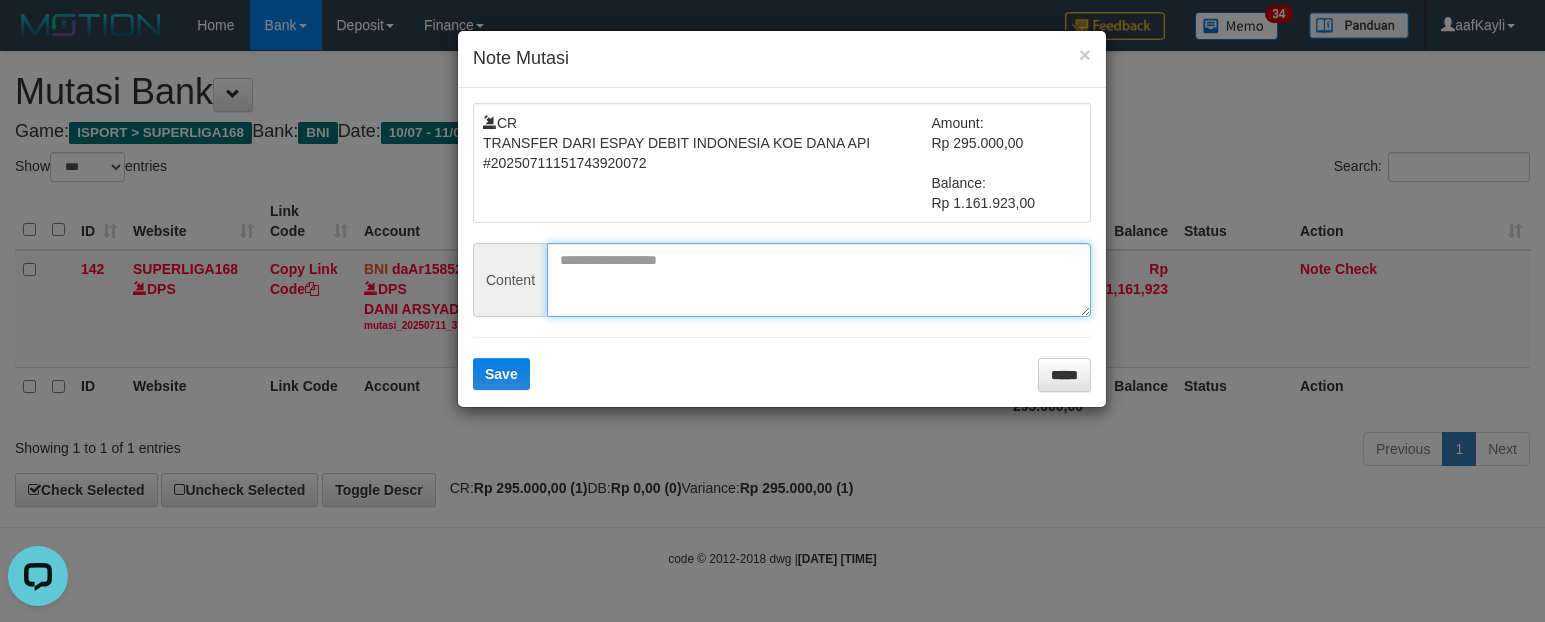 click at bounding box center (819, 280) 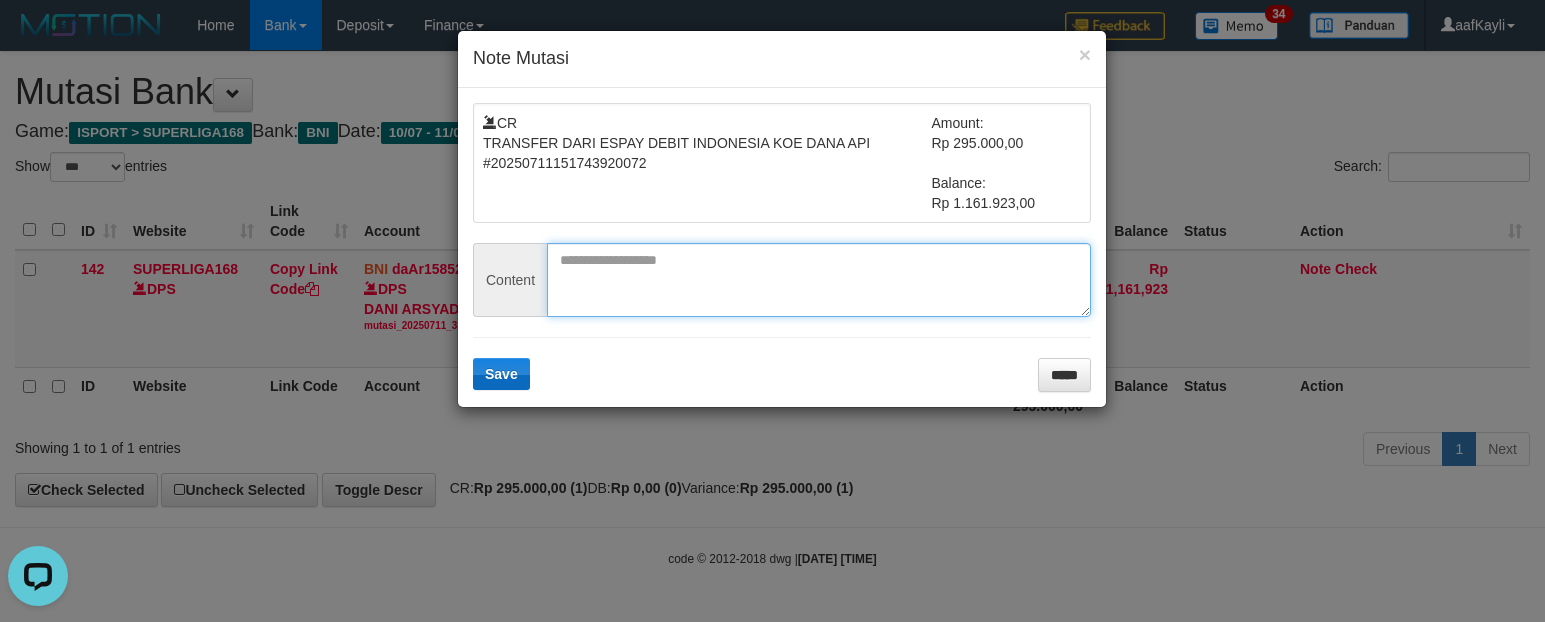 paste on "**********" 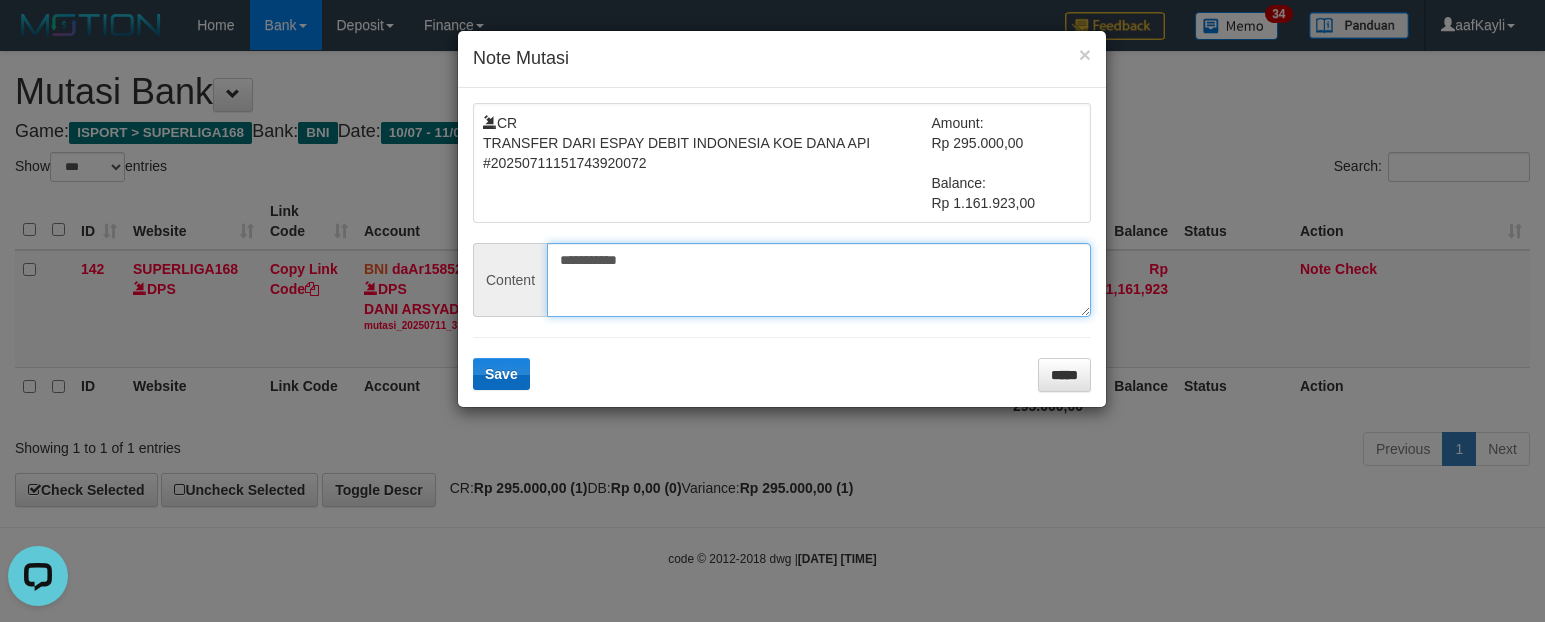 type on "**********" 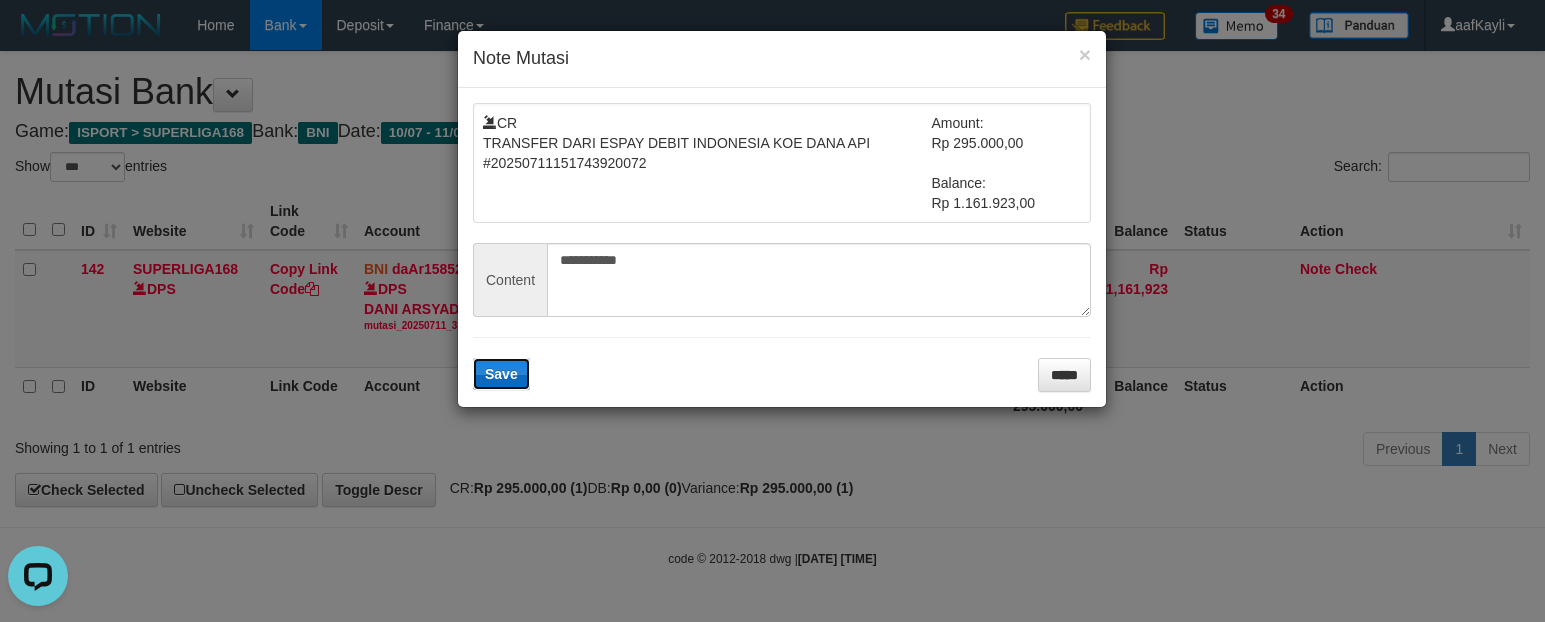 click on "Save" at bounding box center [501, 374] 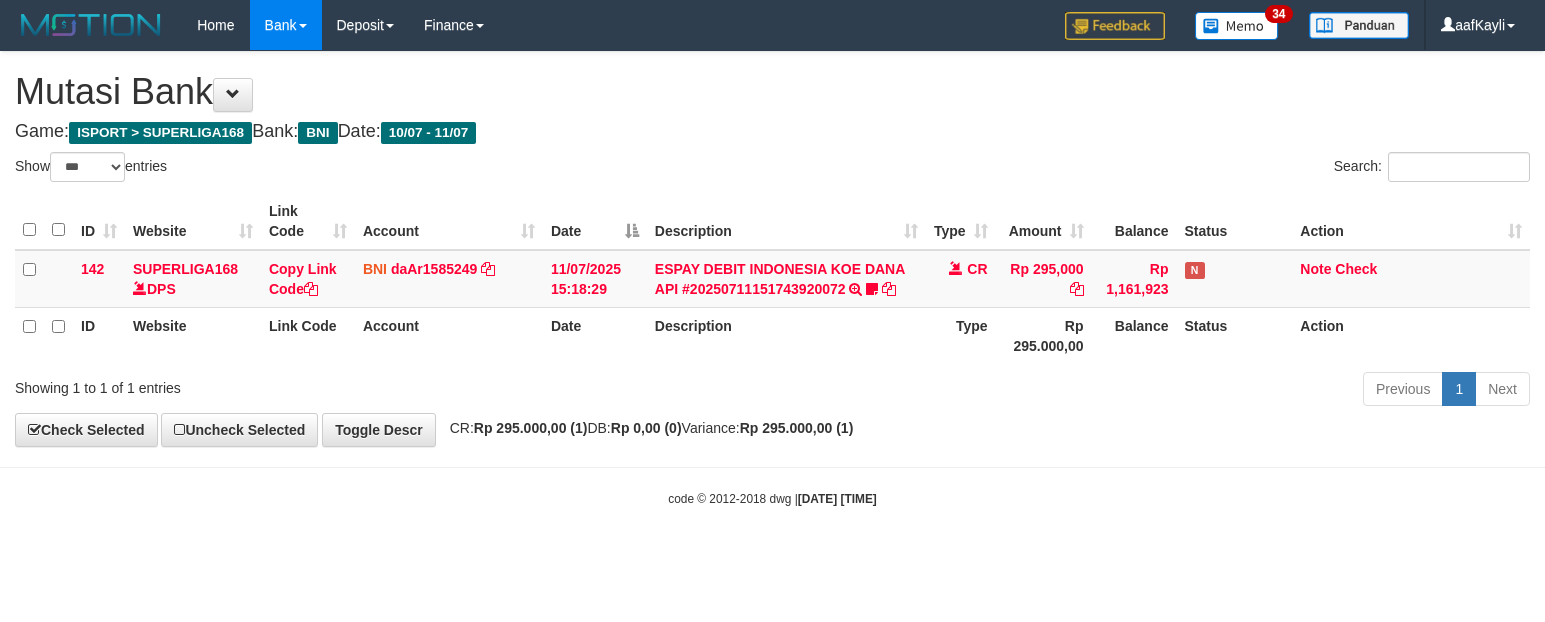 select on "***" 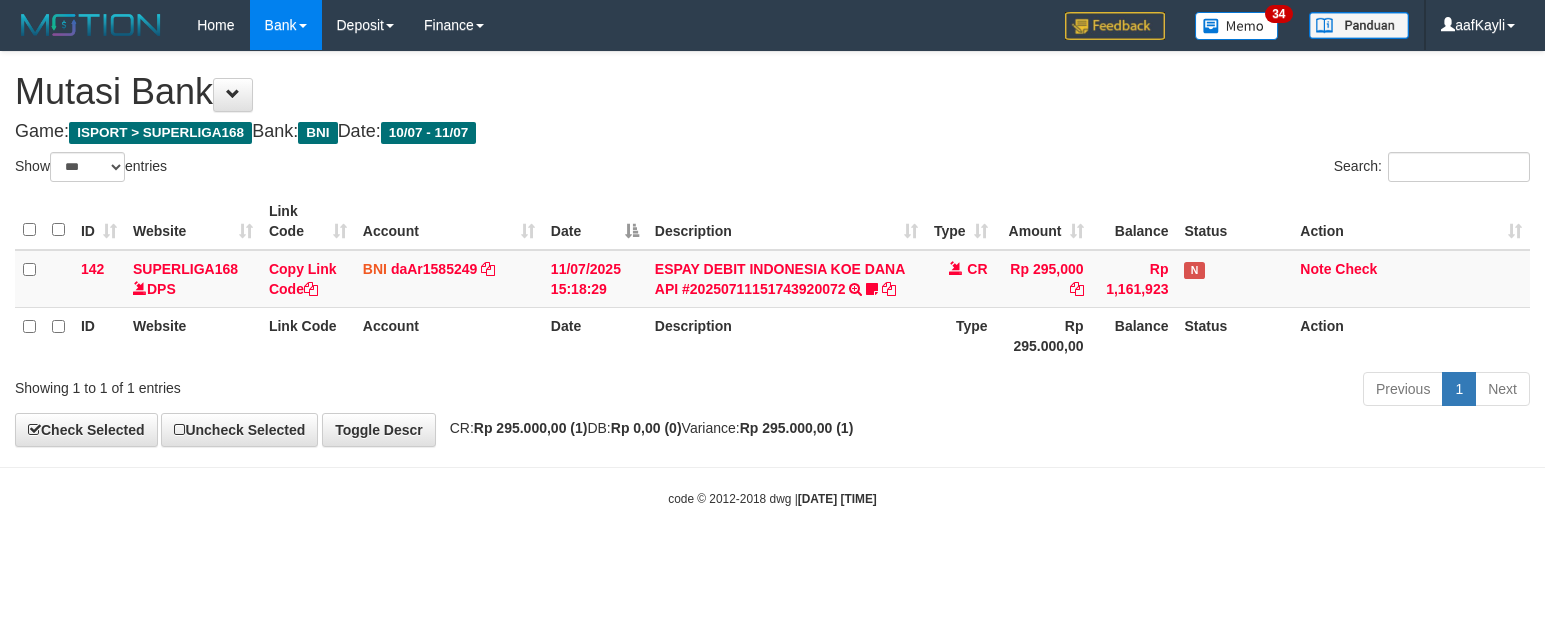 scroll, scrollTop: 0, scrollLeft: 0, axis: both 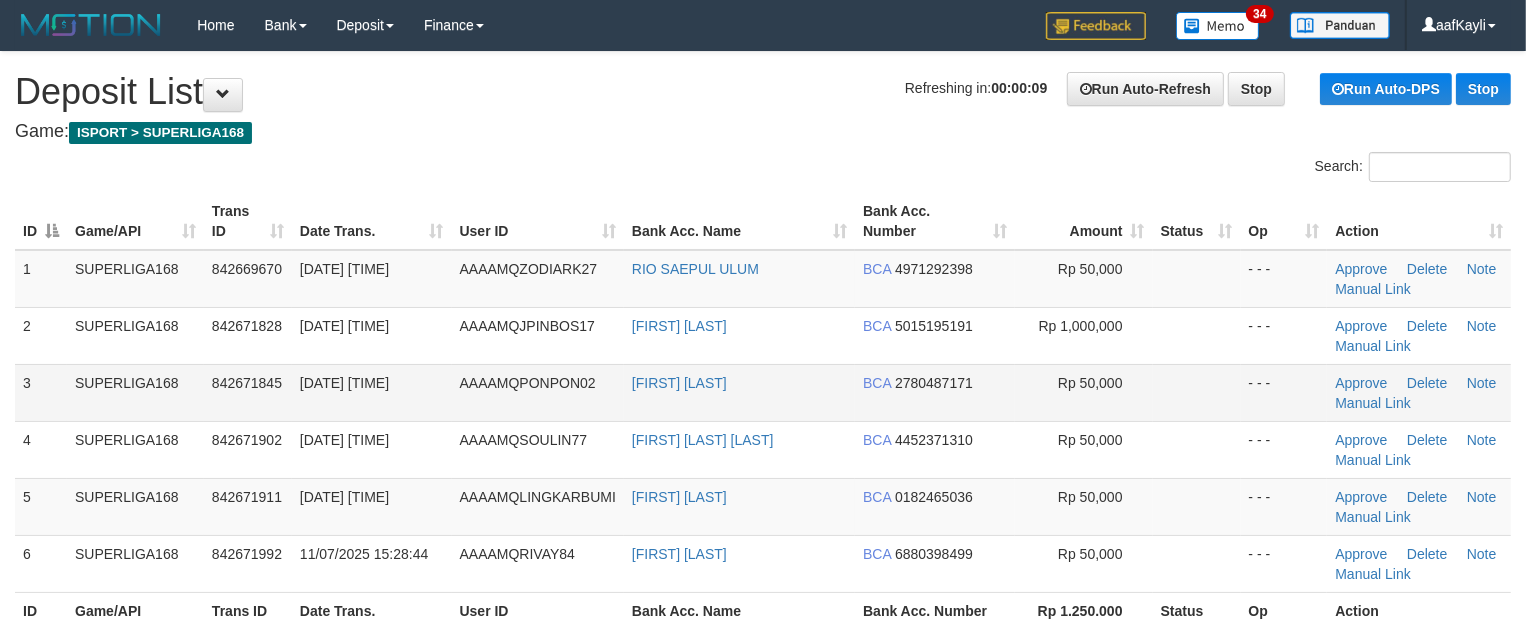 click at bounding box center [1197, 392] 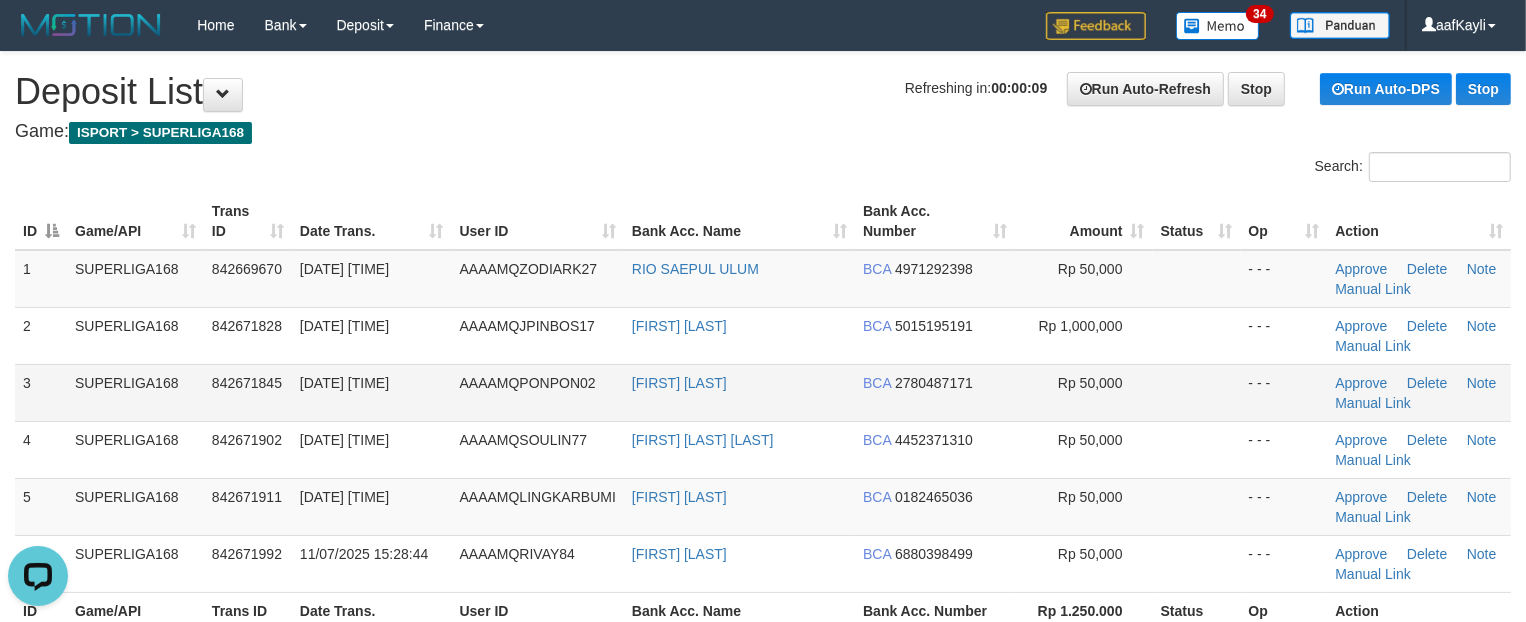 scroll, scrollTop: 0, scrollLeft: 0, axis: both 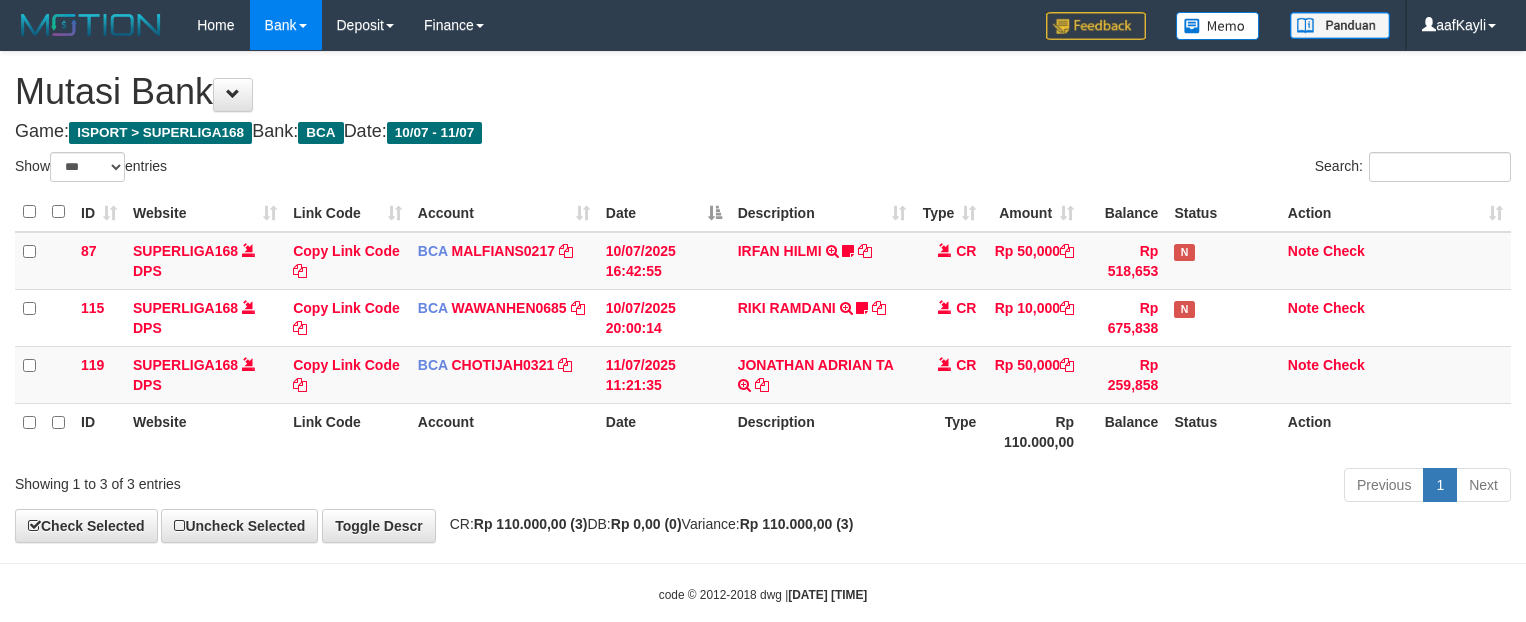 select on "***" 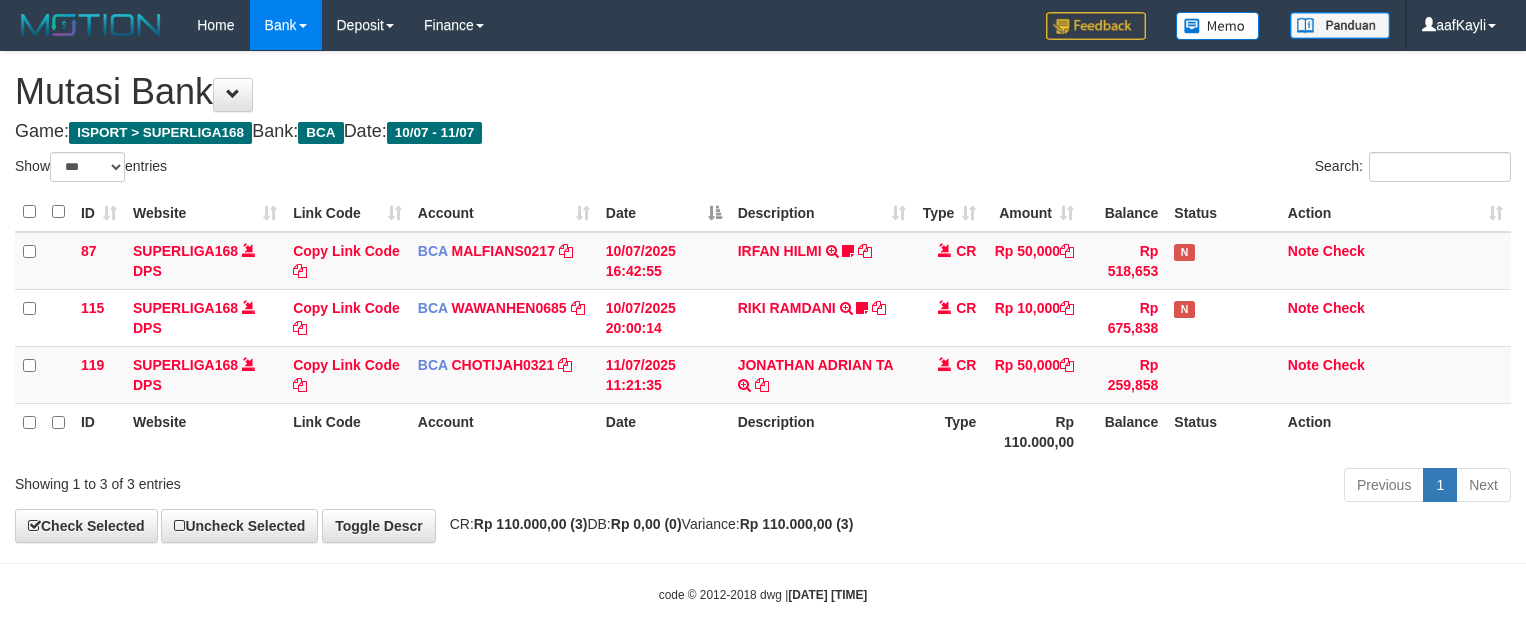 scroll, scrollTop: 32, scrollLeft: 0, axis: vertical 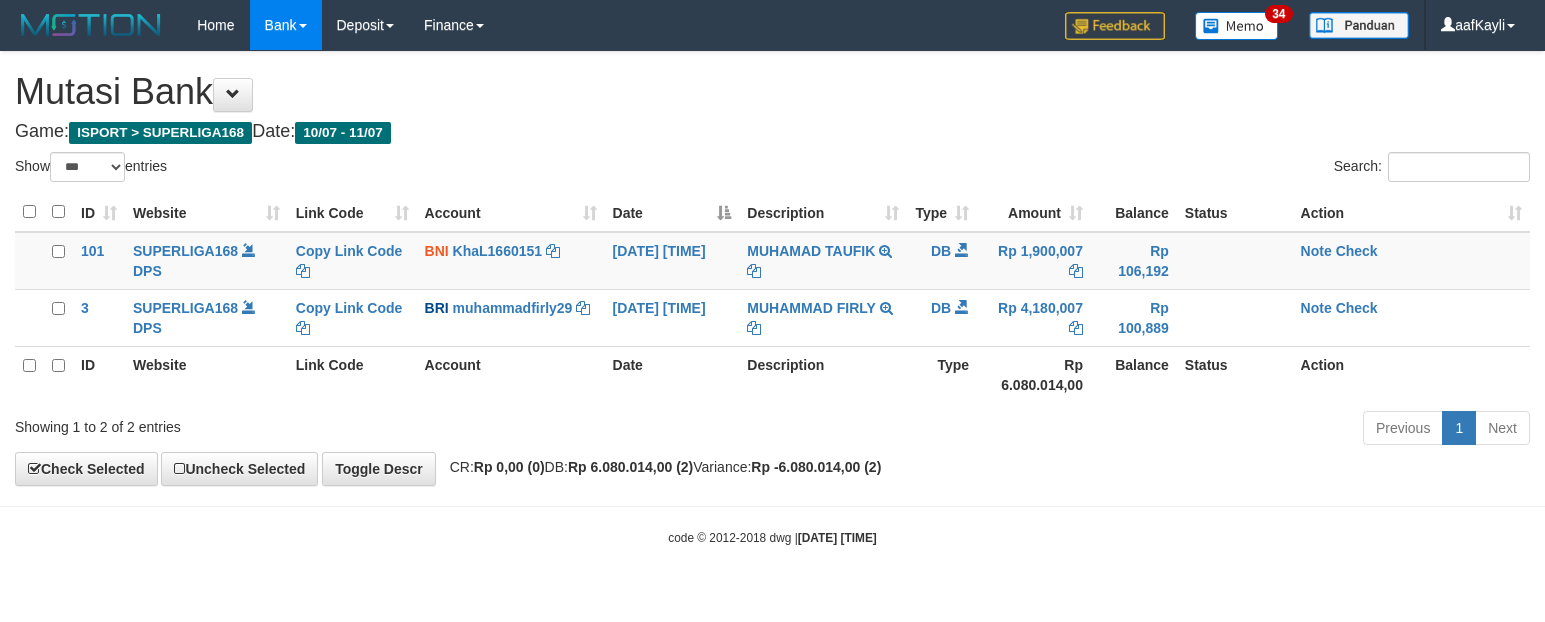 select on "***" 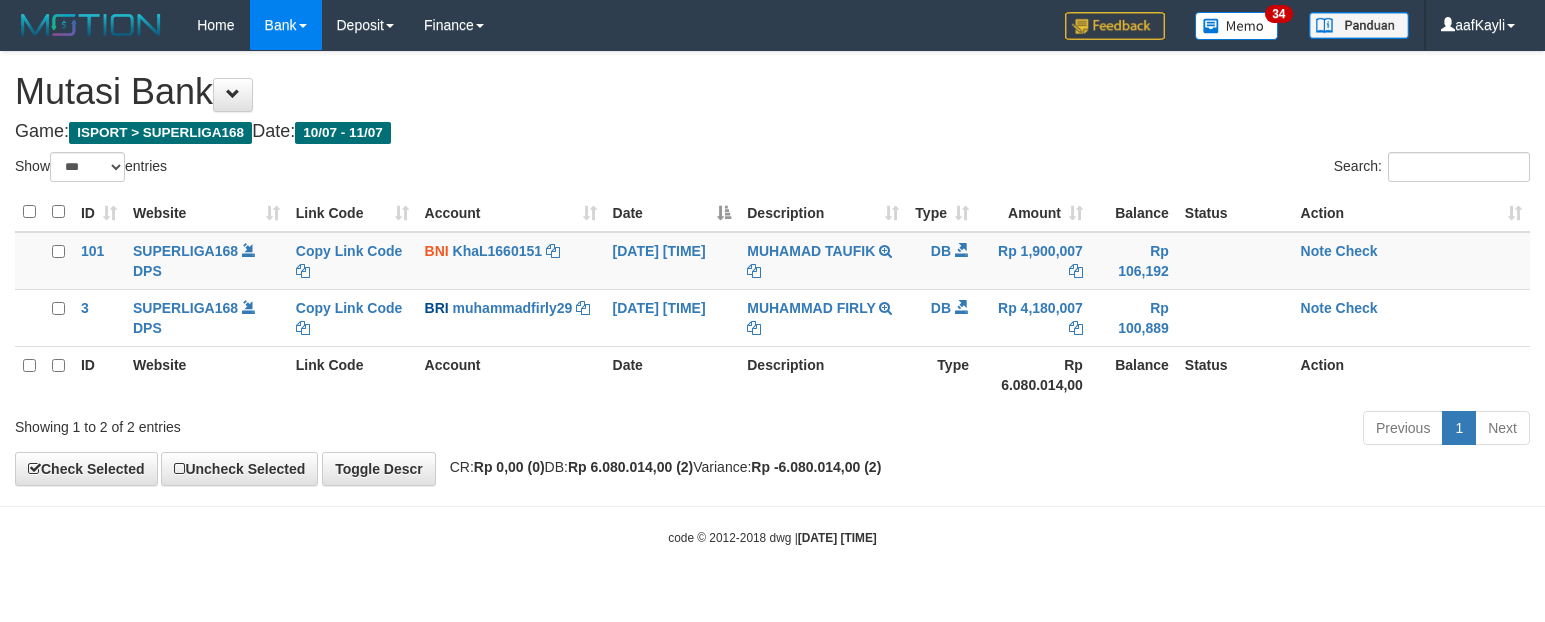 scroll, scrollTop: 0, scrollLeft: 0, axis: both 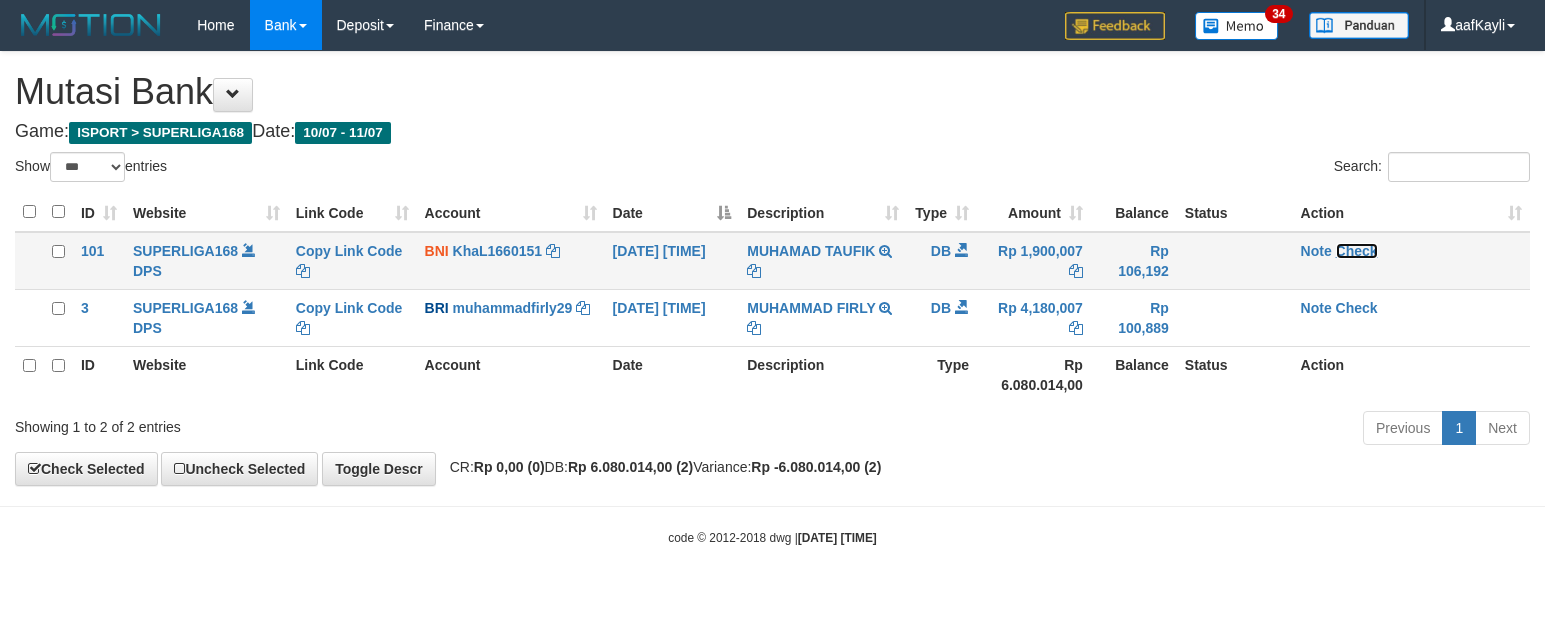 click on "Check" at bounding box center [1357, 251] 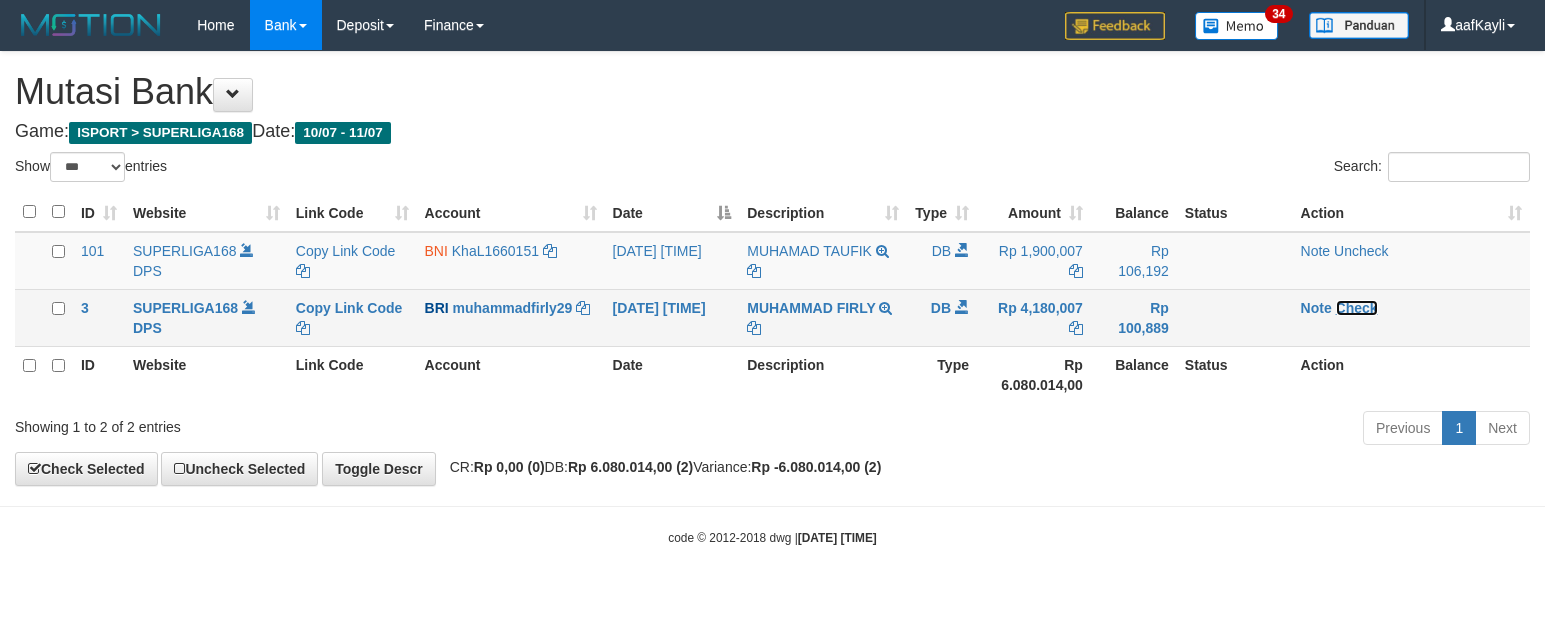 click on "Check" at bounding box center [1357, 308] 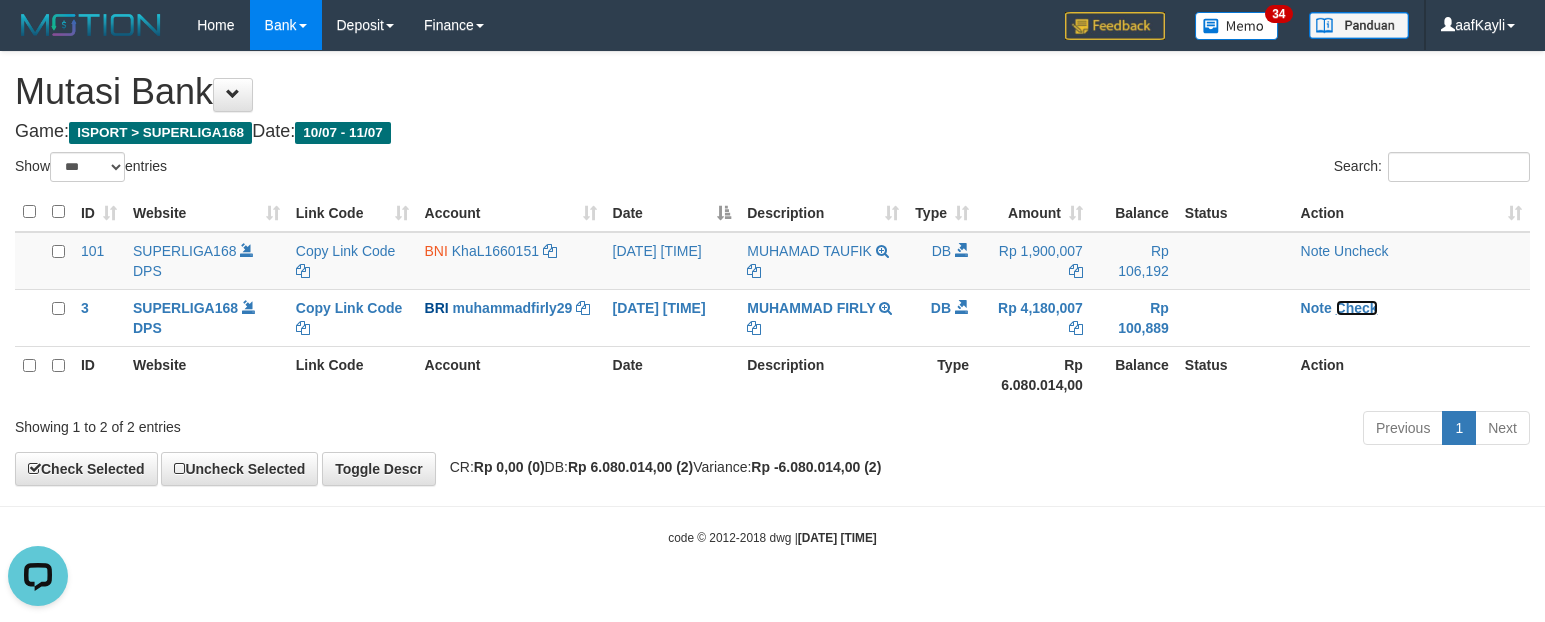 scroll, scrollTop: 0, scrollLeft: 0, axis: both 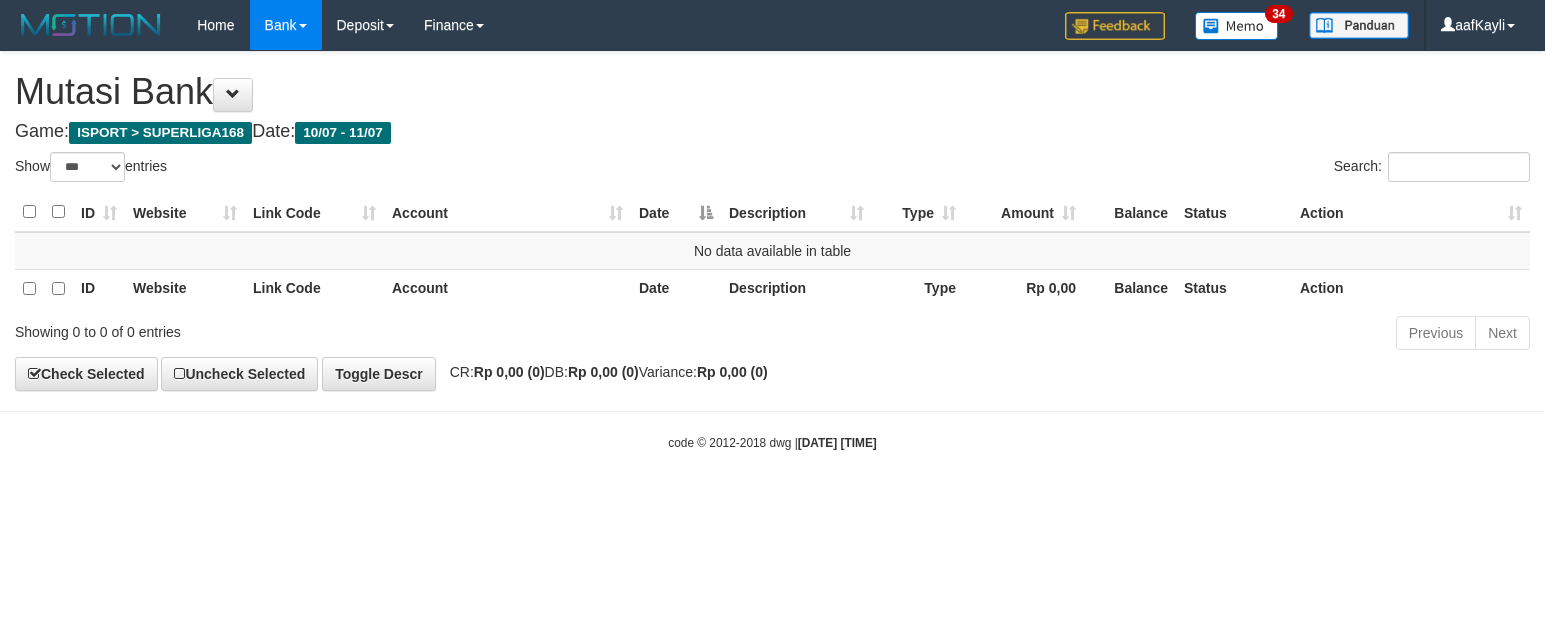 select on "***" 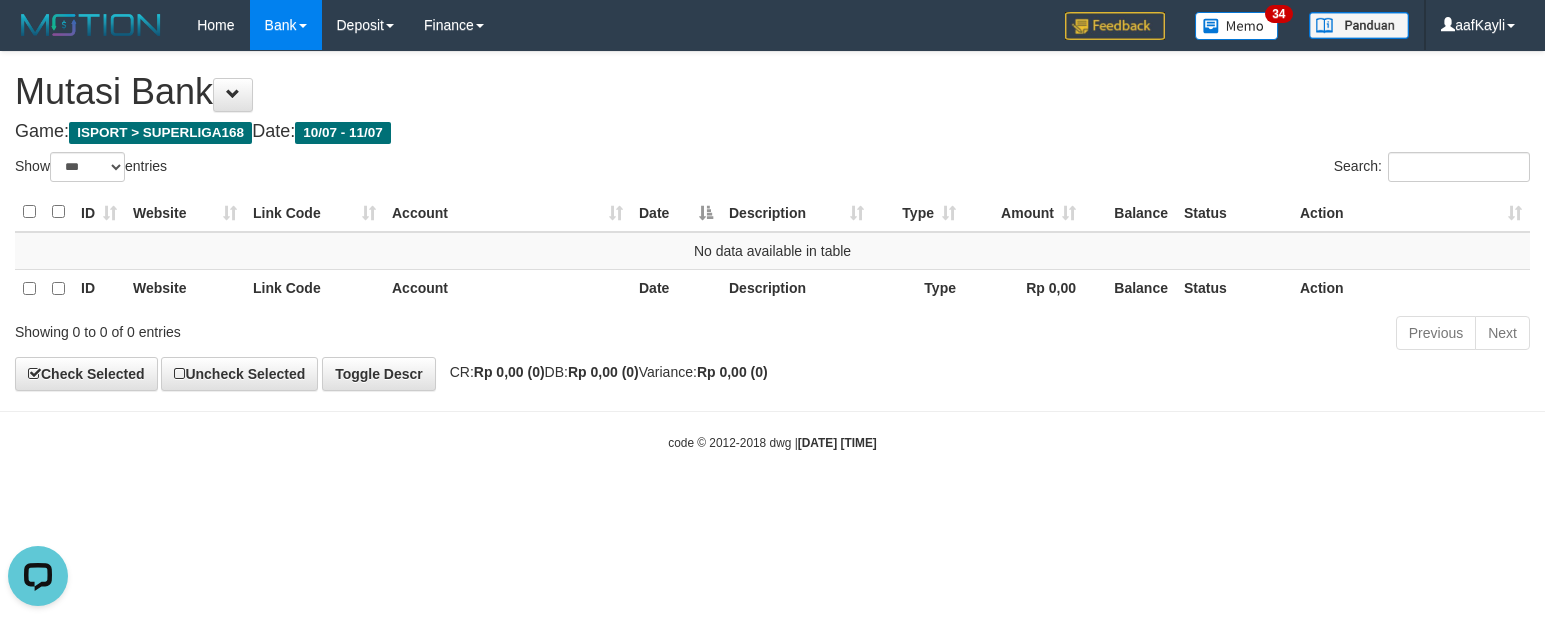 scroll, scrollTop: 0, scrollLeft: 0, axis: both 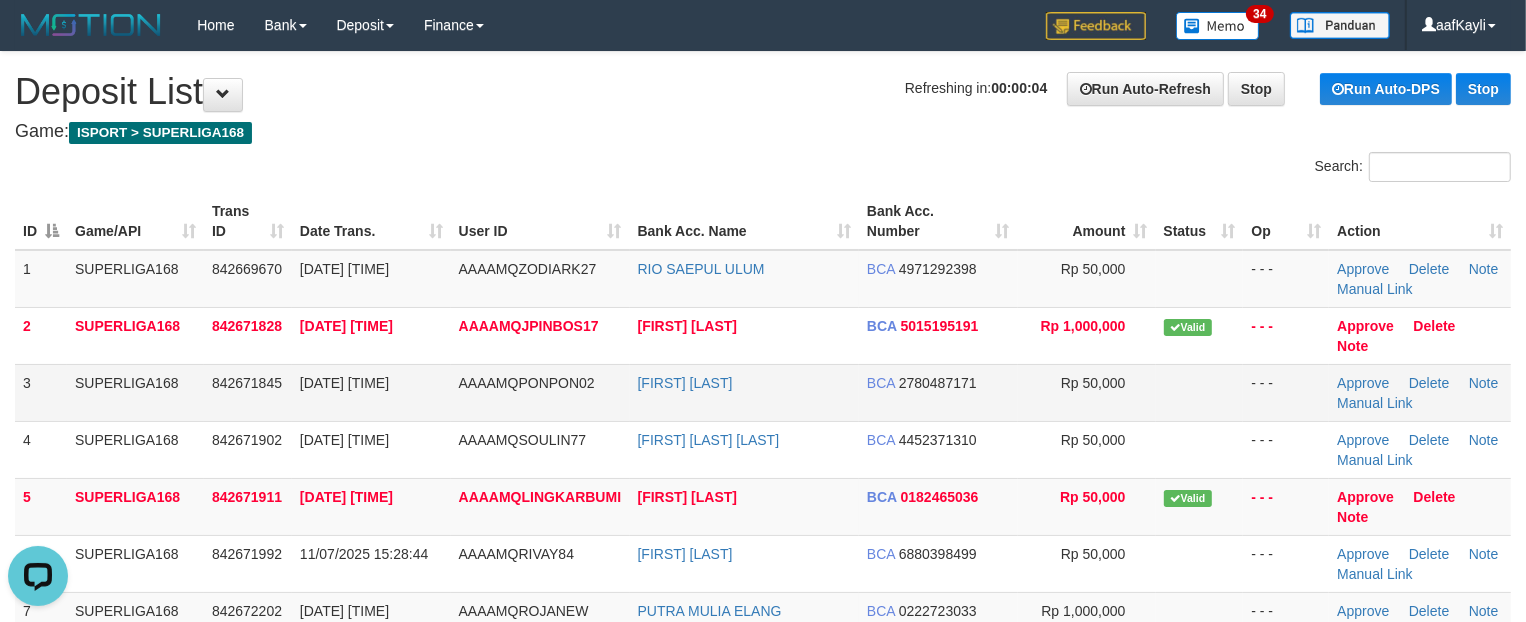 click on "Rp 50,000" at bounding box center (1087, 392) 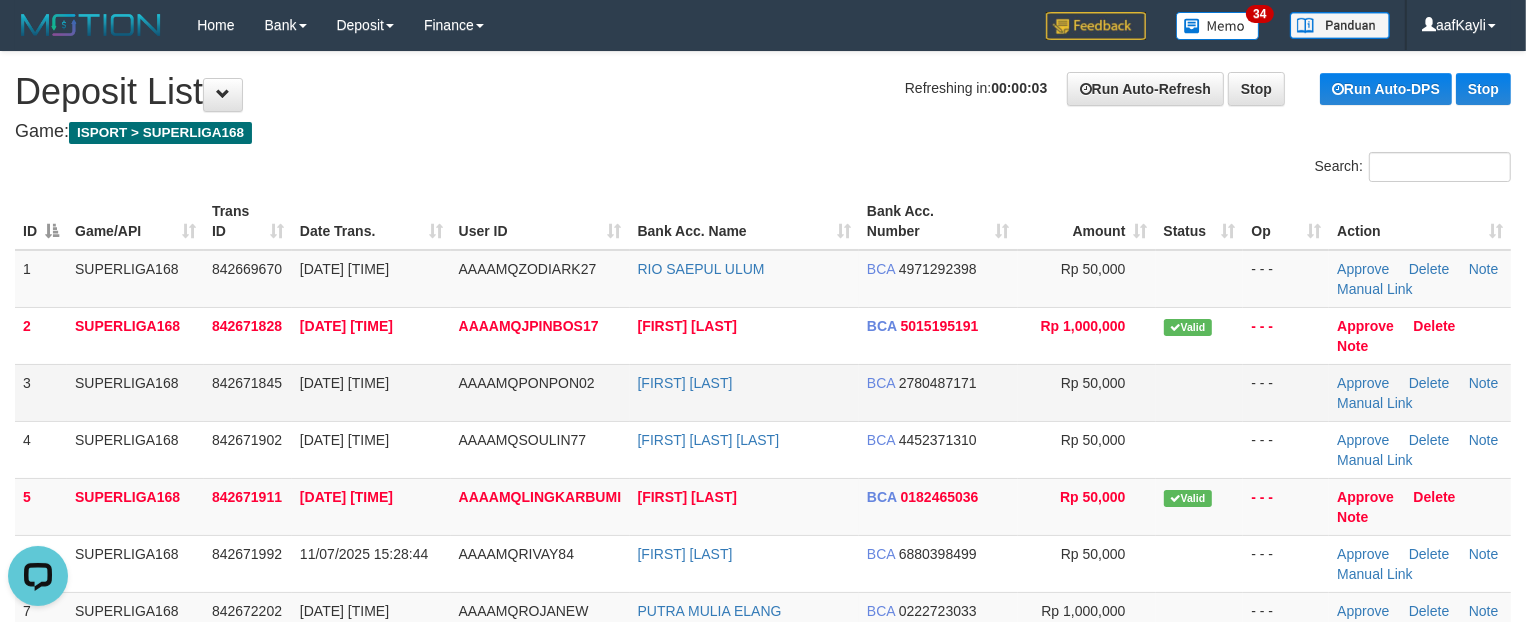 click at bounding box center [1200, 392] 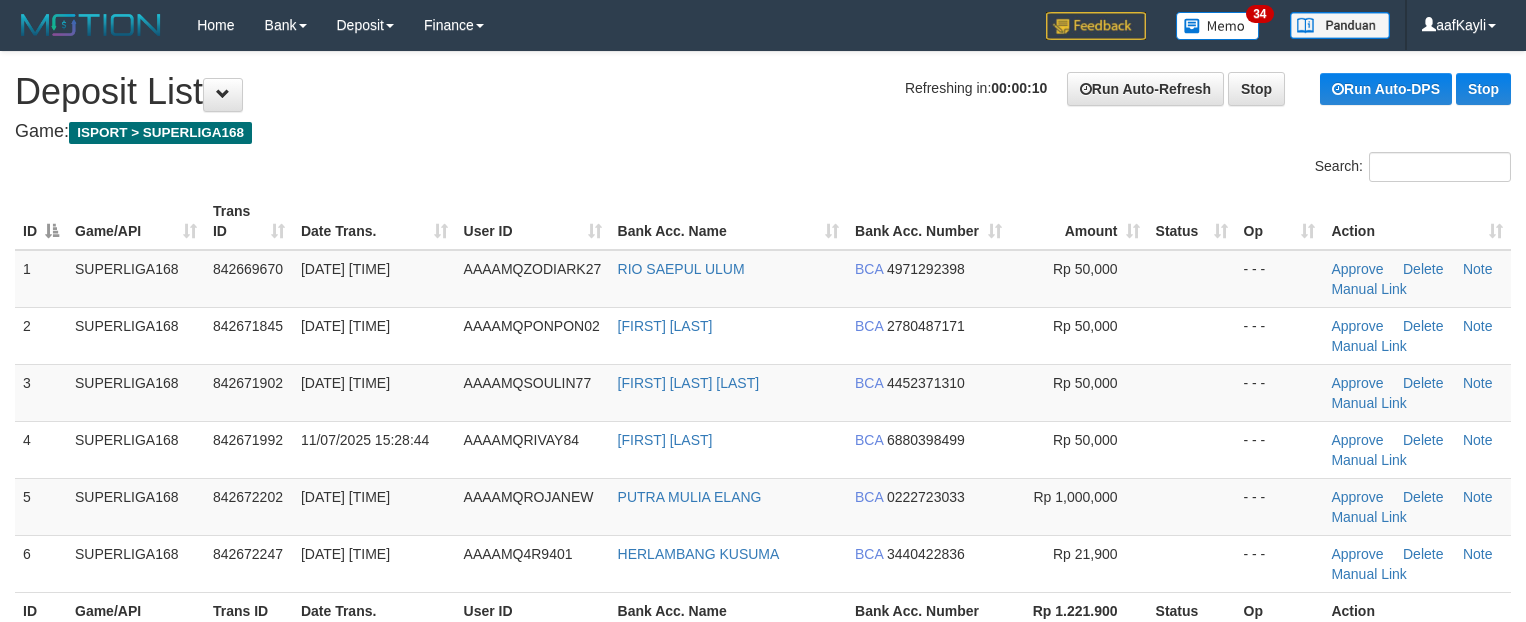 scroll, scrollTop: 0, scrollLeft: 0, axis: both 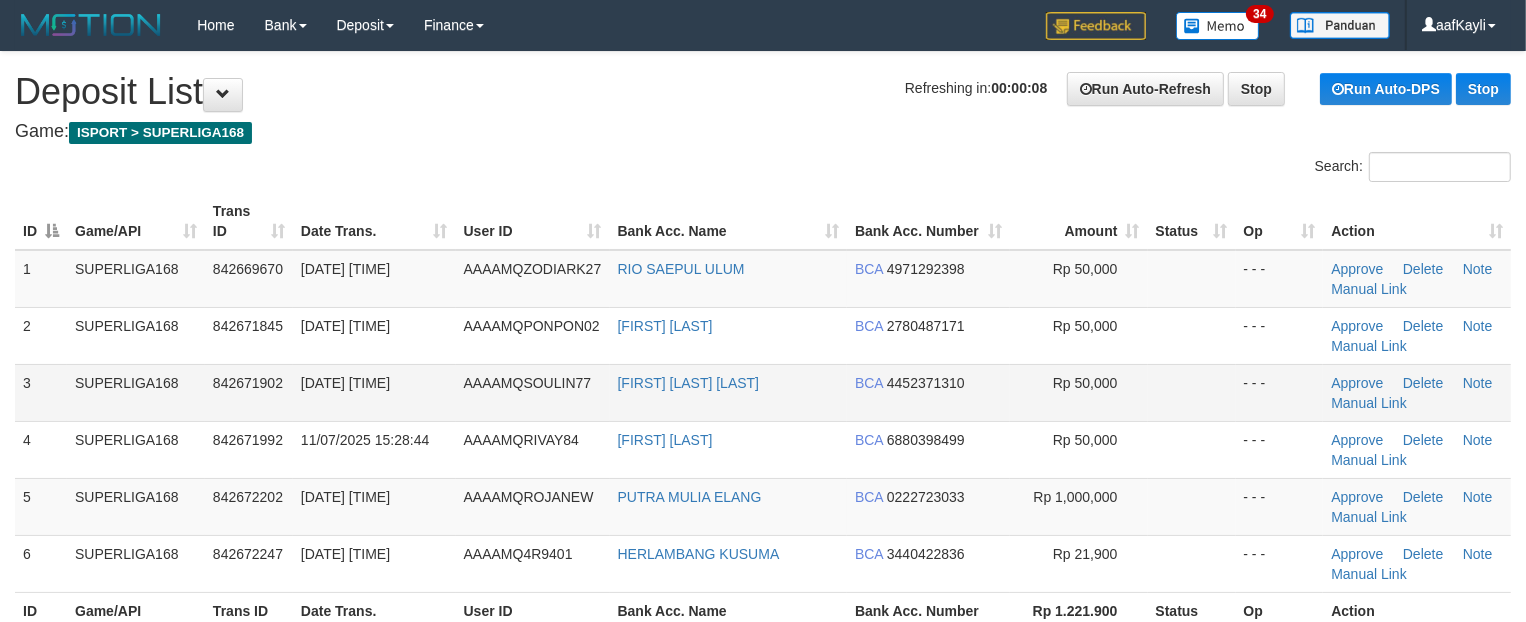 click at bounding box center (1192, 392) 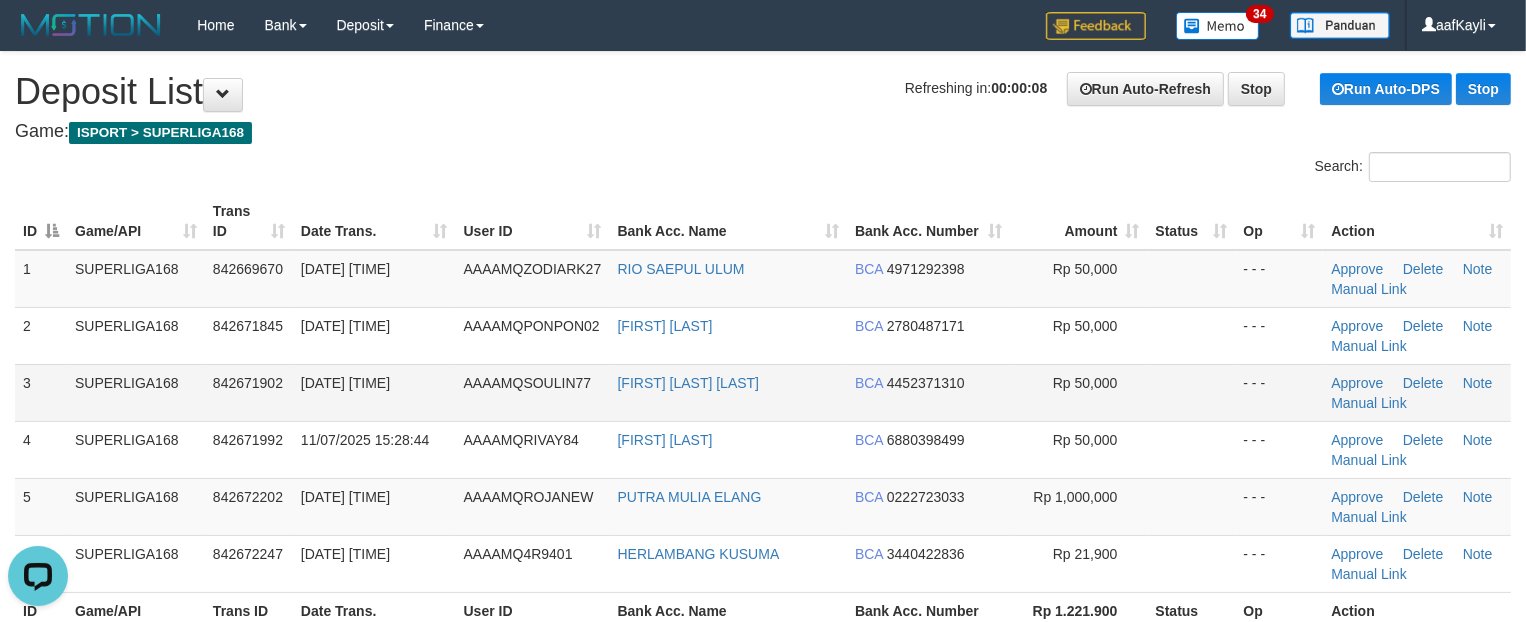 scroll, scrollTop: 0, scrollLeft: 0, axis: both 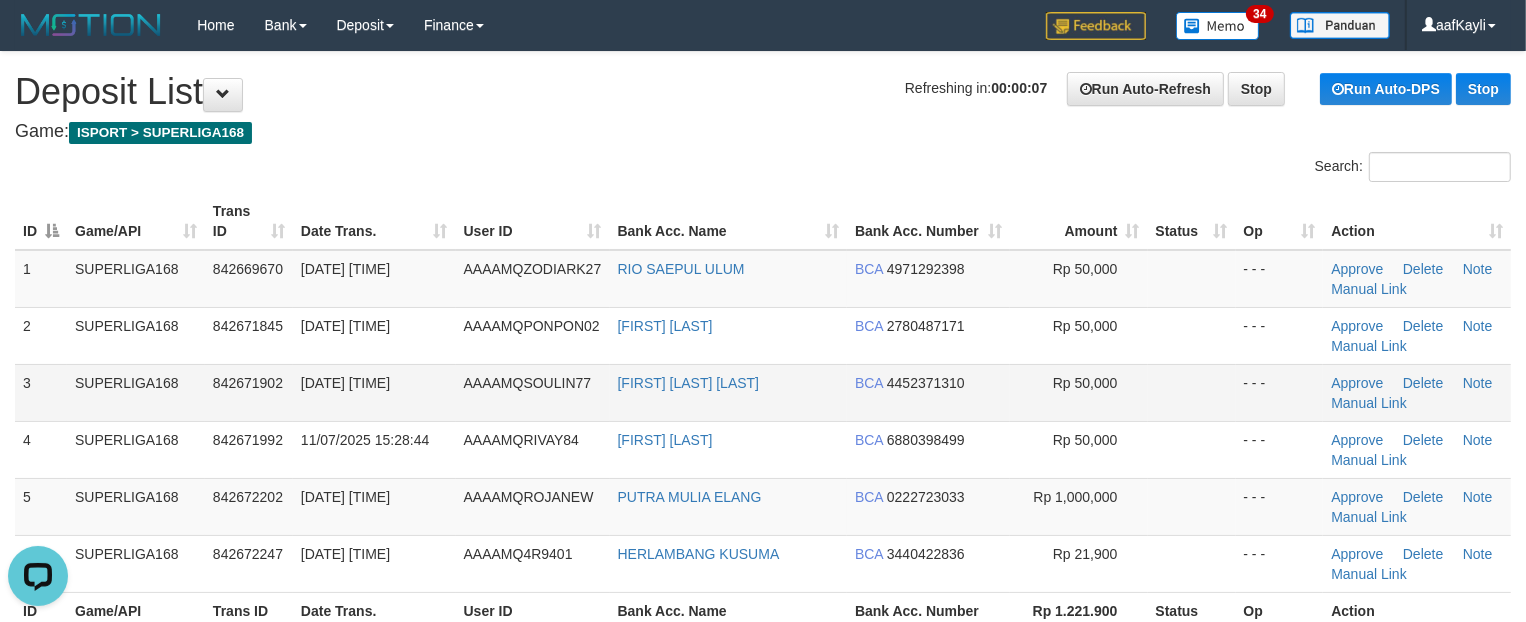 click at bounding box center [1192, 392] 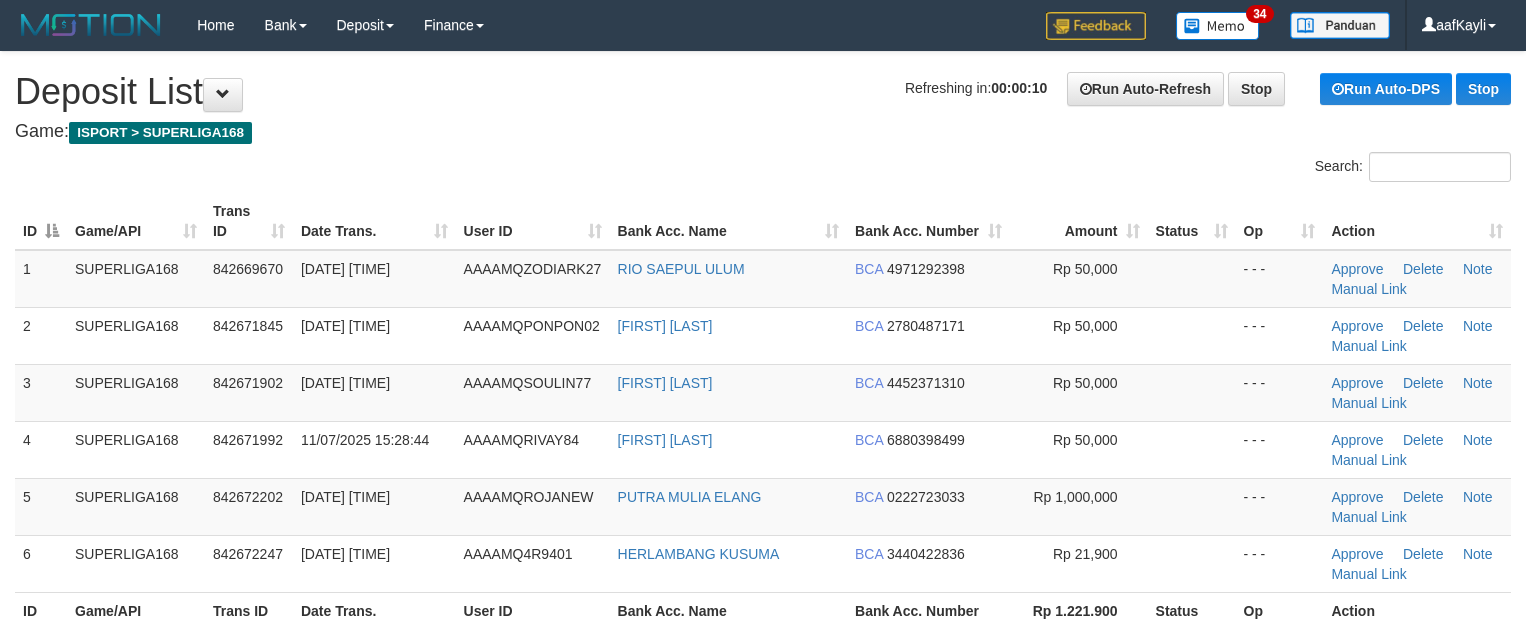 scroll, scrollTop: 0, scrollLeft: 0, axis: both 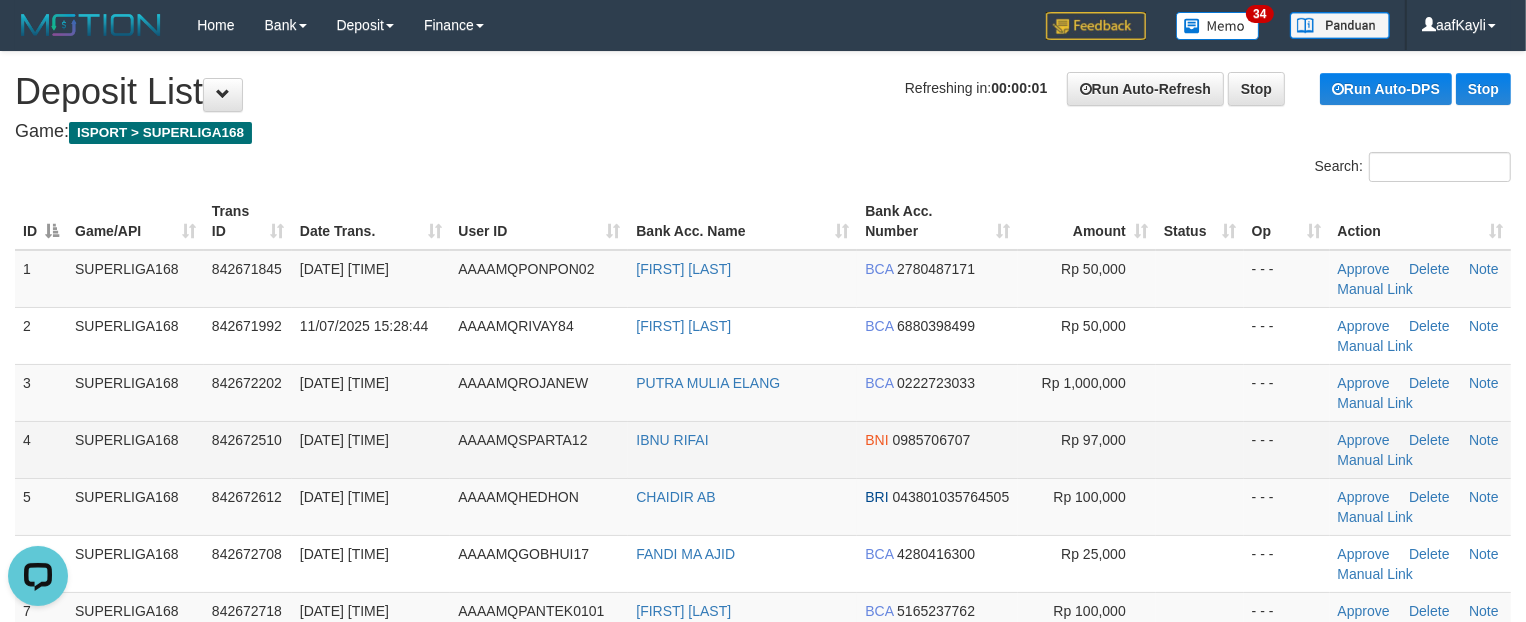 click at bounding box center [1200, 449] 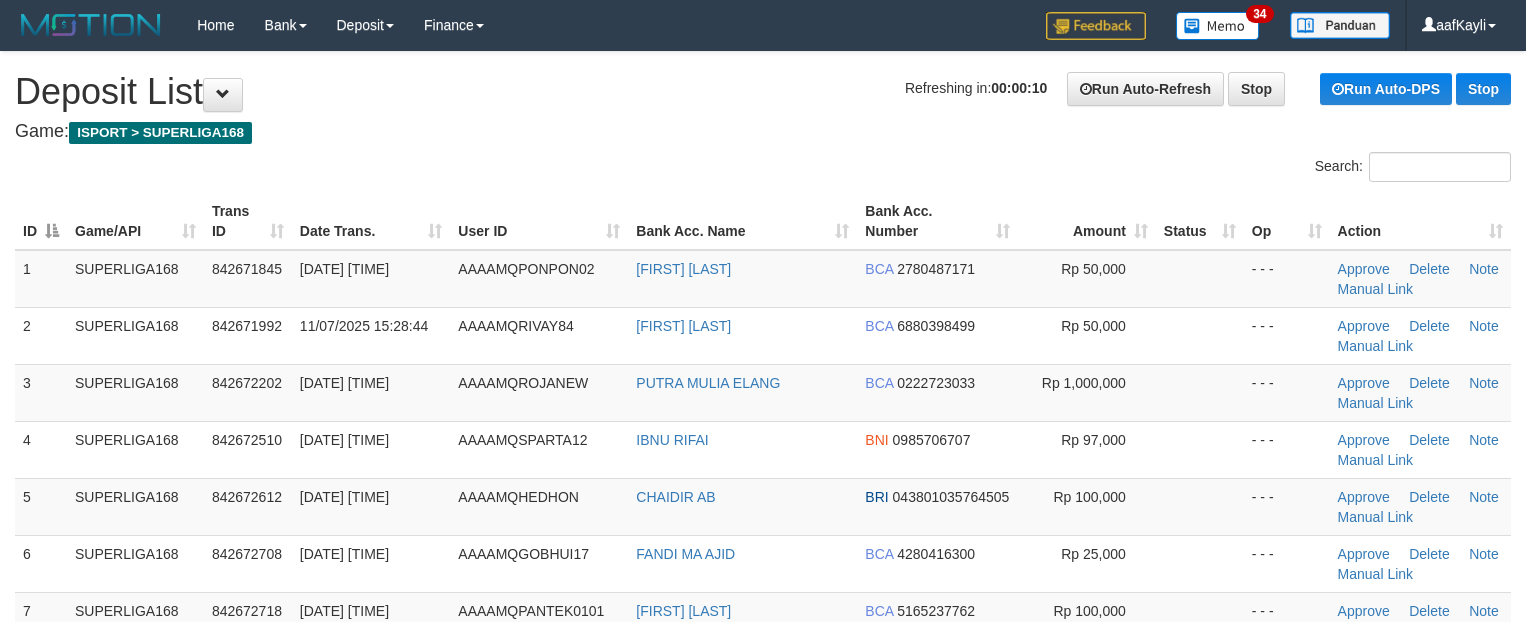 scroll, scrollTop: 0, scrollLeft: 0, axis: both 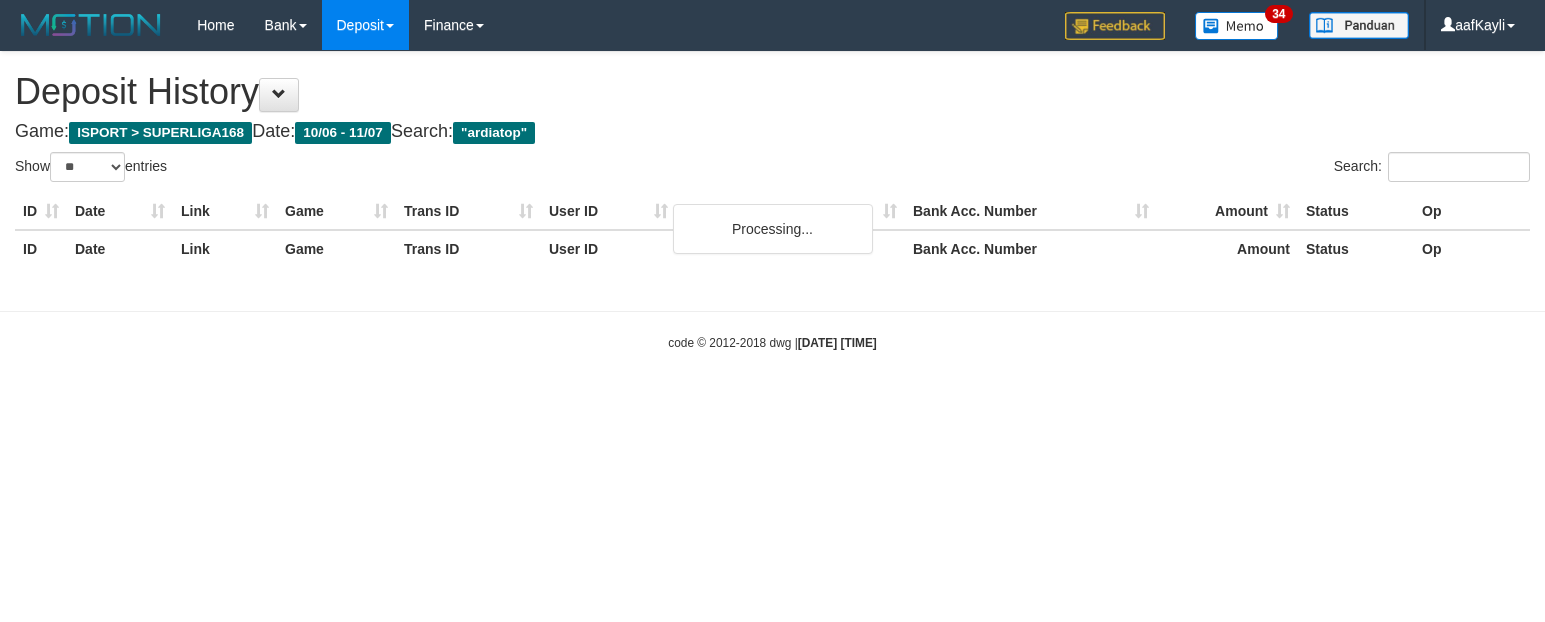 select on "**" 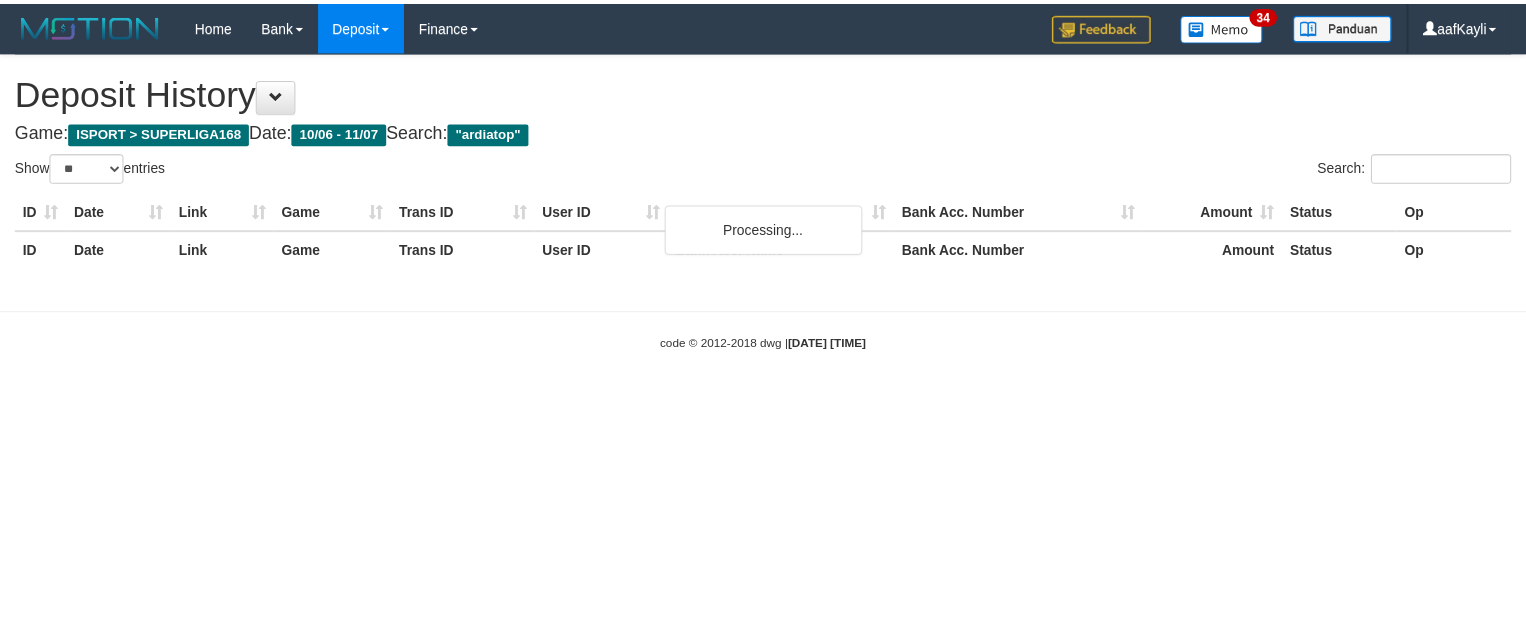 scroll, scrollTop: 0, scrollLeft: 0, axis: both 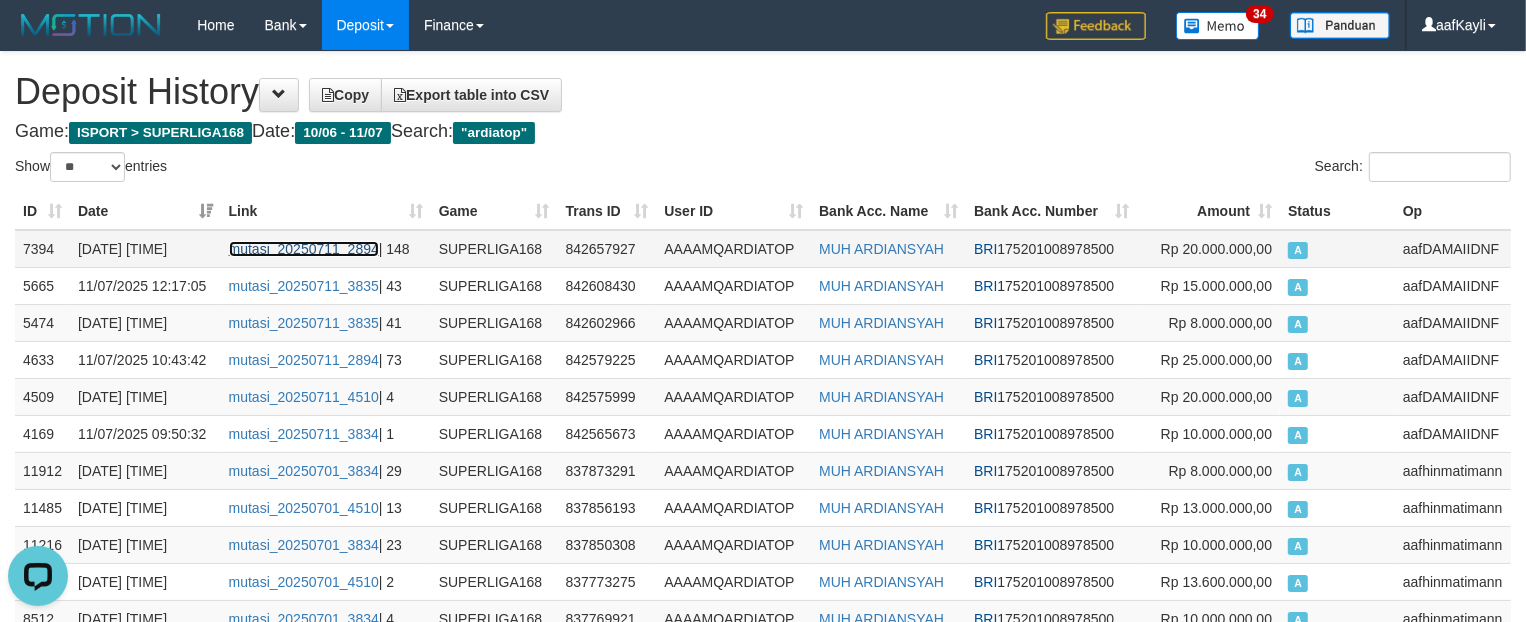 click on "mutasi_20250711_2894" at bounding box center [304, 249] 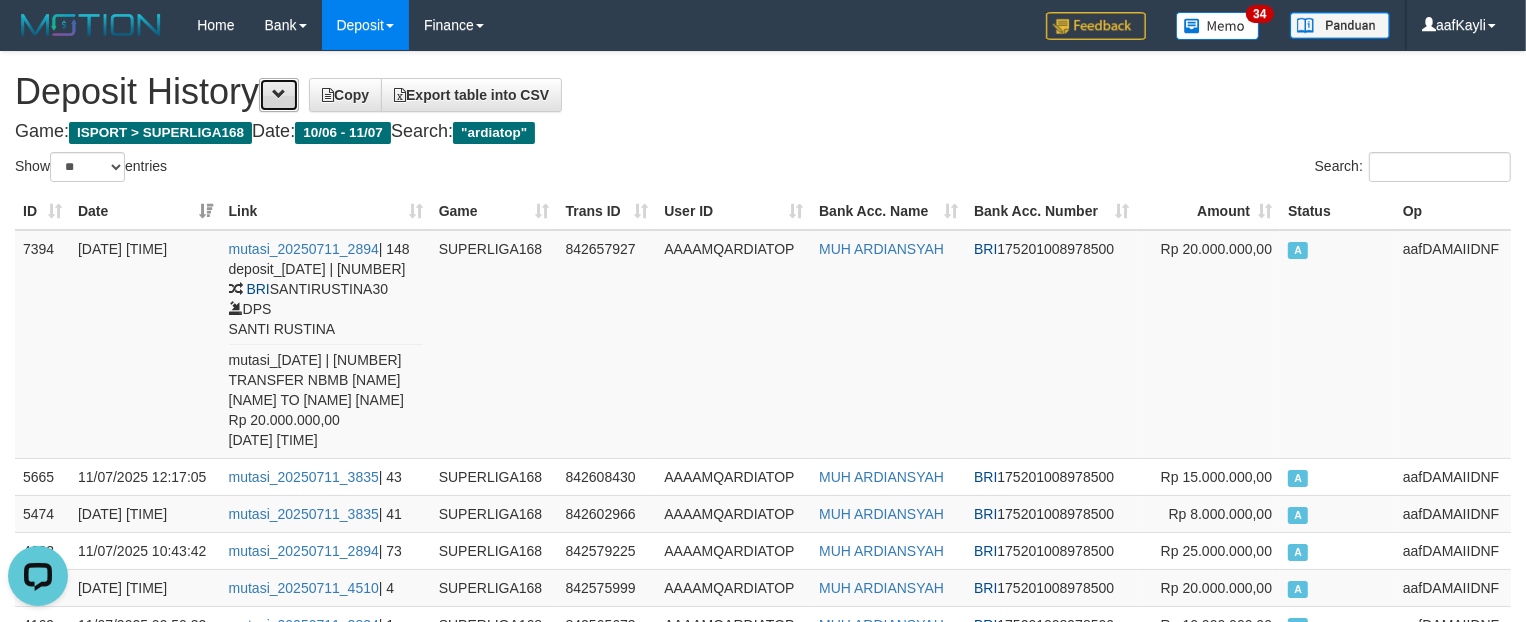 click at bounding box center [279, 95] 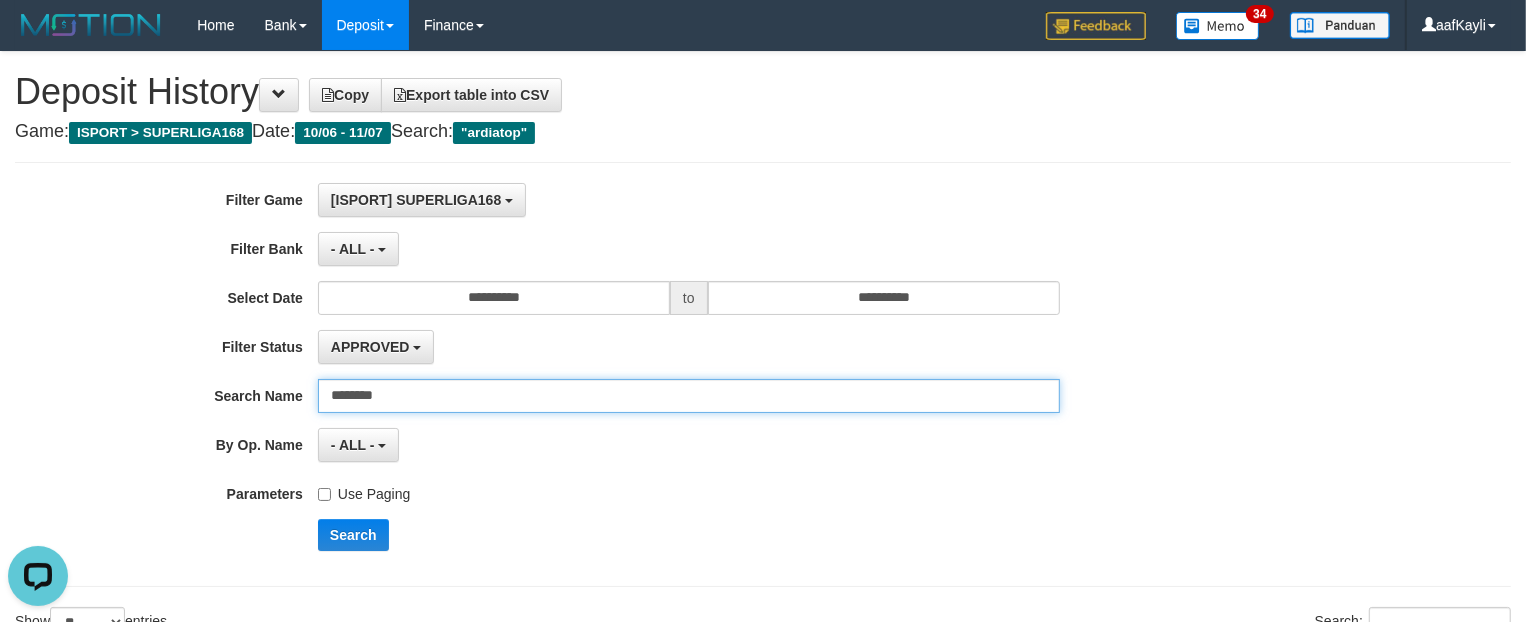 drag, startPoint x: 333, startPoint y: 413, endPoint x: 101, endPoint y: 445, distance: 234.1965 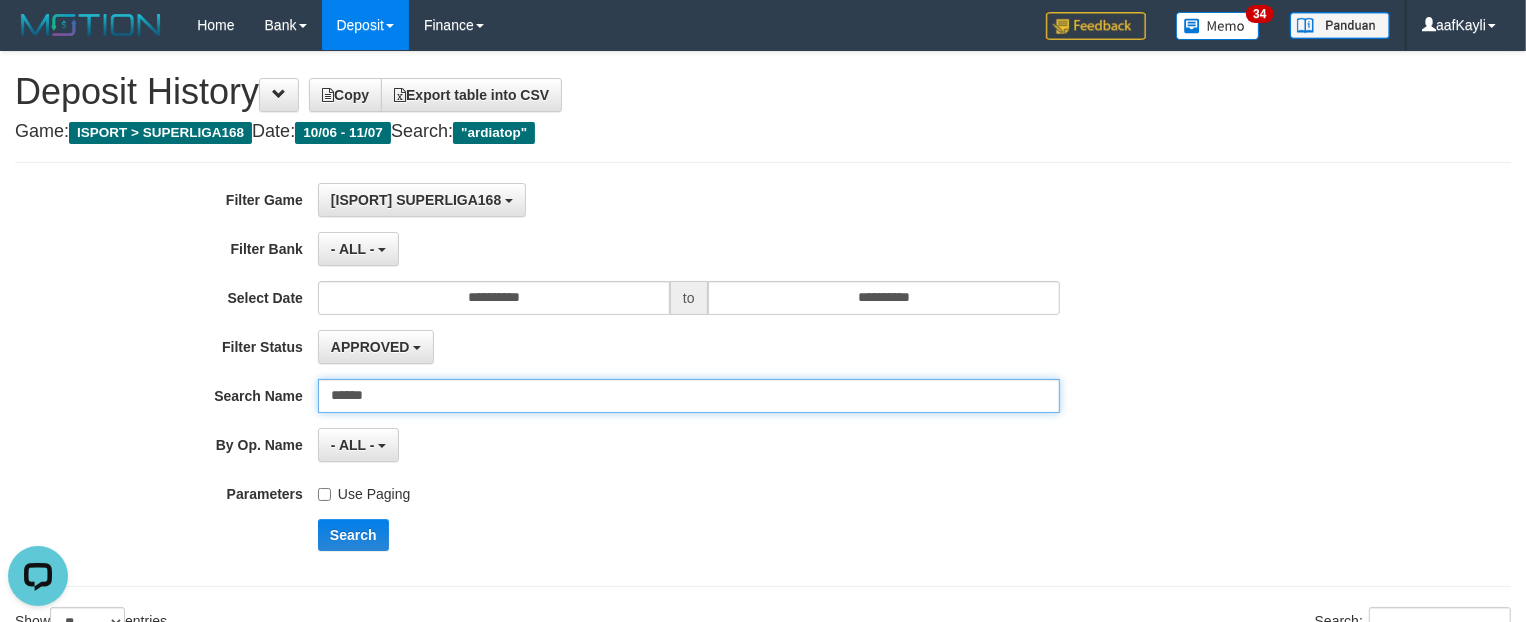 type on "******" 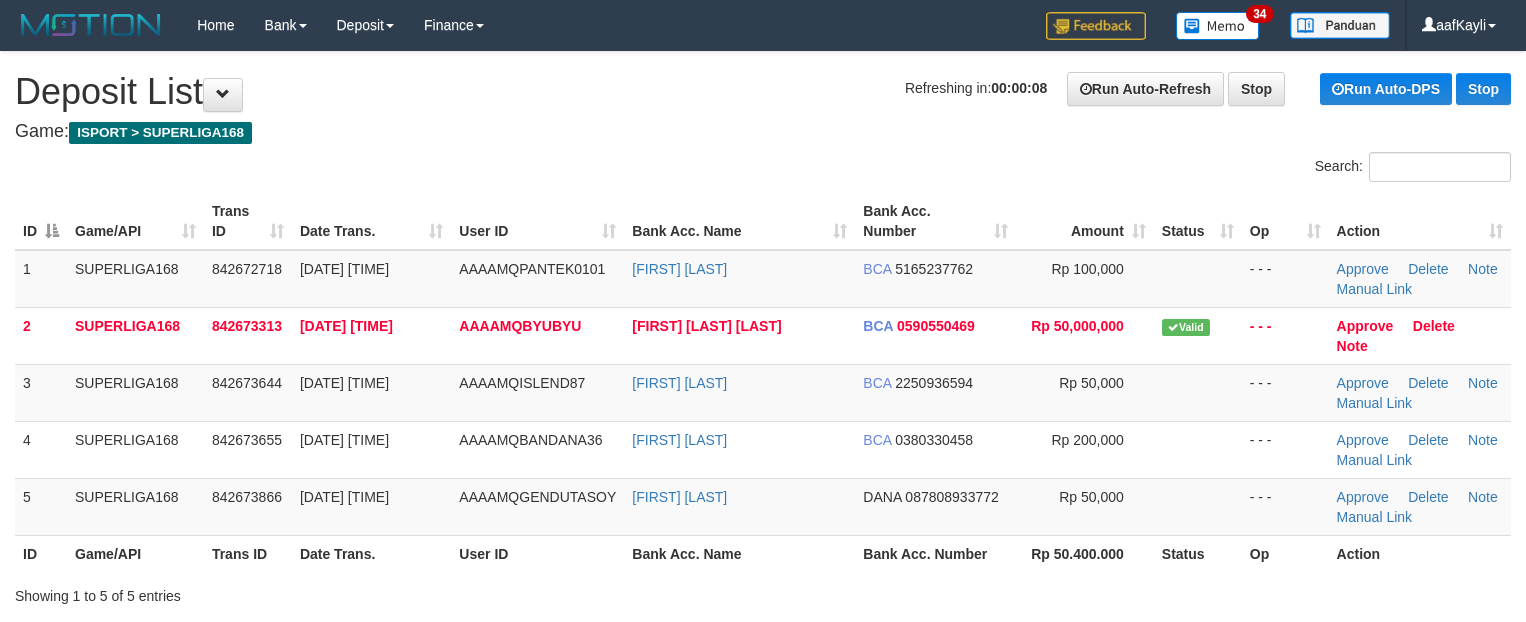scroll, scrollTop: 0, scrollLeft: 0, axis: both 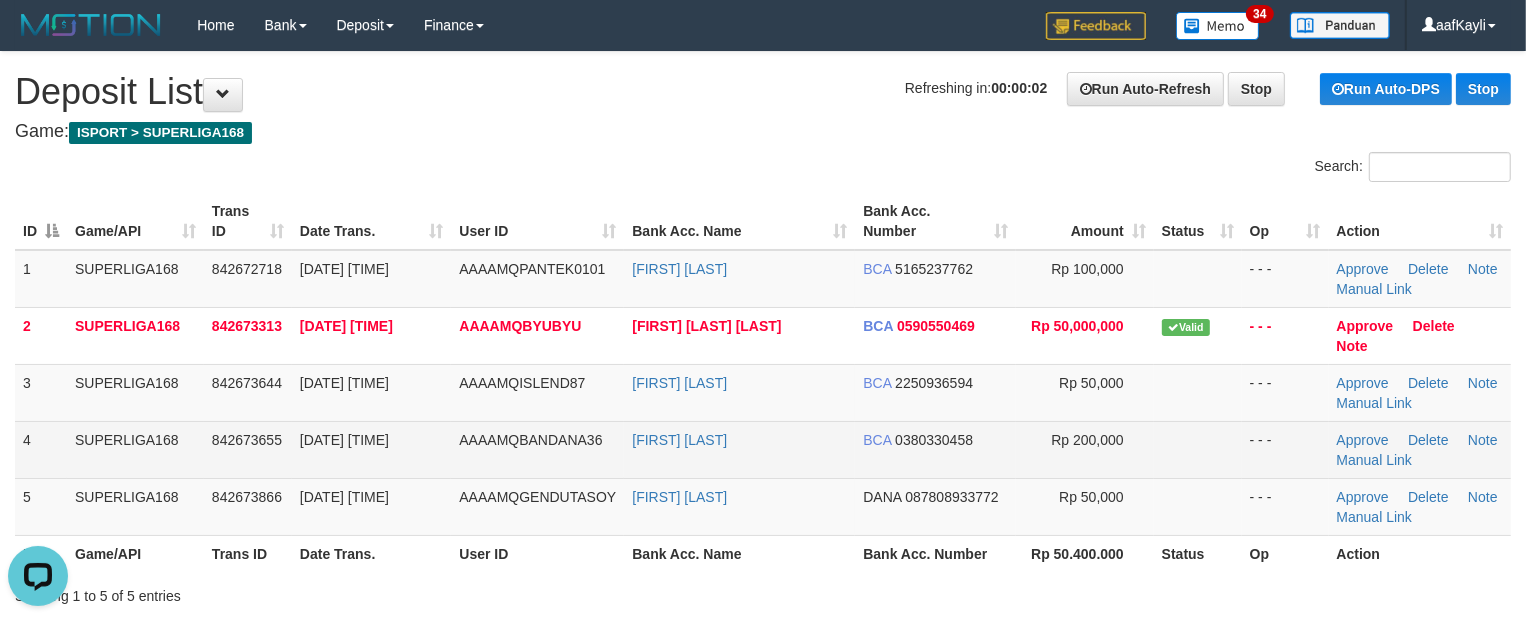 click on "Rp 200,000" at bounding box center [1085, 449] 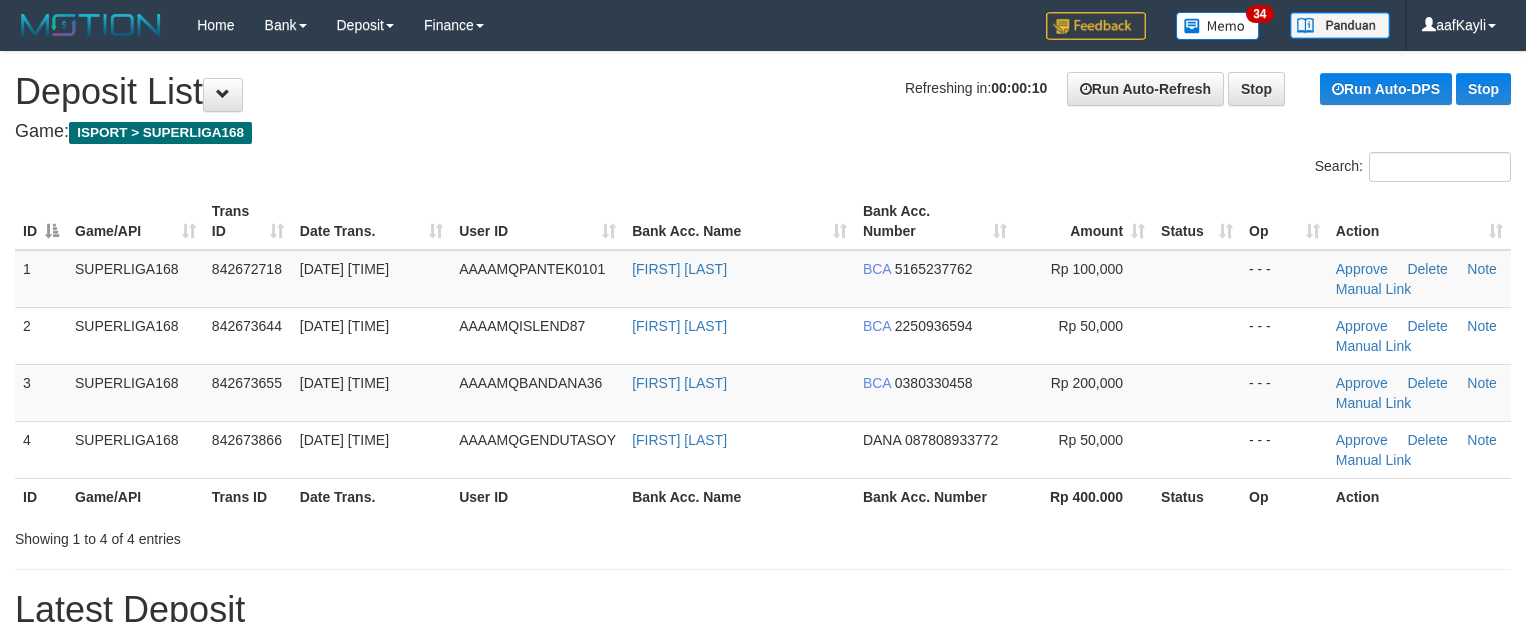 scroll, scrollTop: 0, scrollLeft: 0, axis: both 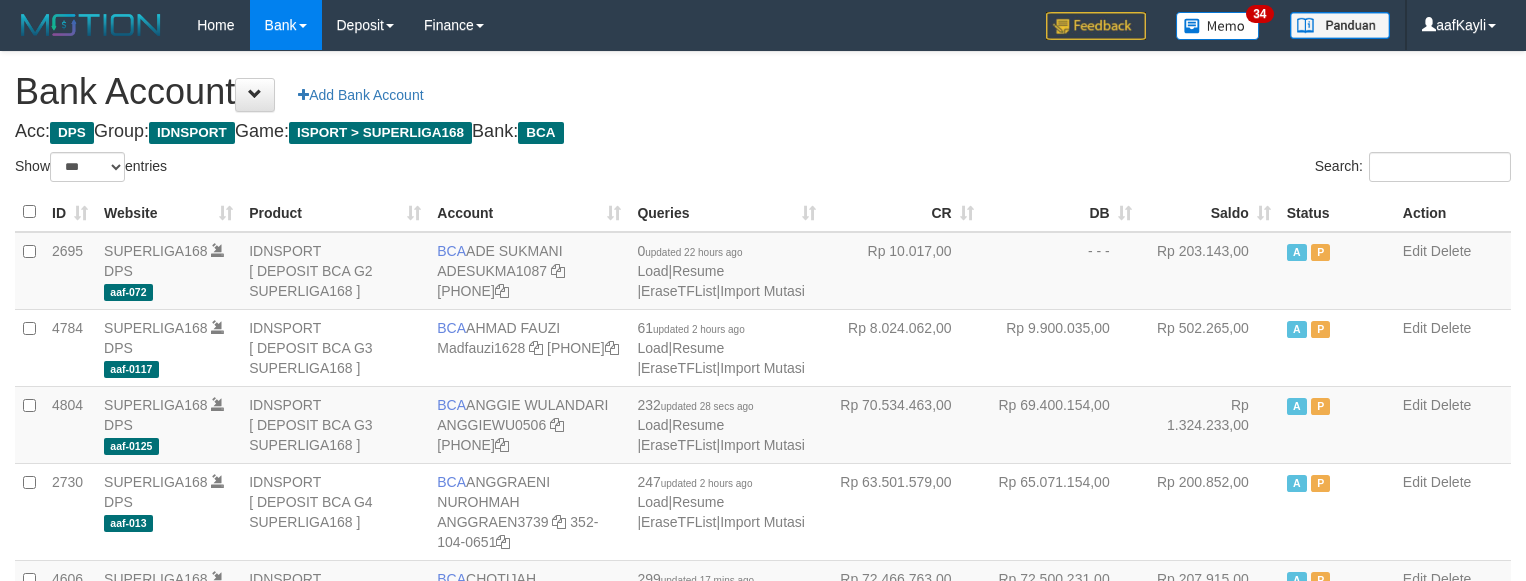 select on "***" 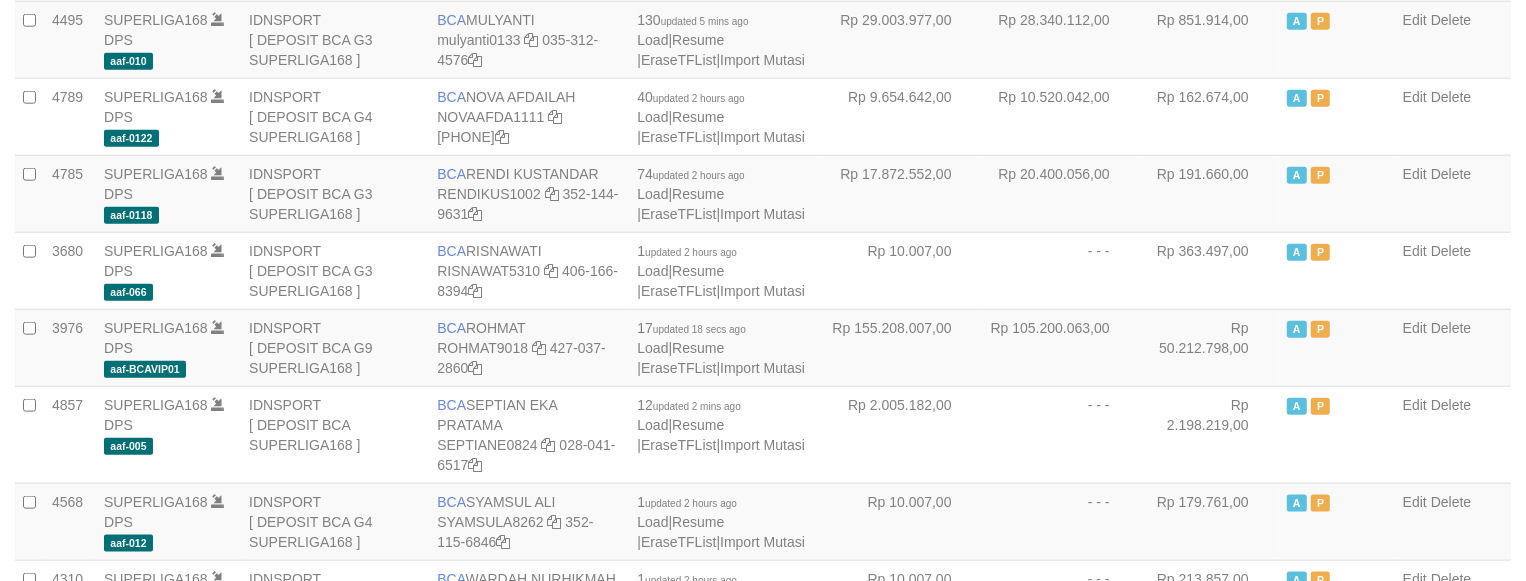 scroll, scrollTop: 1872, scrollLeft: 0, axis: vertical 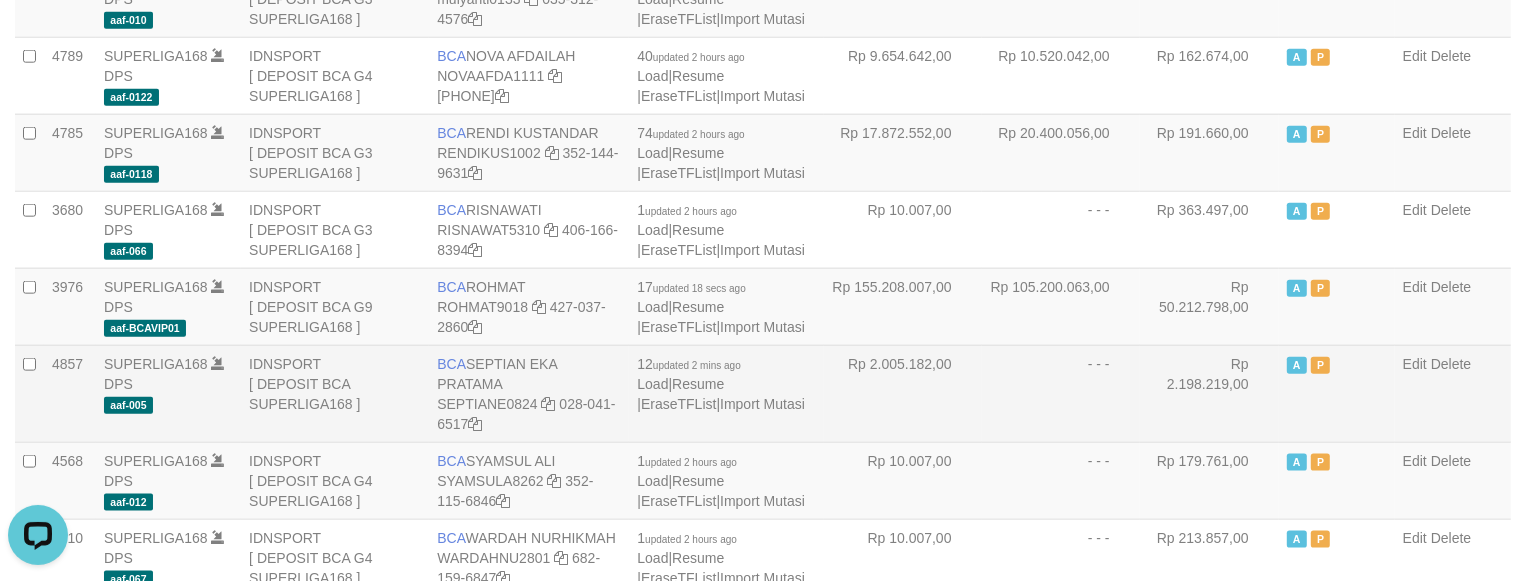 click on "- - -" at bounding box center [1061, 393] 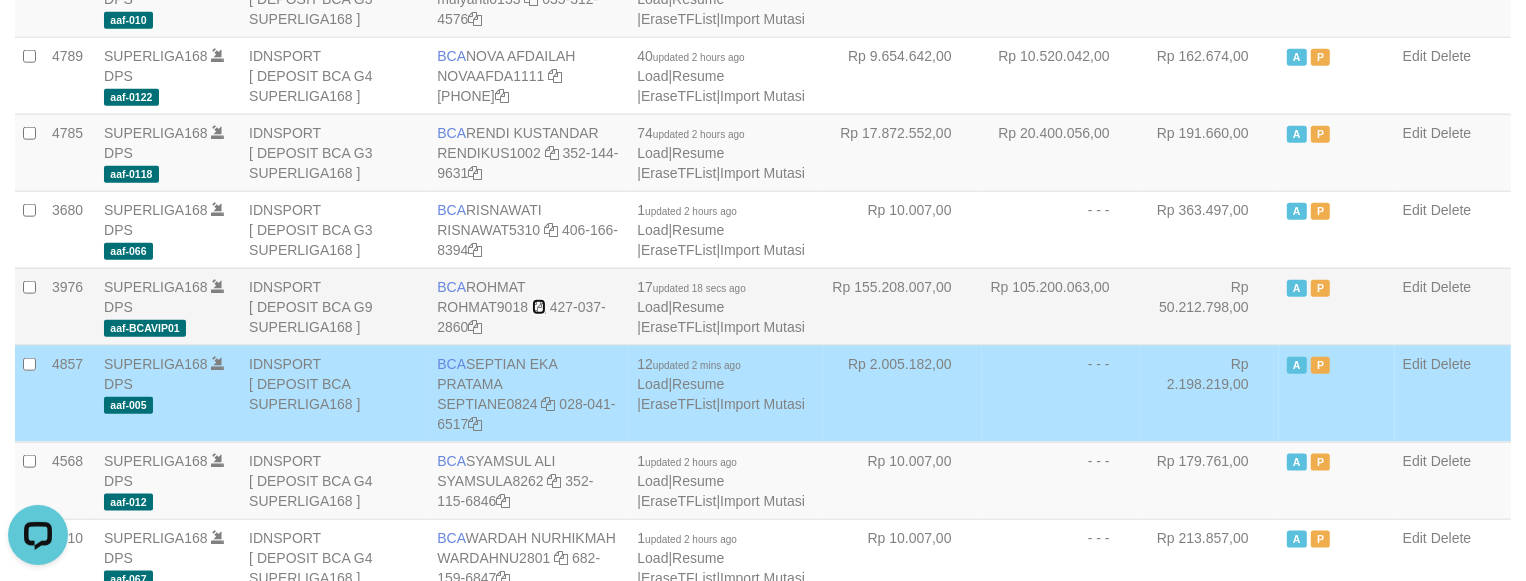 click at bounding box center [539, 307] 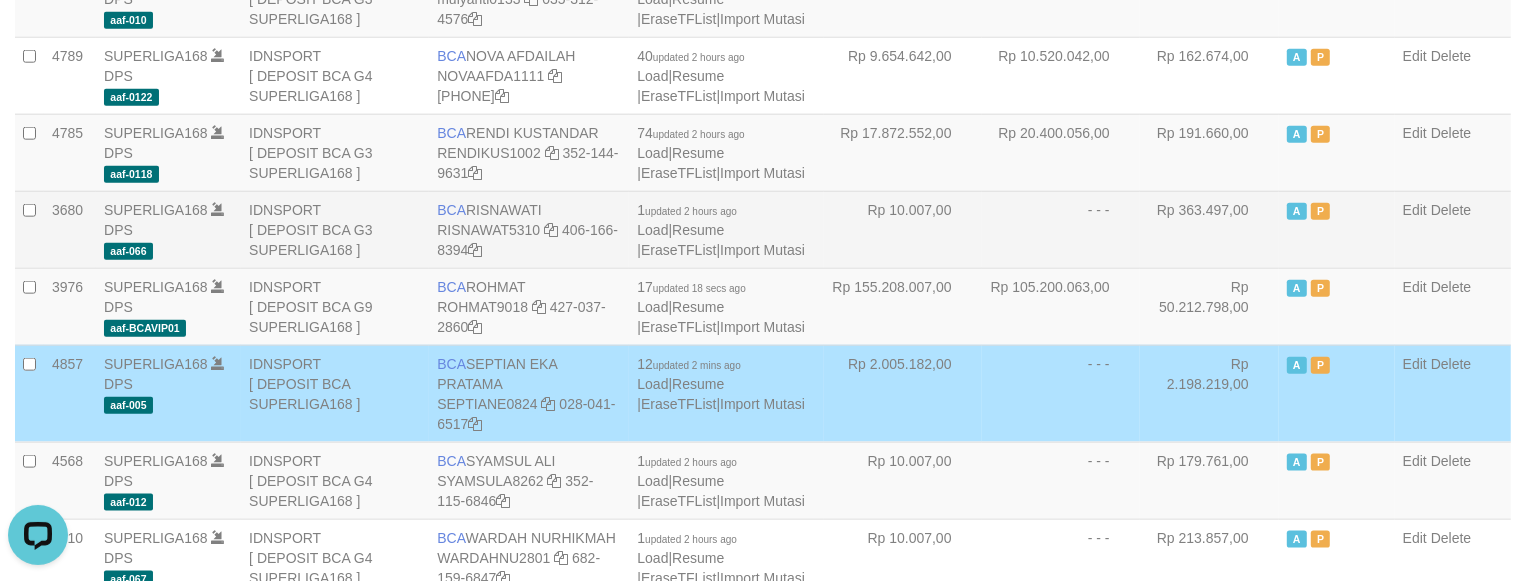 click on "Rp 363.497,00" at bounding box center (1209, 229) 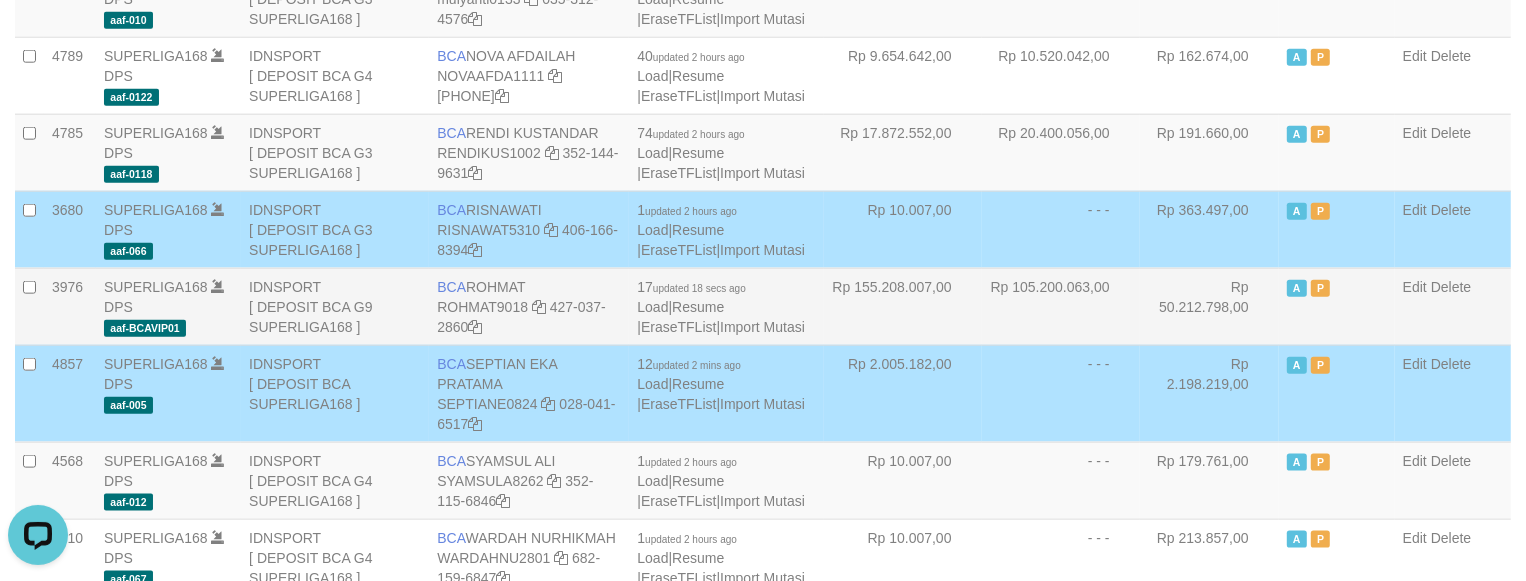 click on "Rp 105.200.063,00" at bounding box center (1061, 306) 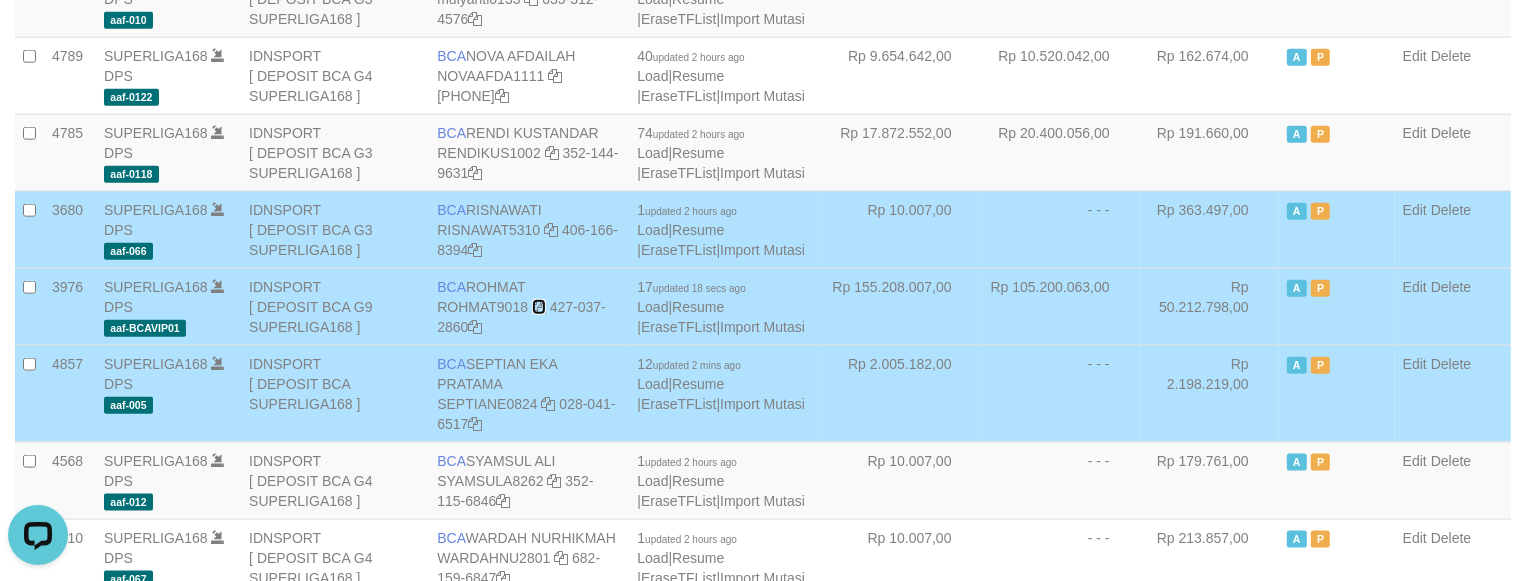 click at bounding box center (539, 307) 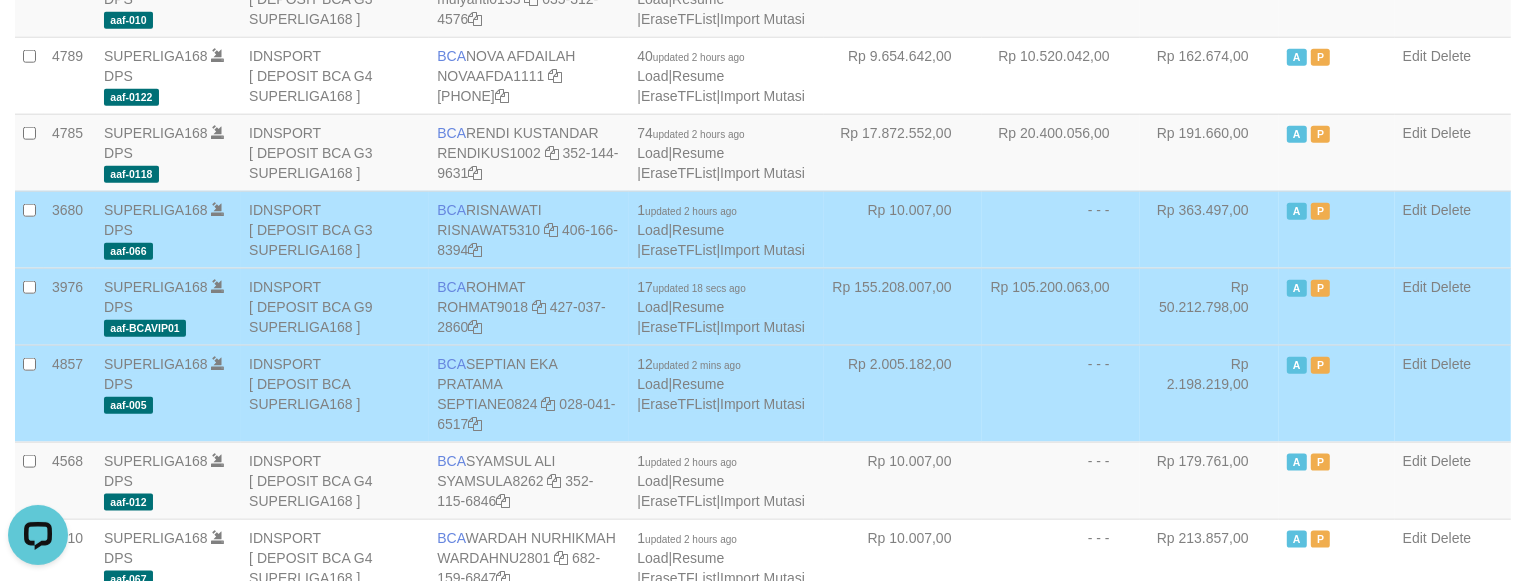 drag, startPoint x: 538, startPoint y: 311, endPoint x: 1090, endPoint y: 296, distance: 552.2038 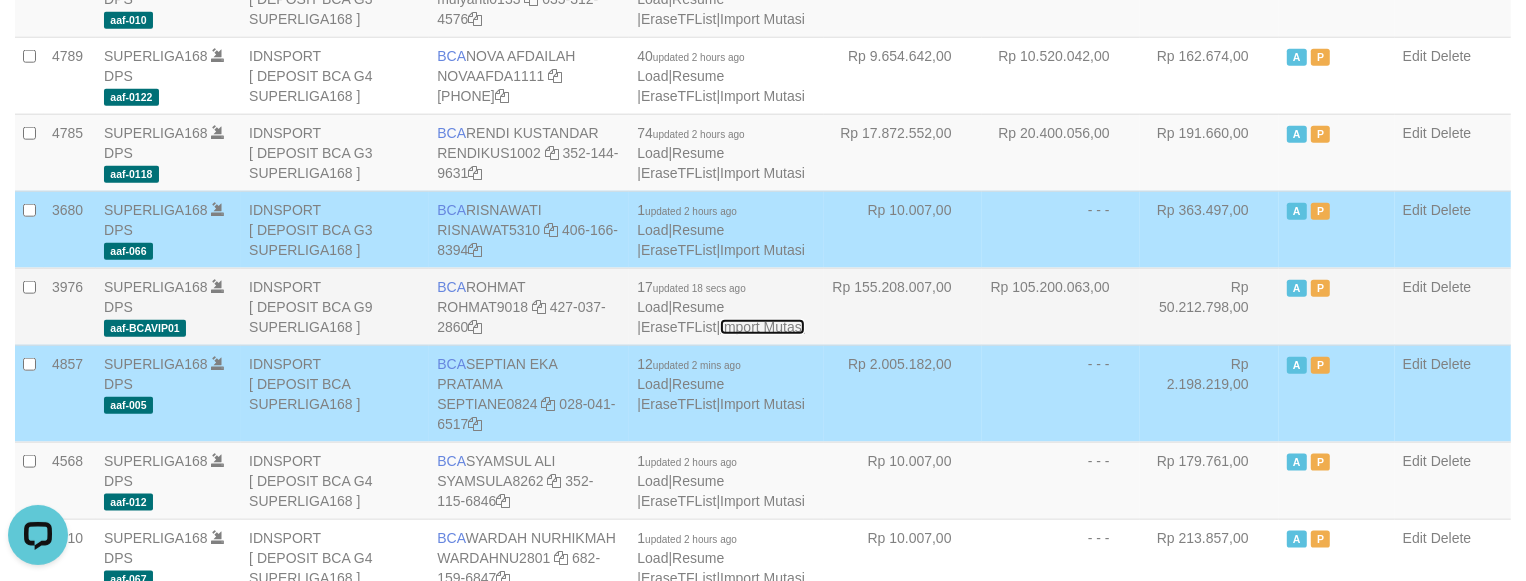 click on "Import Mutasi" at bounding box center [762, 327] 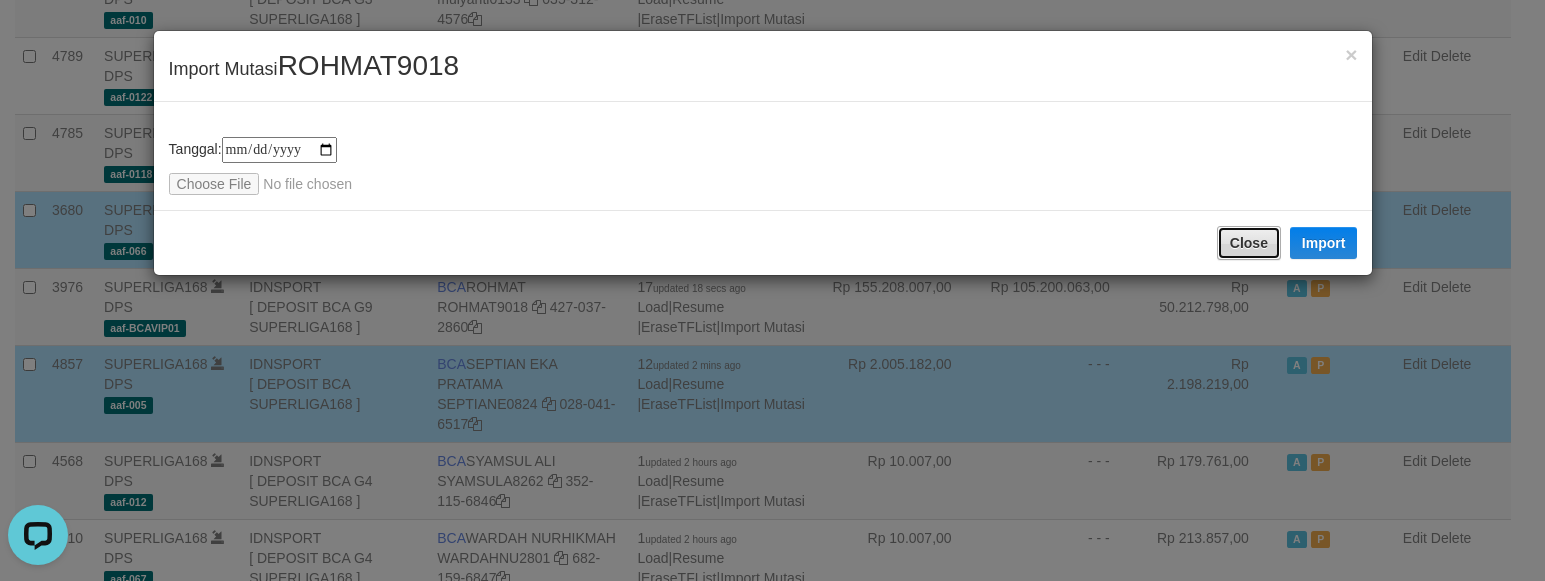 click on "Close" at bounding box center (1249, 243) 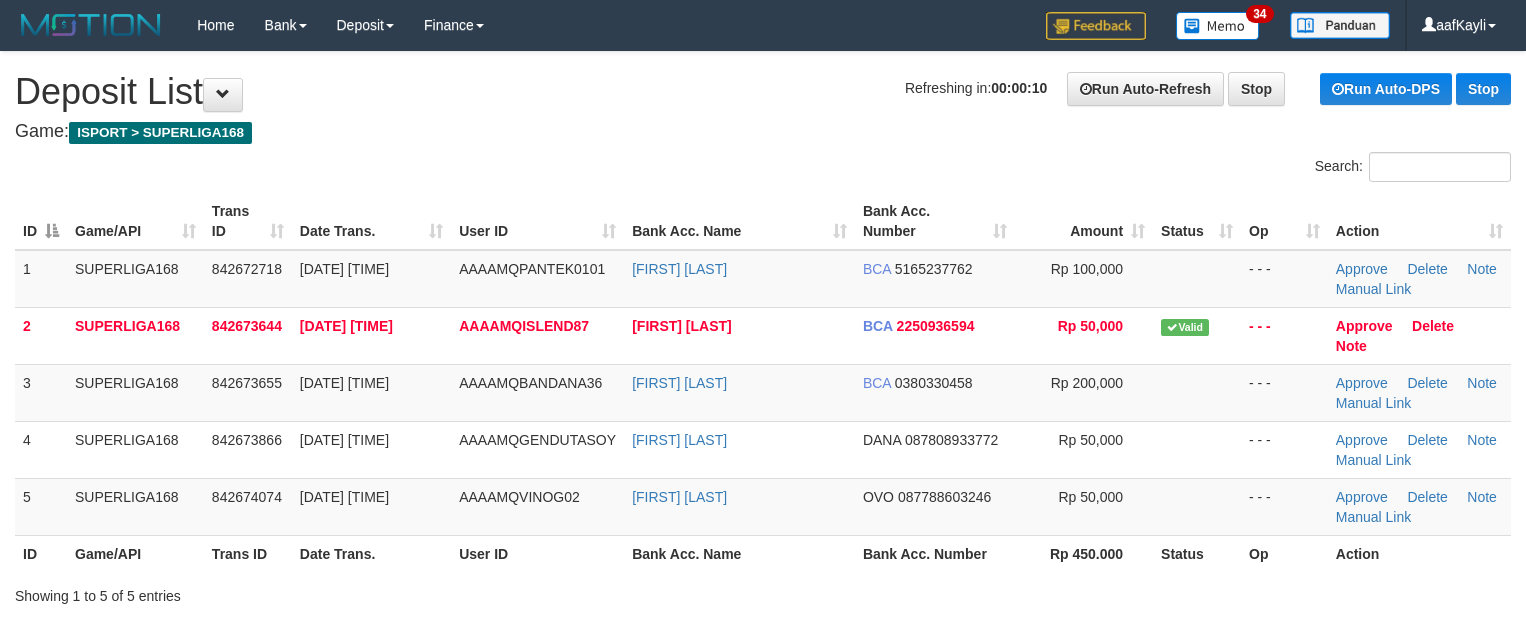 scroll, scrollTop: 0, scrollLeft: 0, axis: both 